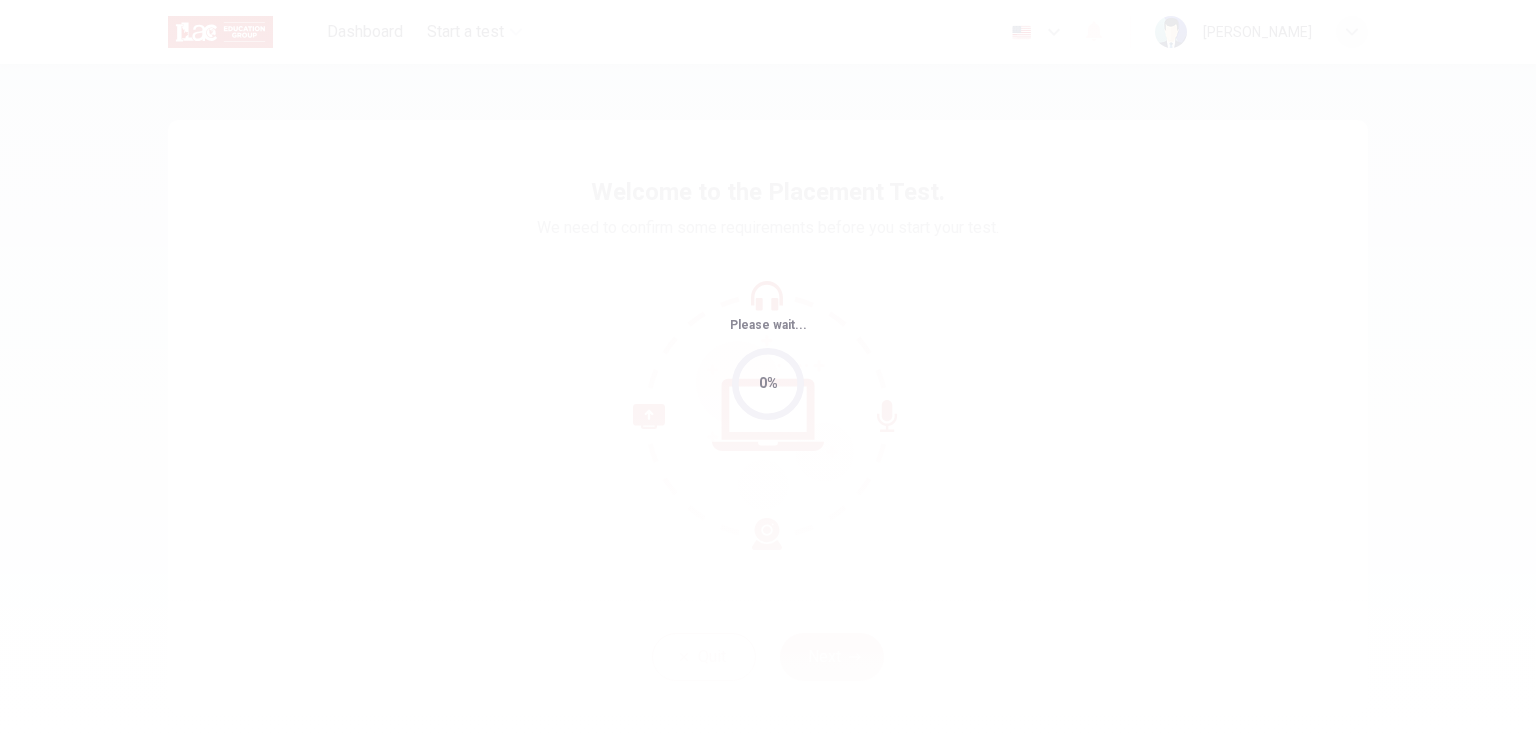 scroll, scrollTop: 0, scrollLeft: 0, axis: both 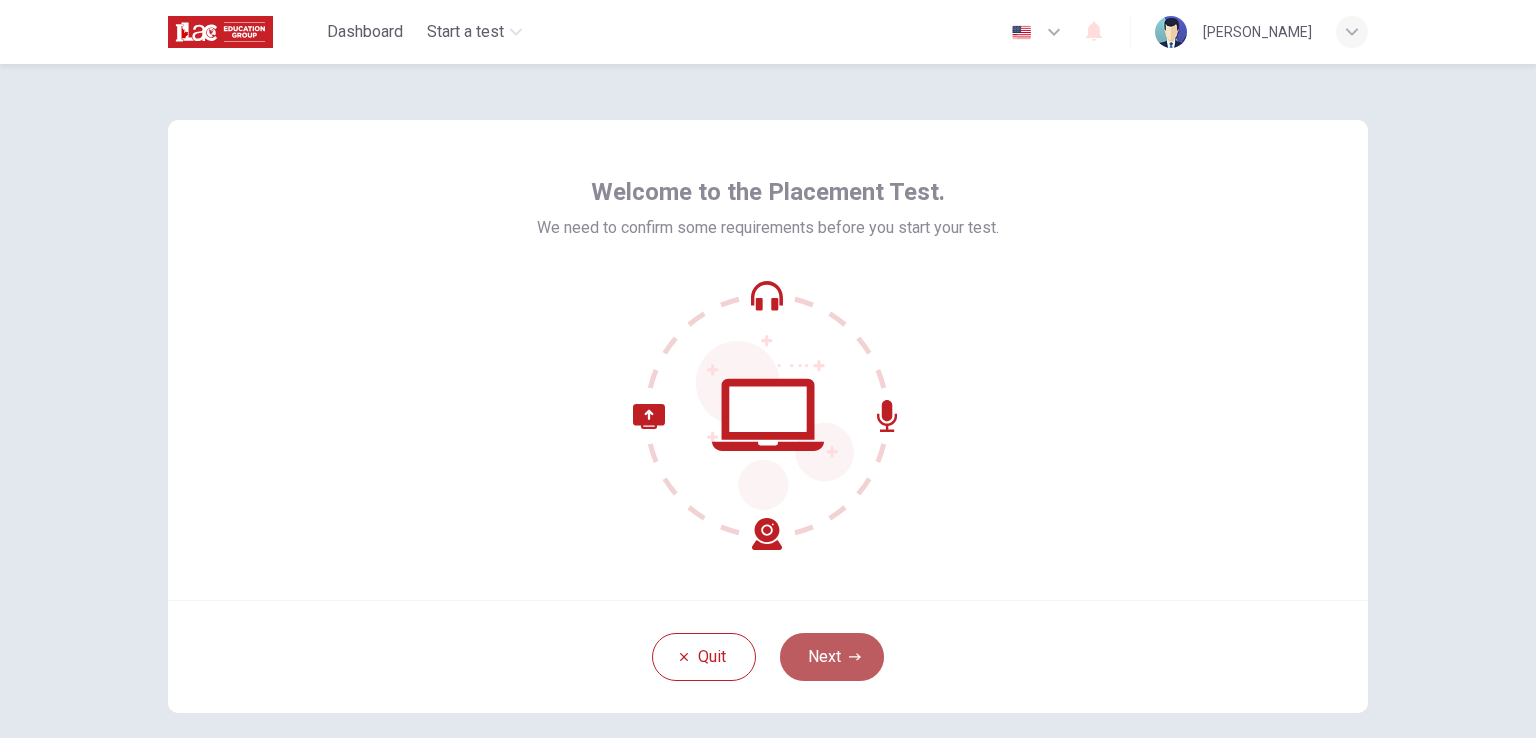 click on "Next" at bounding box center (832, 657) 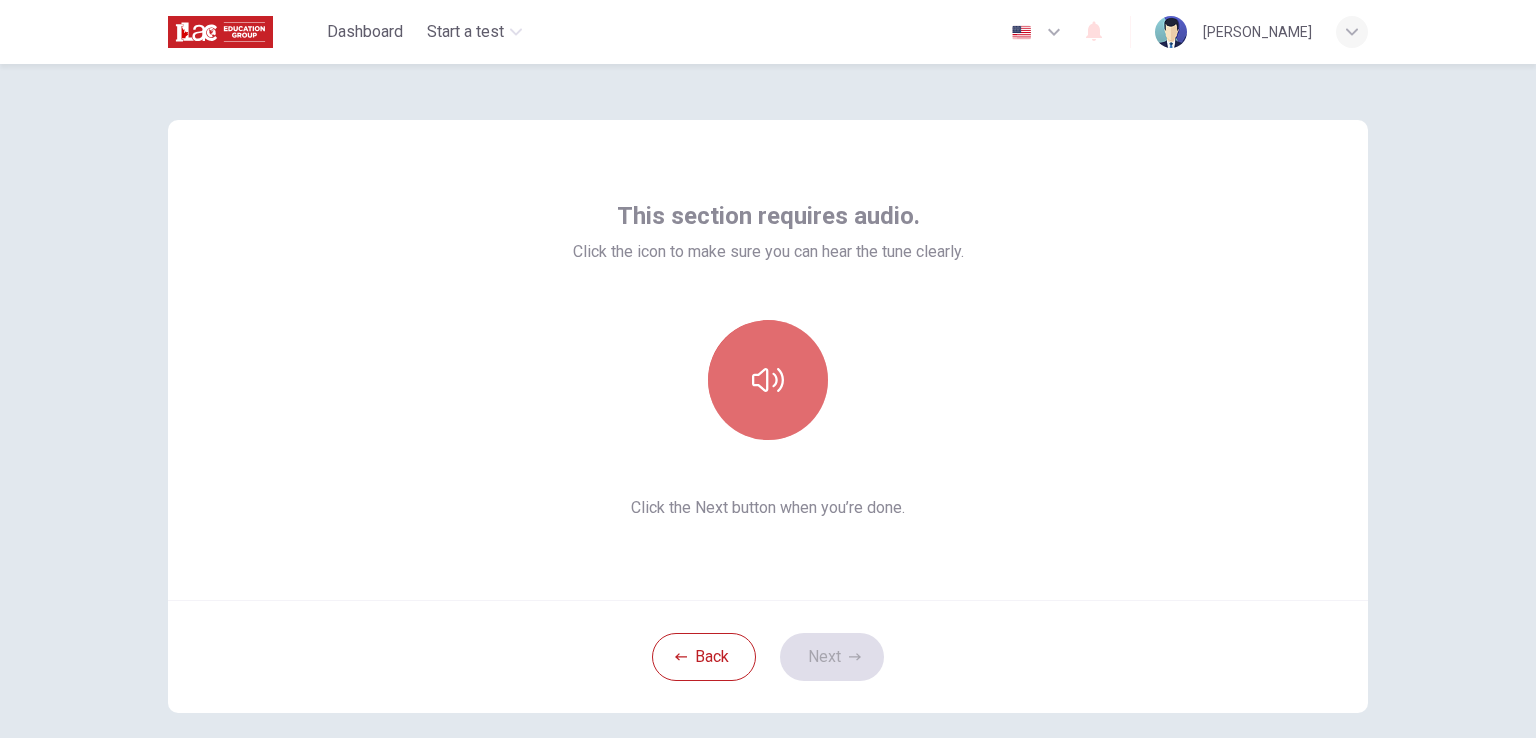 click 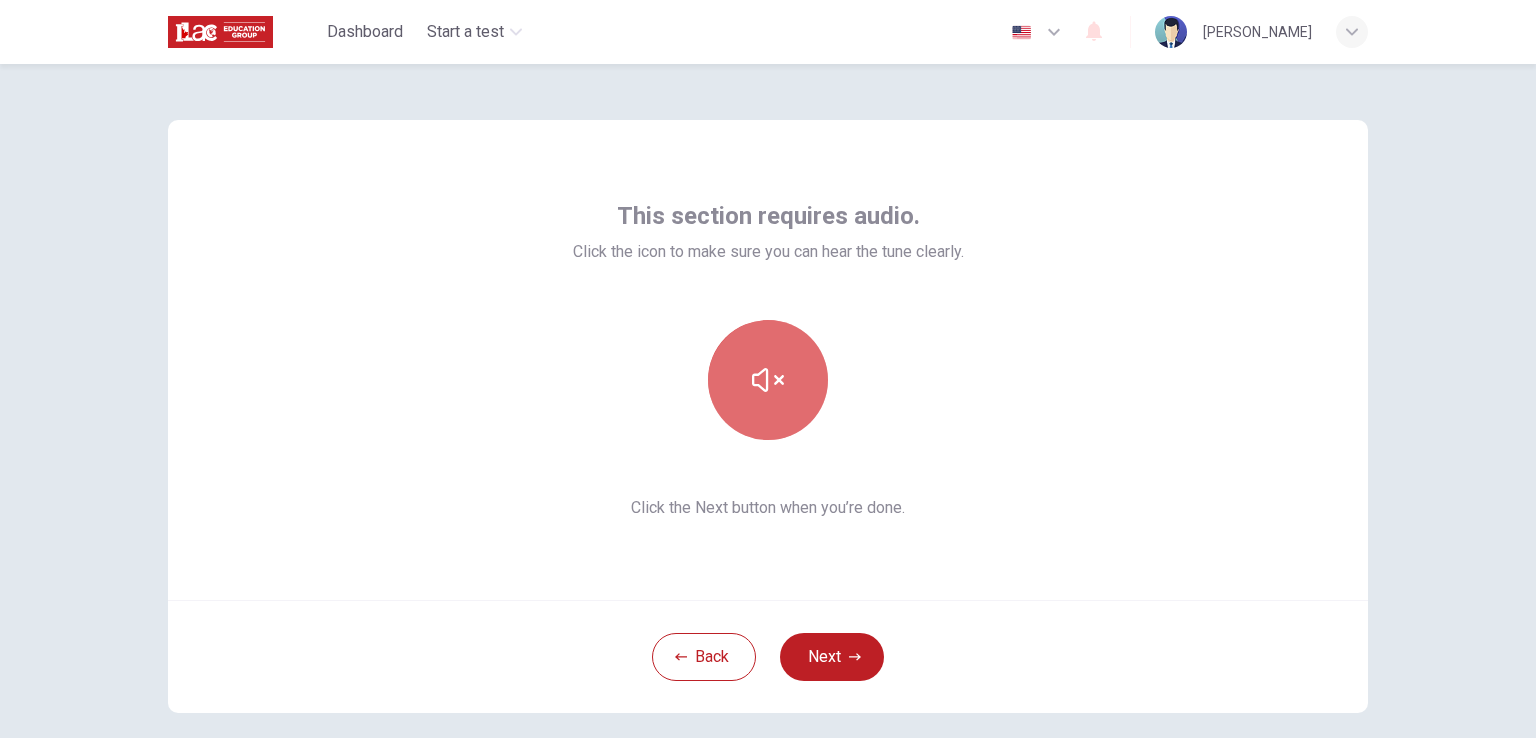 click at bounding box center (768, 380) 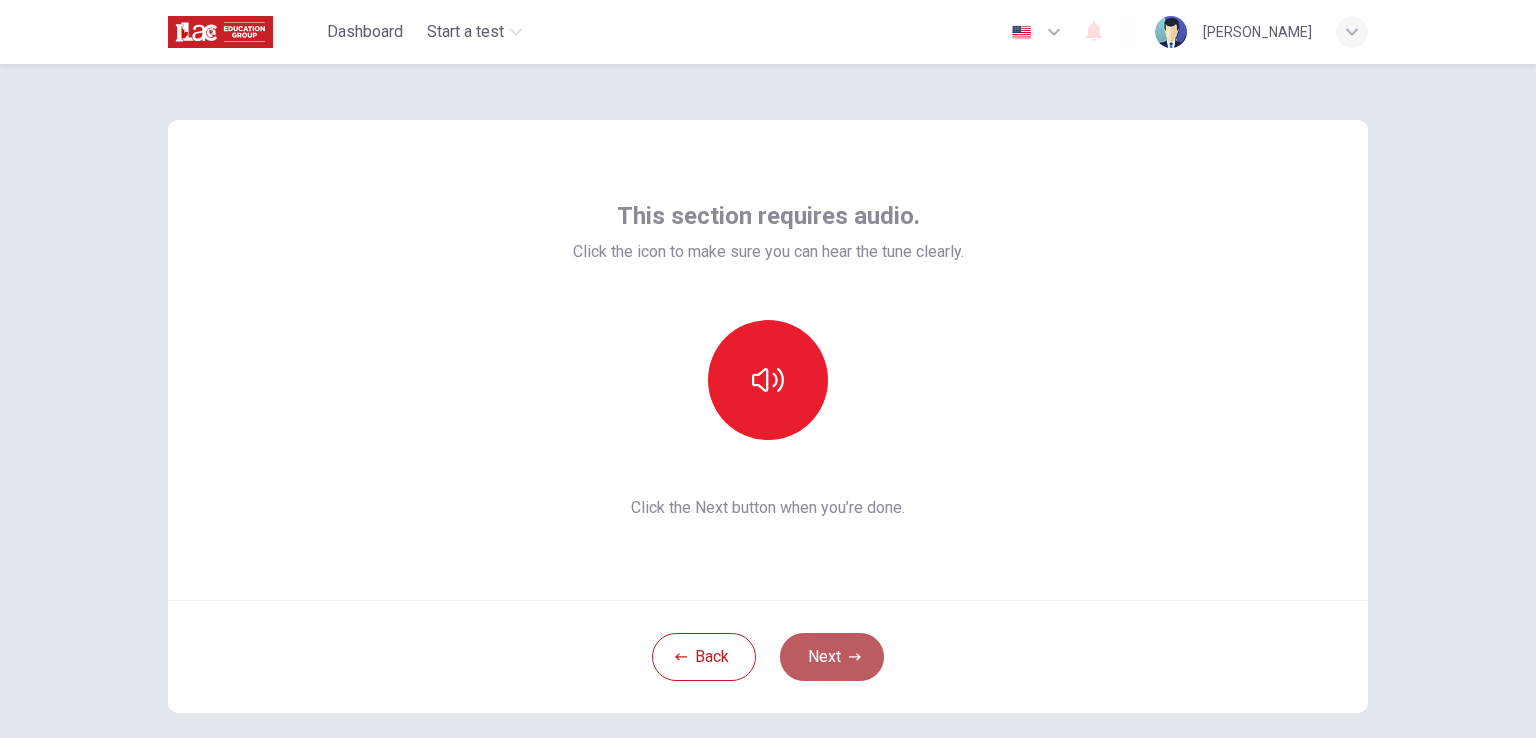 click on "Next" at bounding box center (832, 657) 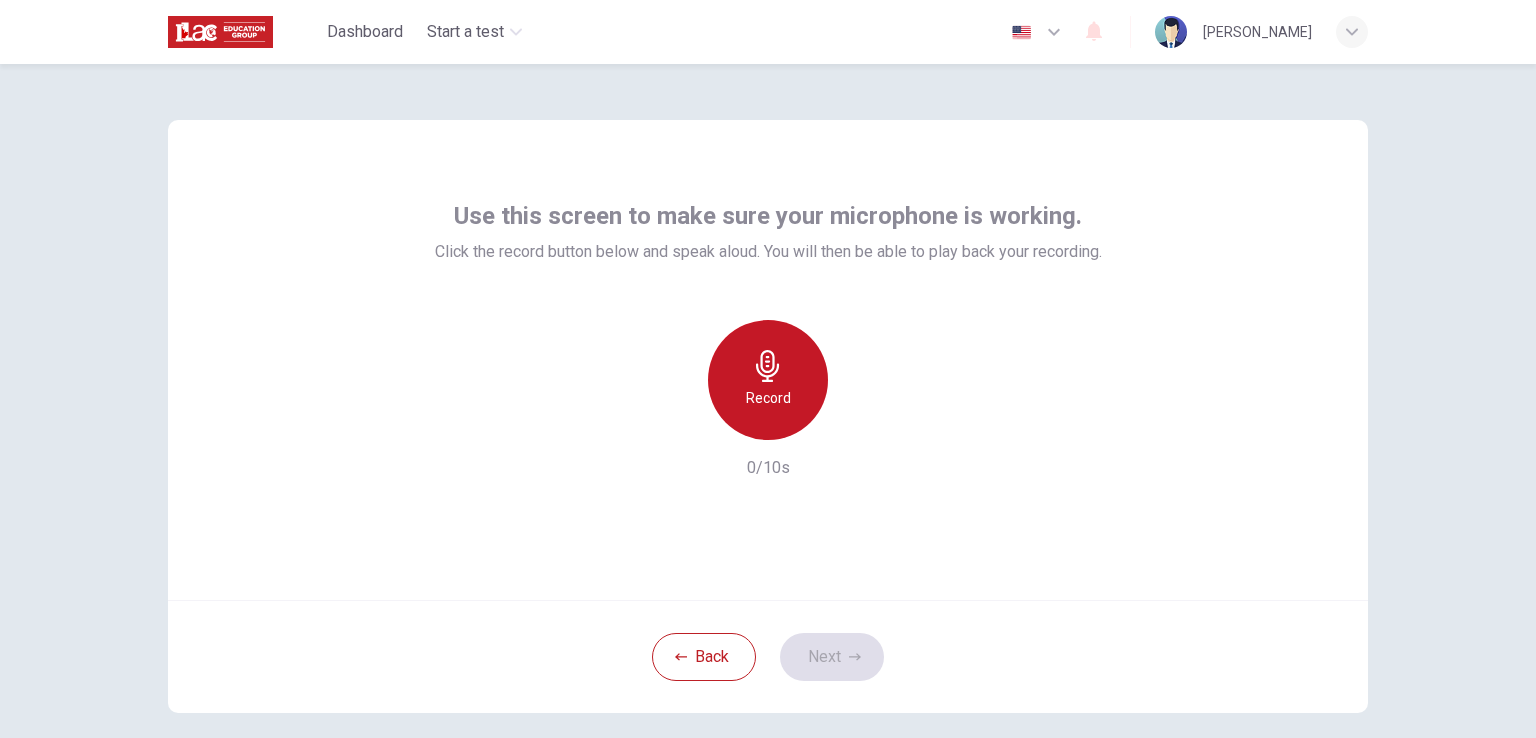click on "Record" at bounding box center [768, 398] 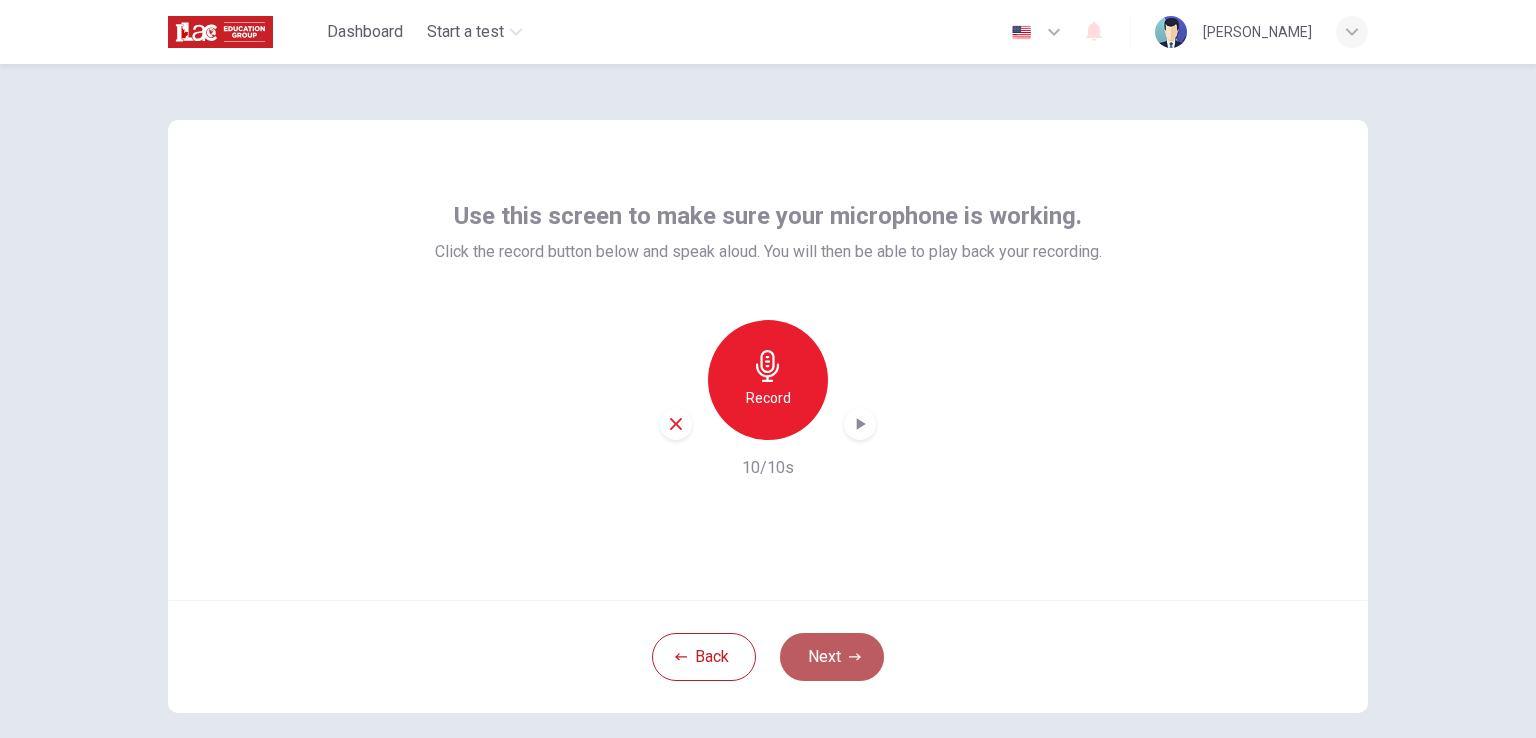 click on "Next" at bounding box center (832, 657) 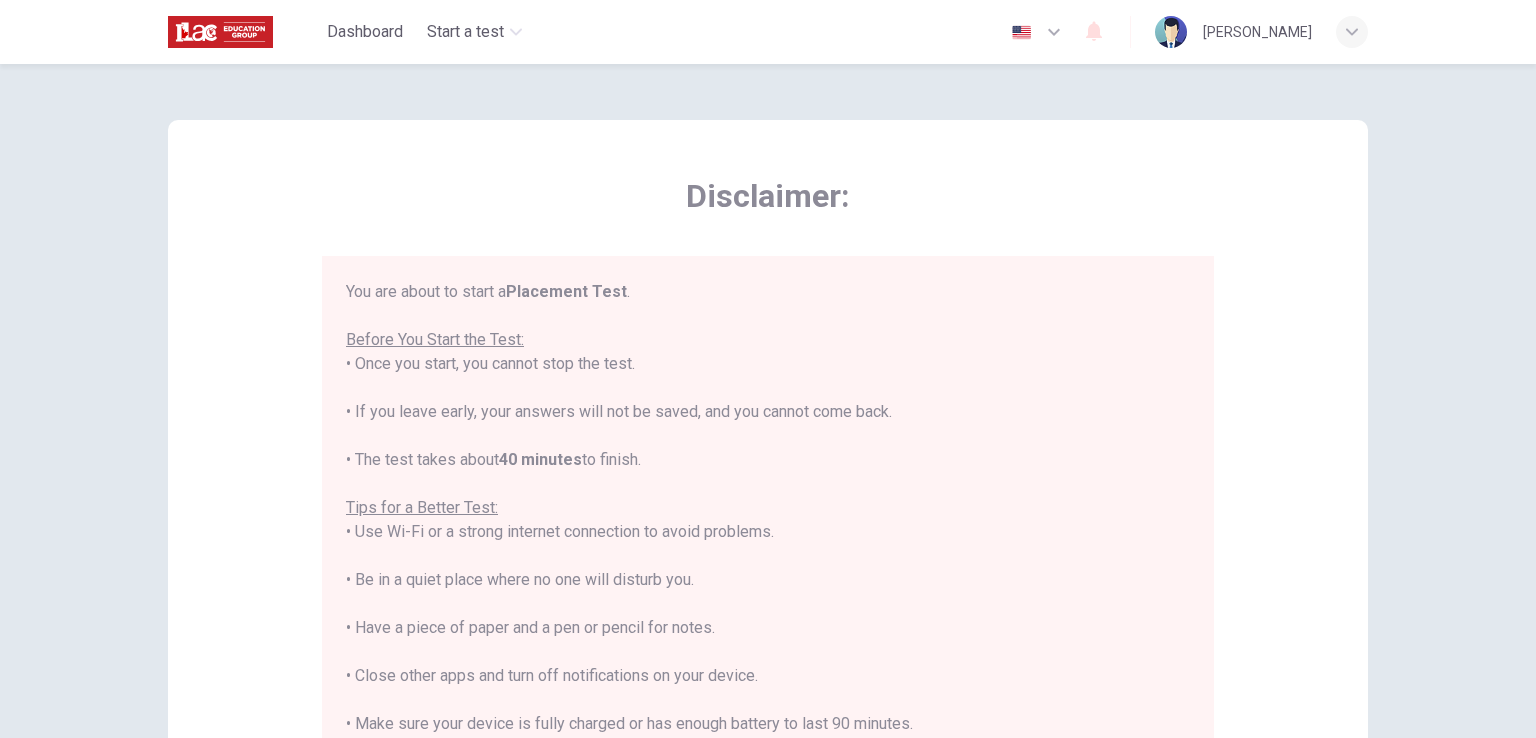 scroll, scrollTop: 23, scrollLeft: 0, axis: vertical 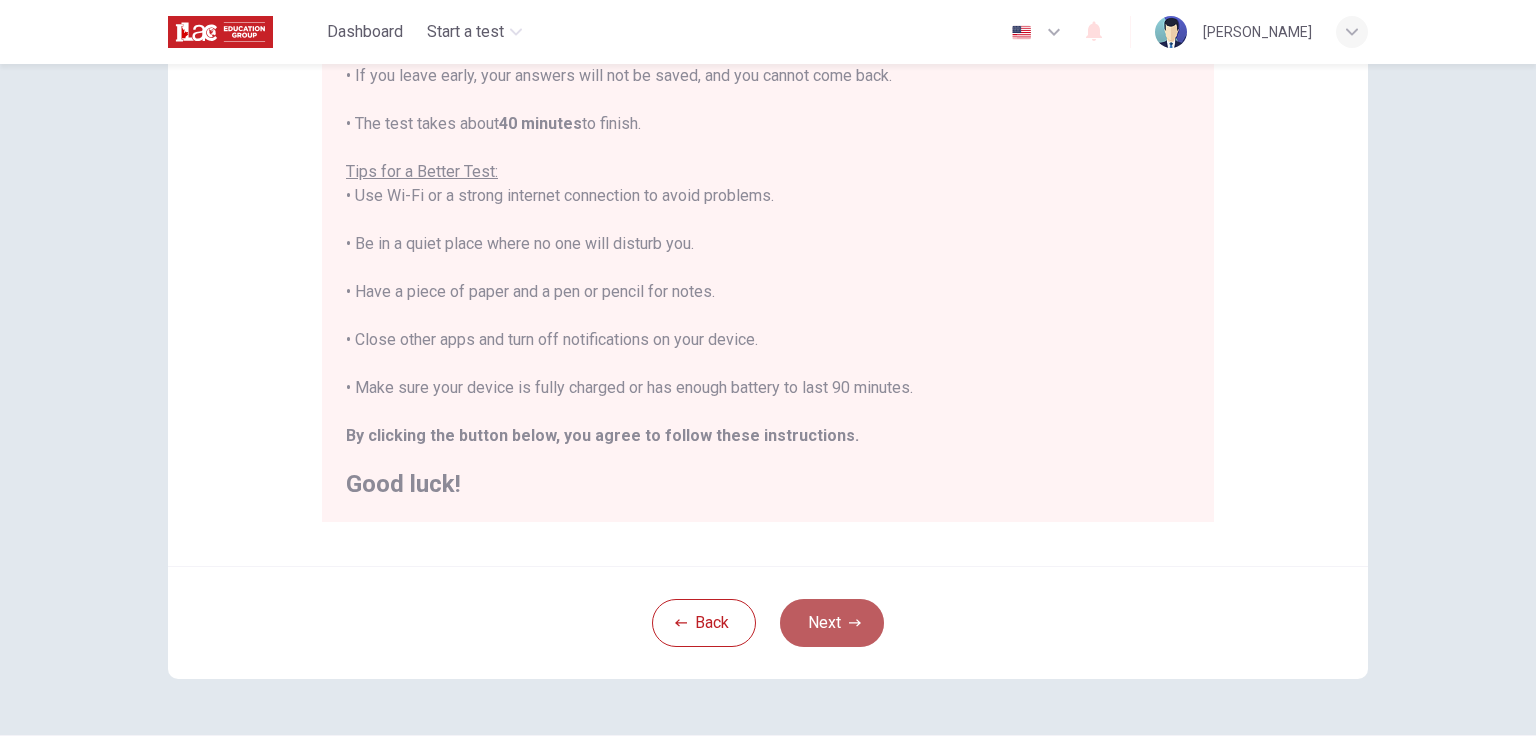 click on "Next" at bounding box center (832, 623) 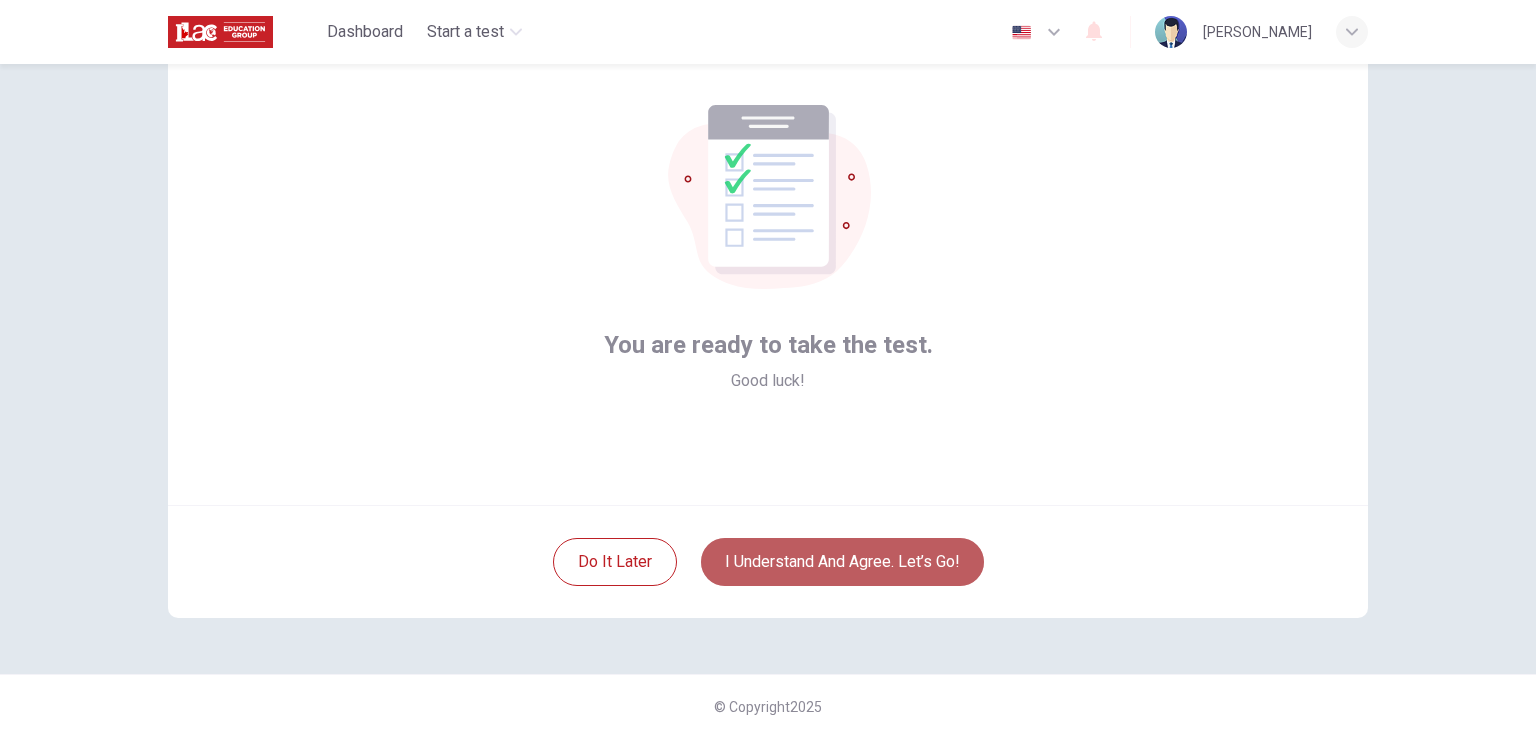 click on "I understand and agree. Let’s go!" at bounding box center [842, 562] 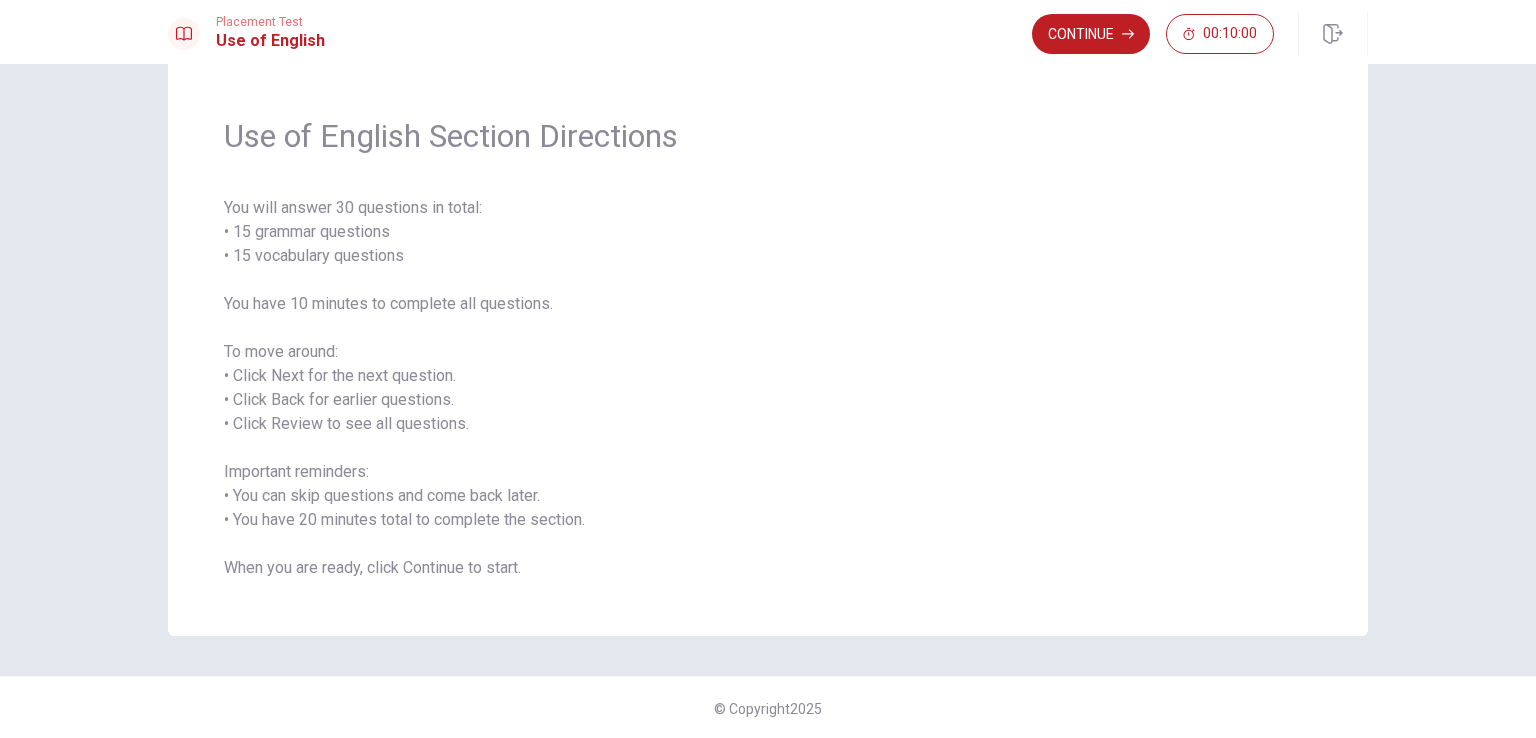 scroll, scrollTop: 46, scrollLeft: 0, axis: vertical 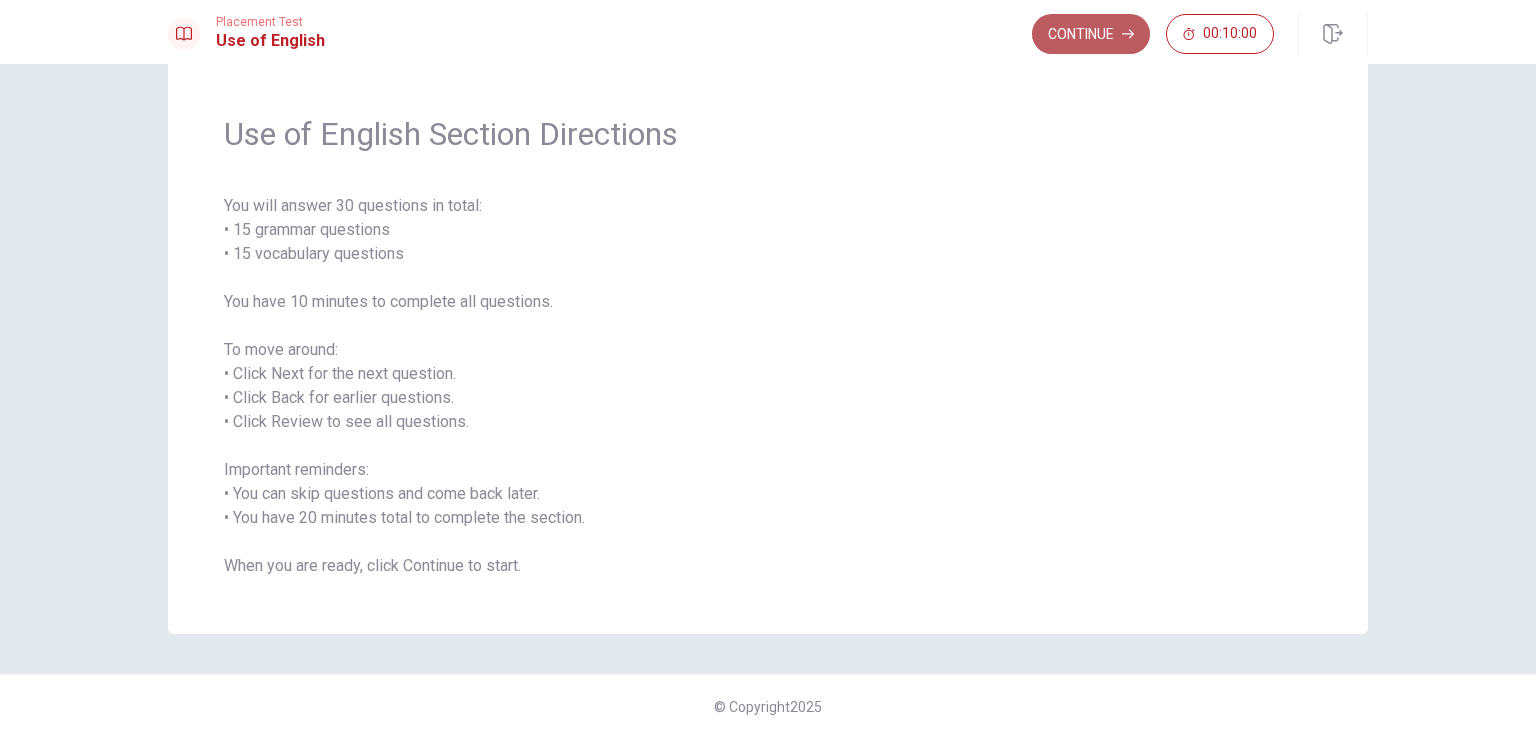 click on "Continue" at bounding box center [1091, 34] 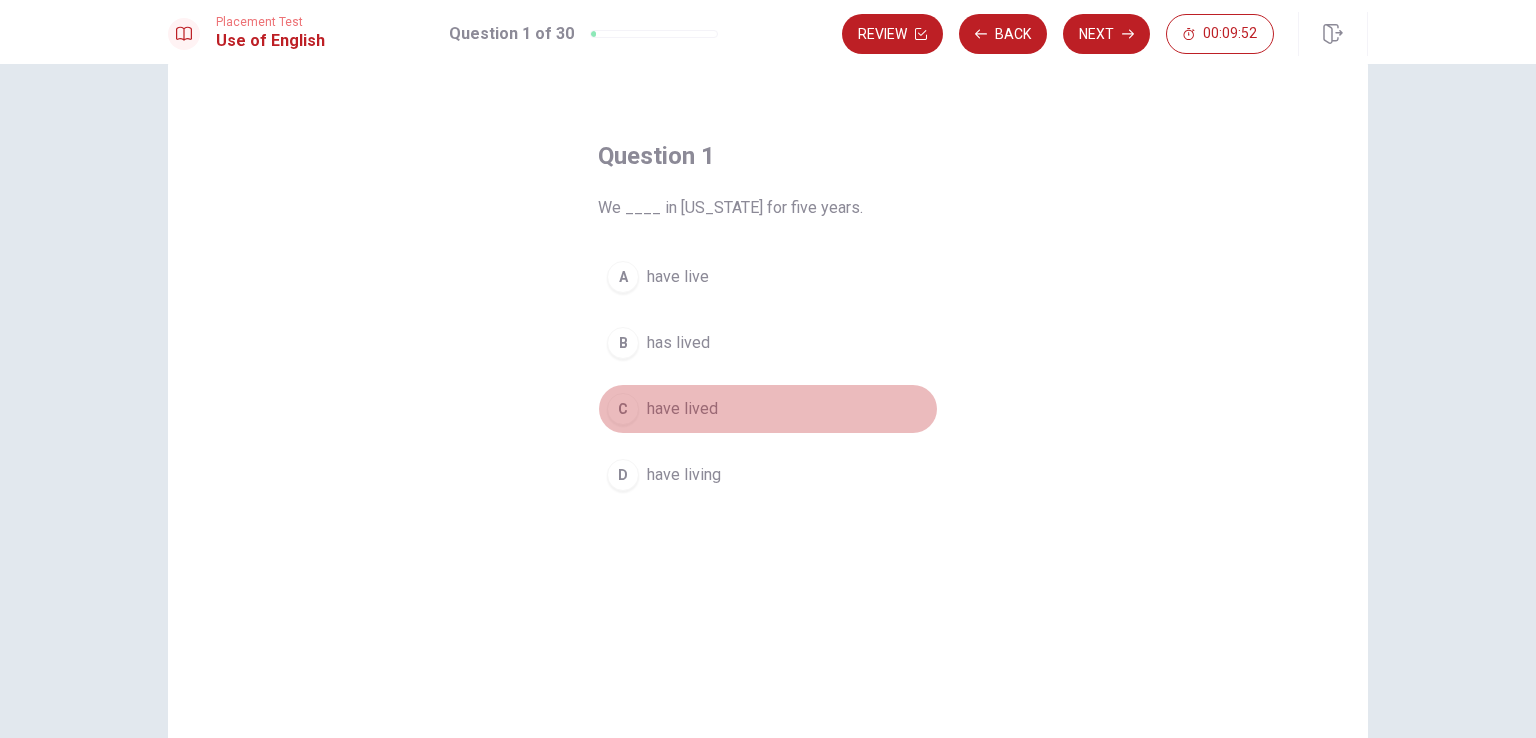 click on "C" at bounding box center (623, 409) 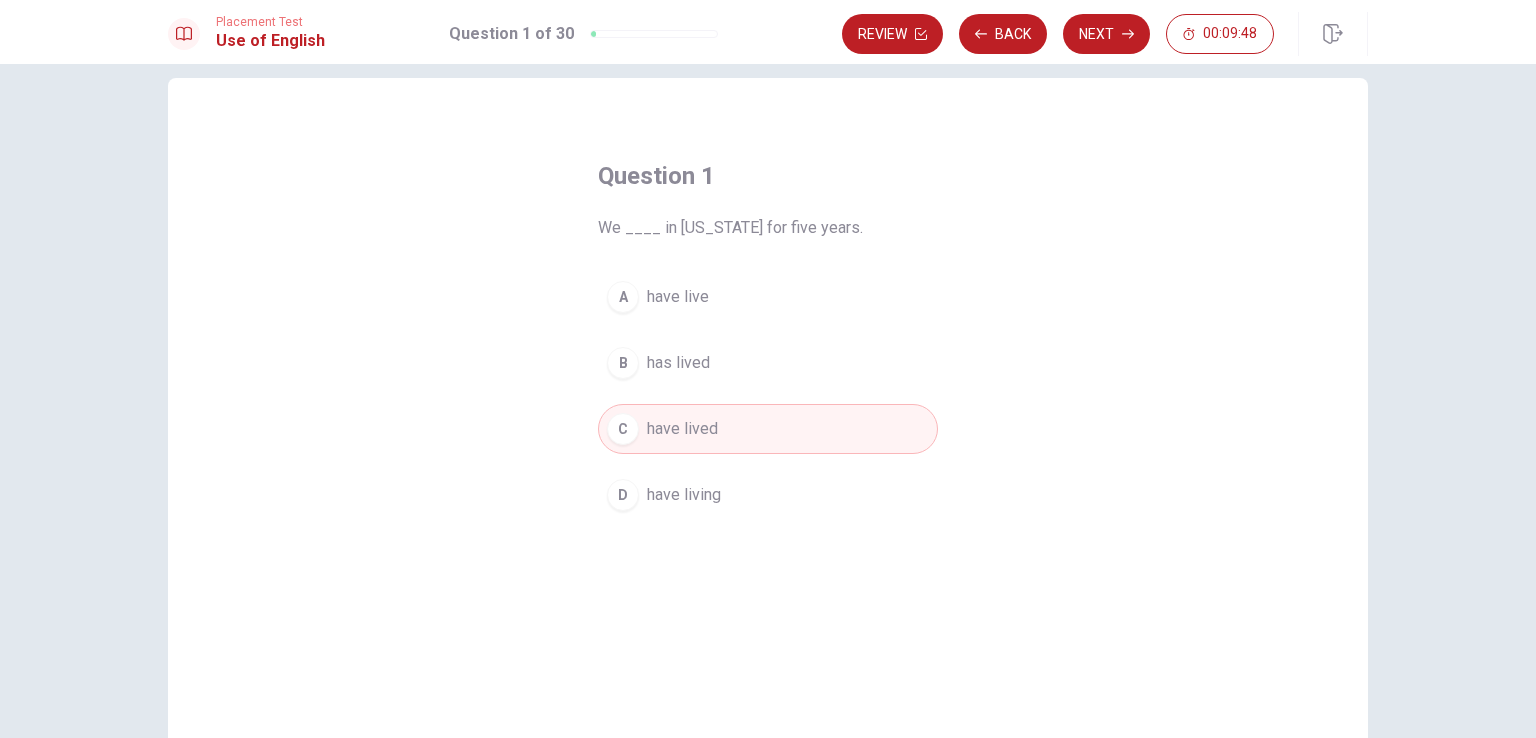 scroll, scrollTop: 5, scrollLeft: 0, axis: vertical 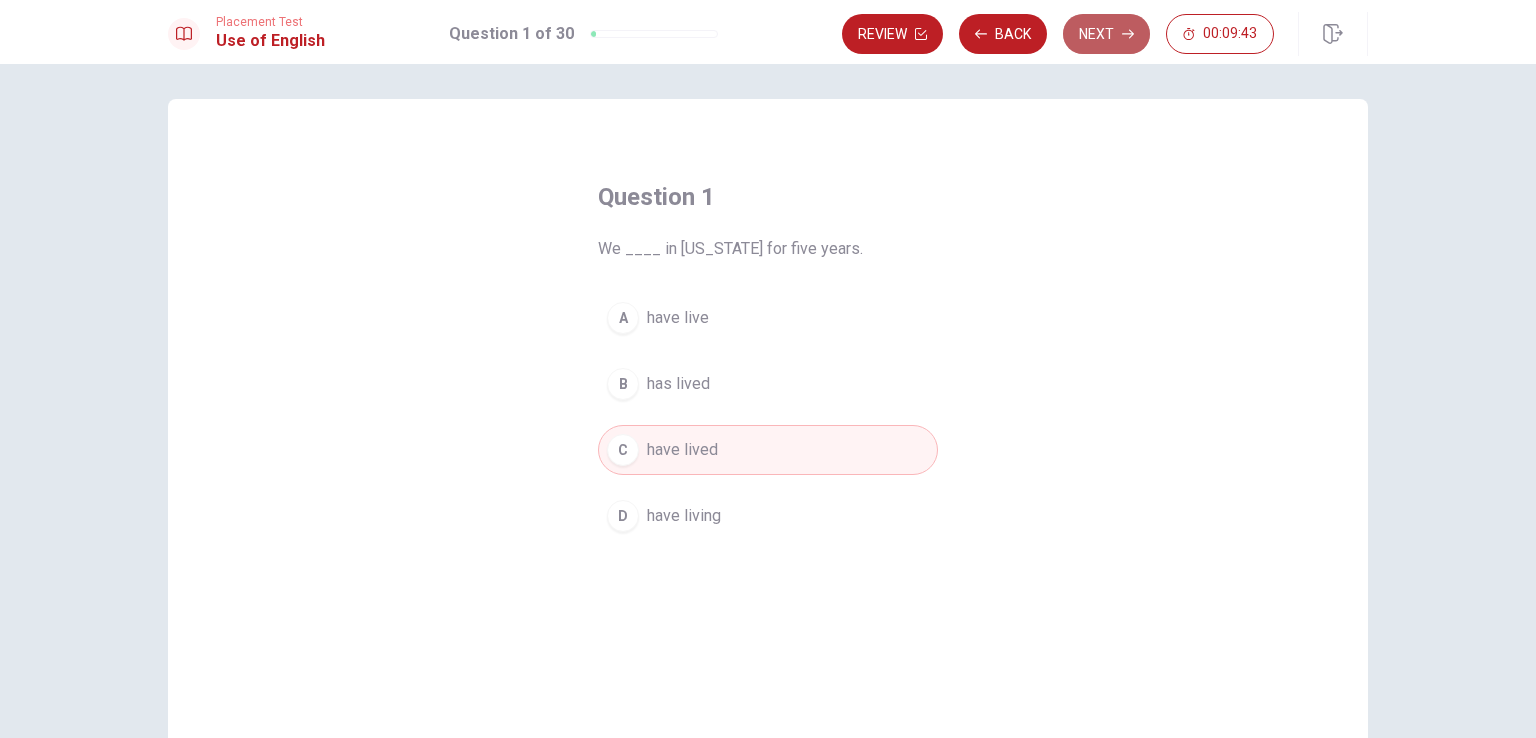 click on "Next" at bounding box center (1106, 34) 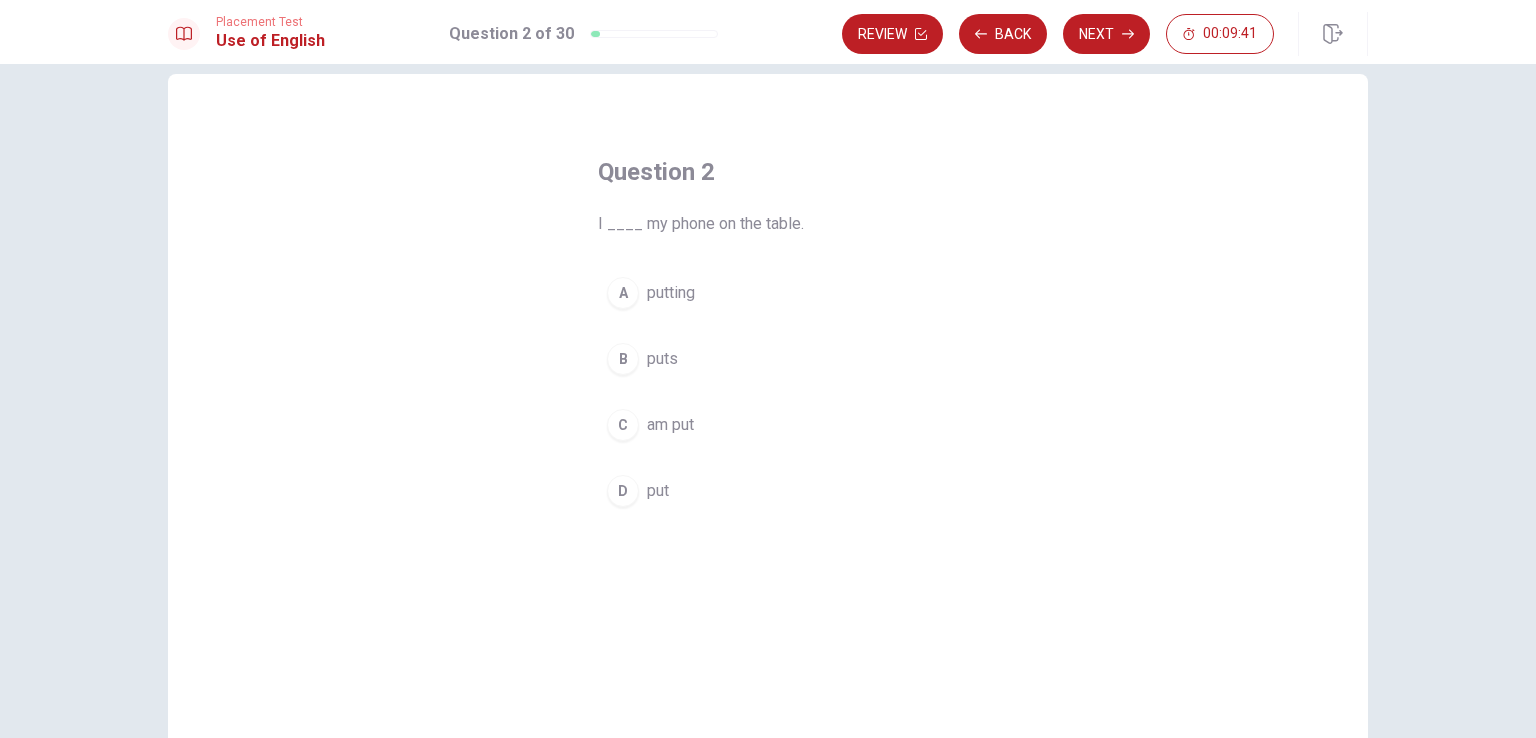 scroll, scrollTop: 52, scrollLeft: 0, axis: vertical 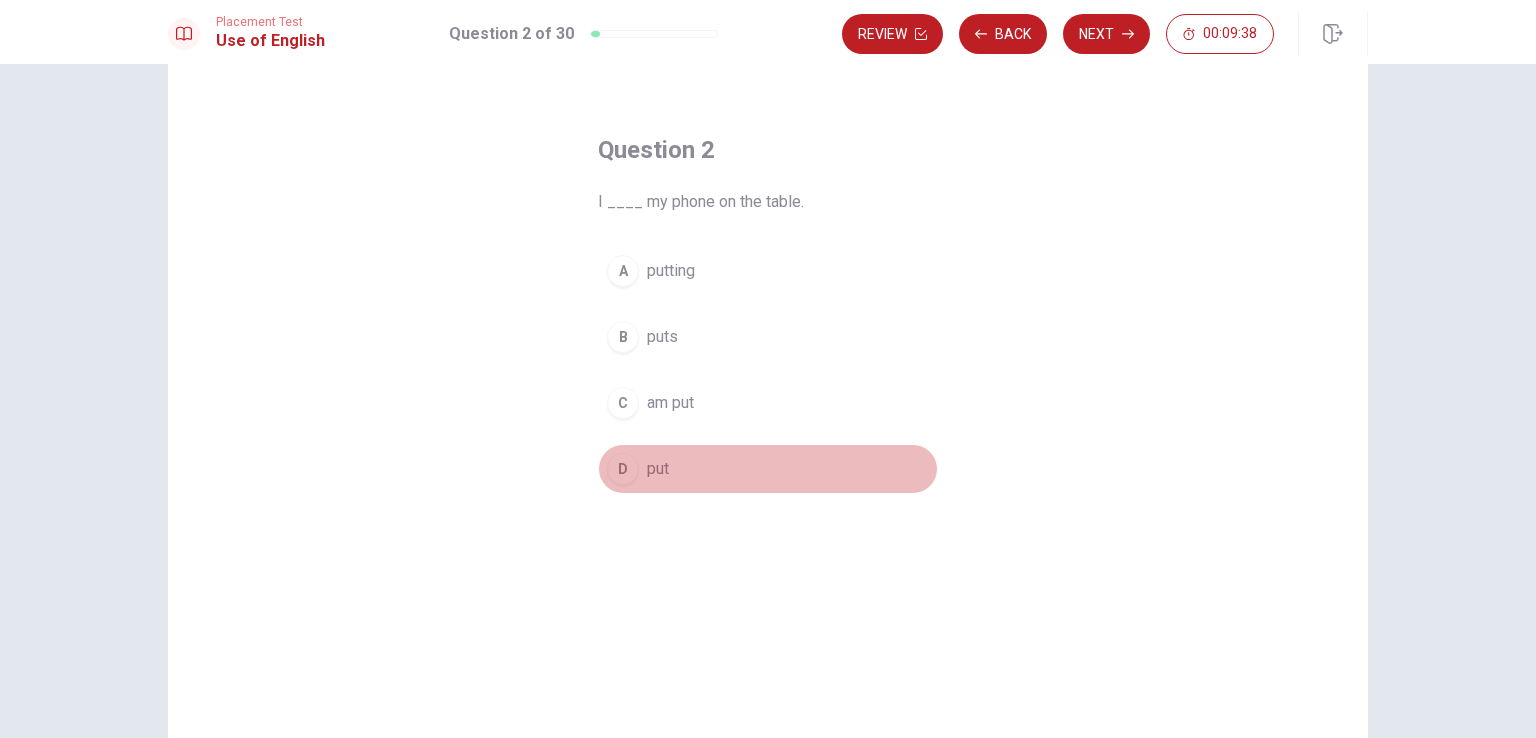 click on "D" at bounding box center [623, 469] 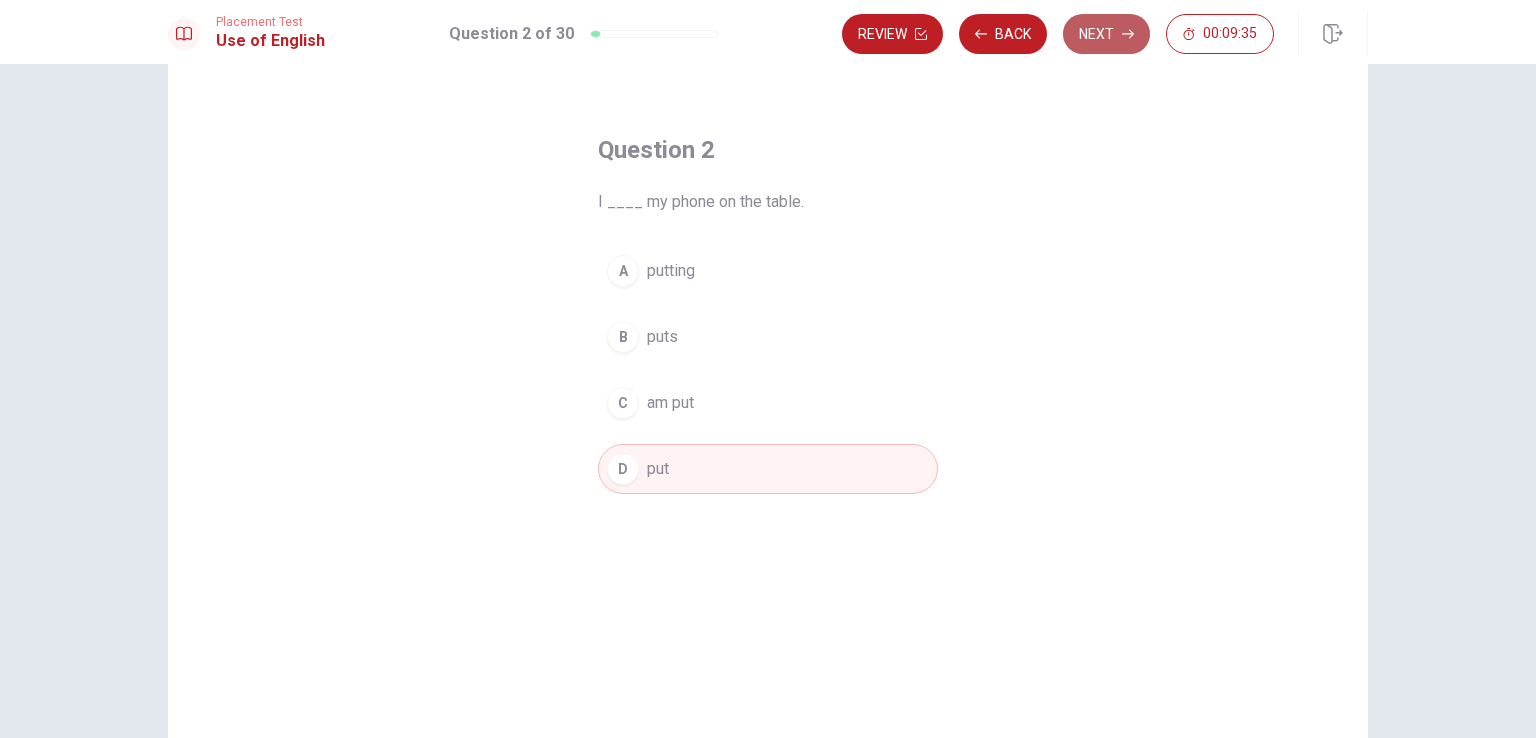 click on "Next" at bounding box center (1106, 34) 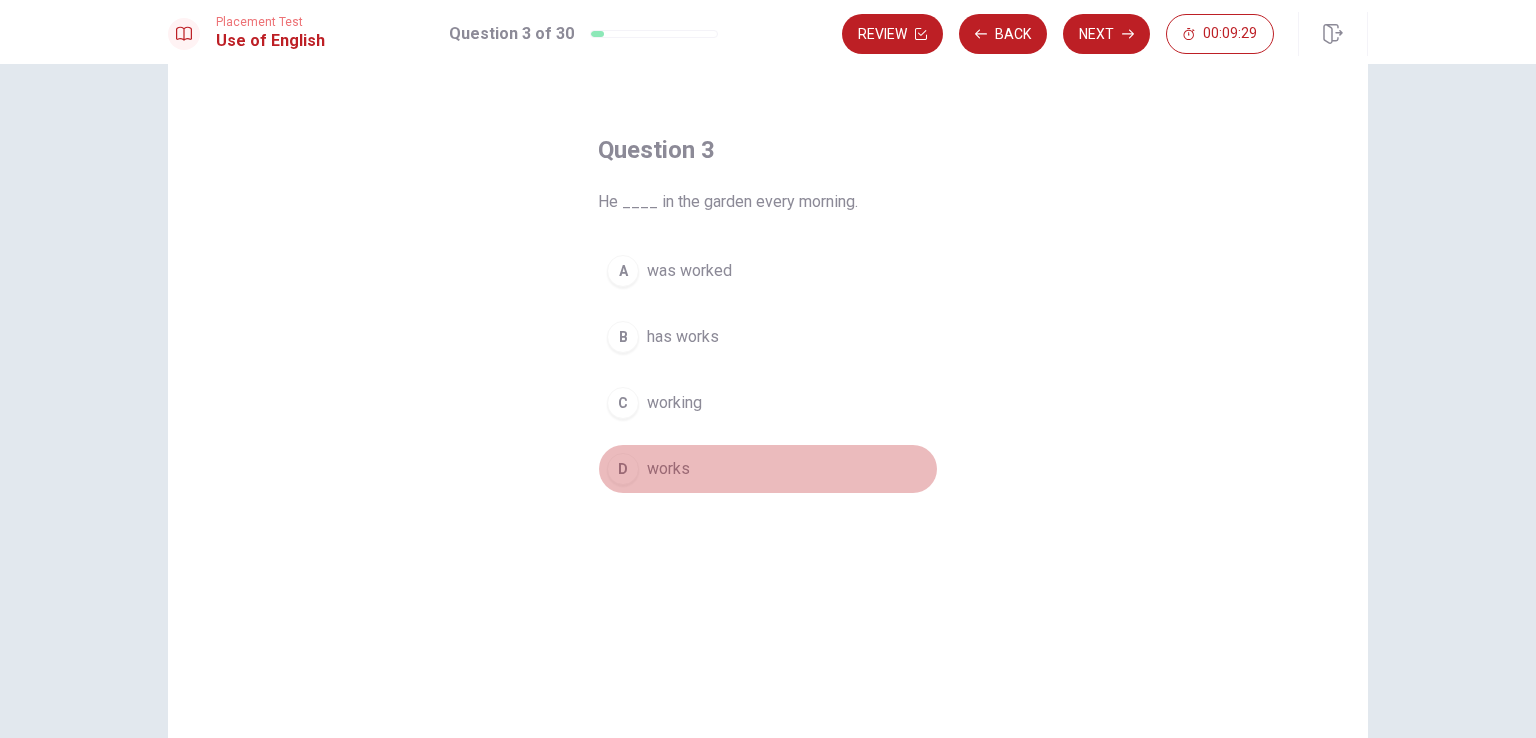 click on "D" at bounding box center (623, 469) 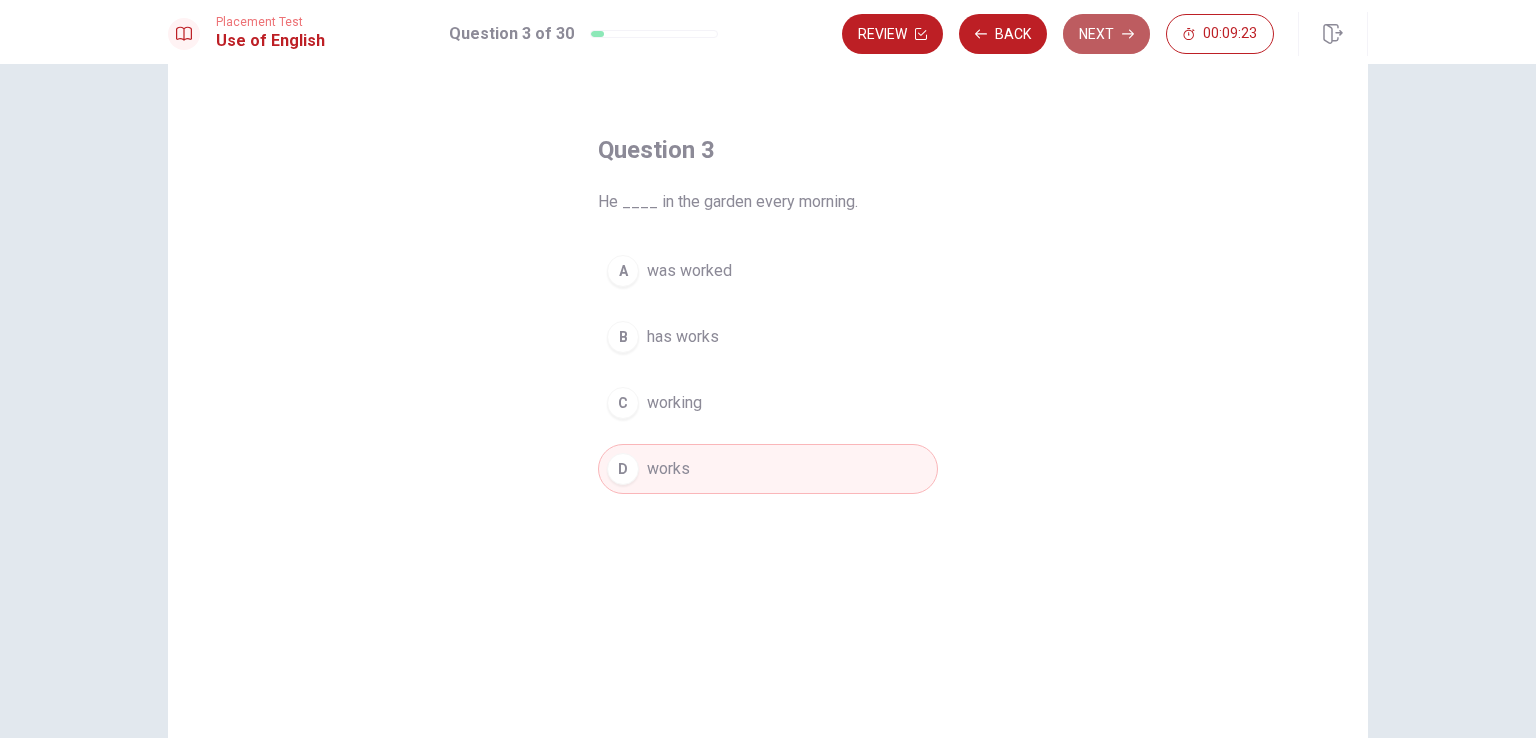click 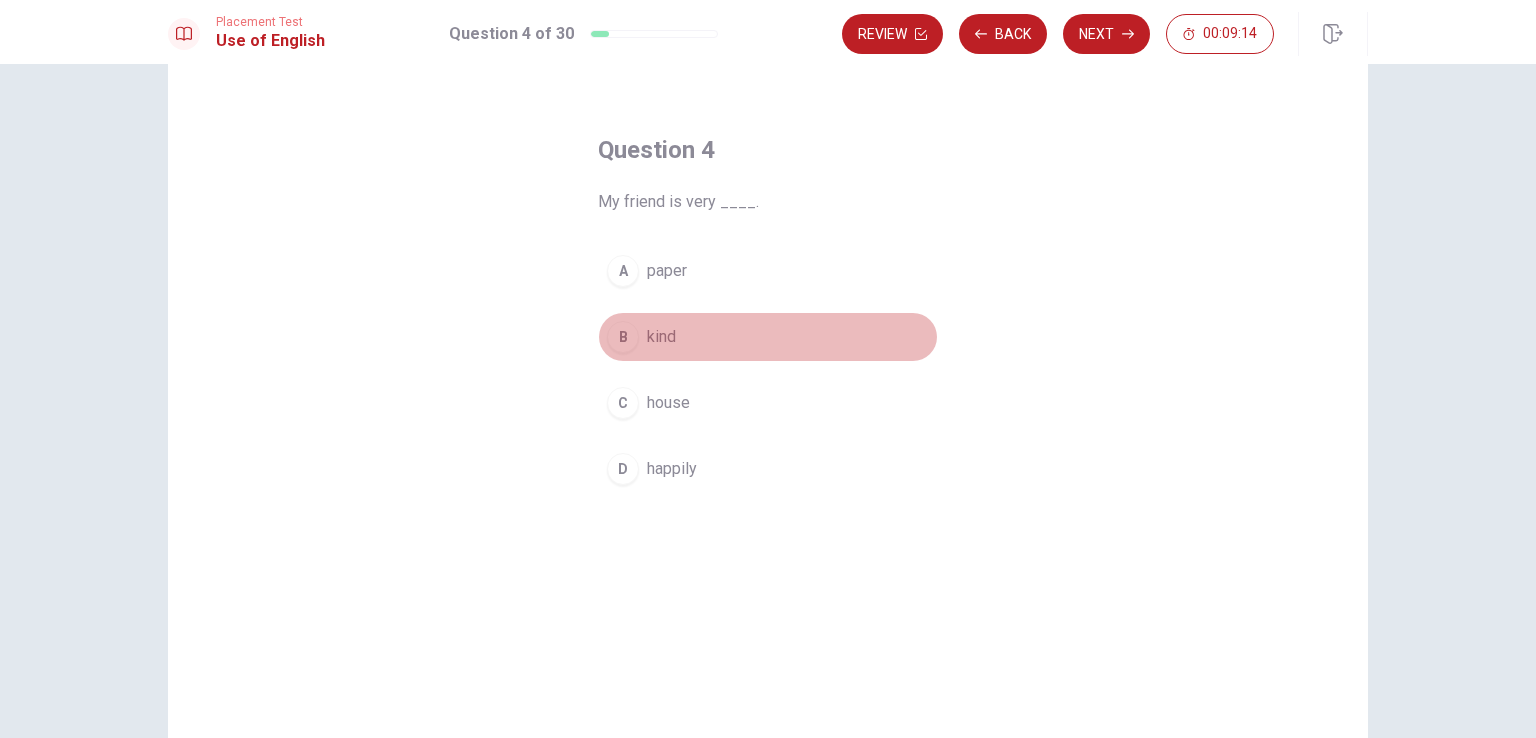 click on "B" at bounding box center (623, 337) 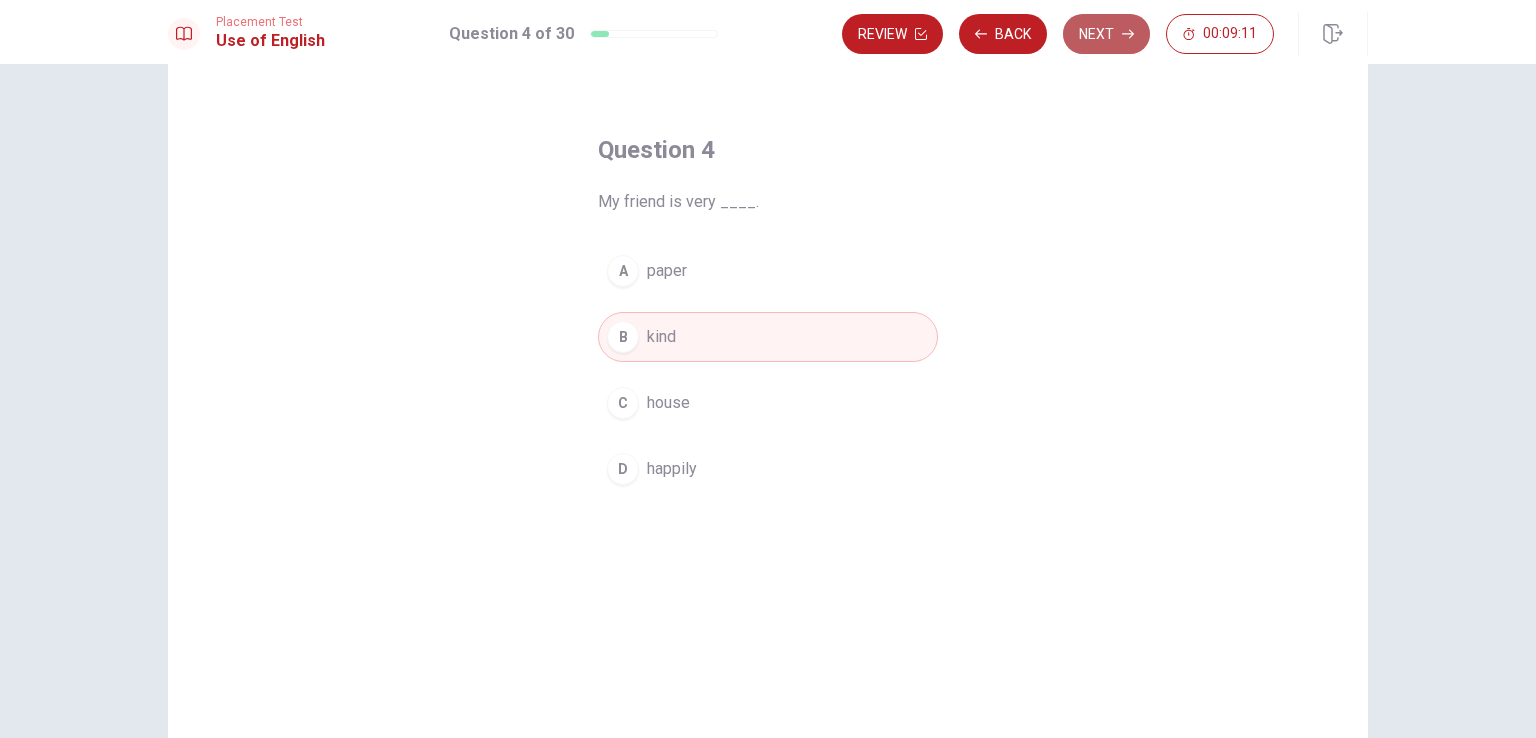 click on "Next" at bounding box center (1106, 34) 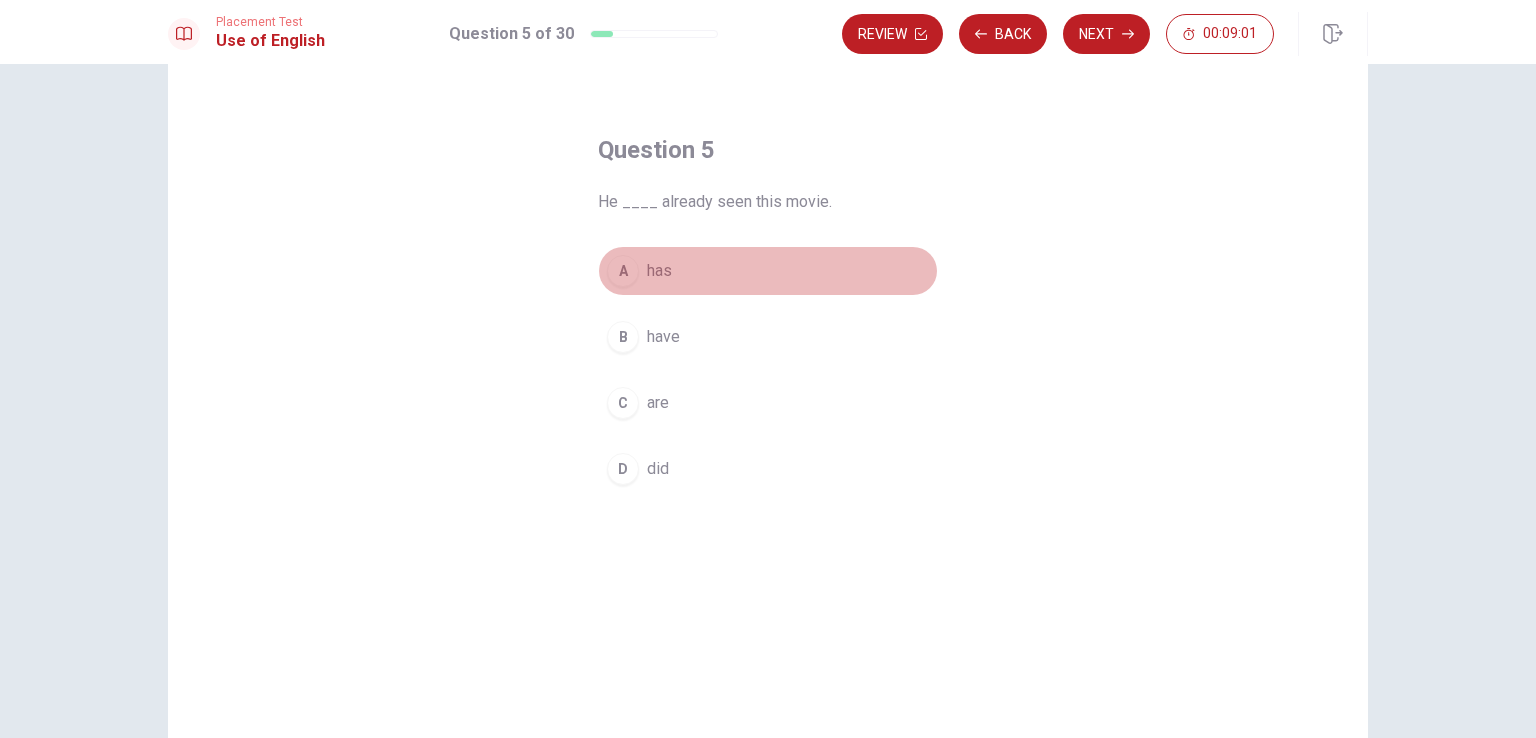click on "A" at bounding box center [623, 271] 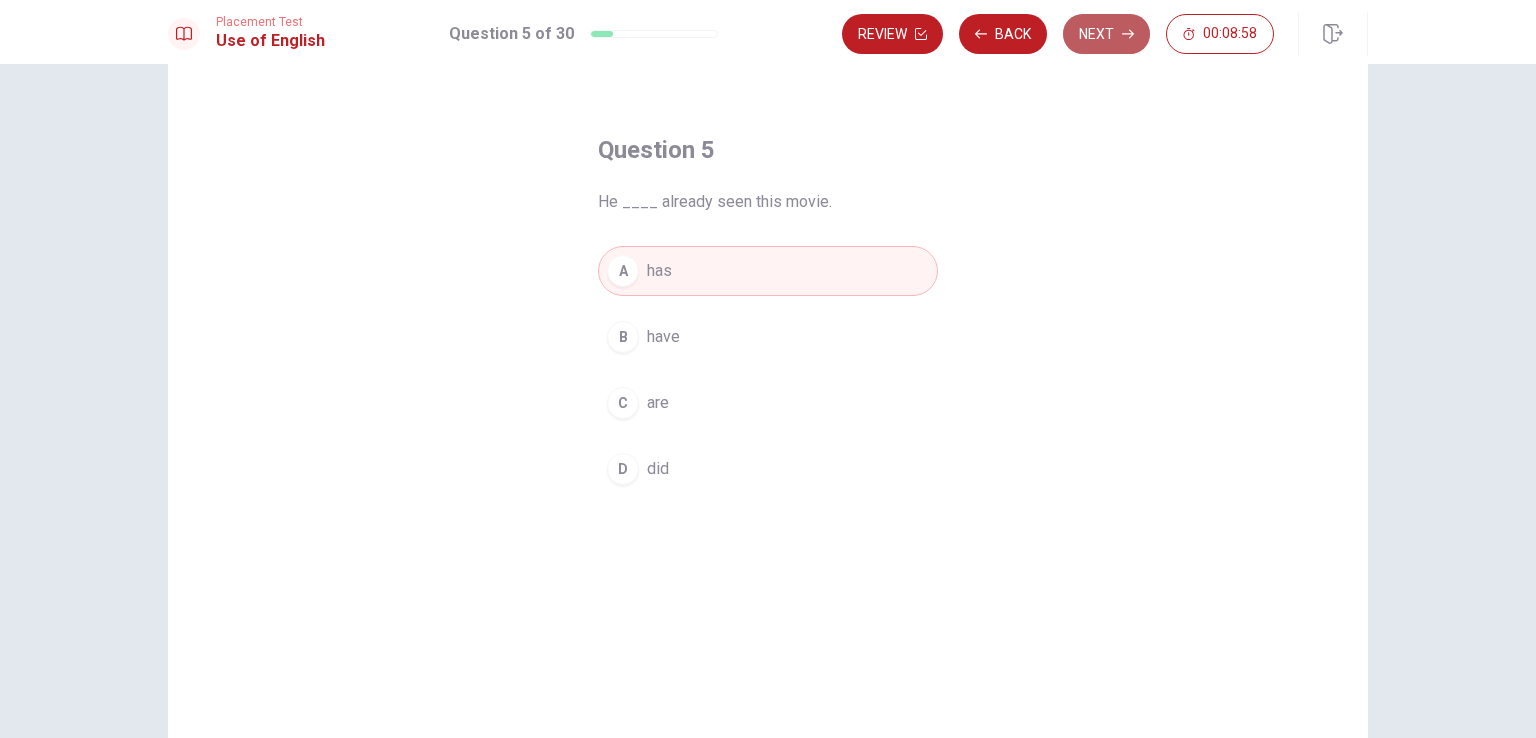 click on "Next" at bounding box center [1106, 34] 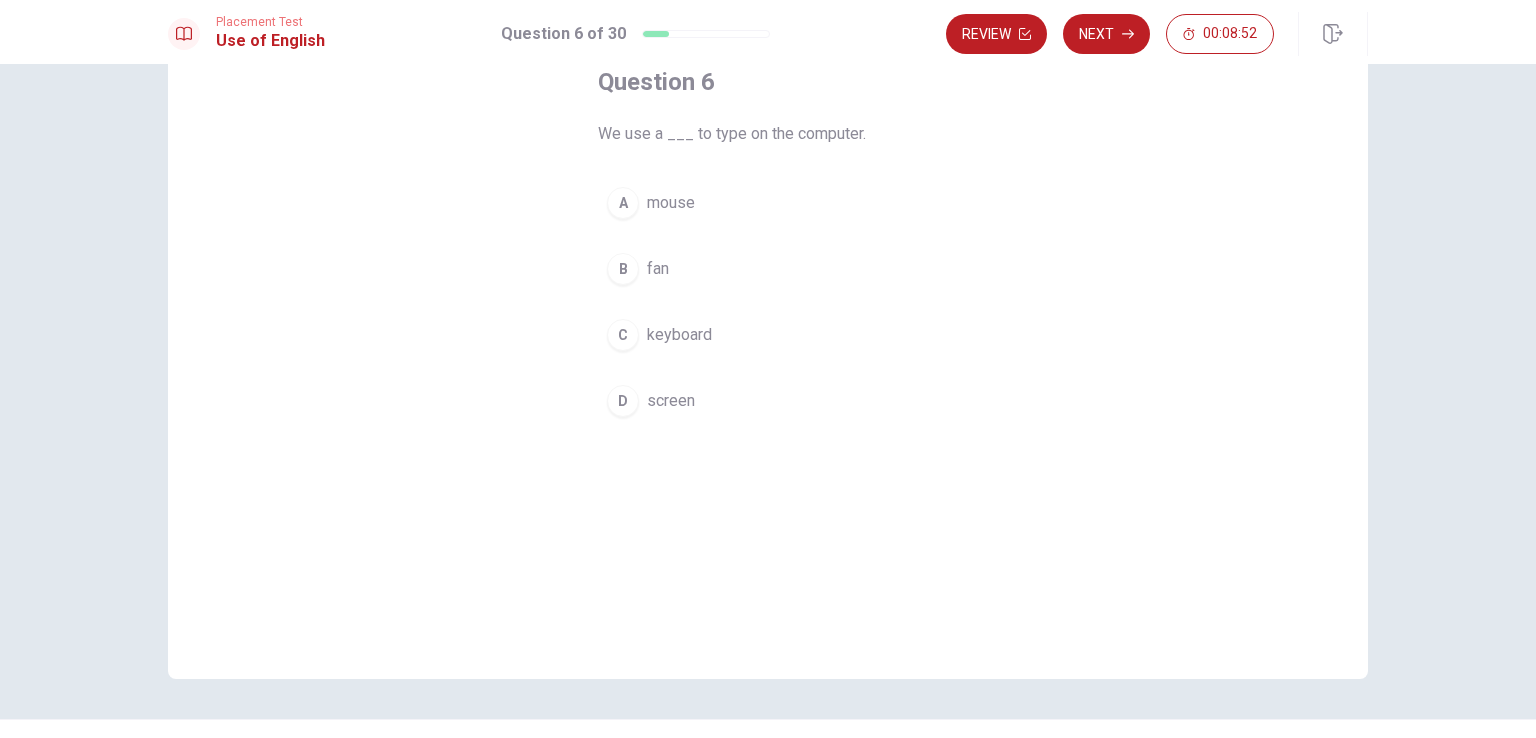 scroll, scrollTop: 120, scrollLeft: 0, axis: vertical 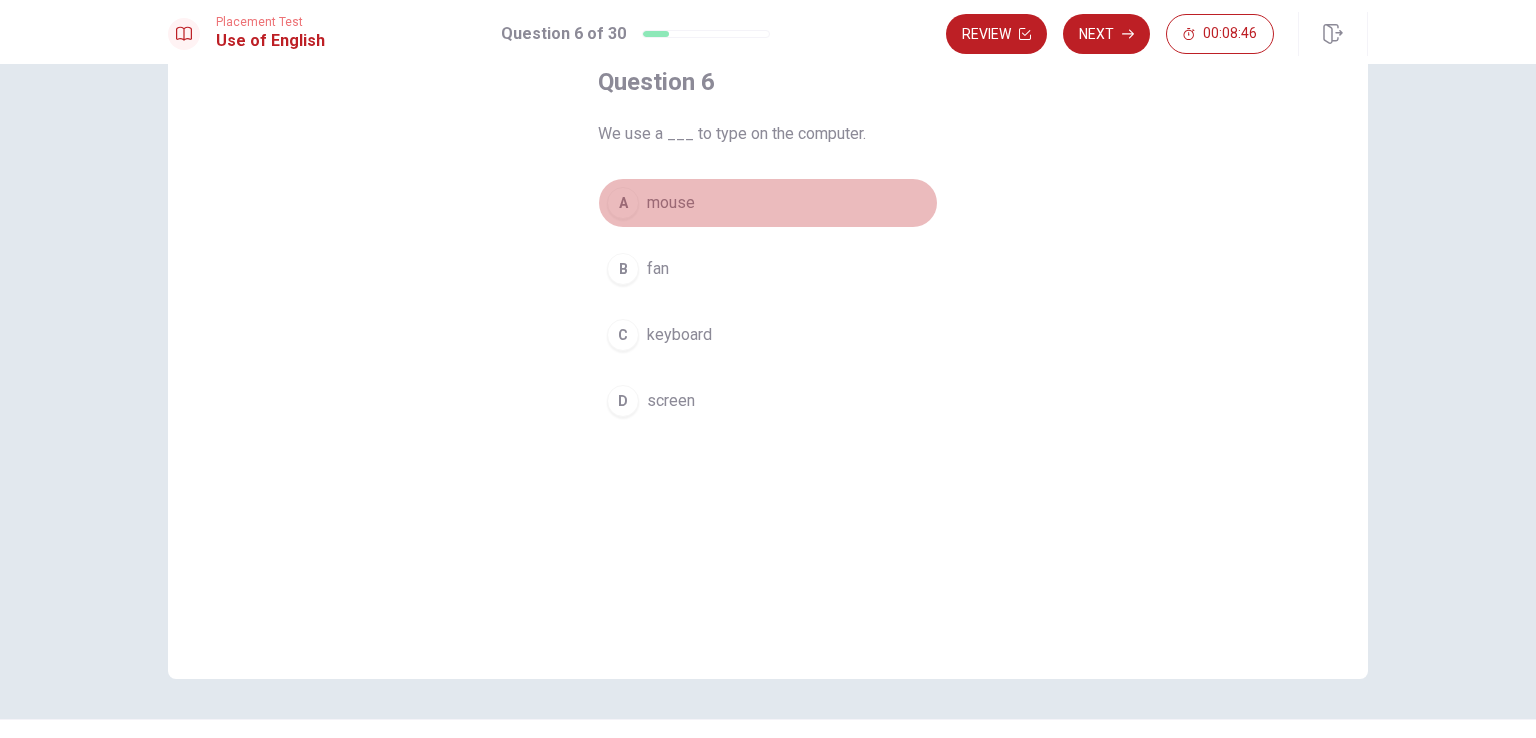 click on "A" at bounding box center (623, 203) 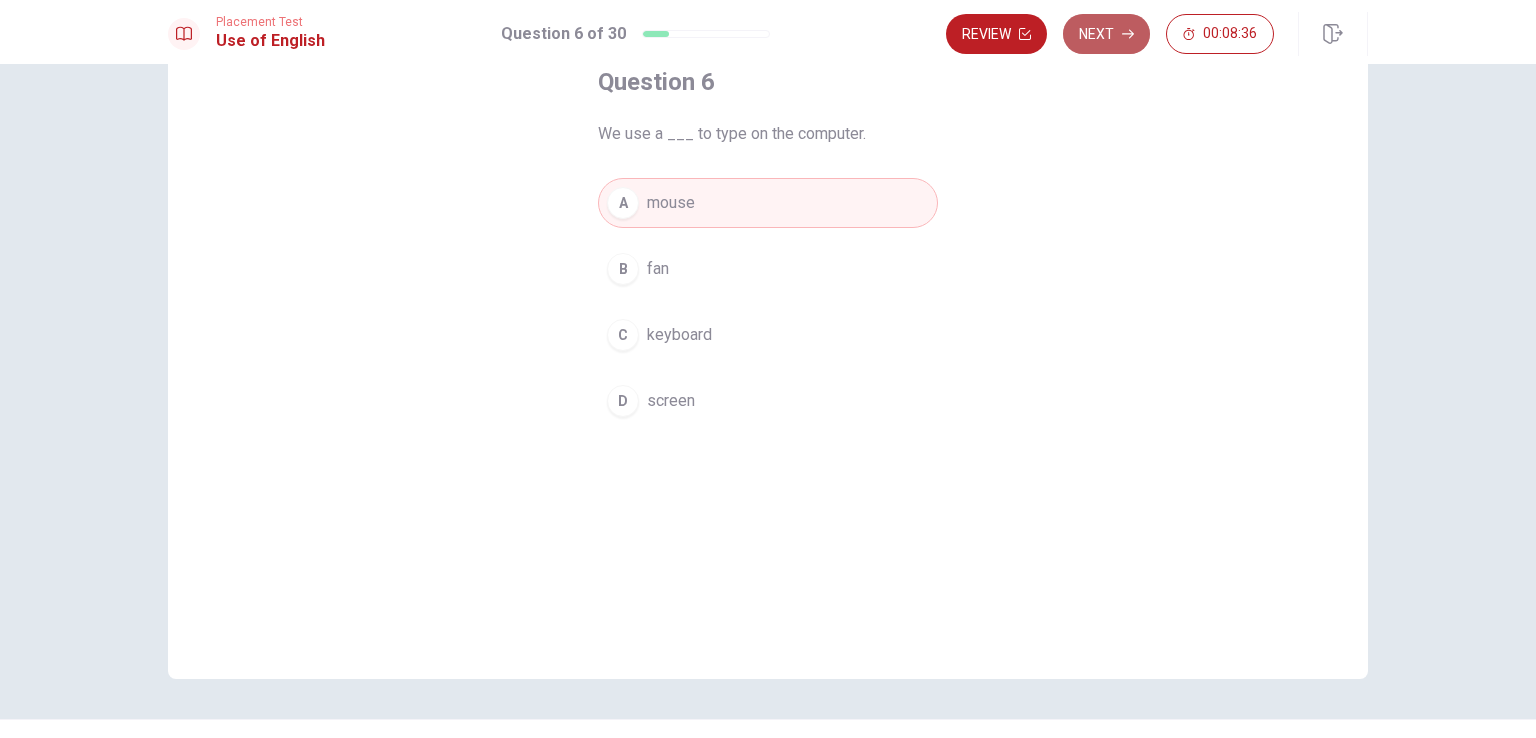 click on "Next" at bounding box center (1106, 34) 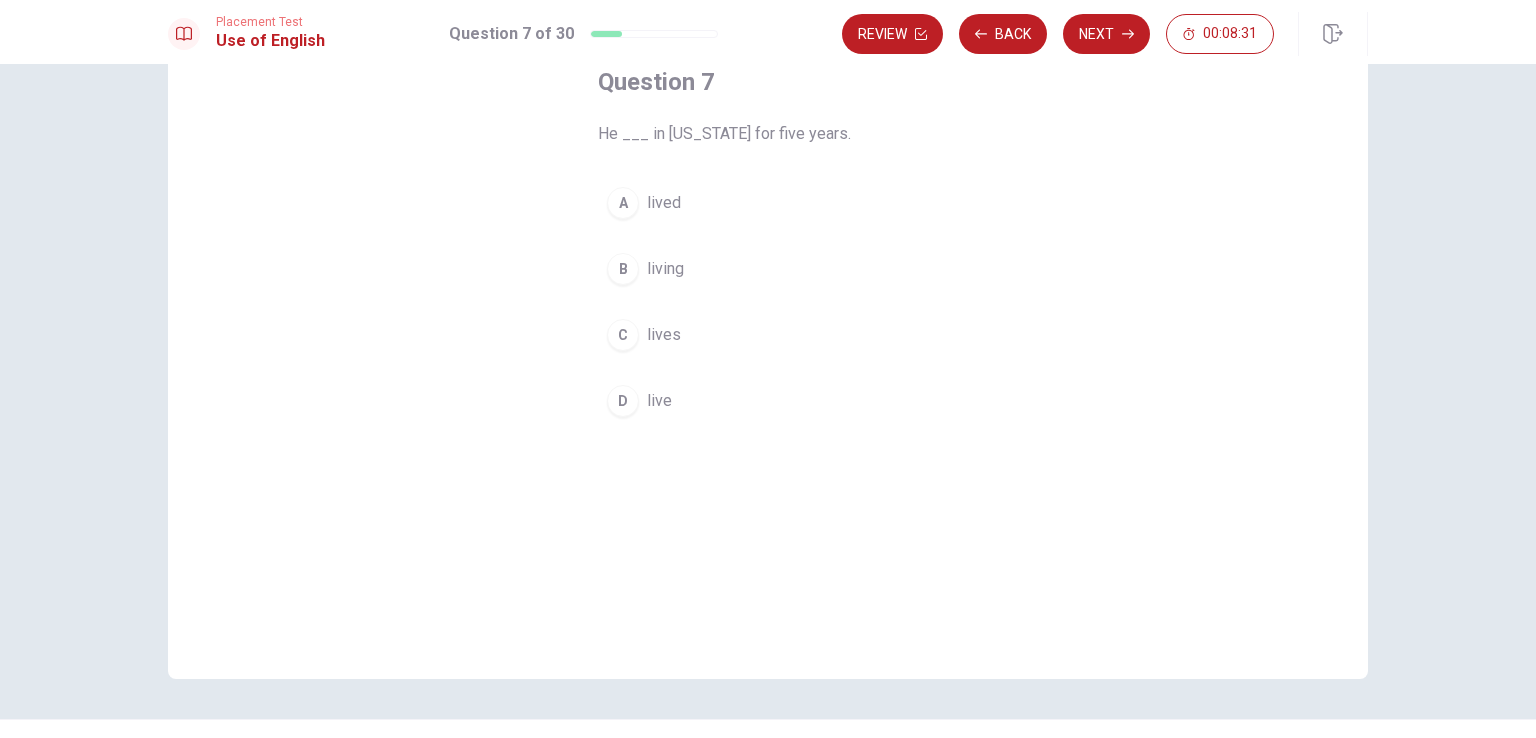 click on "A" at bounding box center [623, 203] 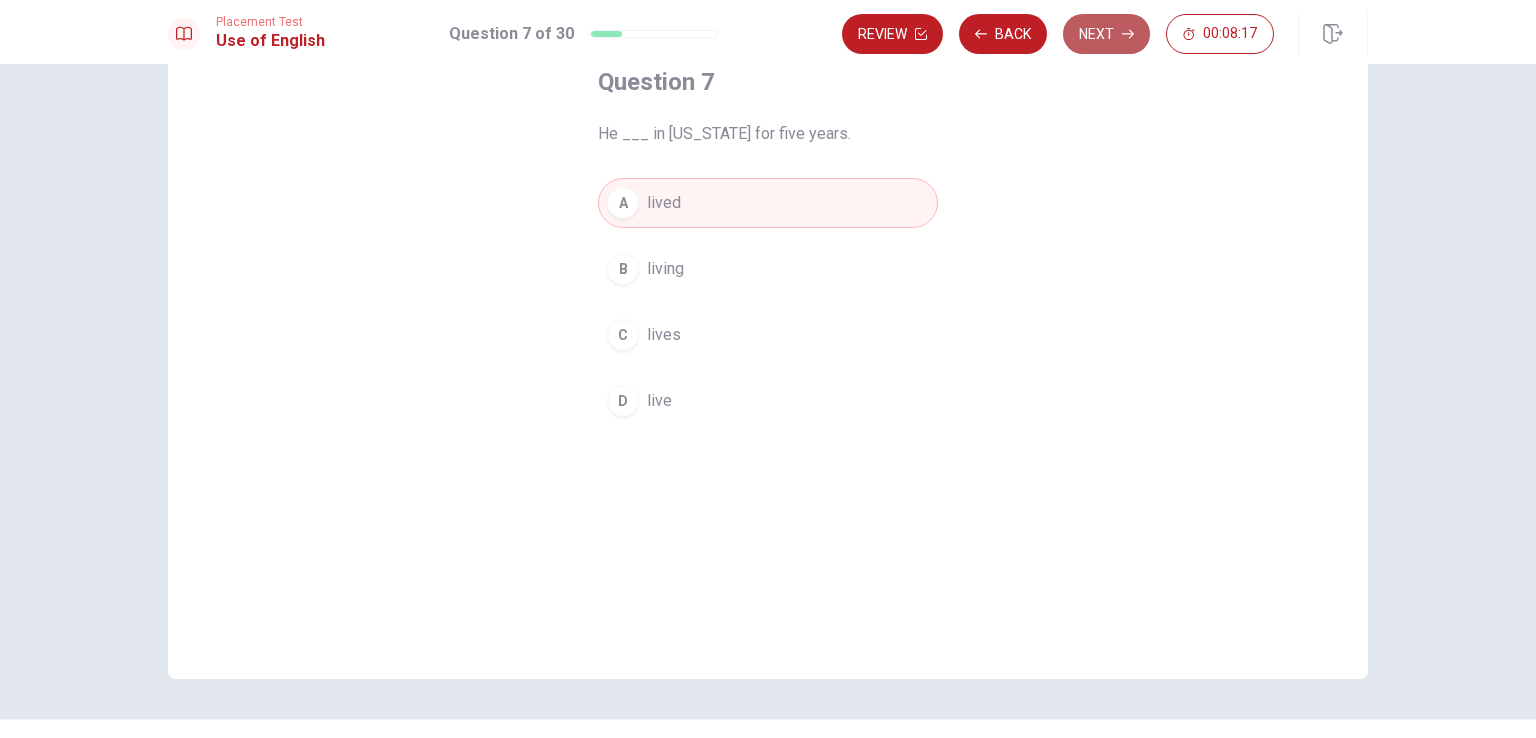 click on "Next" at bounding box center (1106, 34) 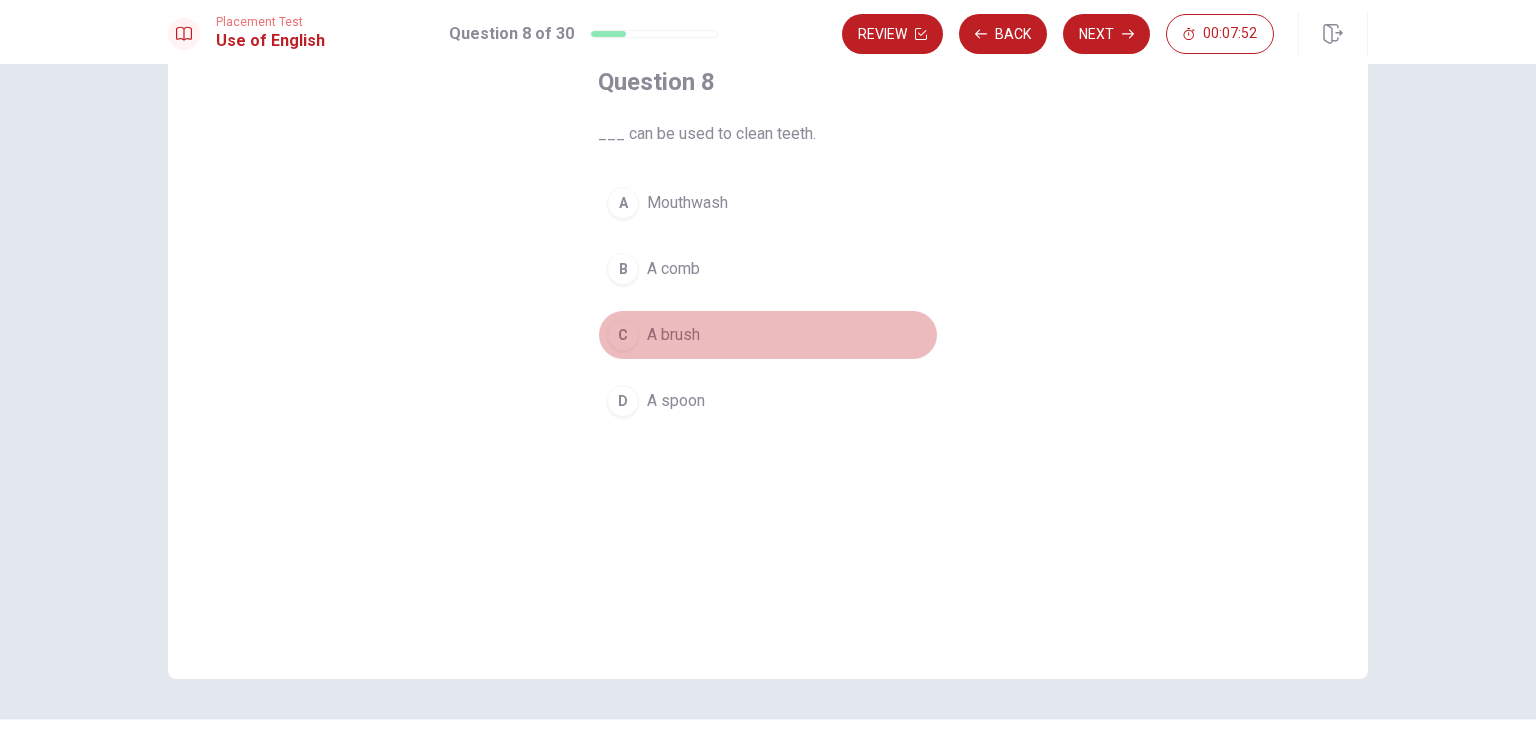 click on "C" at bounding box center (623, 335) 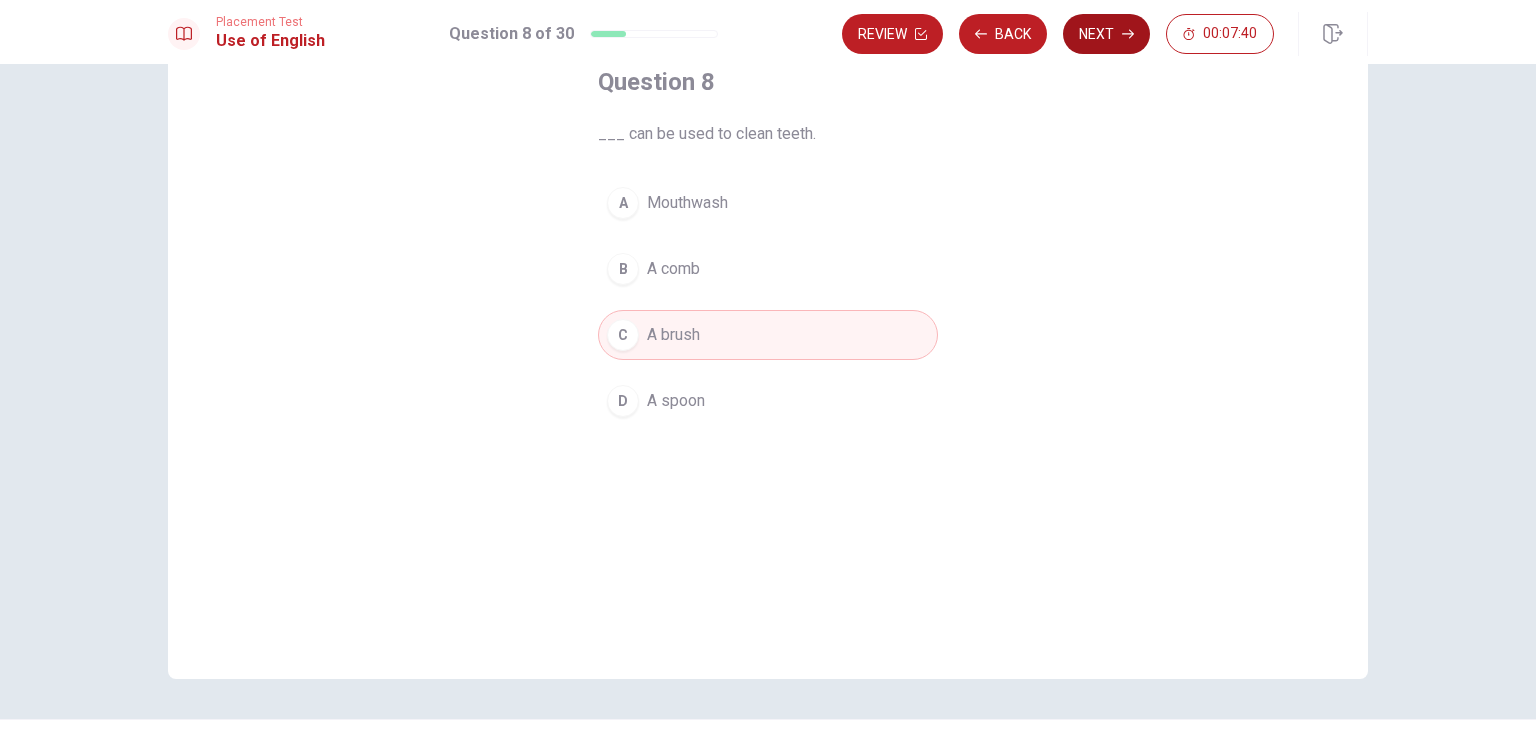click on "Next" at bounding box center (1106, 34) 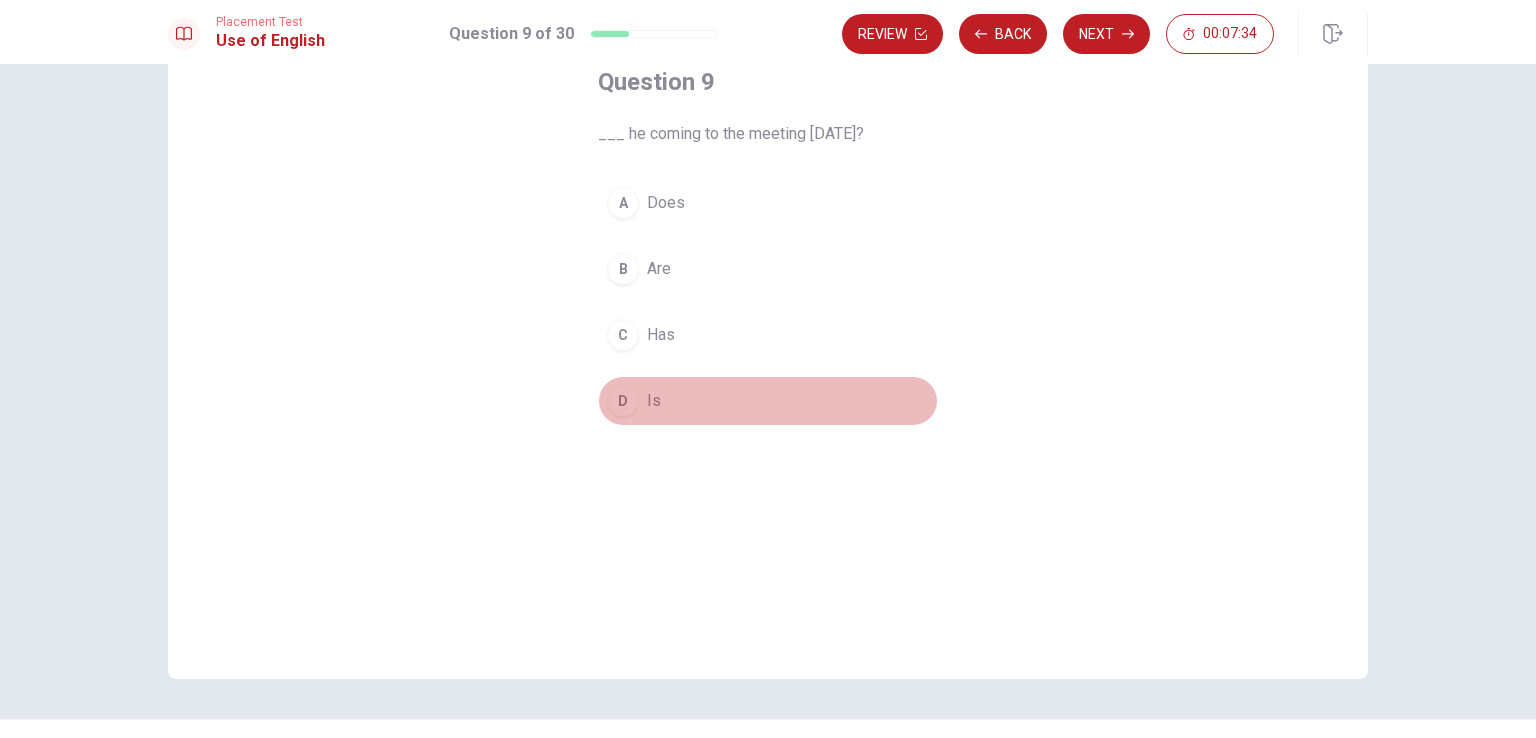 click on "D" at bounding box center (623, 401) 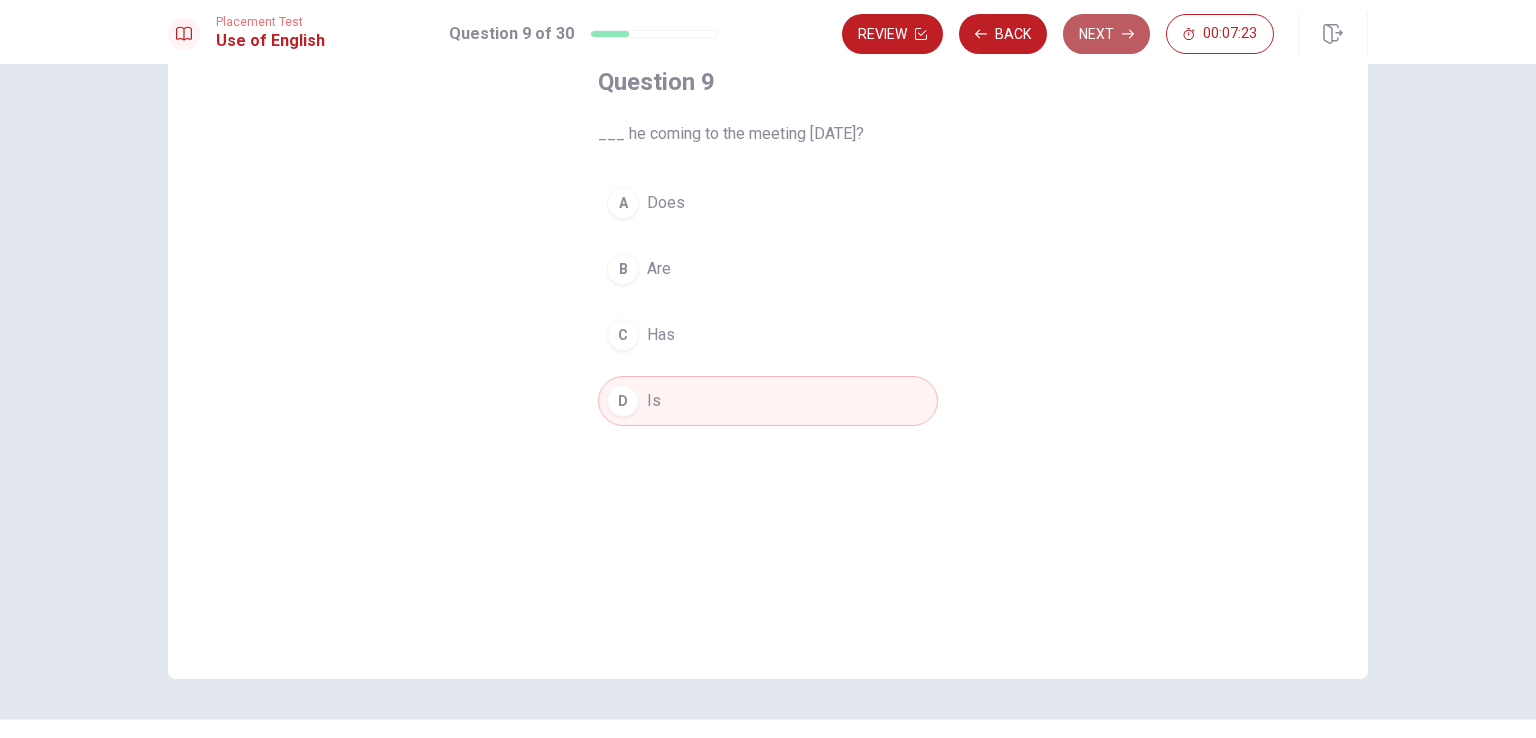 click on "Next" at bounding box center [1106, 34] 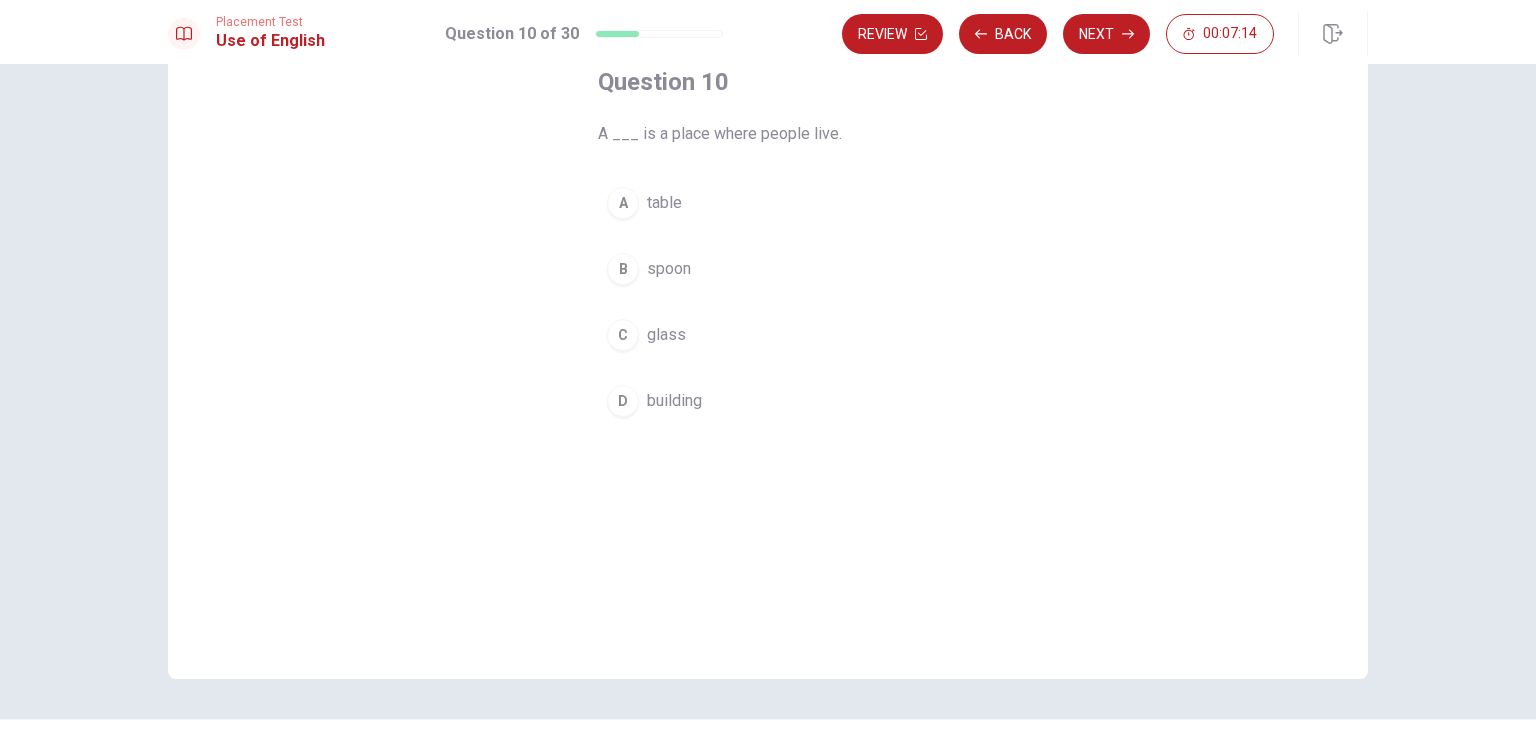click on "D" at bounding box center (623, 401) 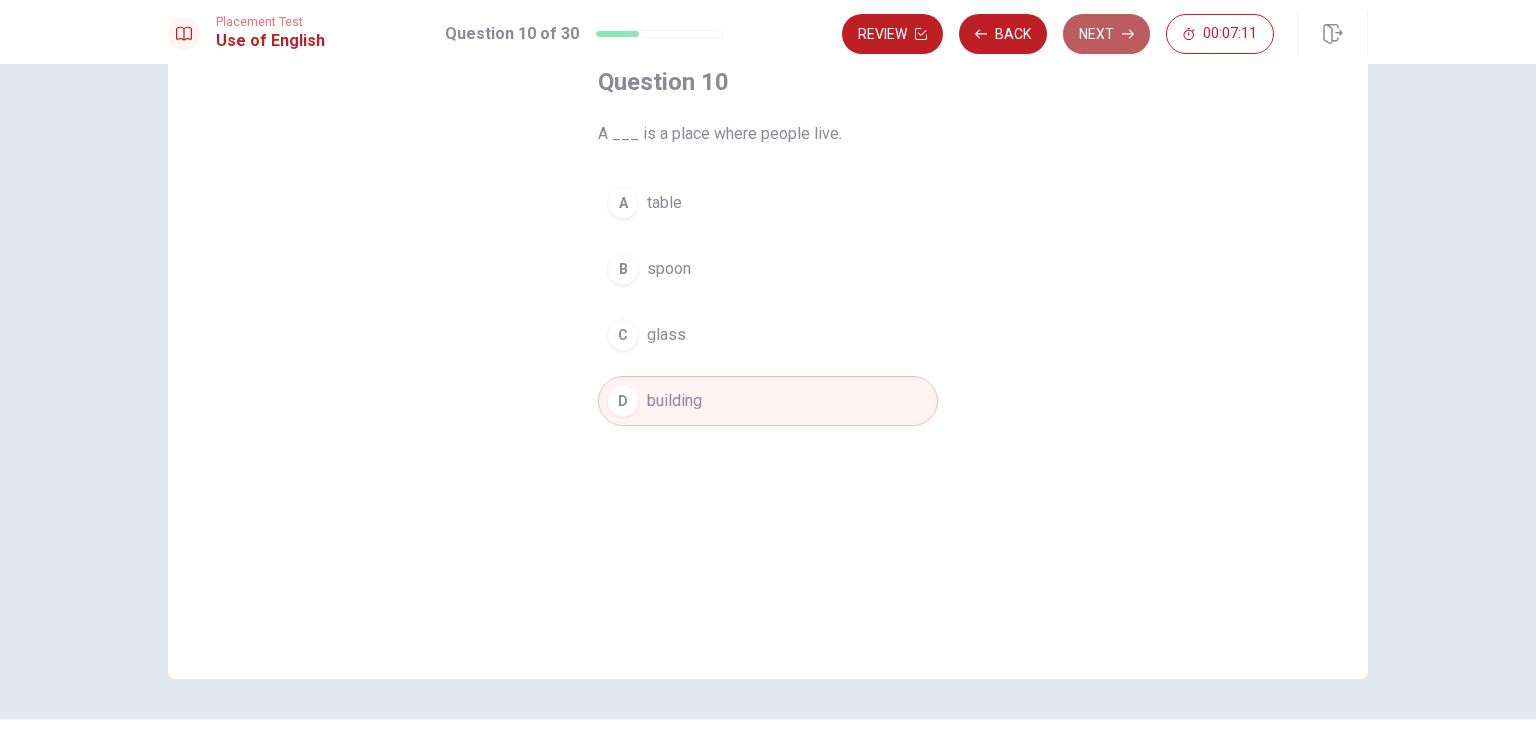 click on "Next" at bounding box center (1106, 34) 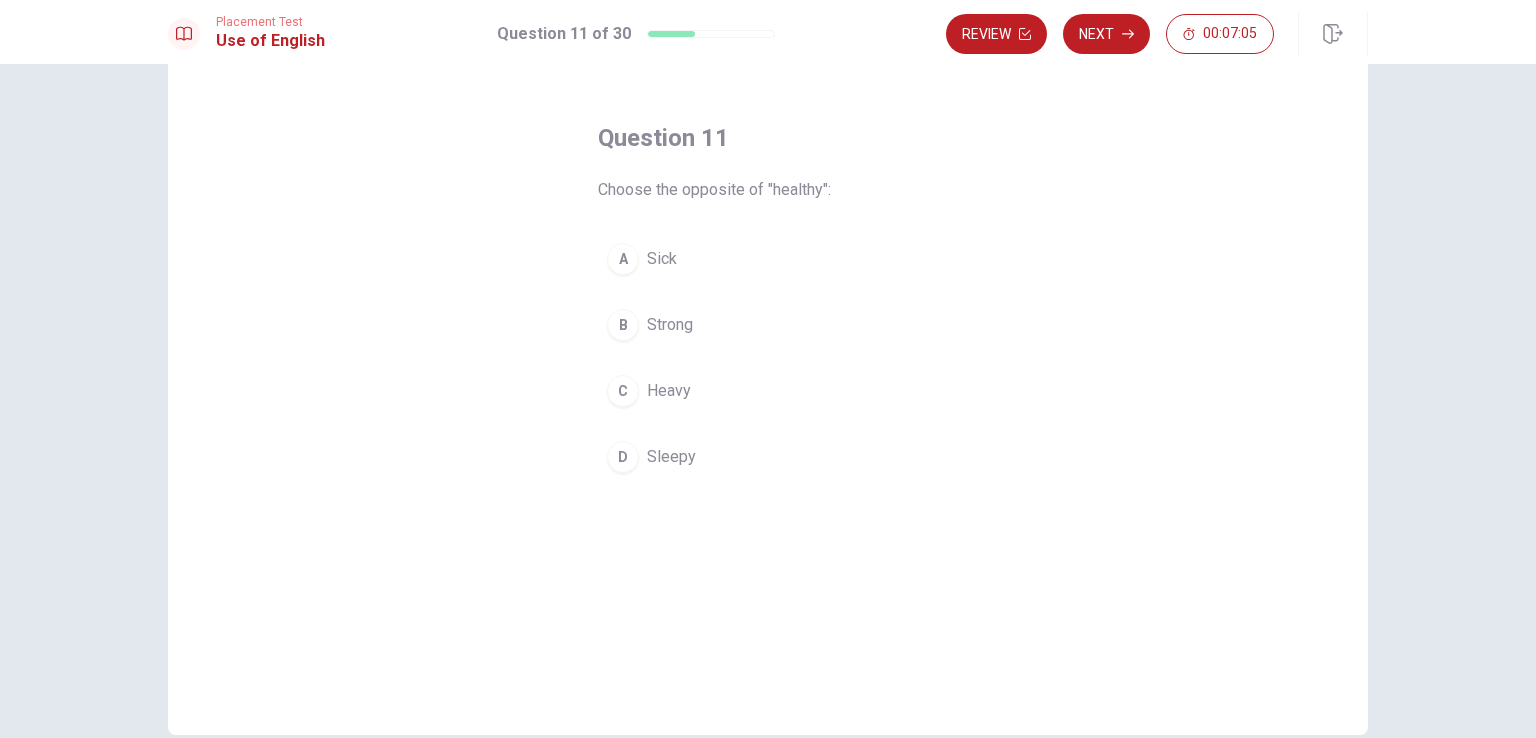 scroll, scrollTop: 66, scrollLeft: 0, axis: vertical 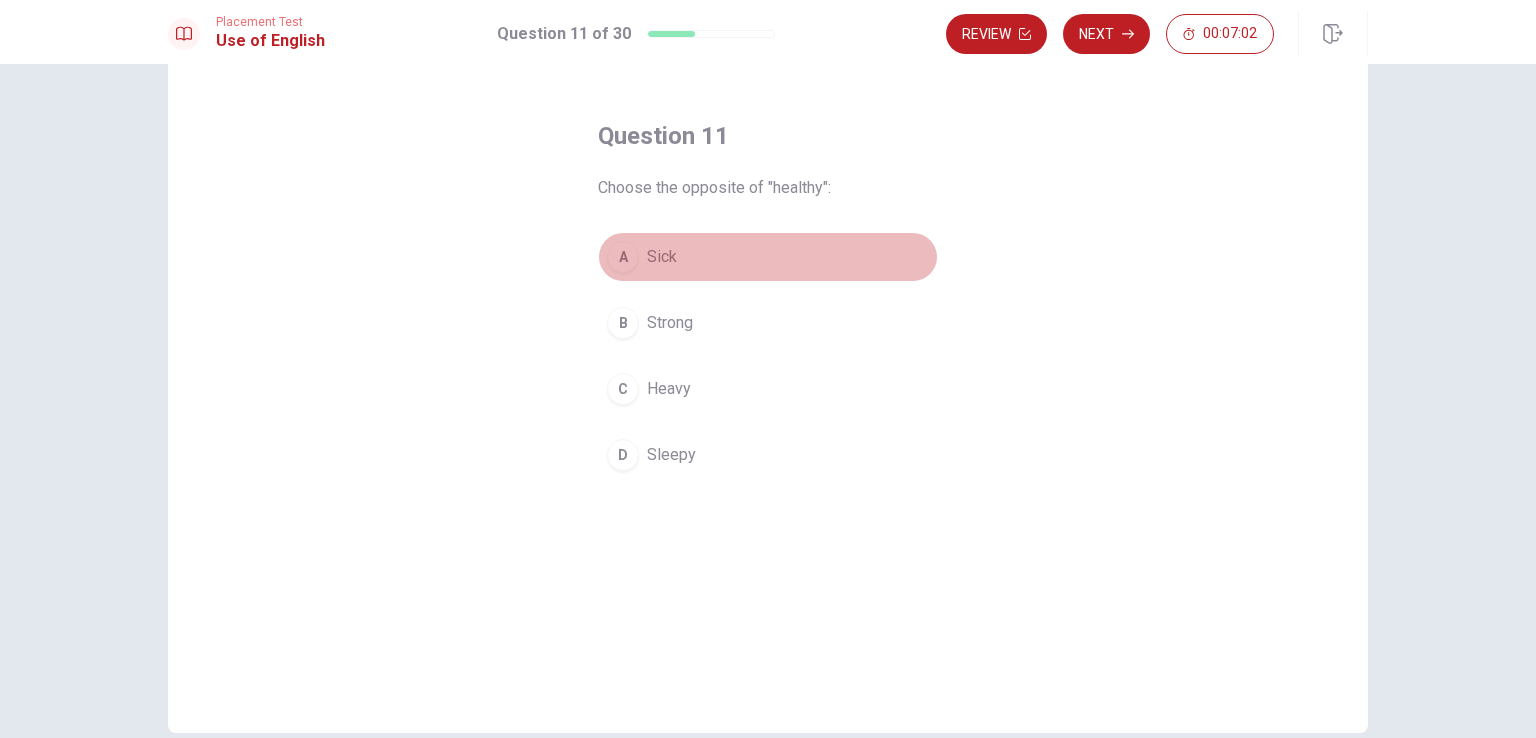 click on "A" at bounding box center (623, 257) 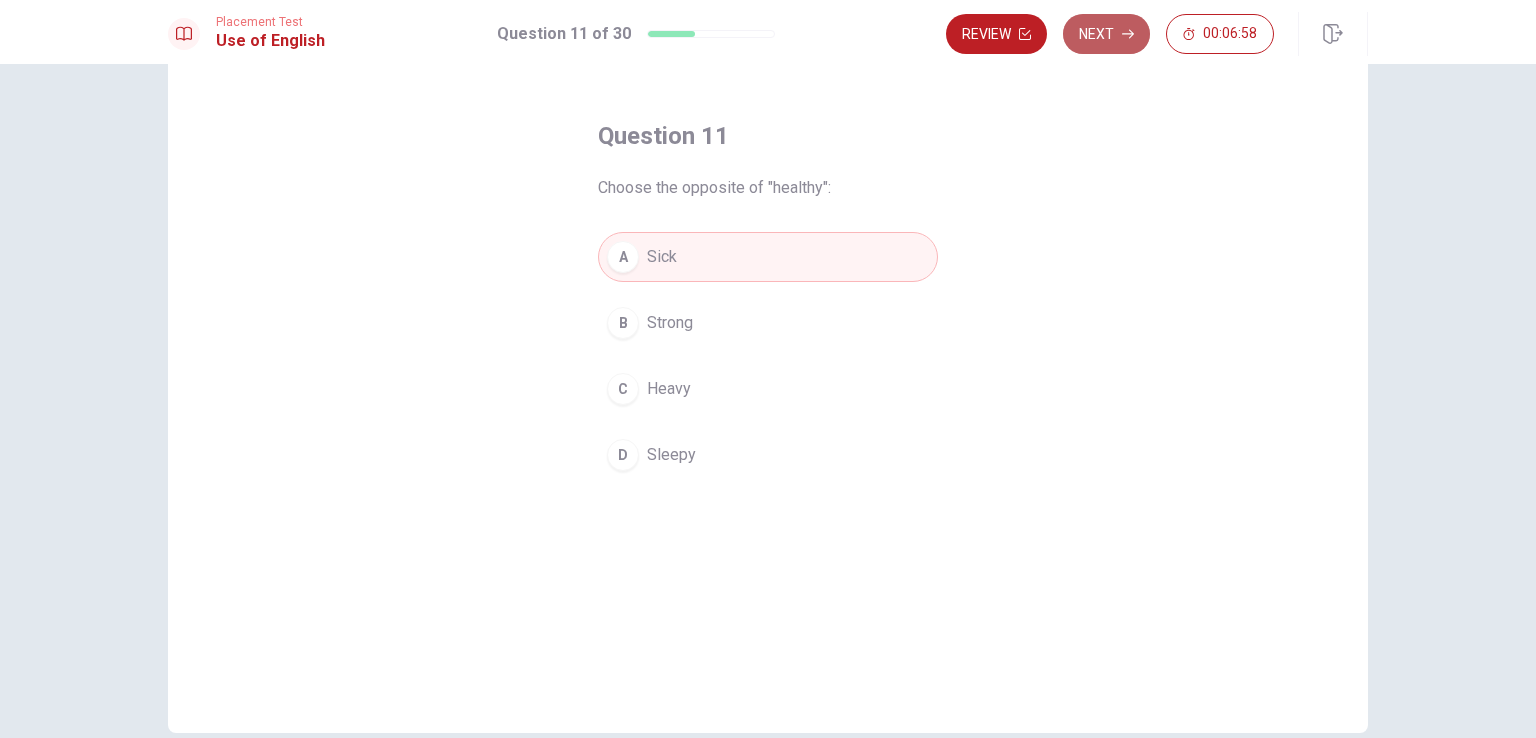 click 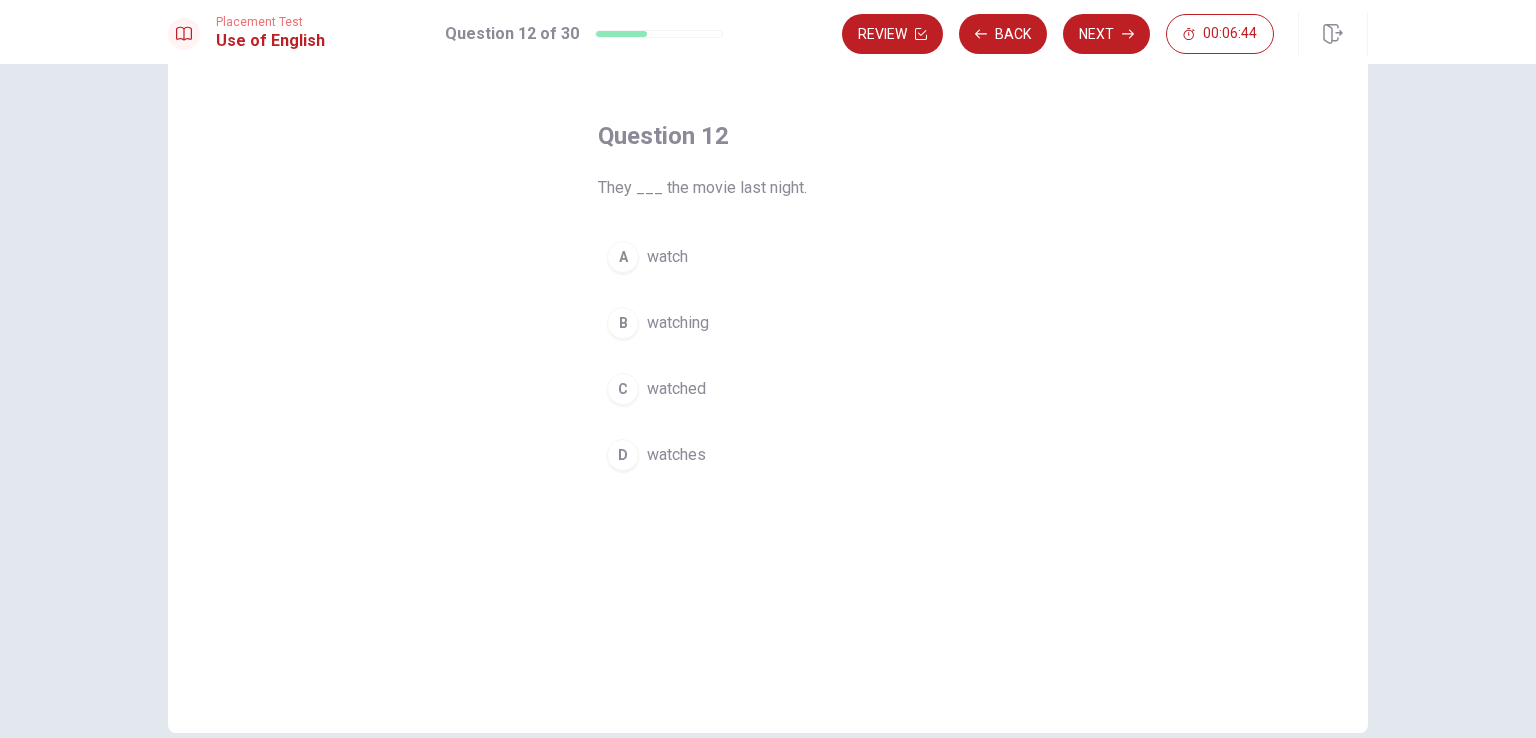 click on "C" at bounding box center [623, 389] 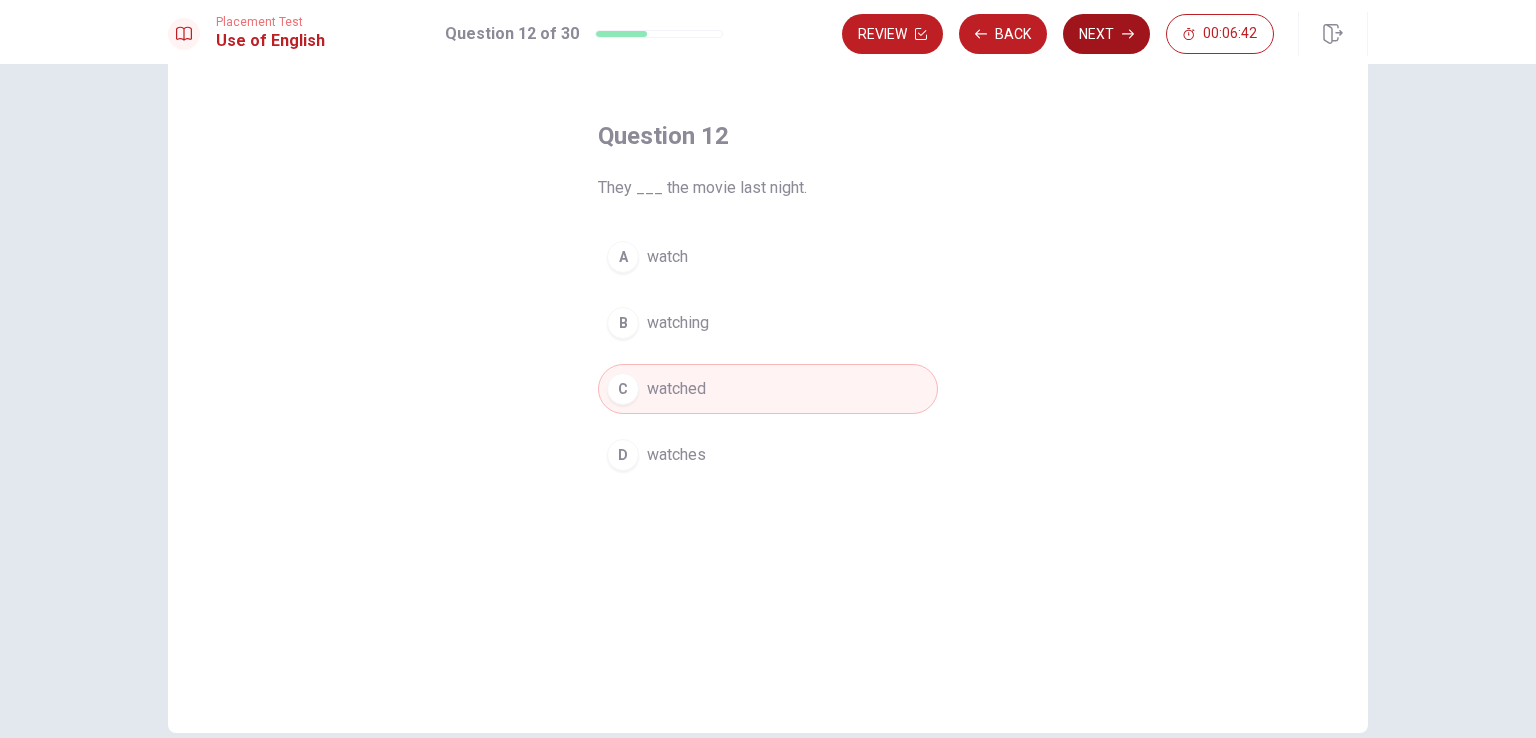 click on "Next" at bounding box center [1106, 34] 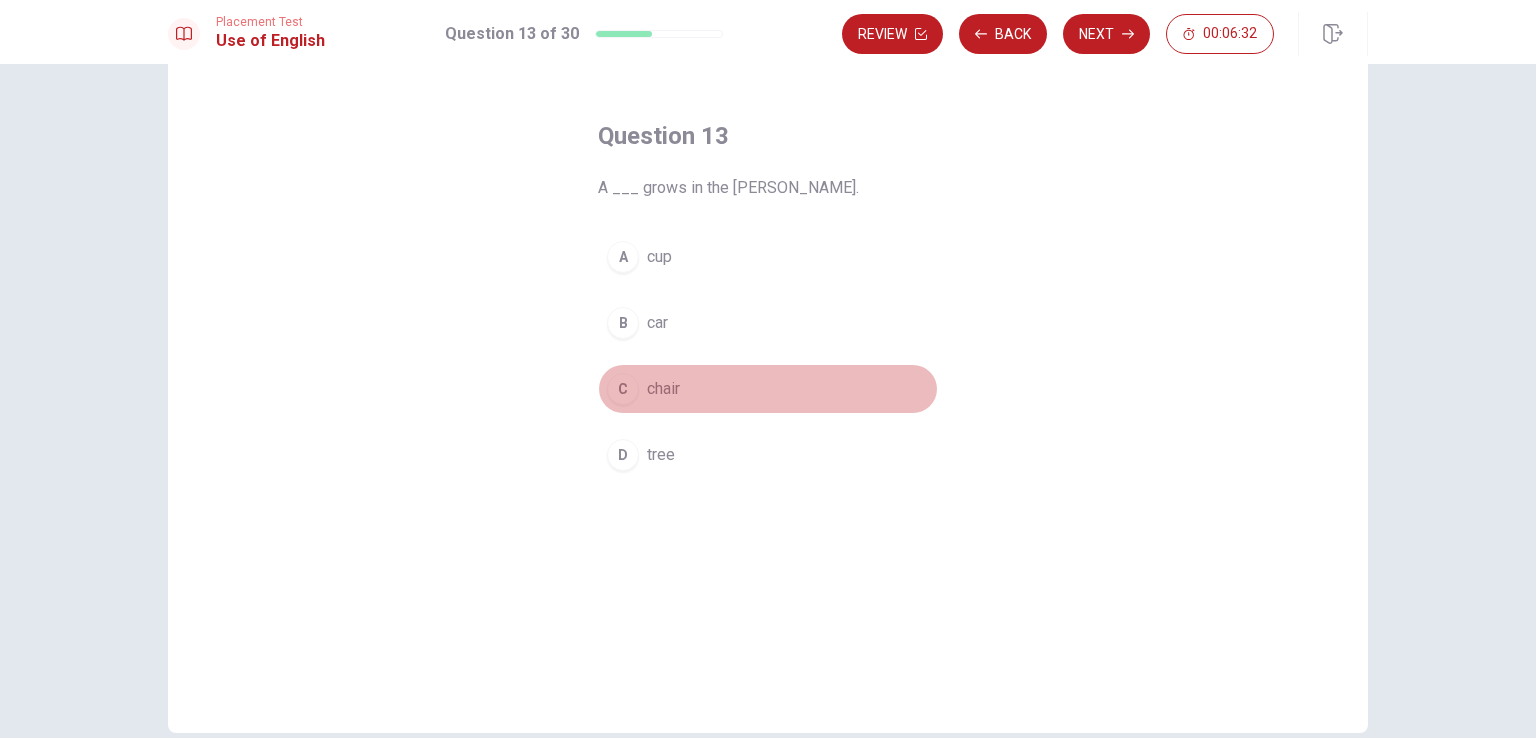 click on "C" at bounding box center [623, 389] 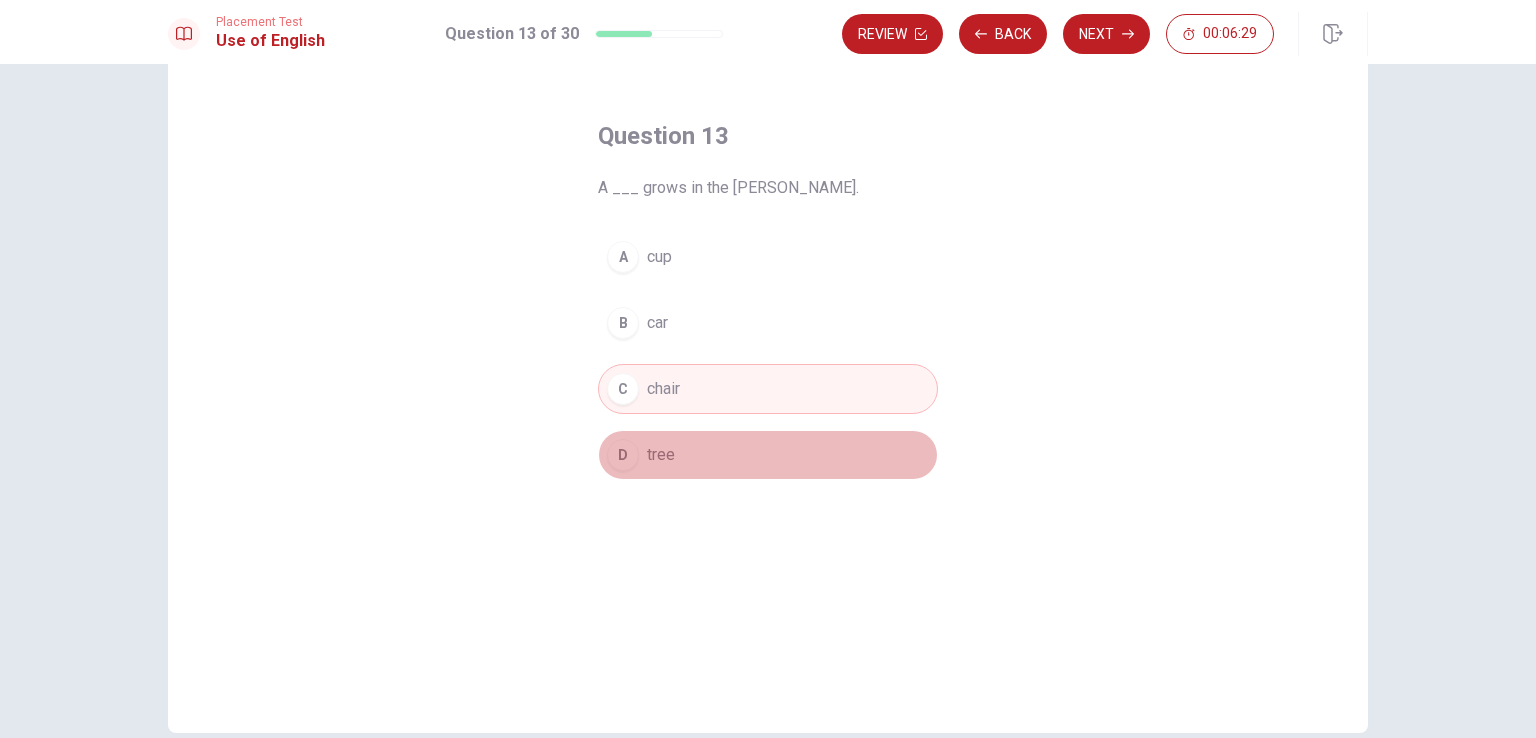 click on "D" at bounding box center (623, 455) 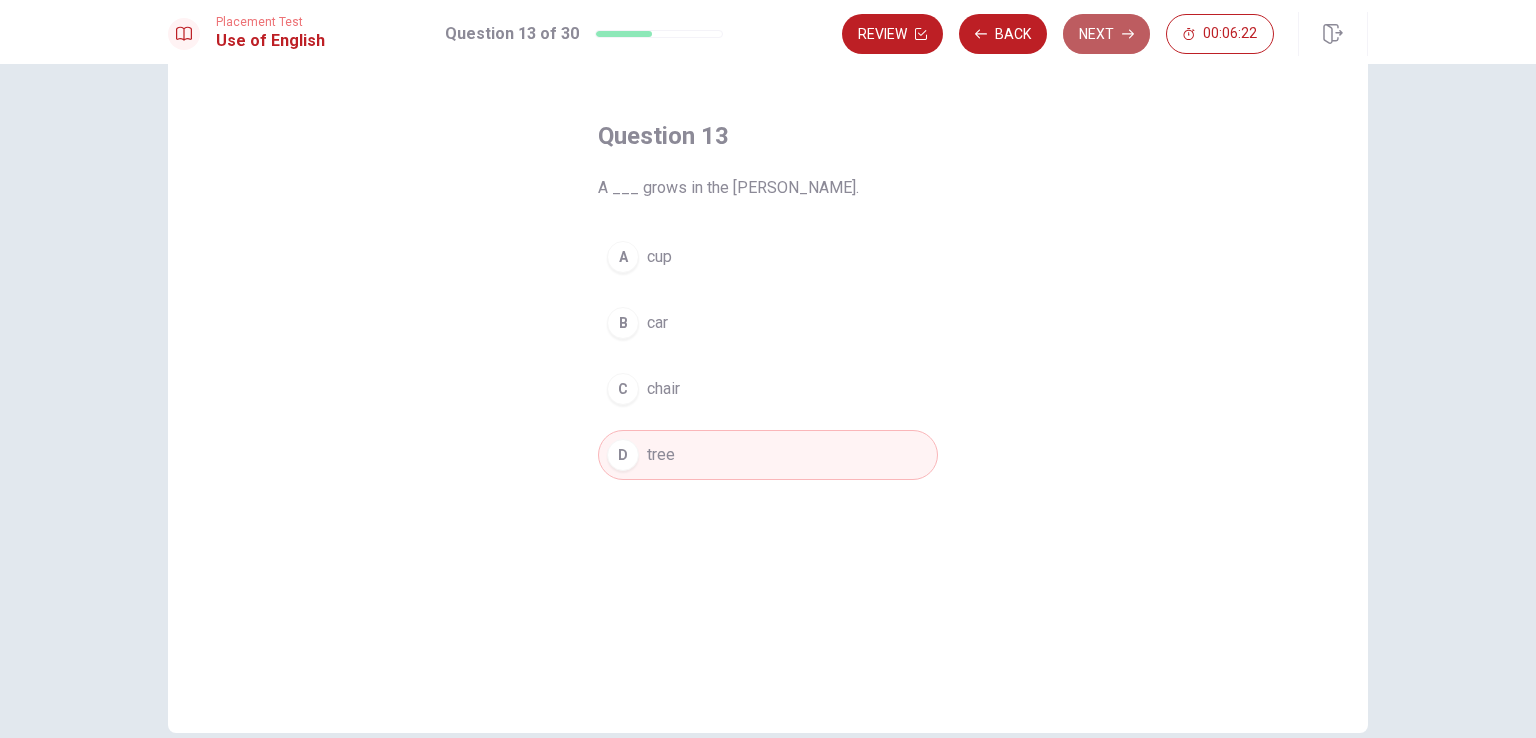 click on "Next" at bounding box center [1106, 34] 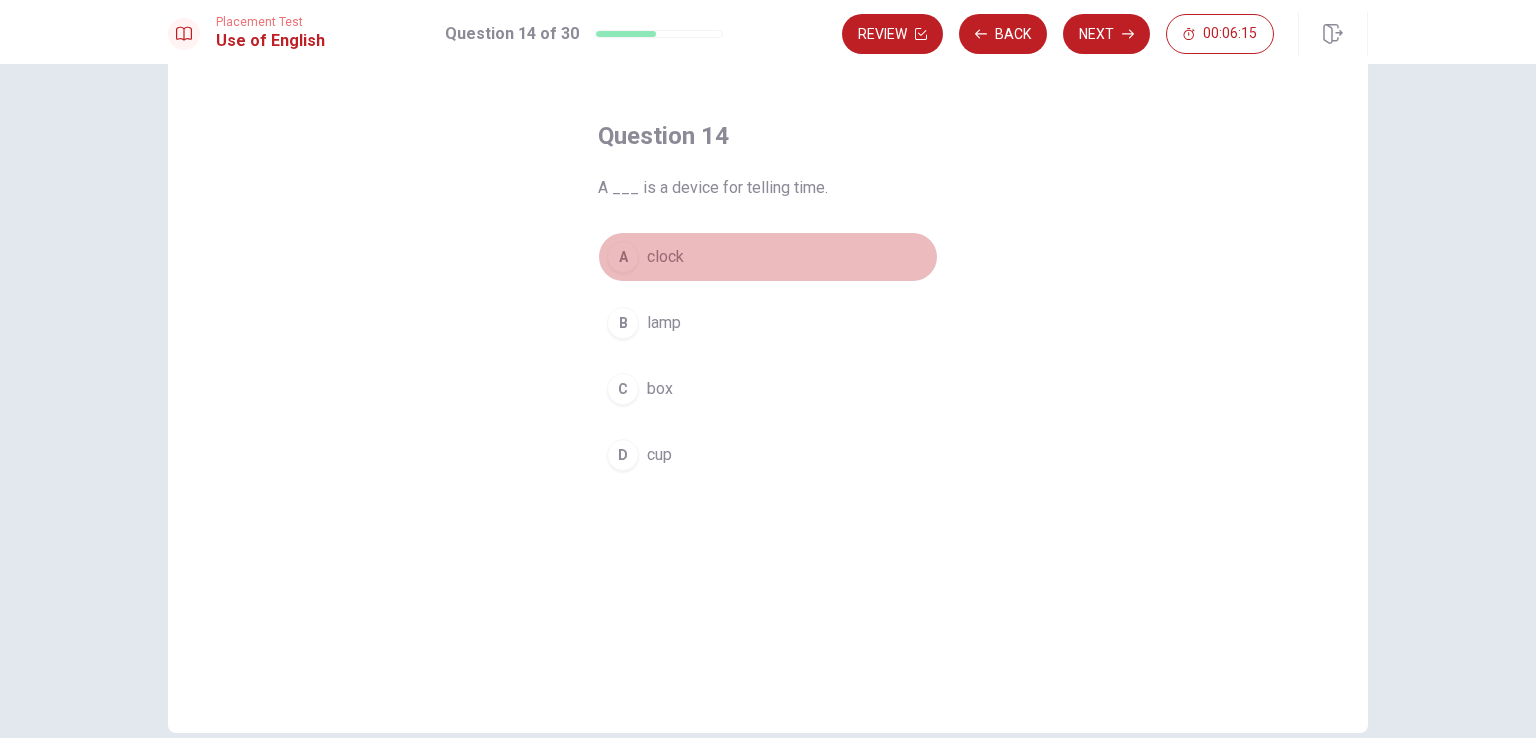 click on "A" at bounding box center (623, 257) 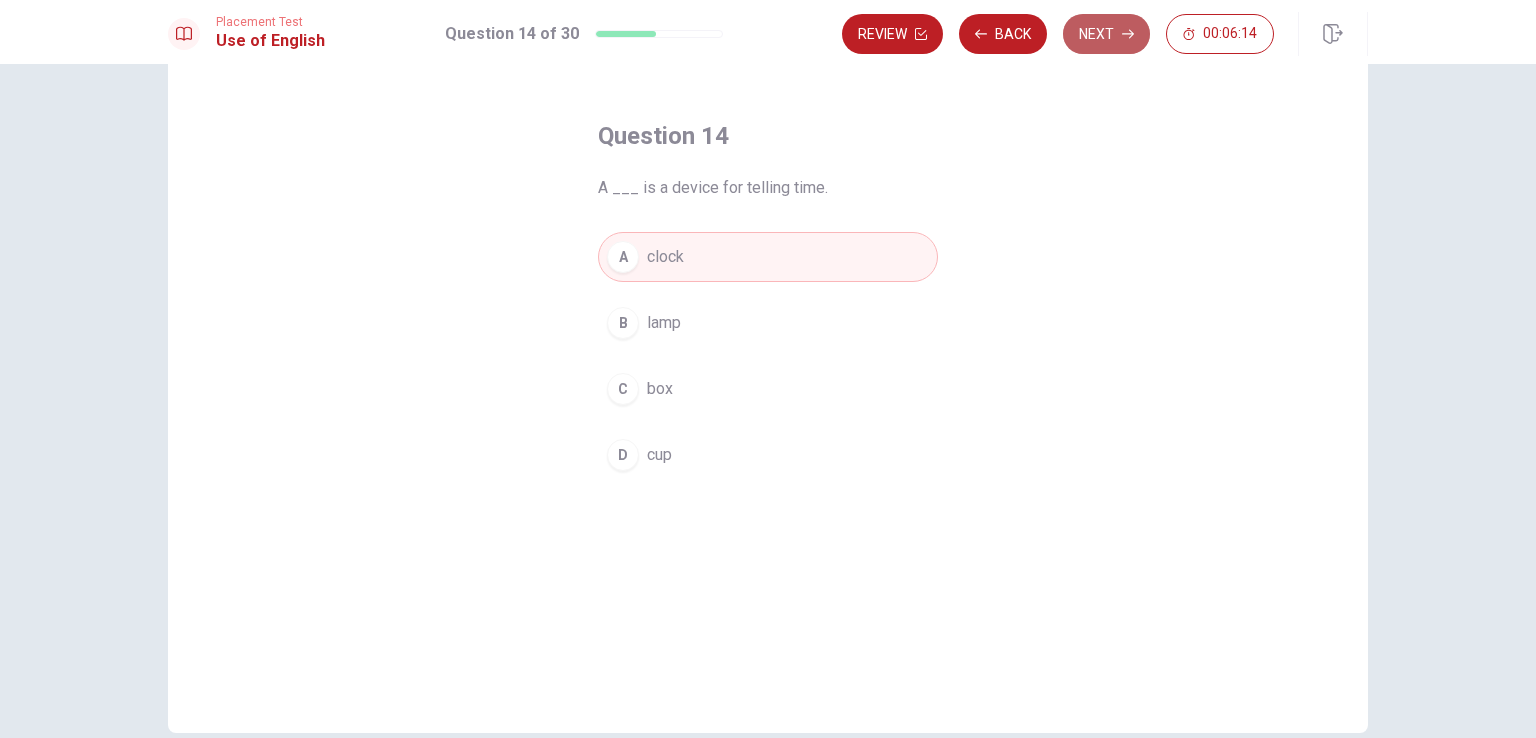 click on "Next" at bounding box center [1106, 34] 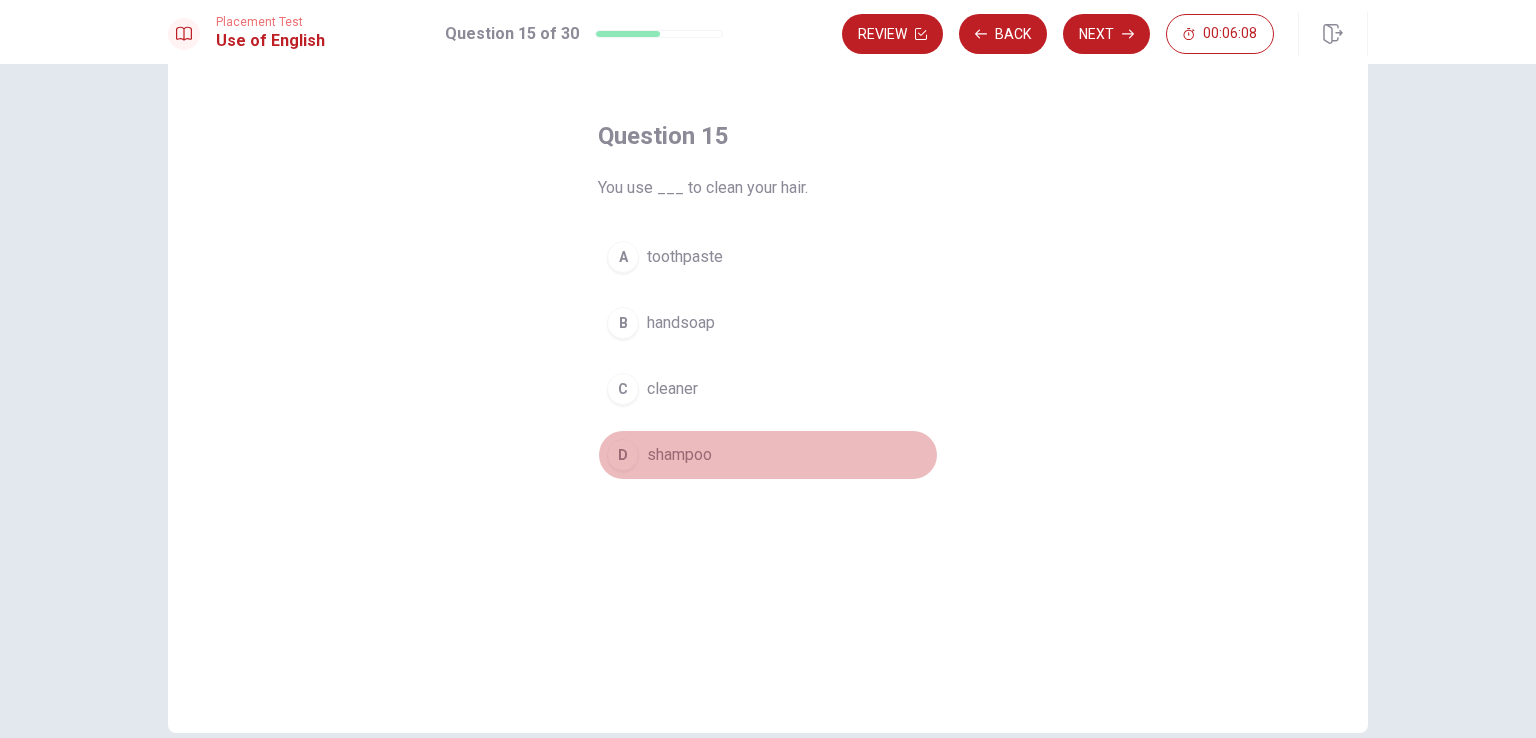 click on "D" at bounding box center (623, 455) 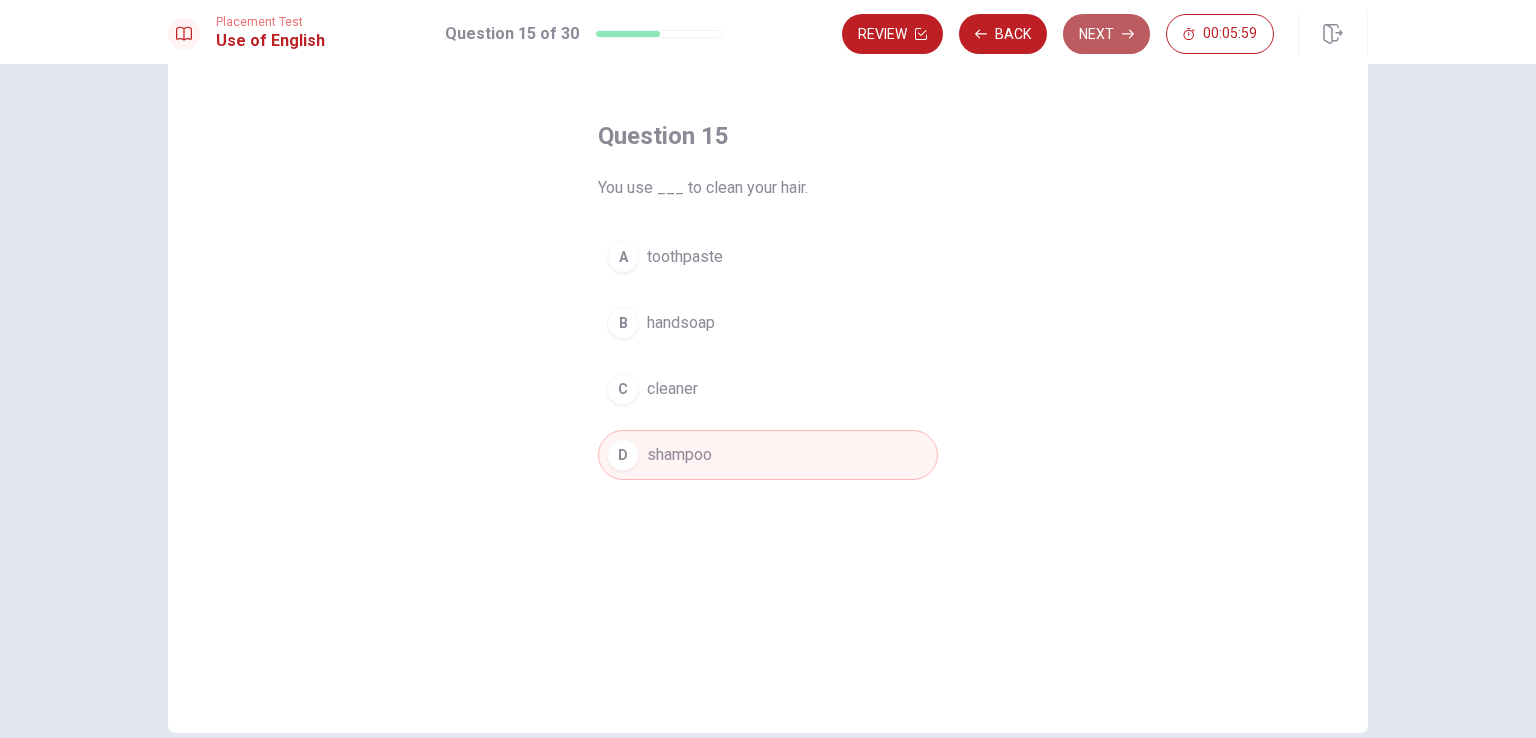 click on "Next" at bounding box center [1106, 34] 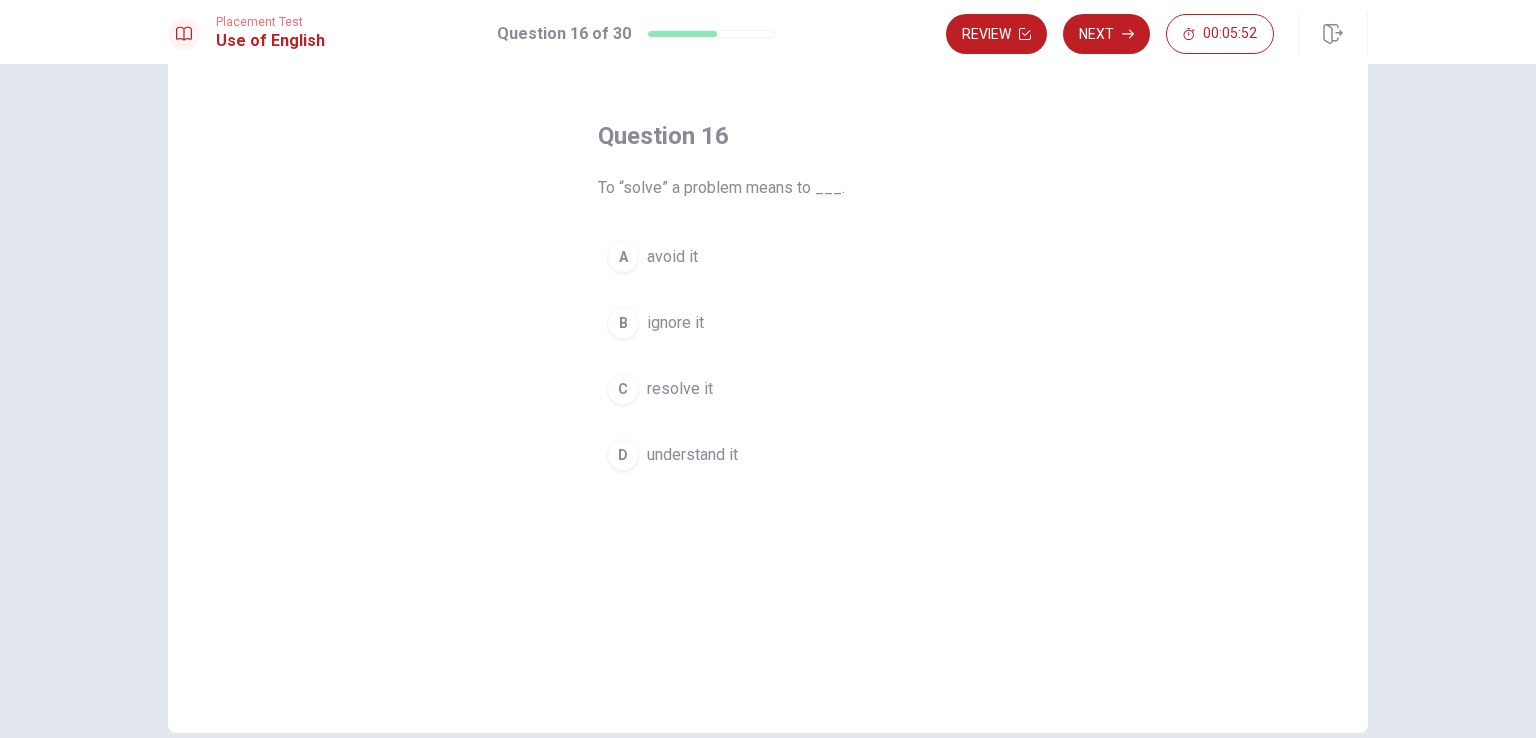 scroll, scrollTop: 86, scrollLeft: 0, axis: vertical 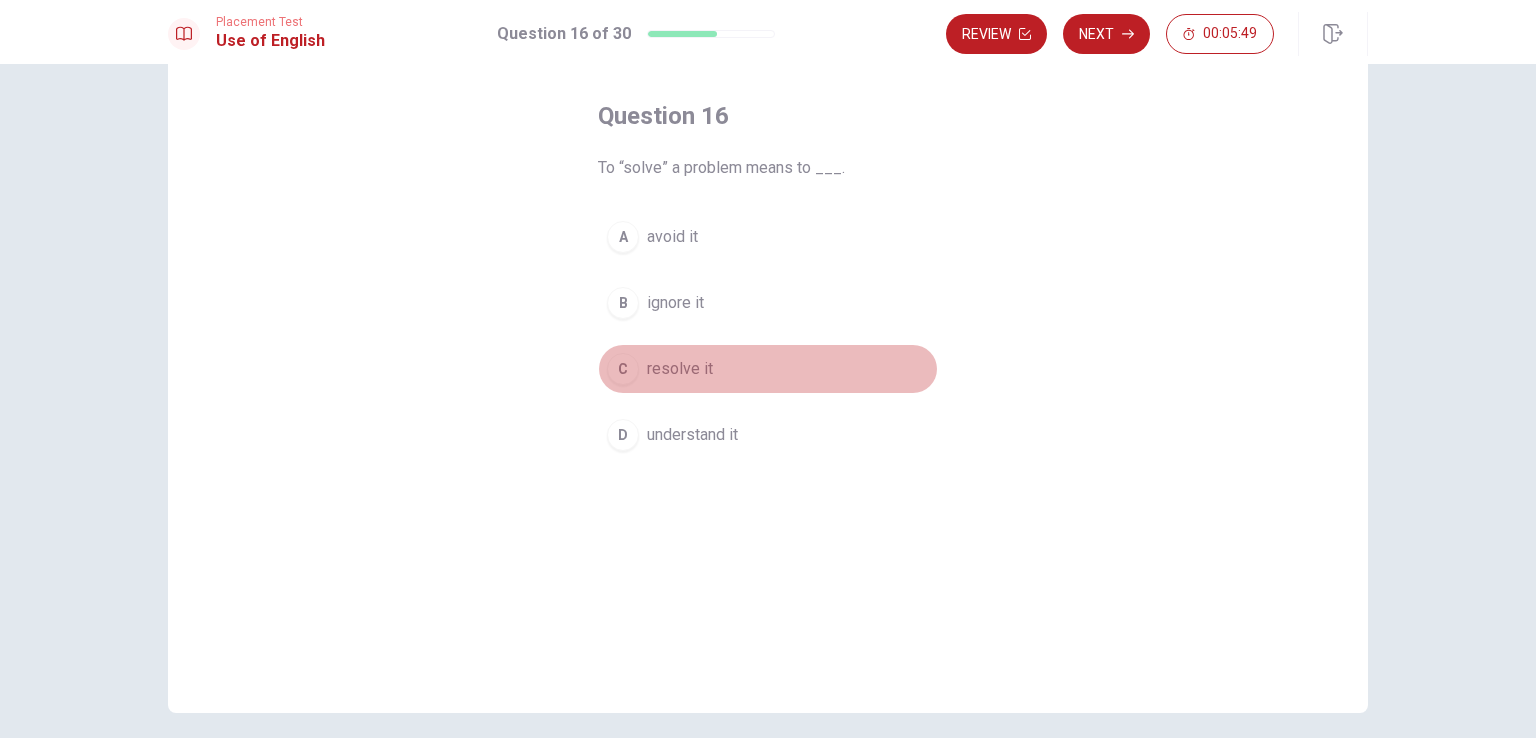 click on "C" at bounding box center [623, 369] 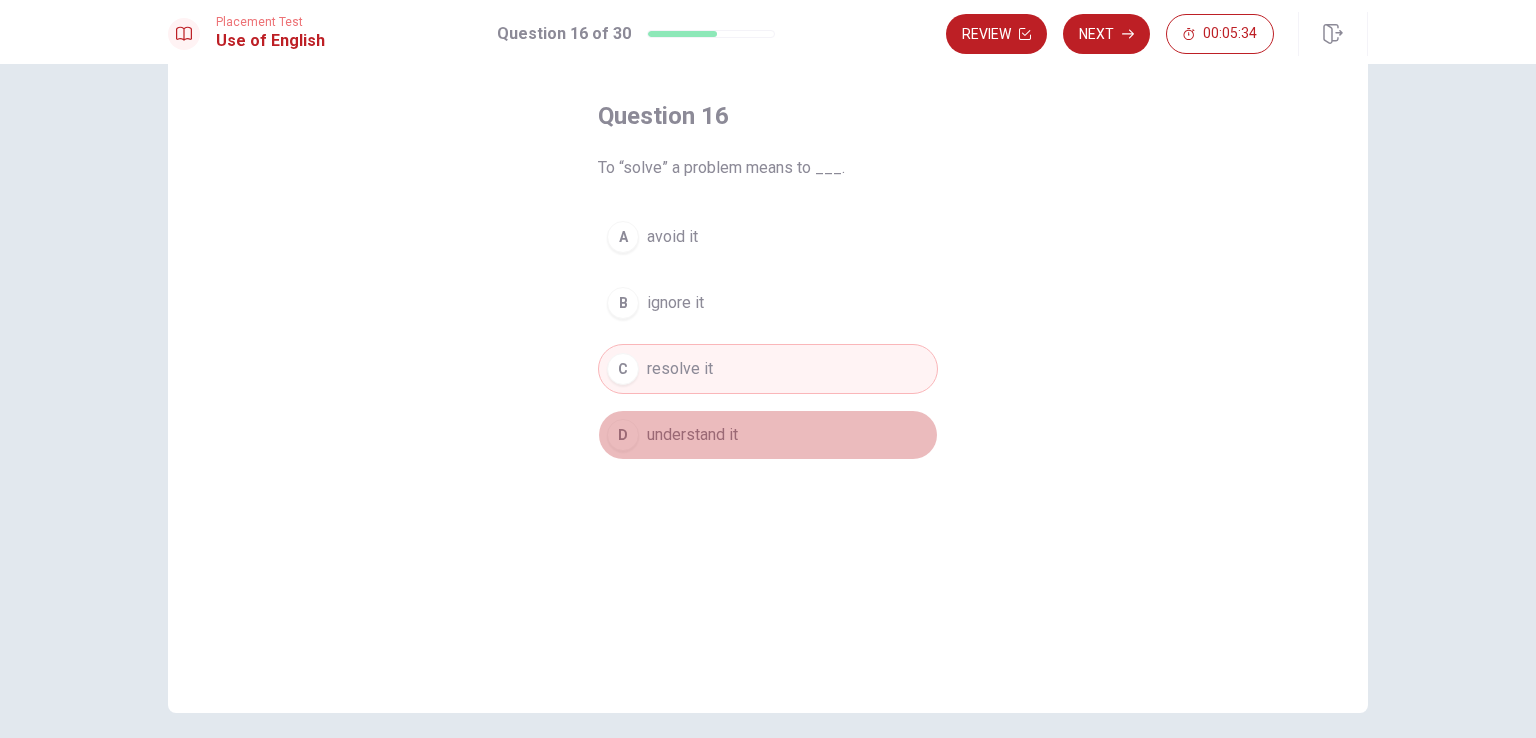 click on "D" at bounding box center (623, 435) 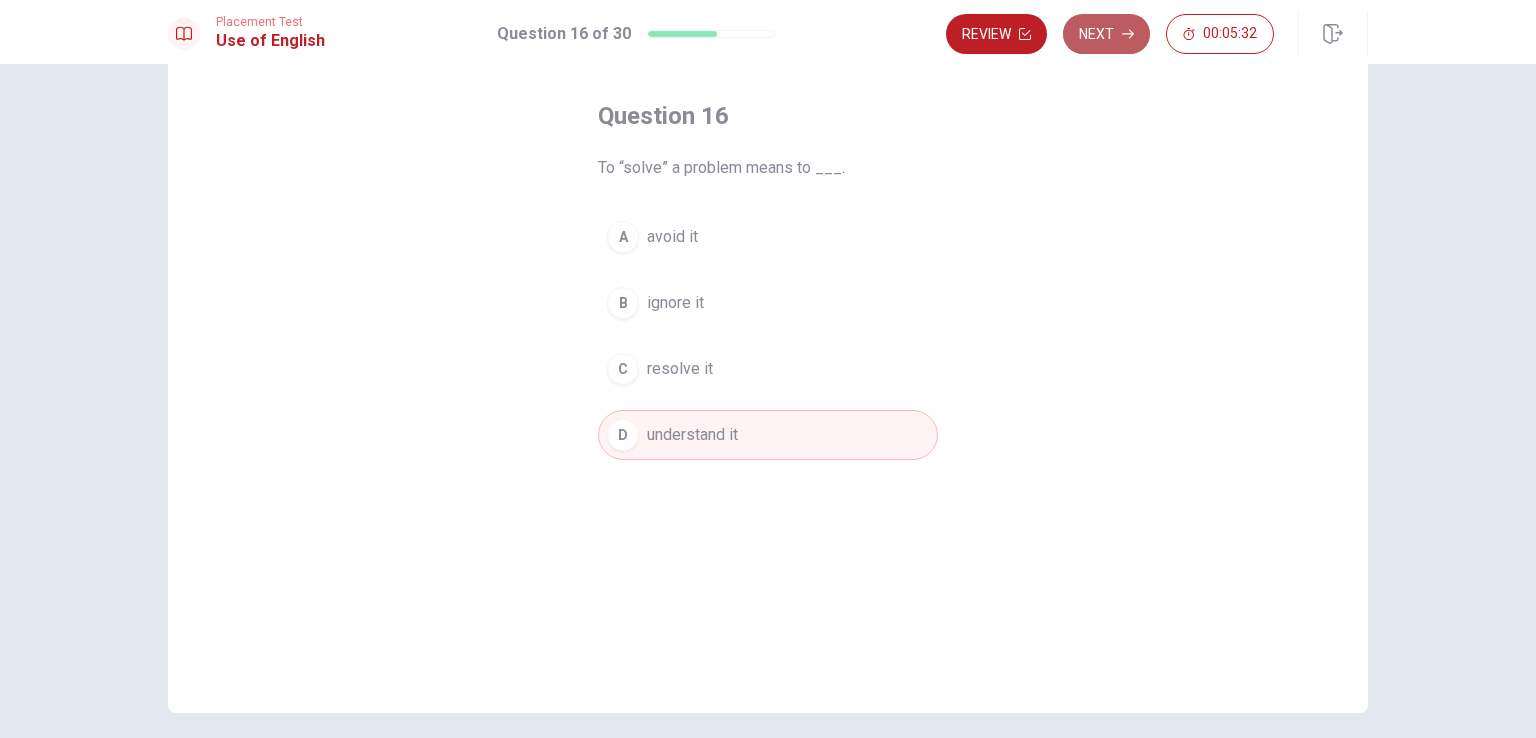 click on "Next" at bounding box center [1106, 34] 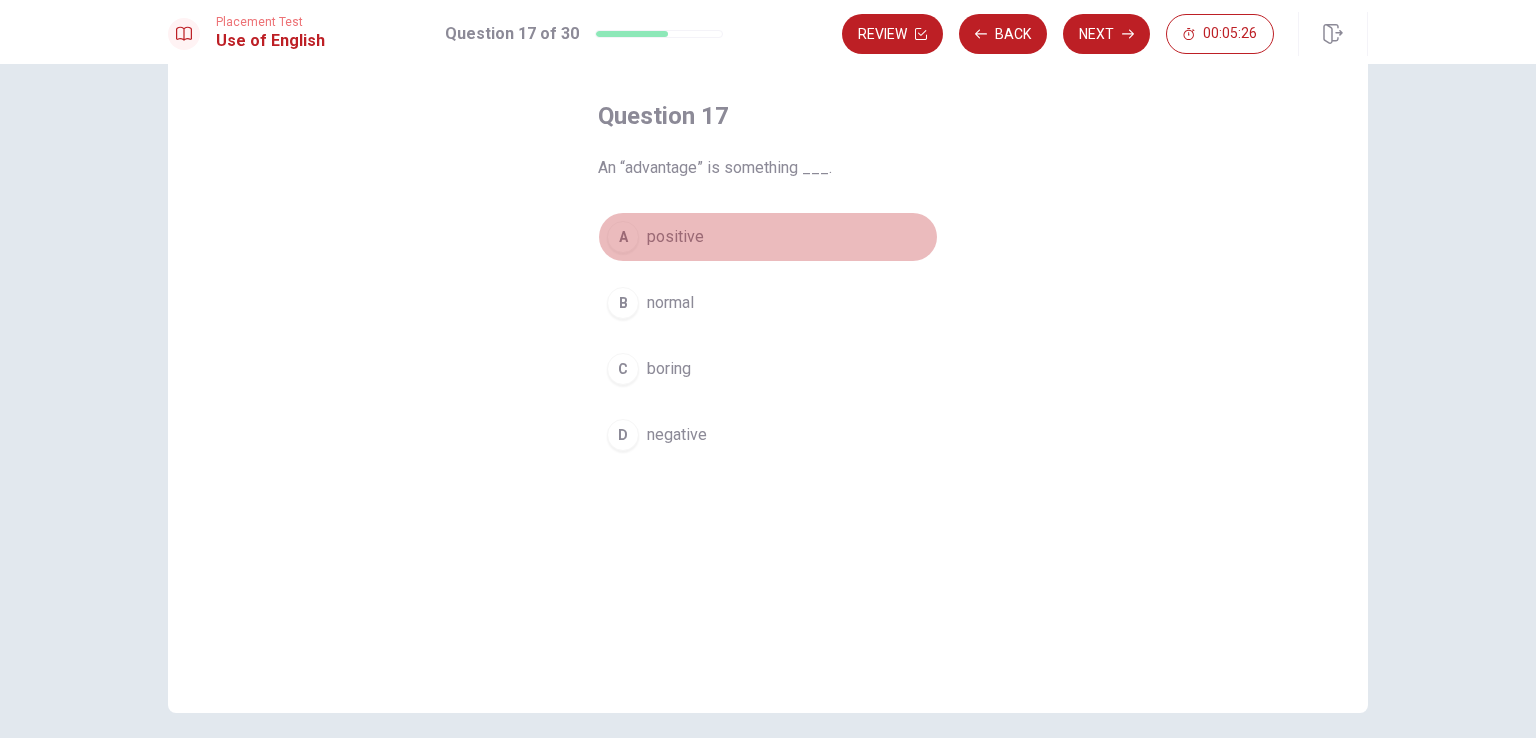 click on "A" at bounding box center (623, 237) 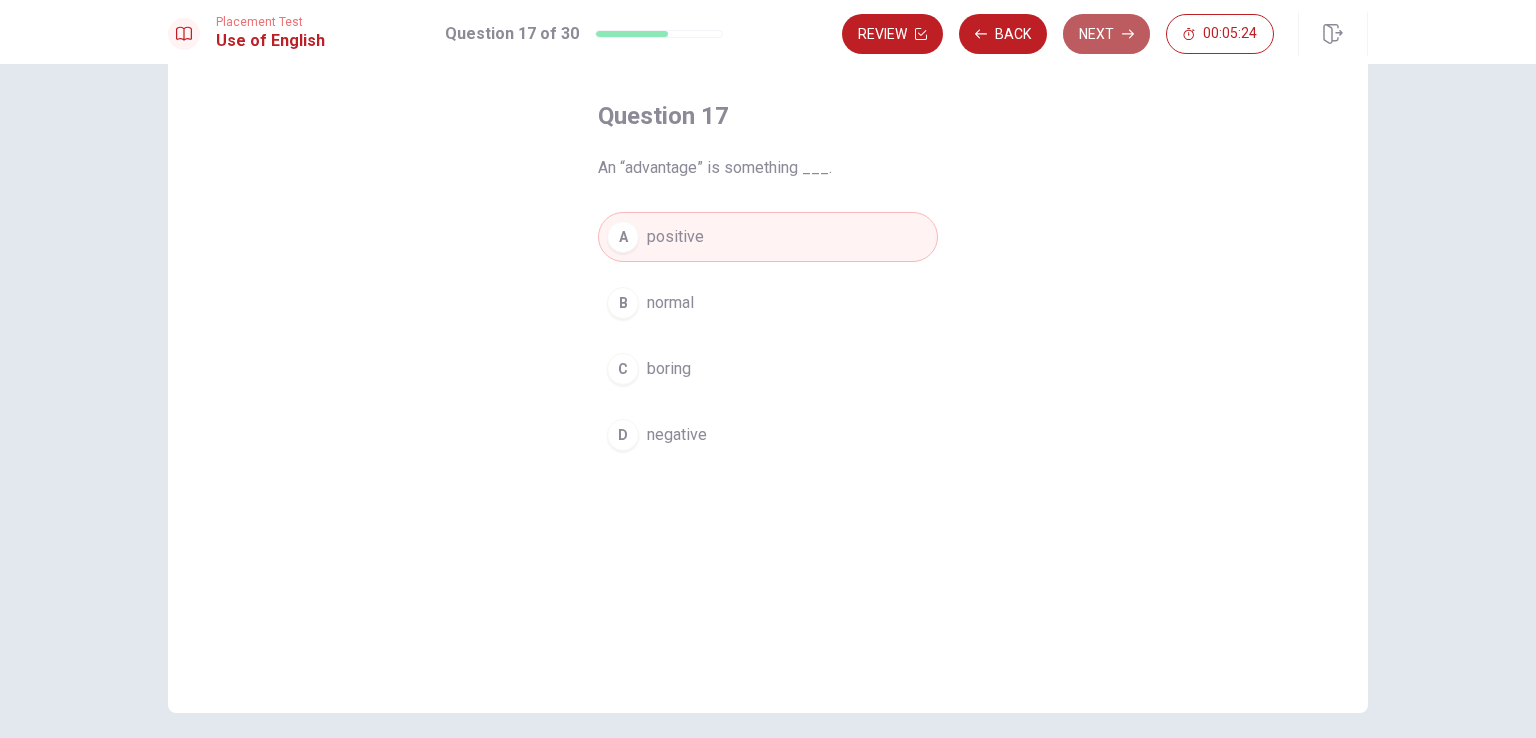 click 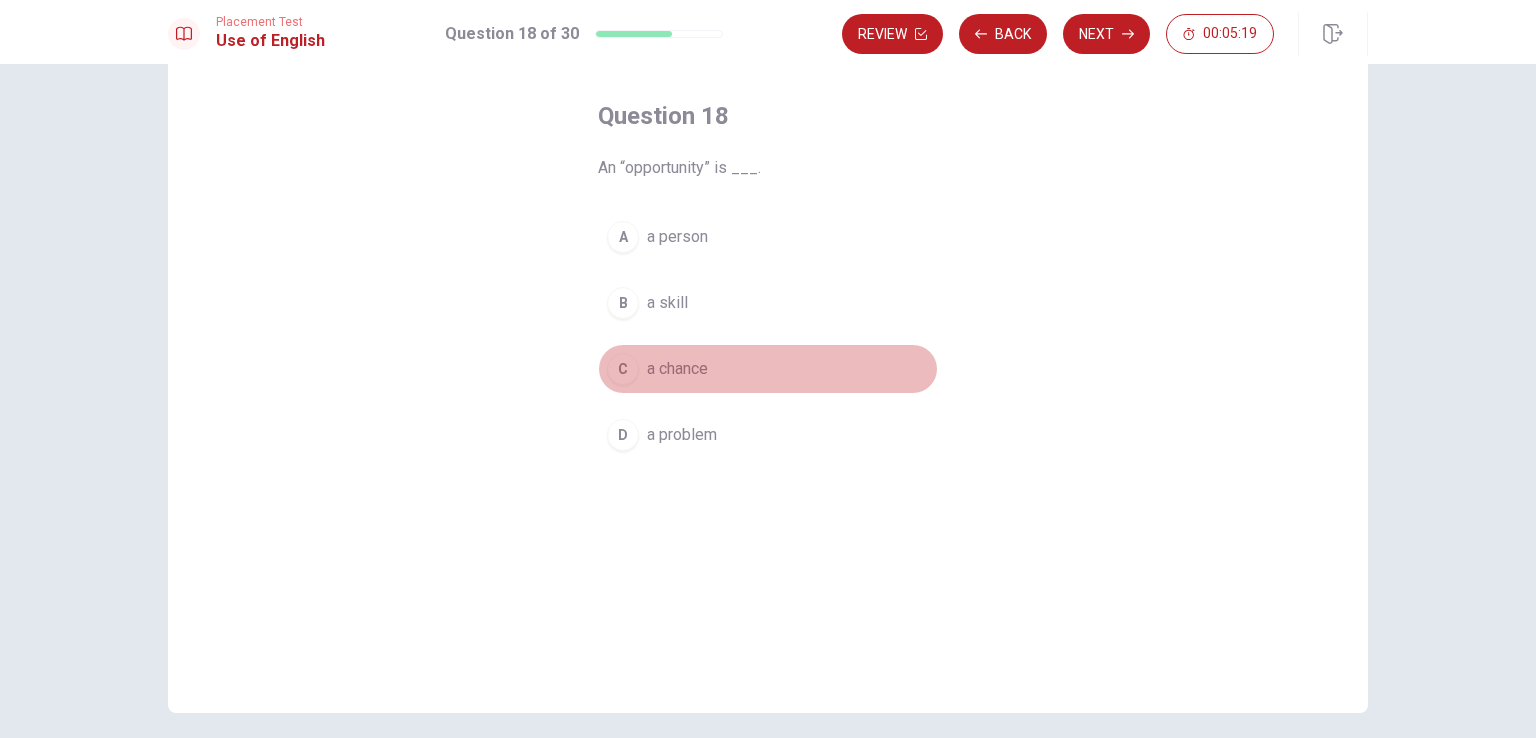 click on "C" at bounding box center [623, 369] 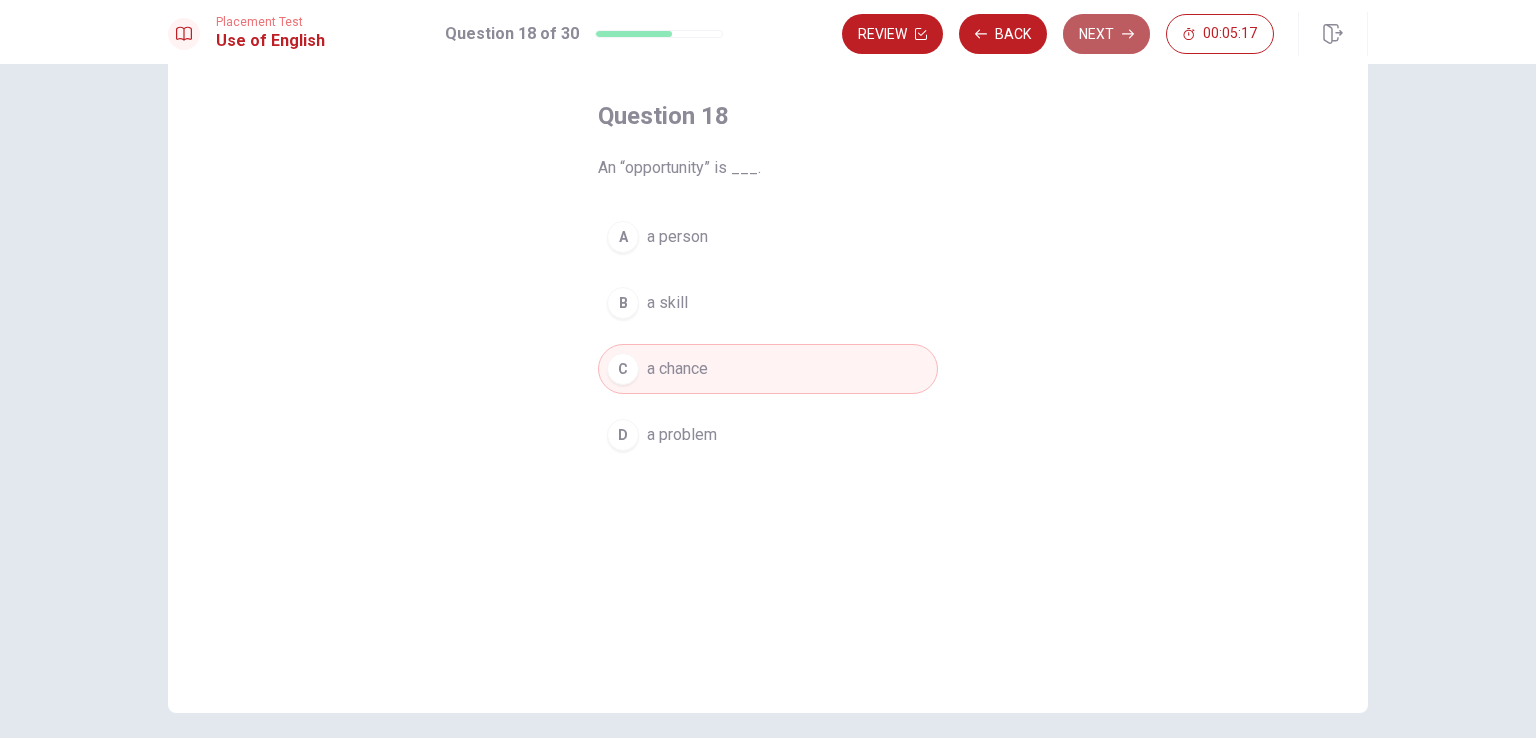 click on "Next" at bounding box center [1106, 34] 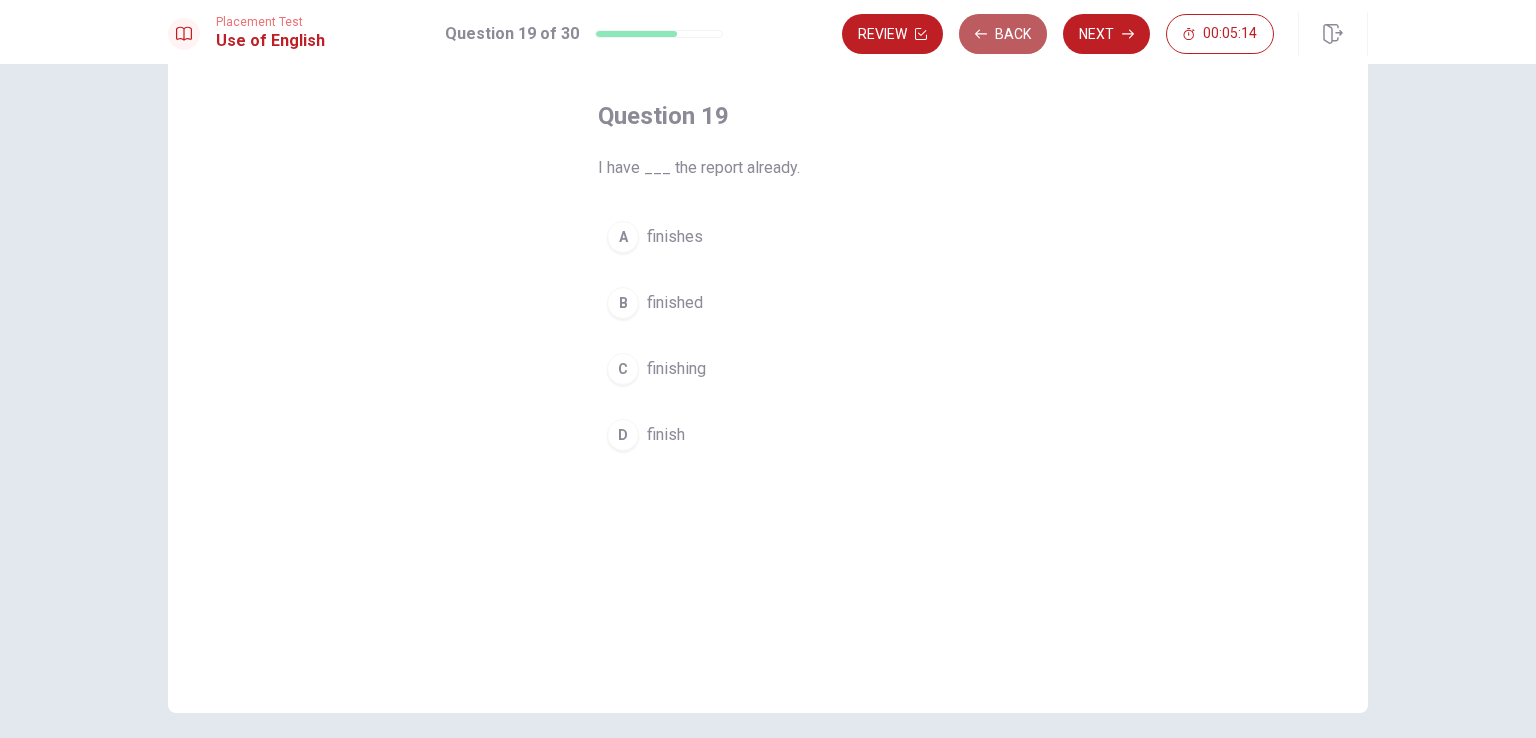 click on "Back" at bounding box center (1003, 34) 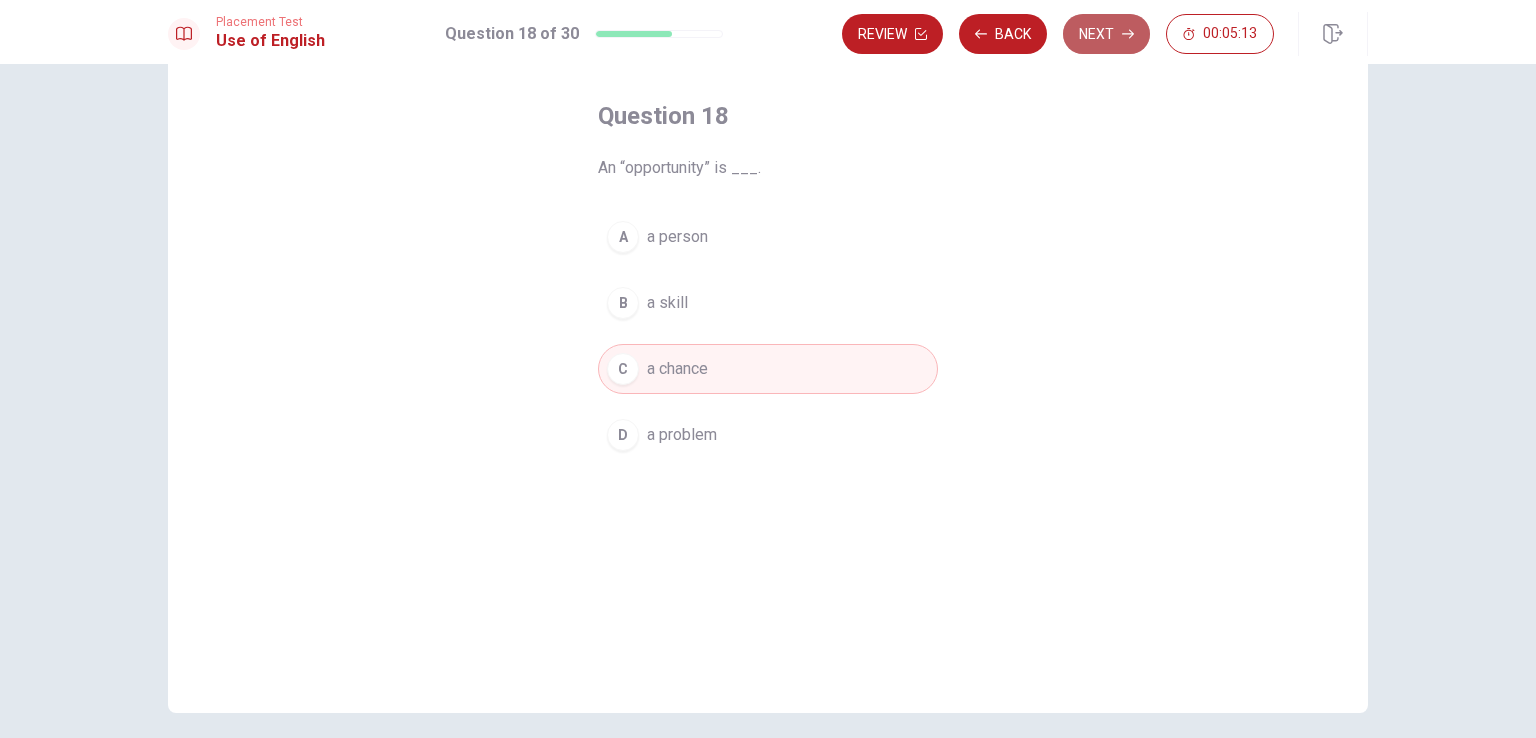 click on "Next" at bounding box center (1106, 34) 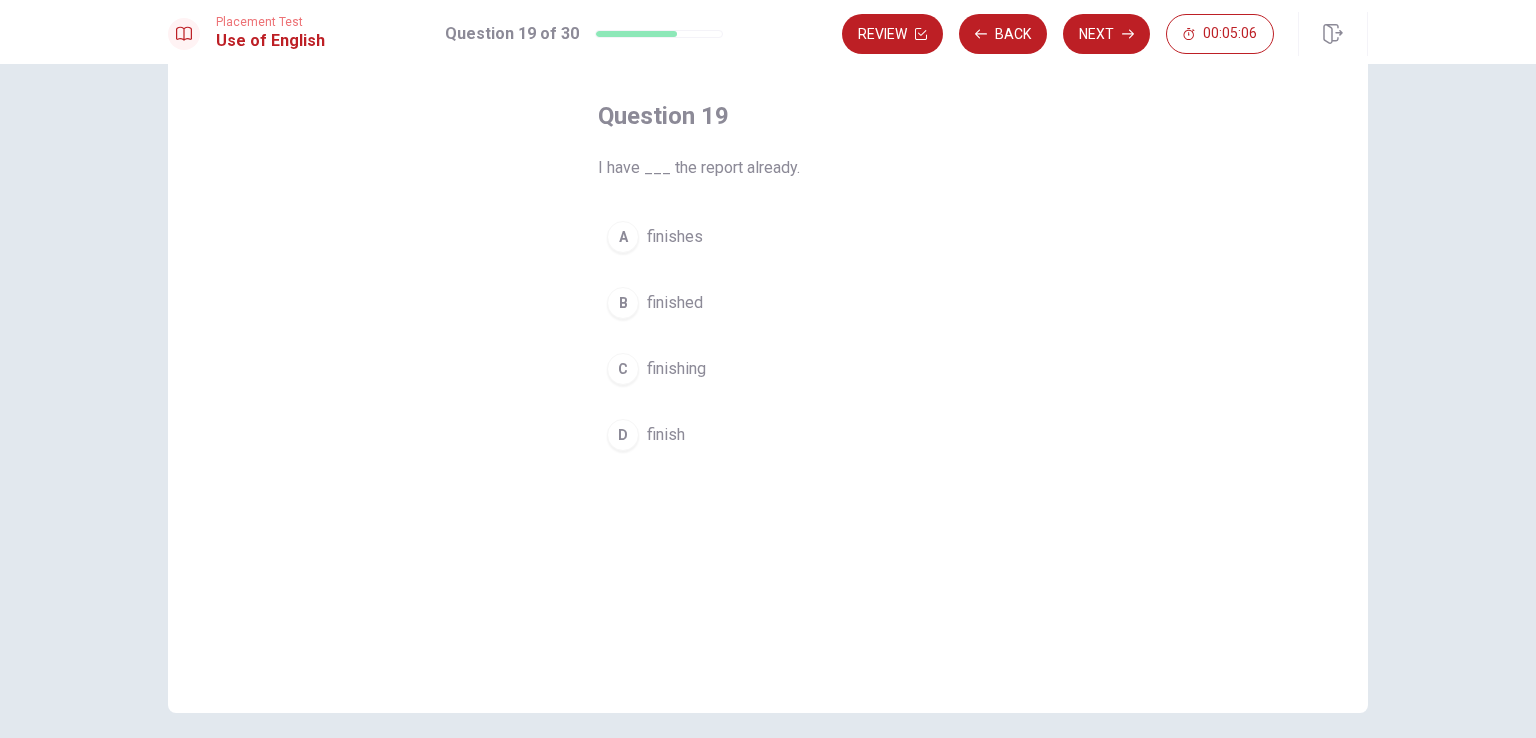 click on "B" at bounding box center (623, 303) 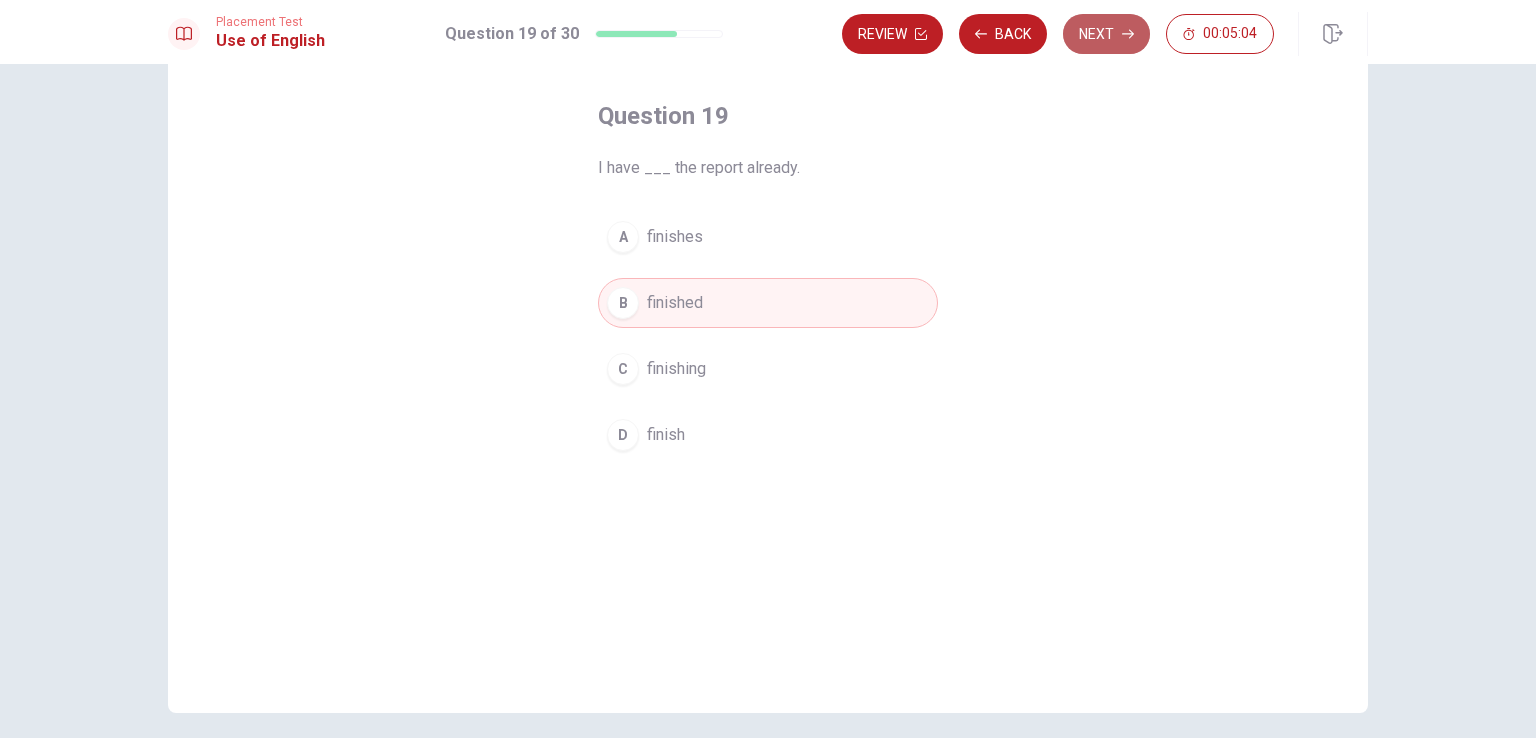 click 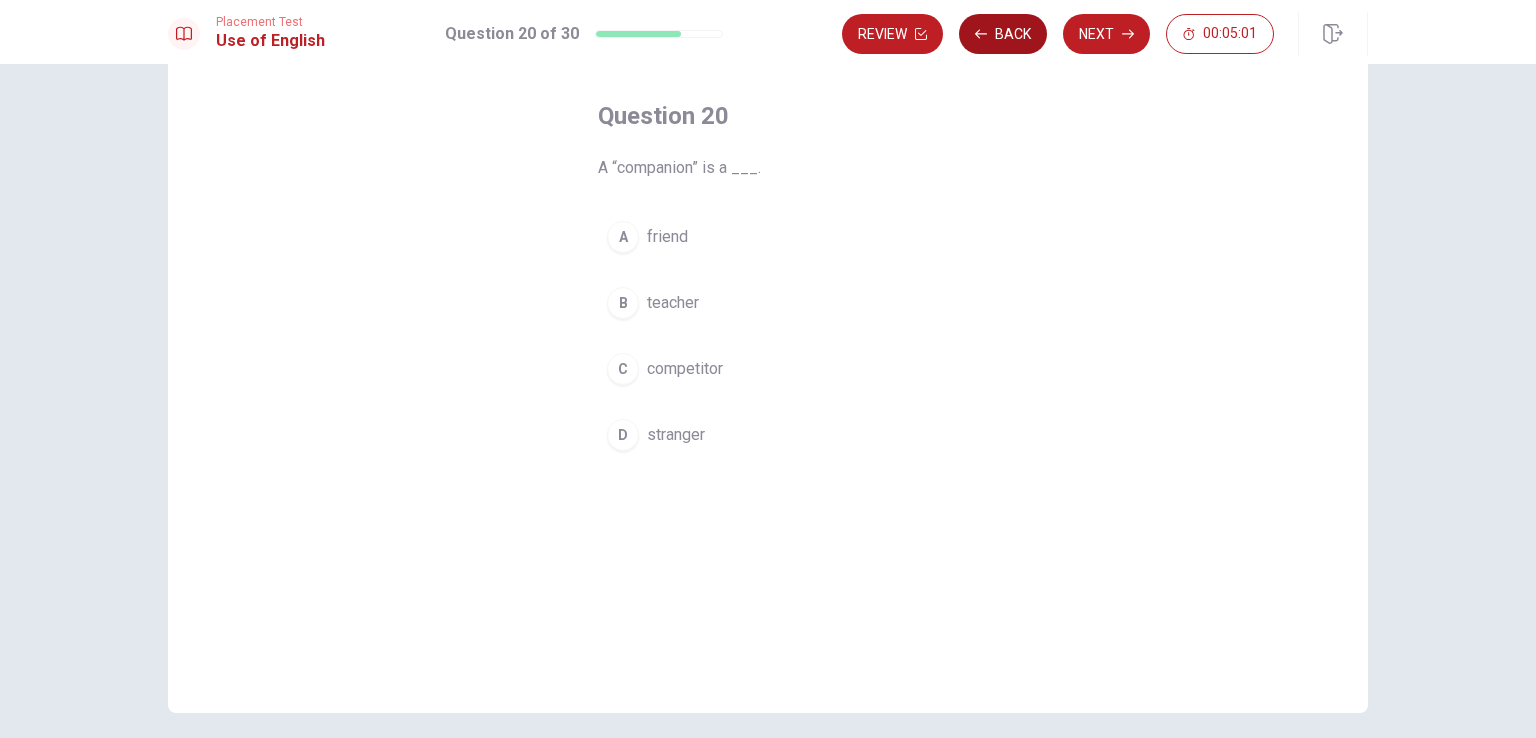 click 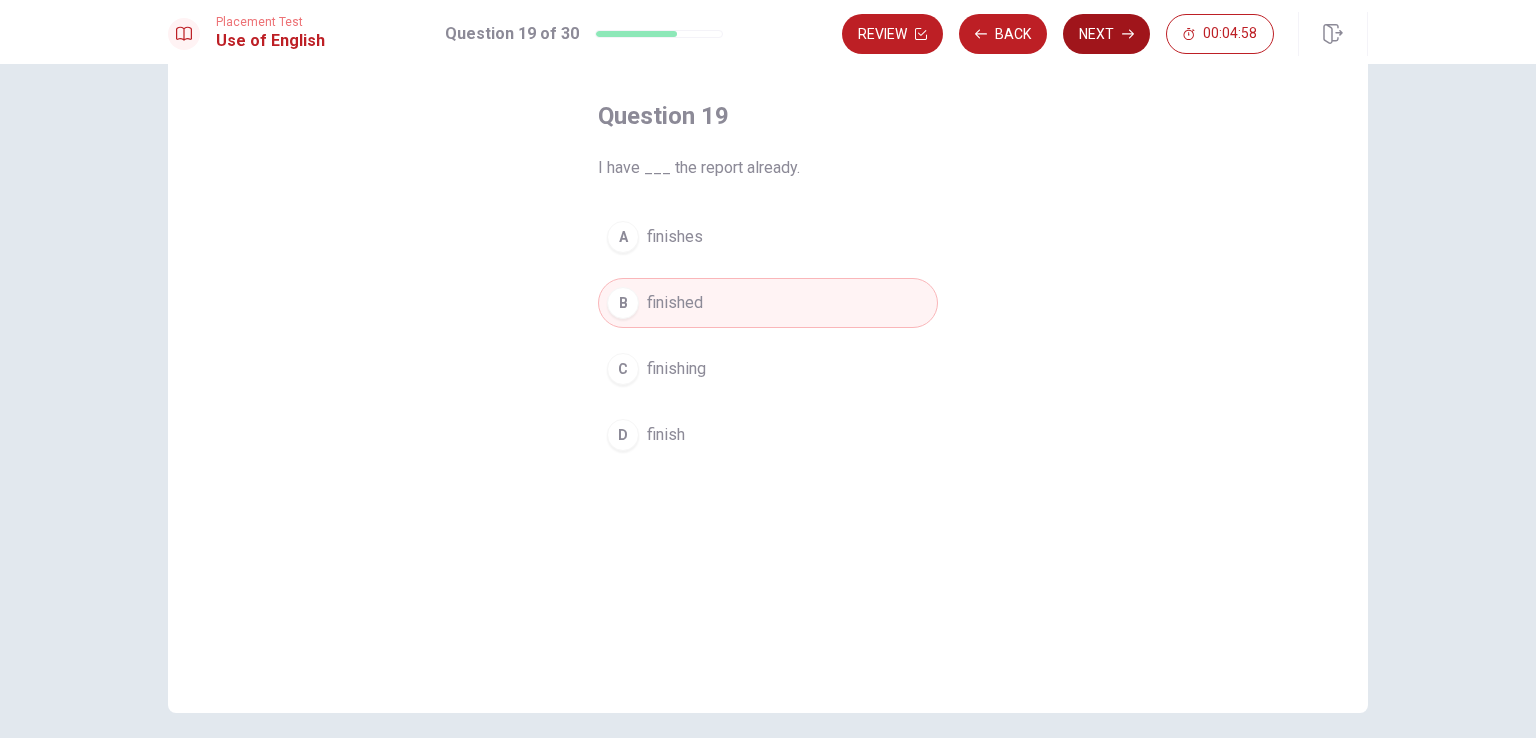 click on "Next" at bounding box center [1106, 34] 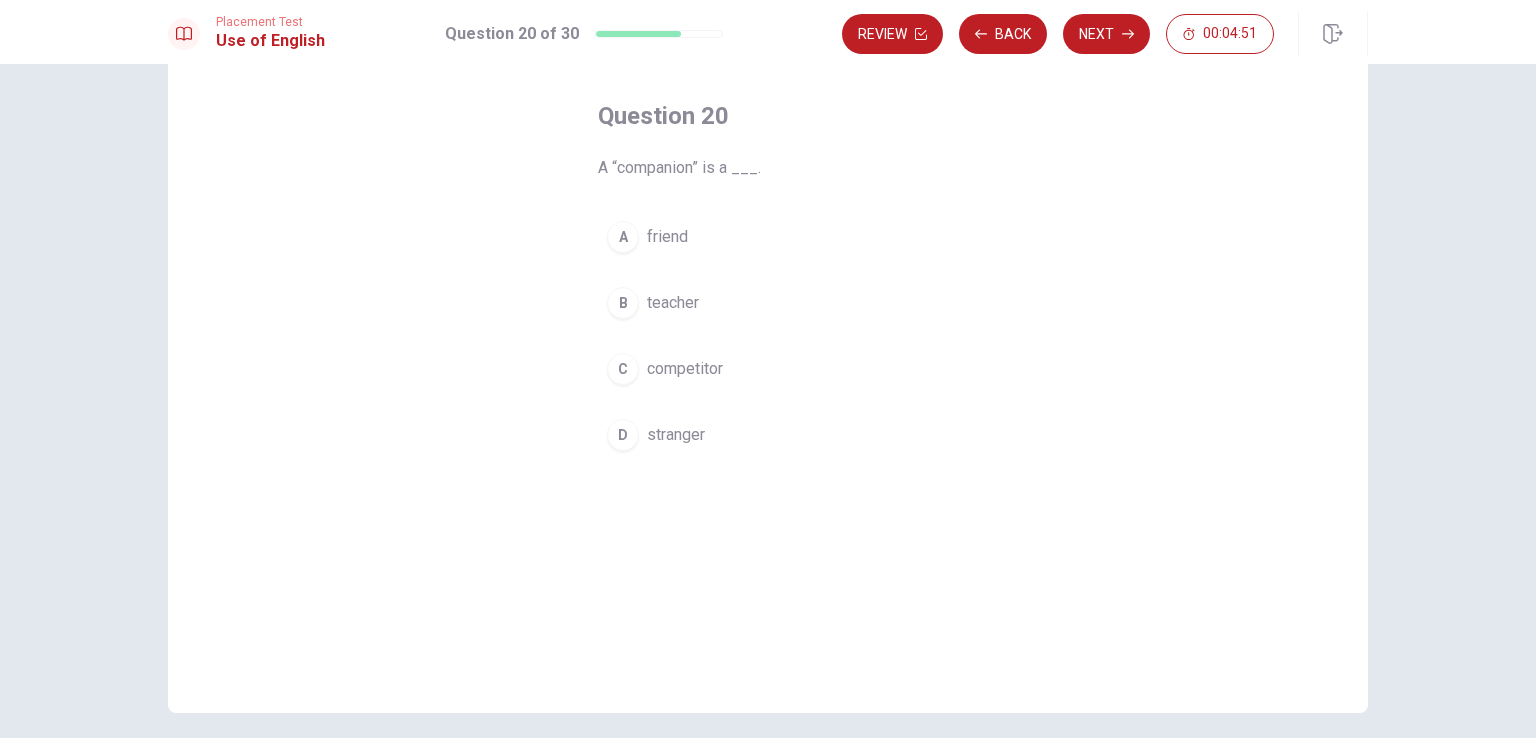 click on "A" at bounding box center (623, 237) 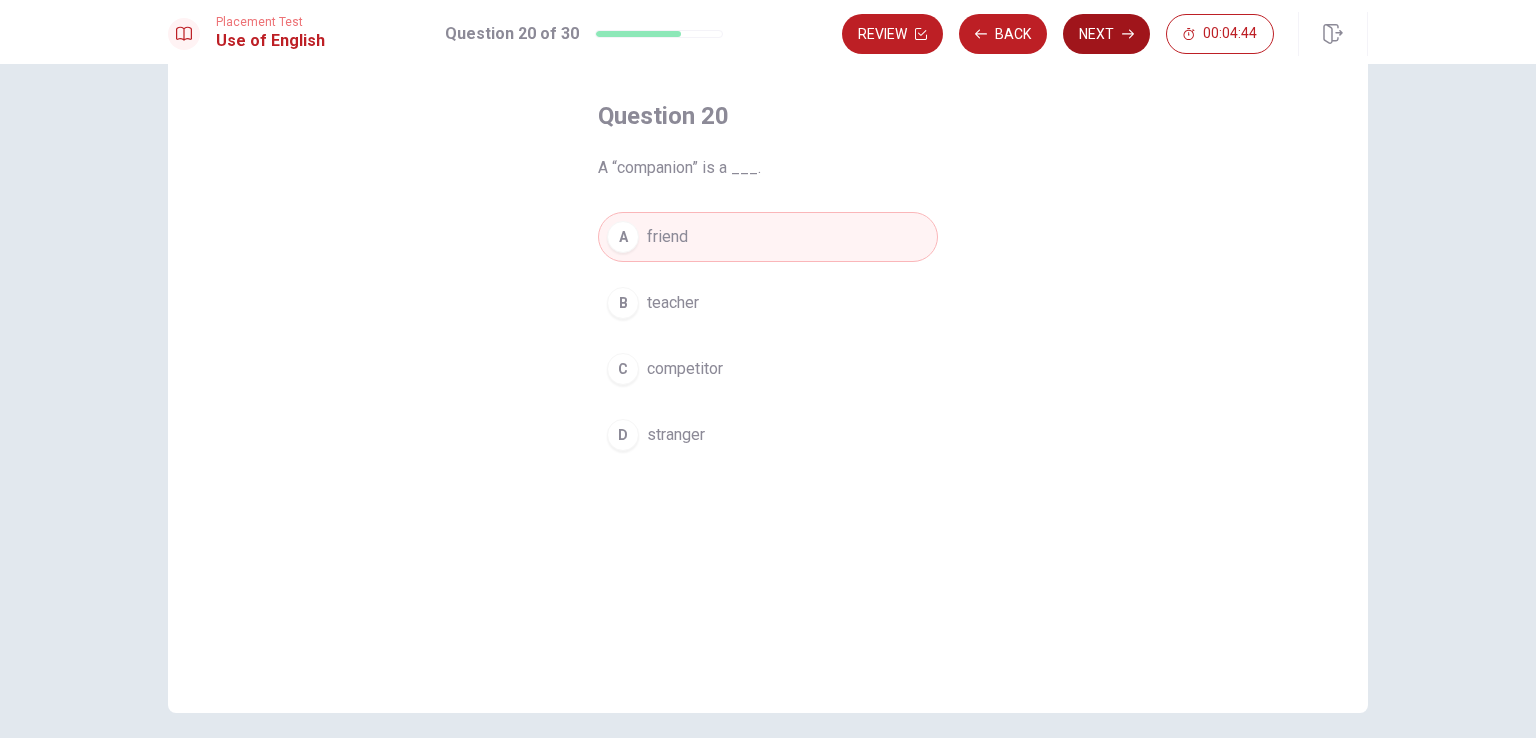 click on "Next" at bounding box center (1106, 34) 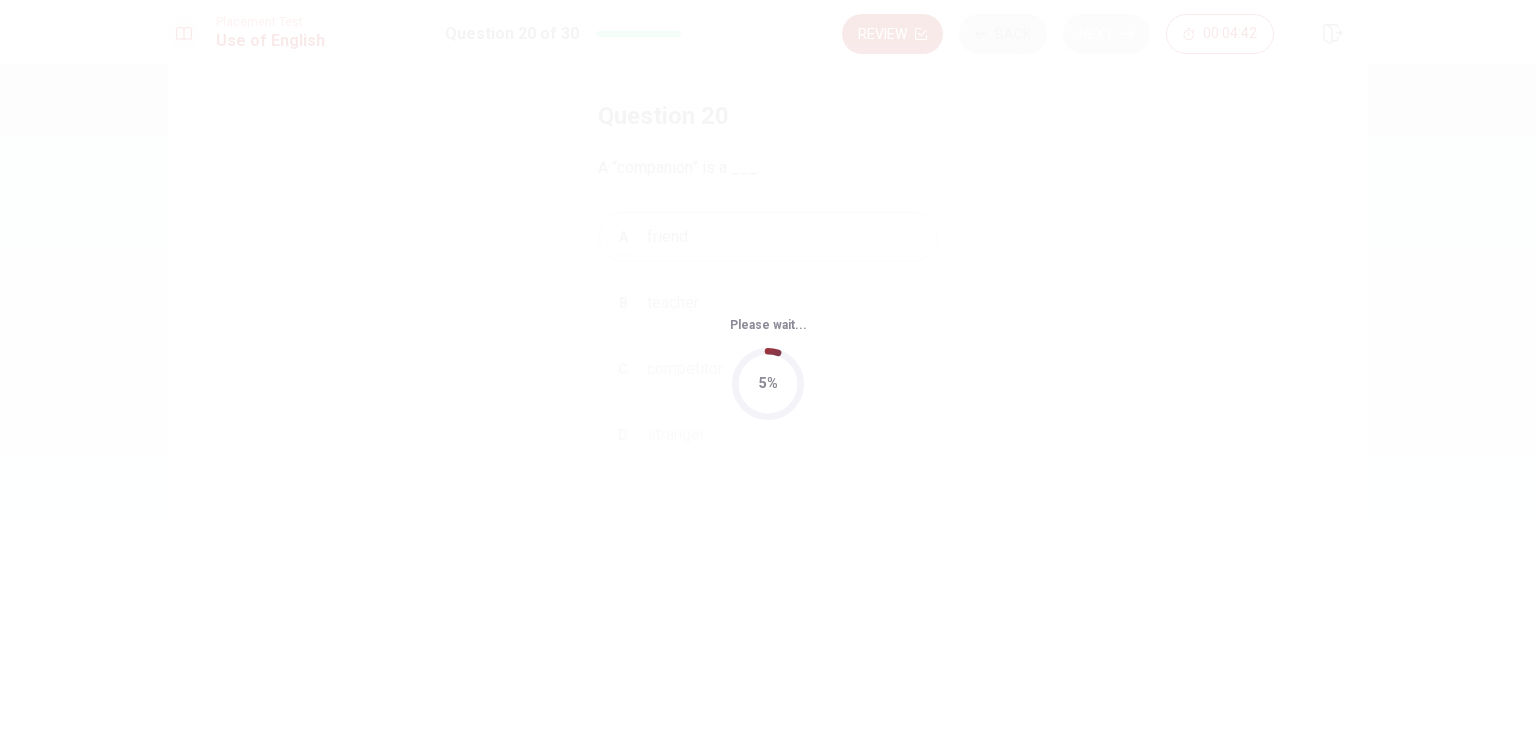 scroll, scrollTop: 0, scrollLeft: 0, axis: both 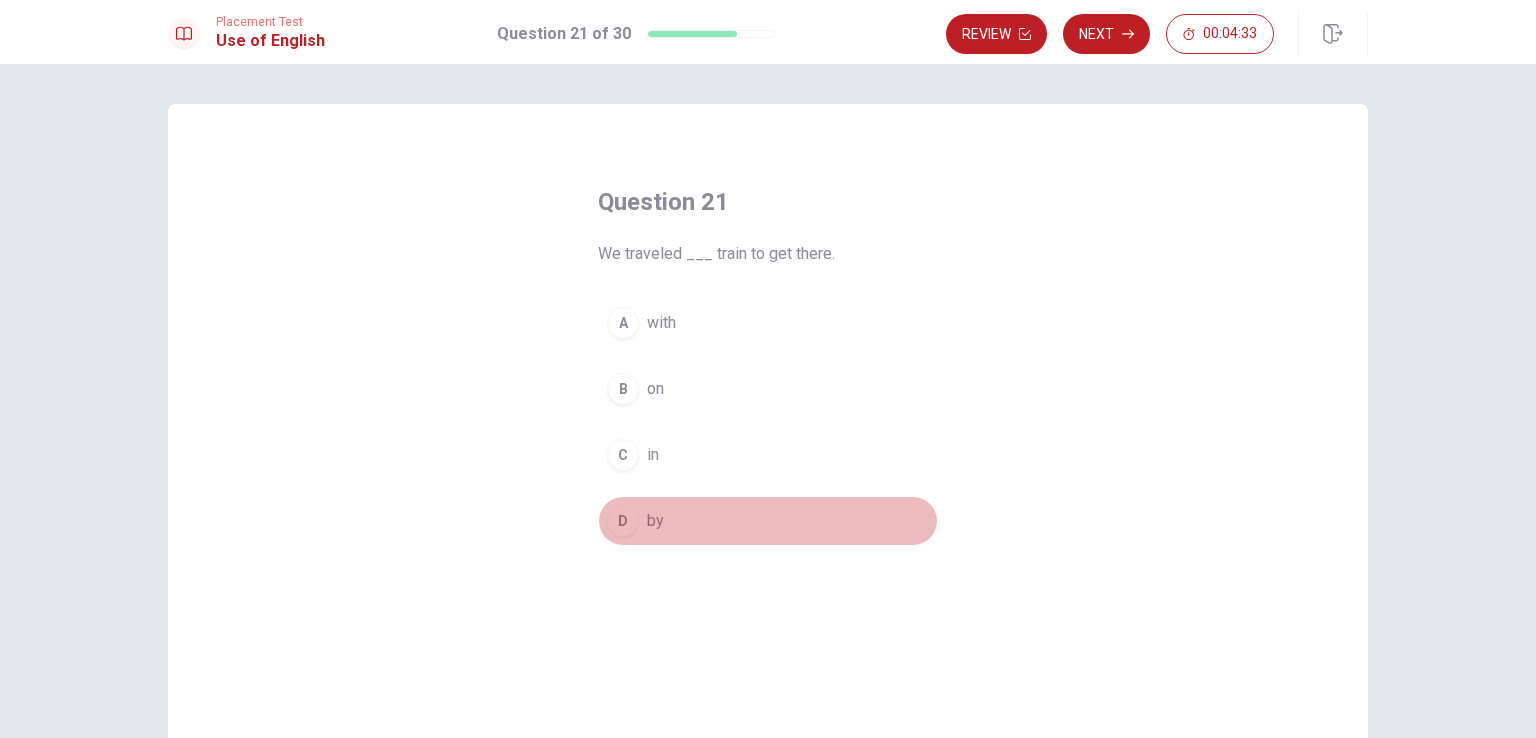 click on "D" at bounding box center [623, 521] 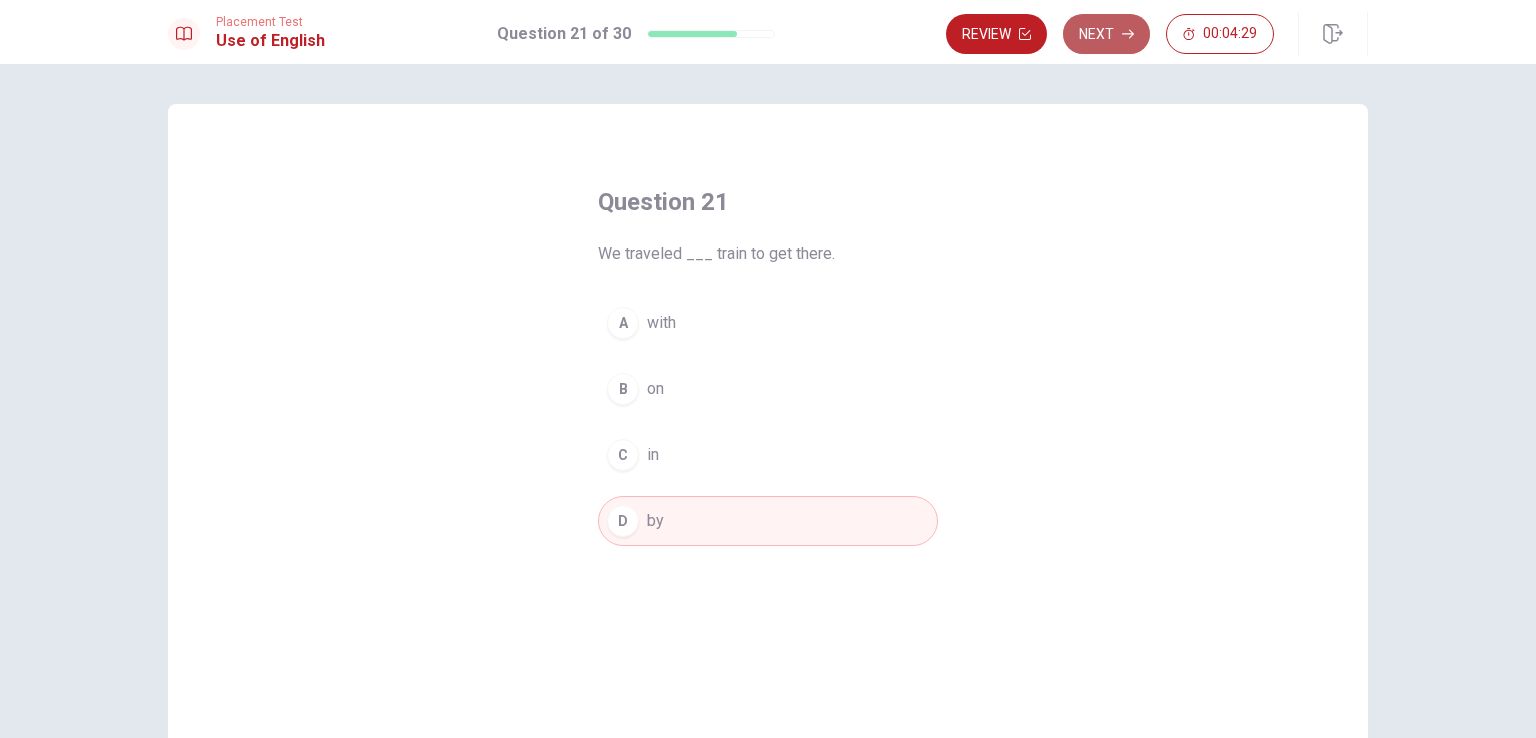 click on "Next" at bounding box center [1106, 34] 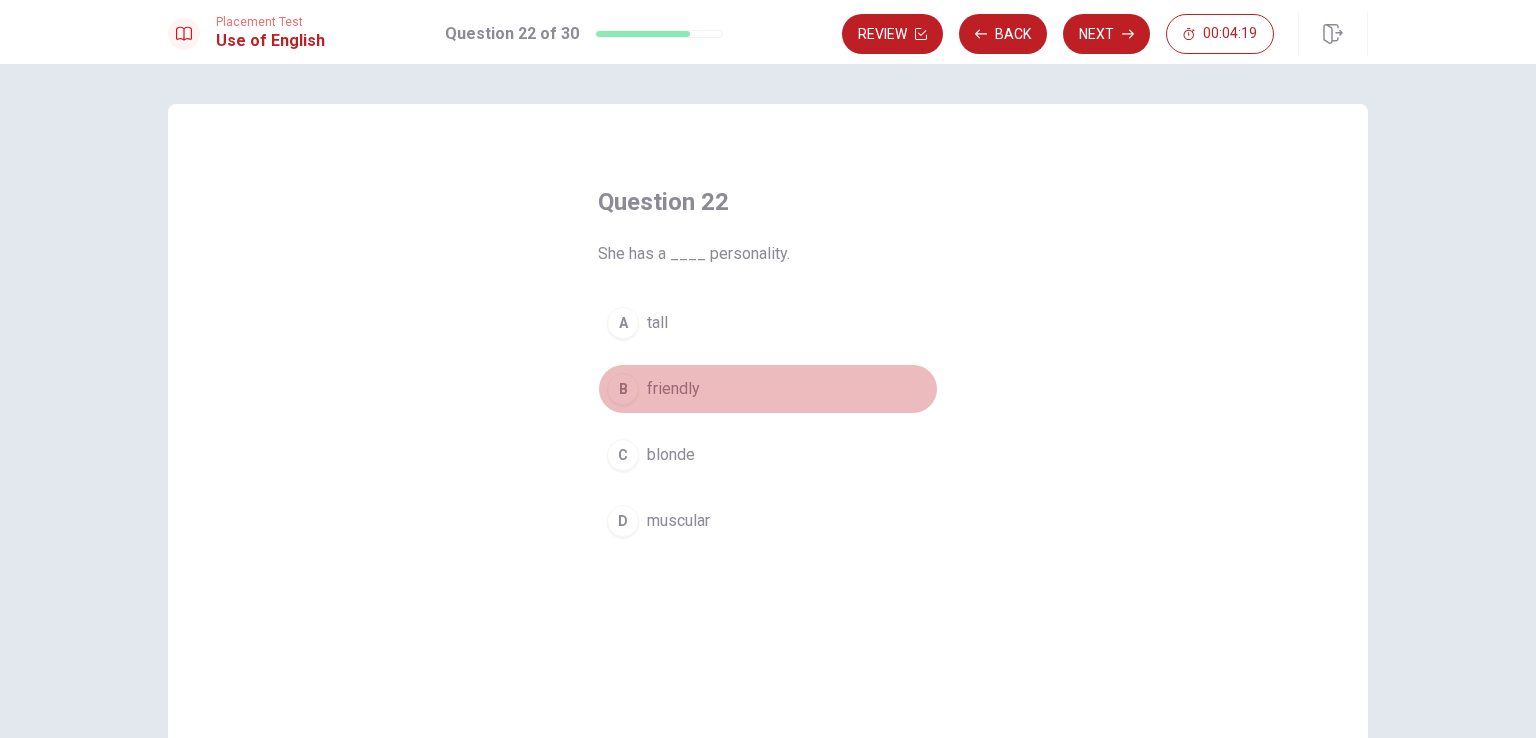click on "B" at bounding box center [623, 389] 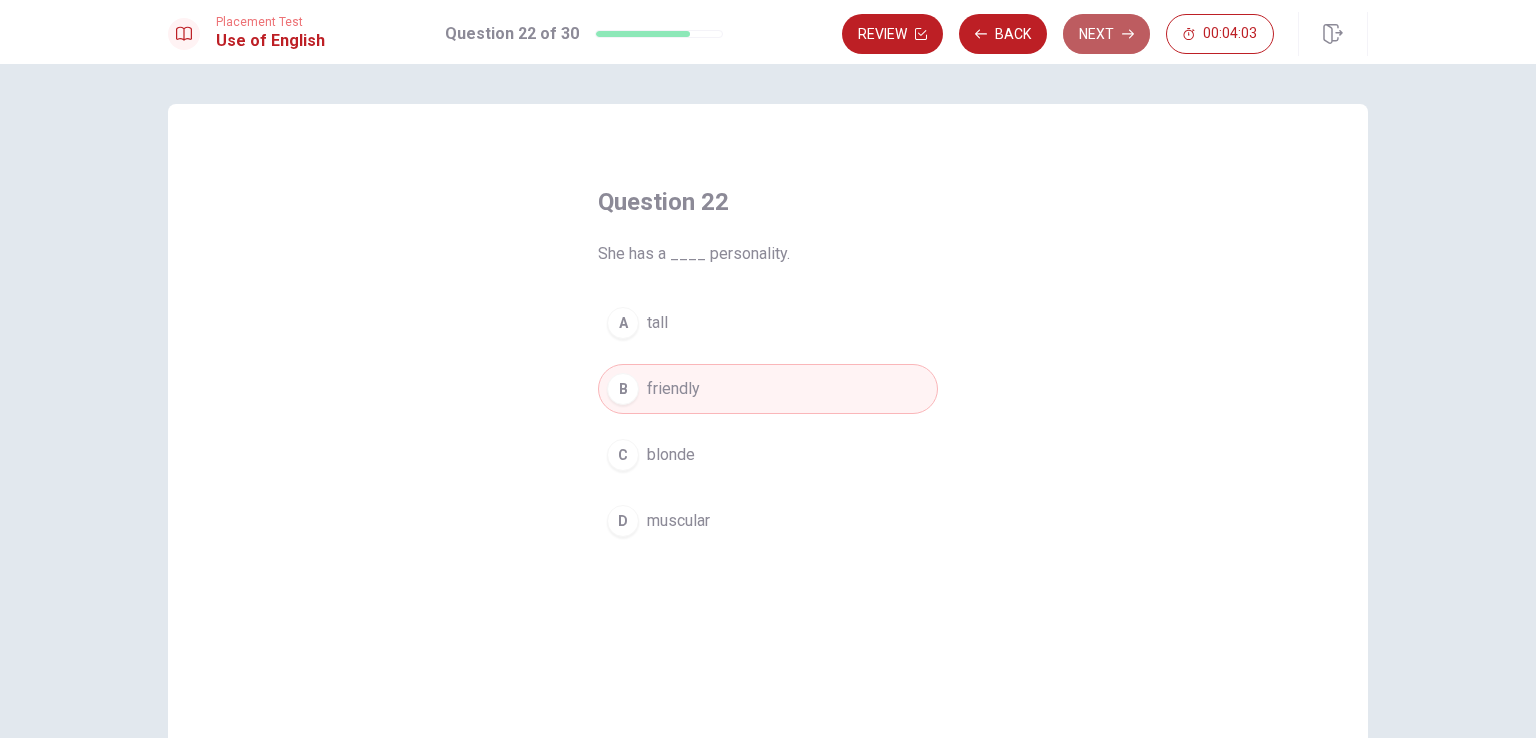 click on "Next" at bounding box center (1106, 34) 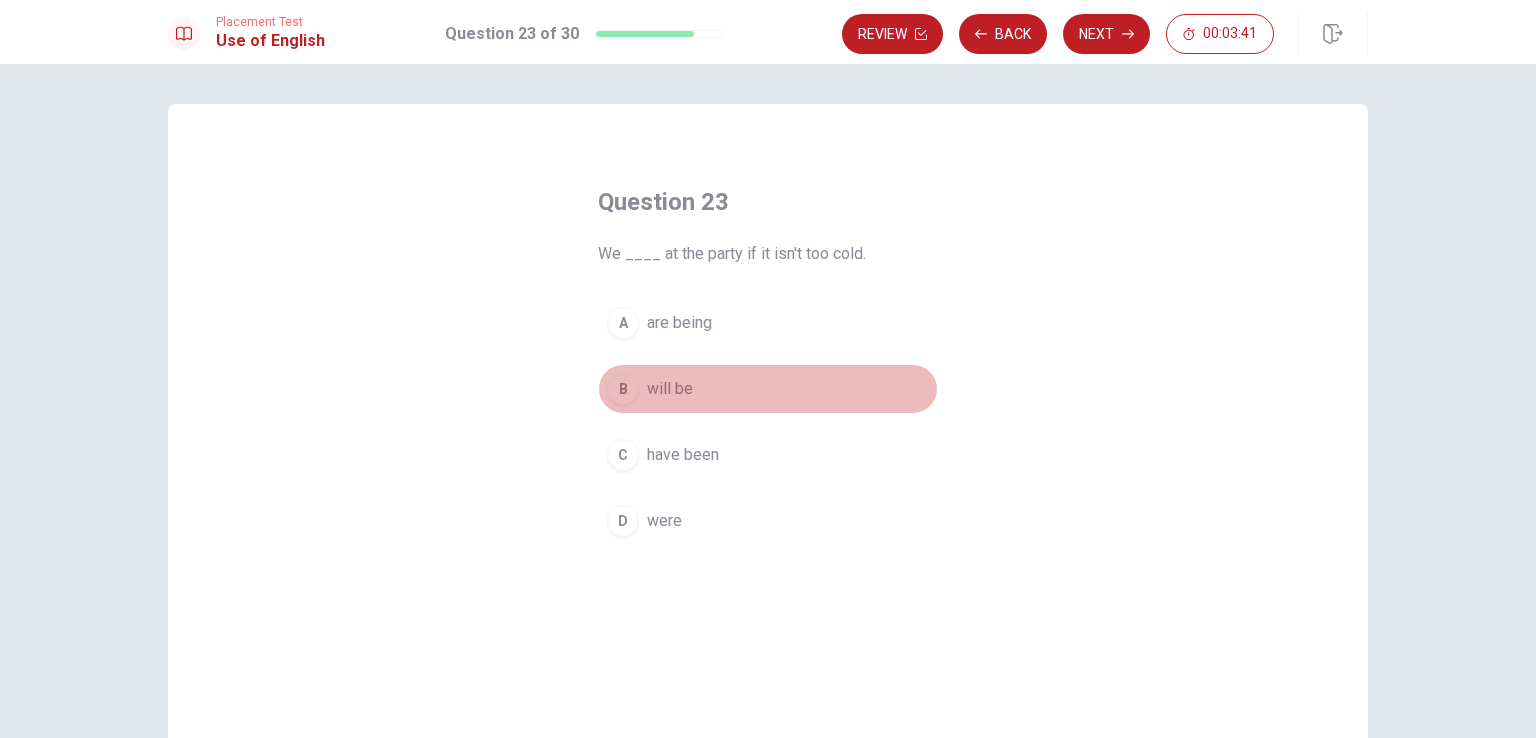 click on "B" at bounding box center [623, 389] 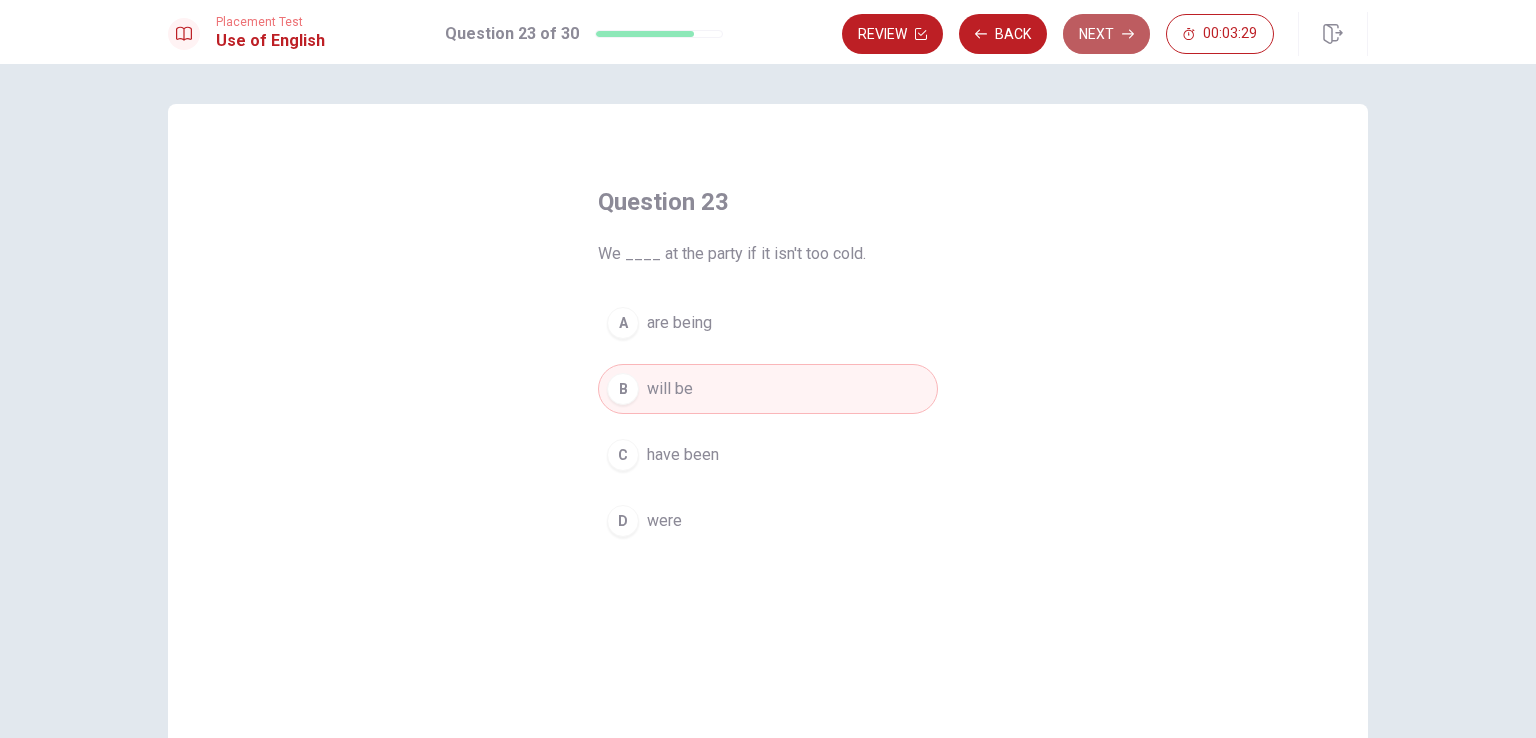 click on "Next" at bounding box center (1106, 34) 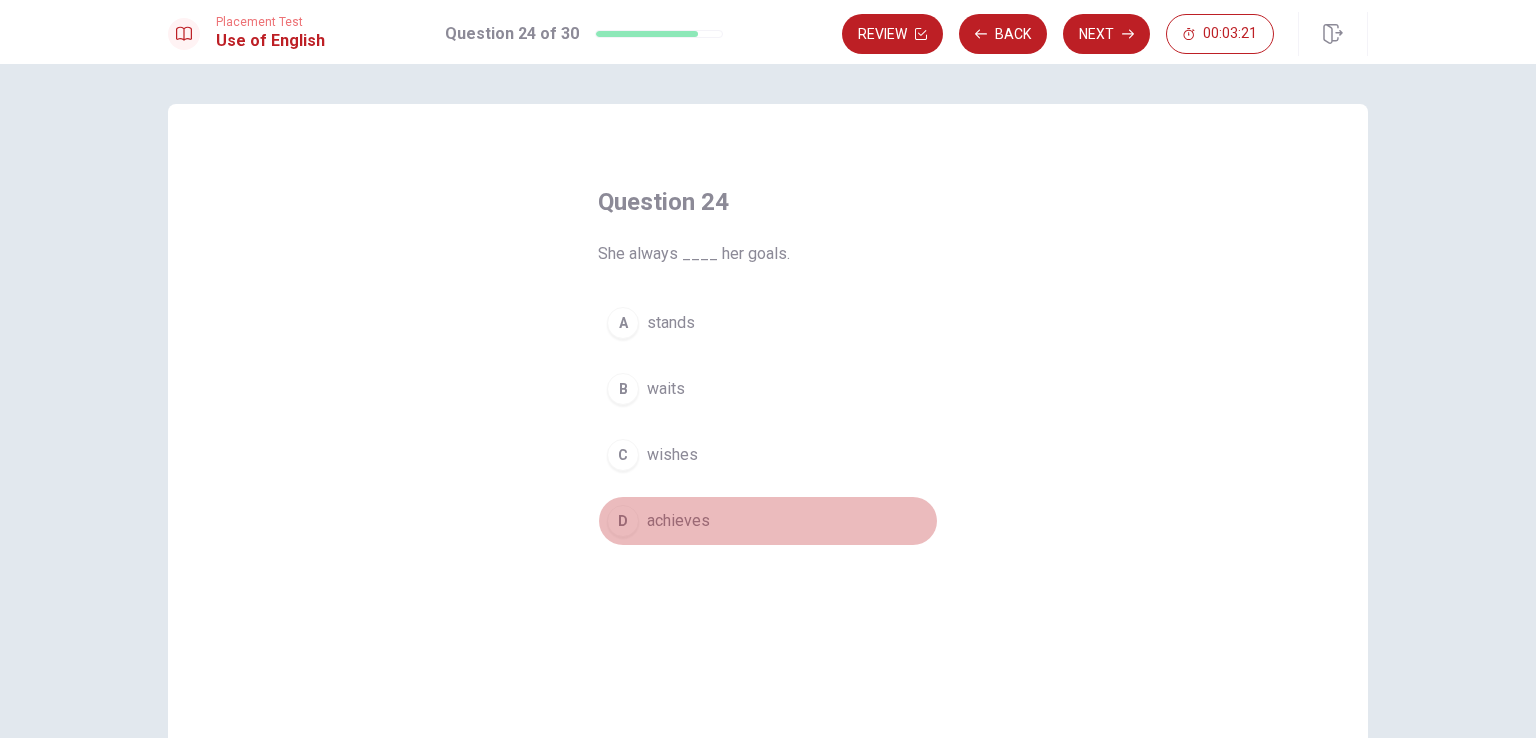 click on "D" at bounding box center [623, 521] 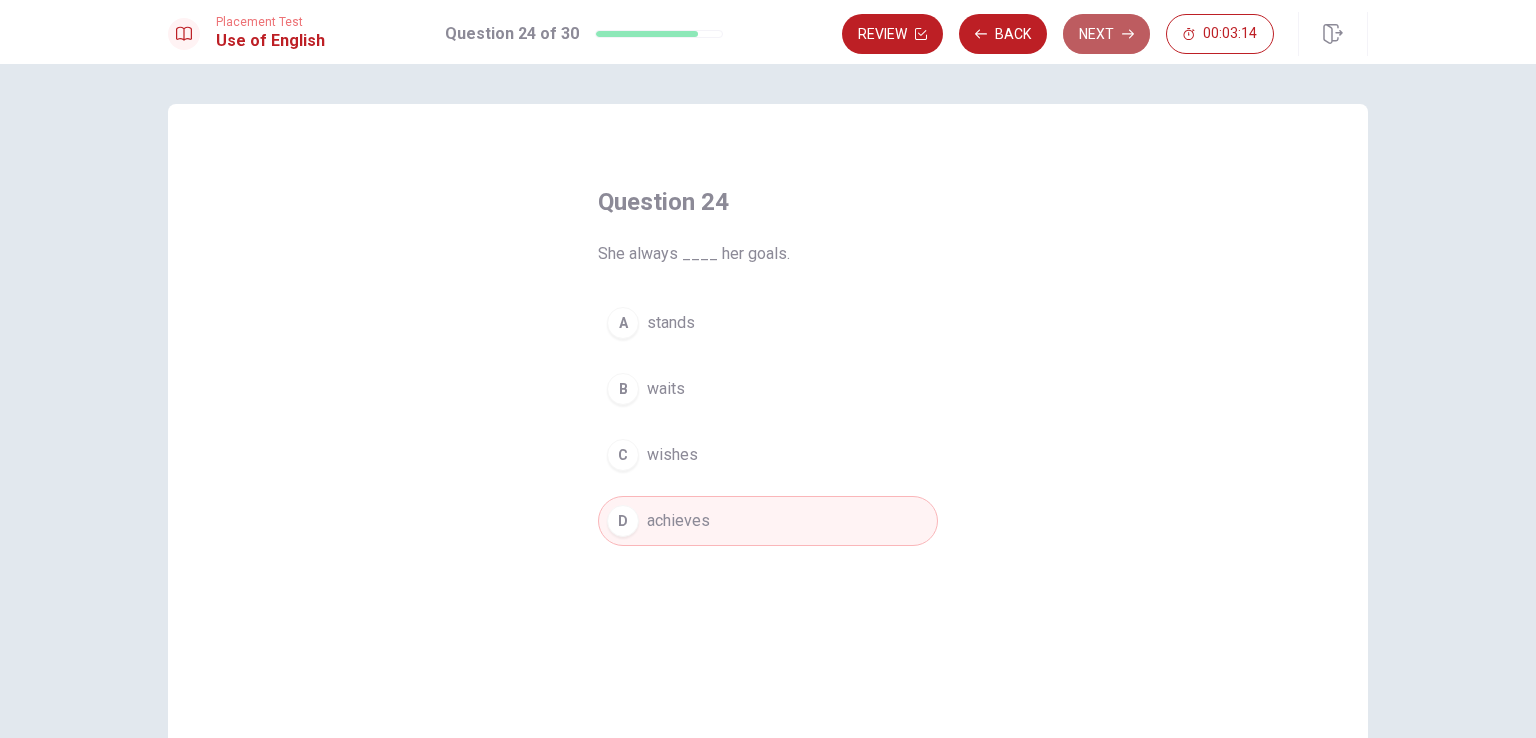 click on "Next" at bounding box center (1106, 34) 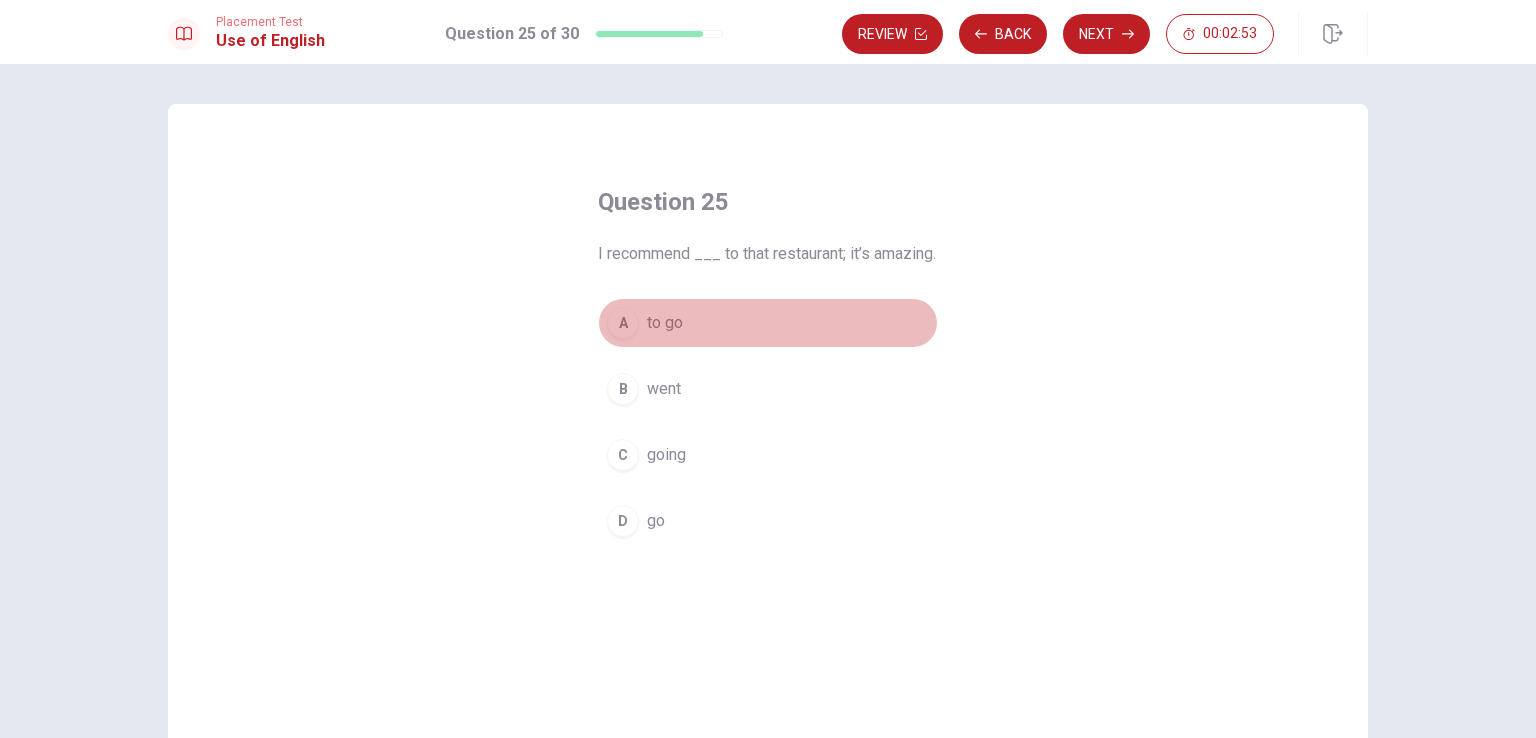 click on "A" at bounding box center (623, 323) 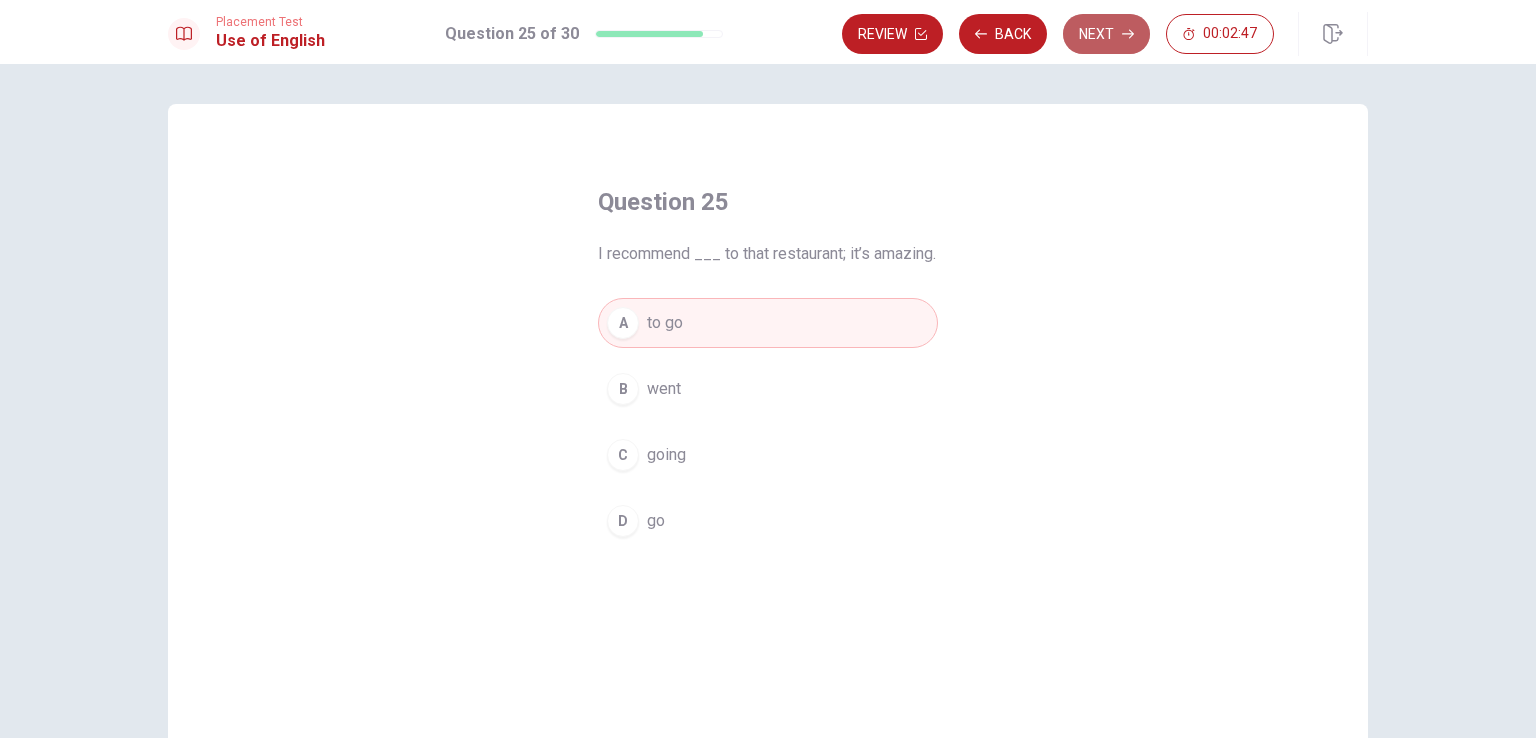 click on "Next" at bounding box center [1106, 34] 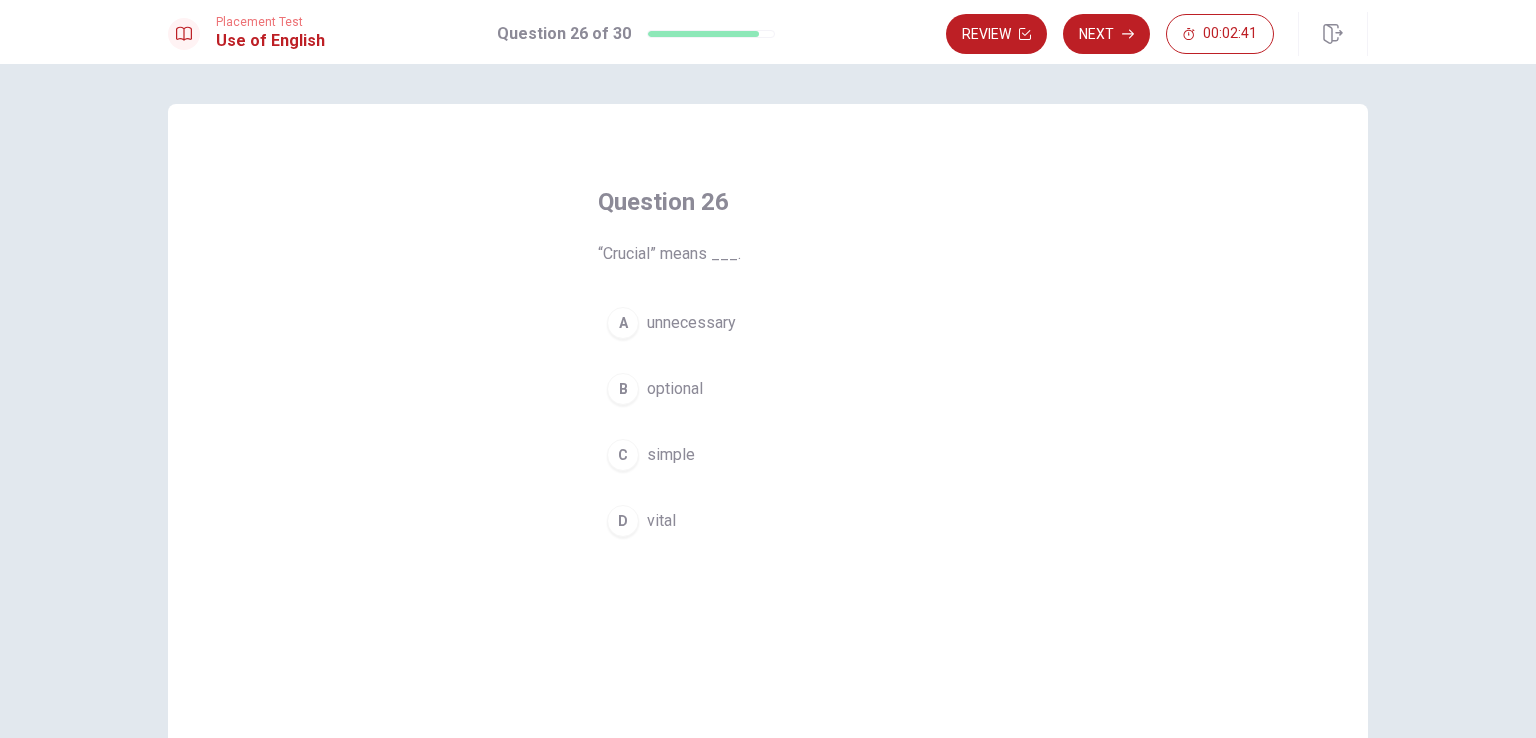 scroll, scrollTop: 6, scrollLeft: 0, axis: vertical 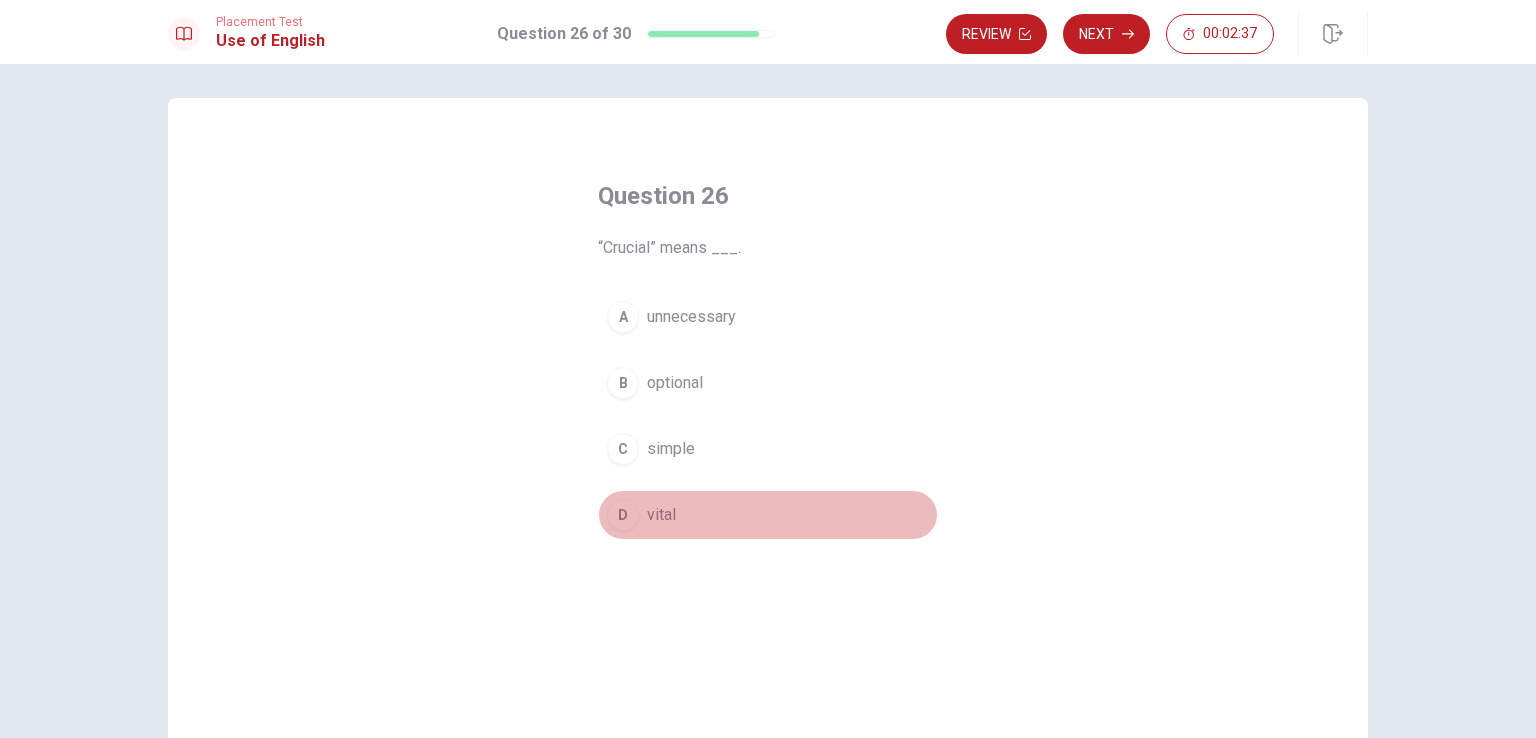 click on "D" at bounding box center [623, 515] 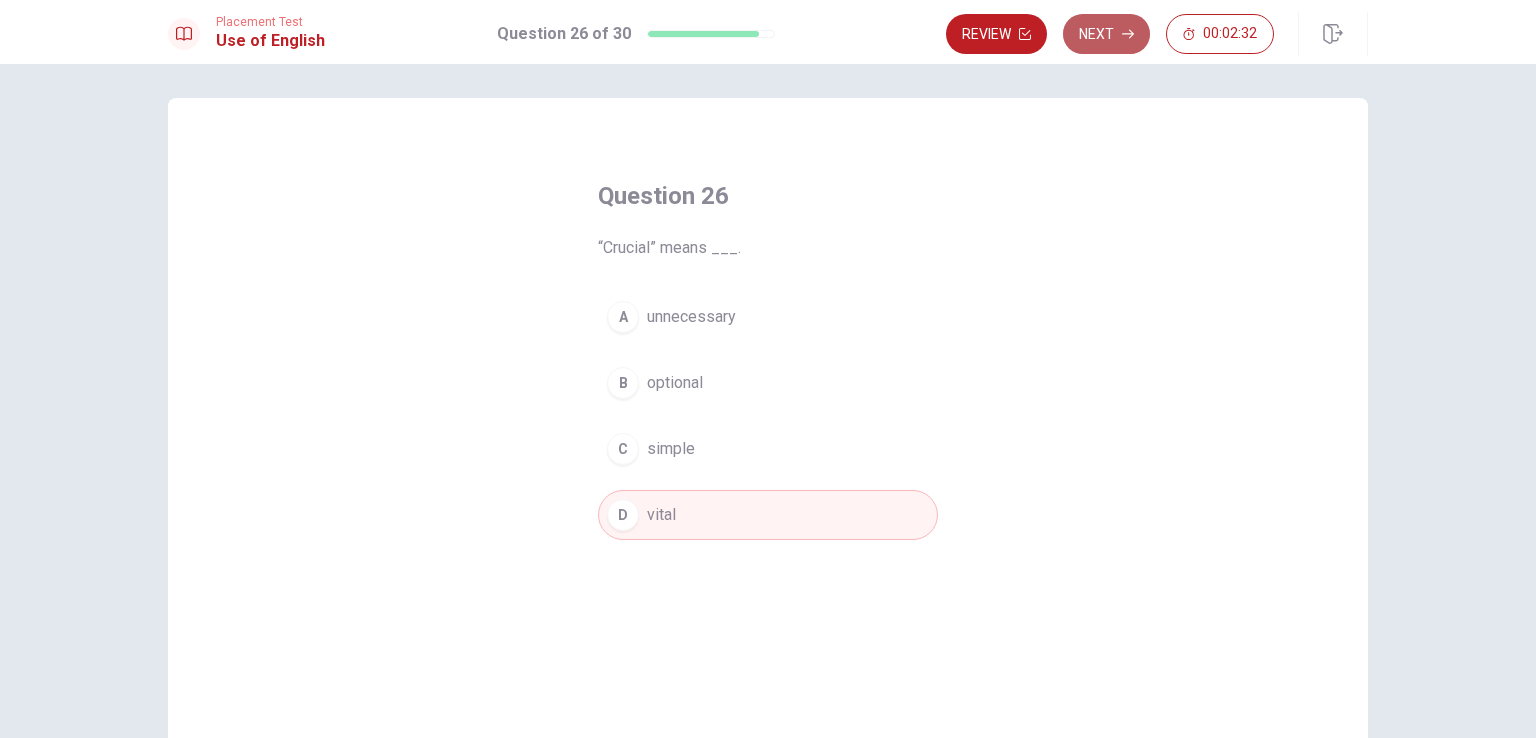 click on "Next" at bounding box center [1106, 34] 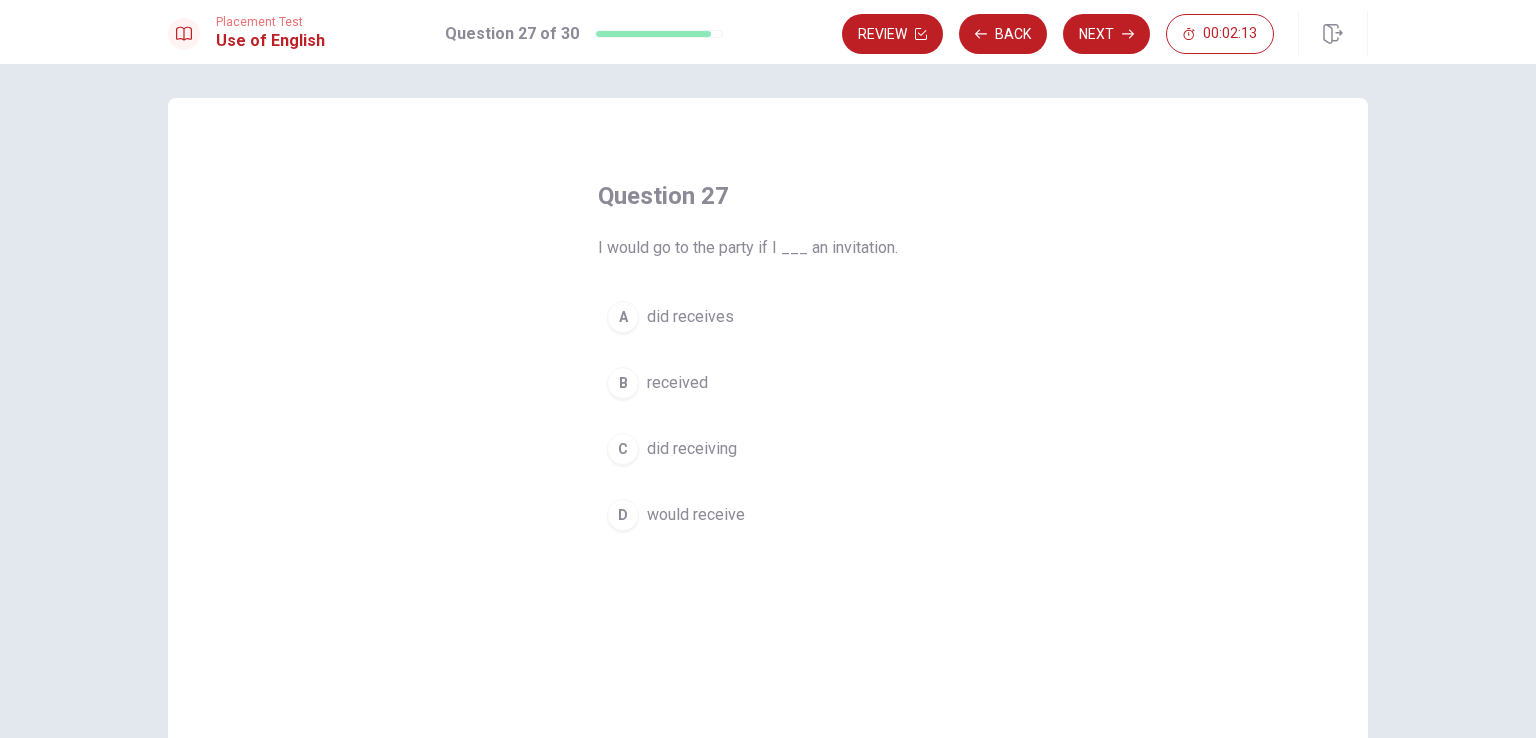 click on "B" at bounding box center (623, 383) 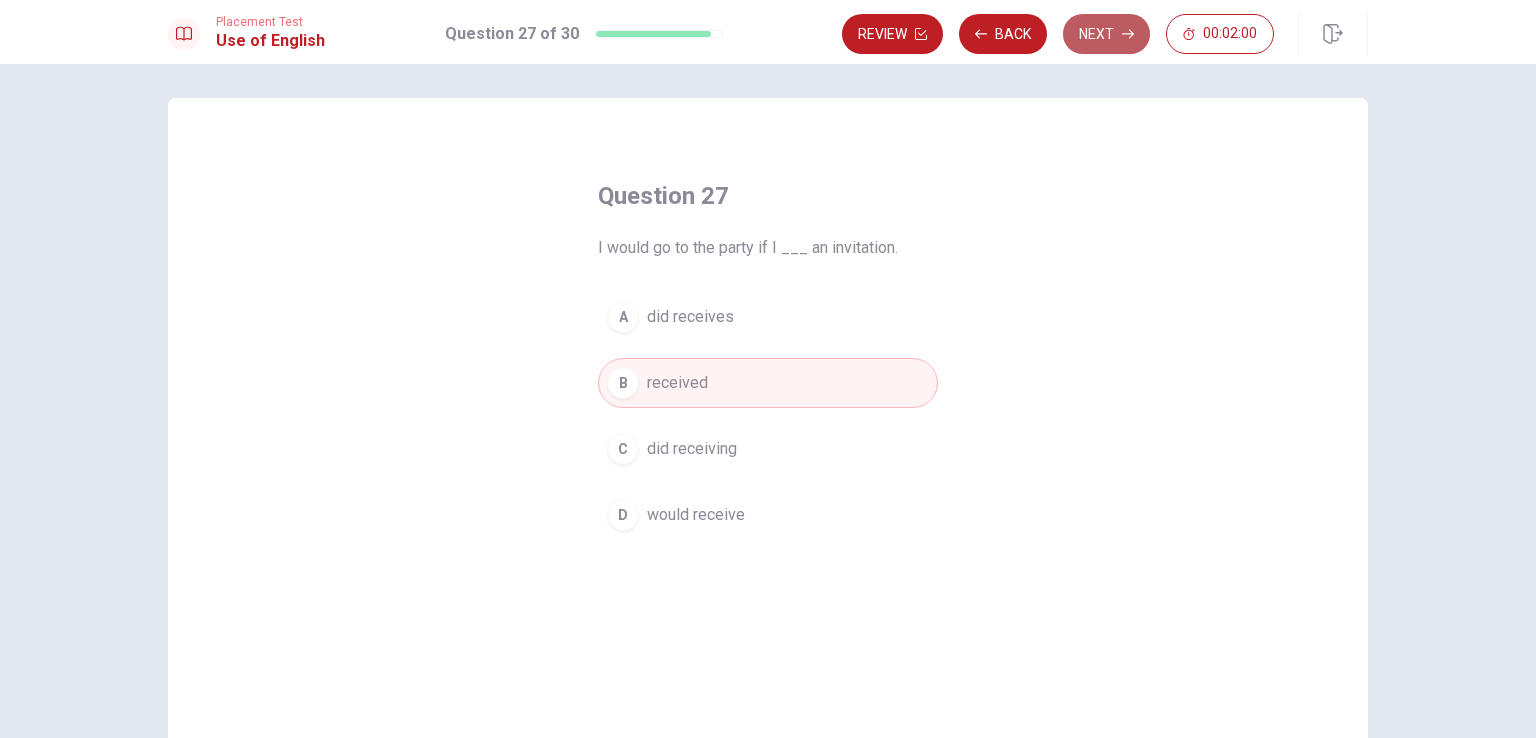 click on "Next" at bounding box center (1106, 34) 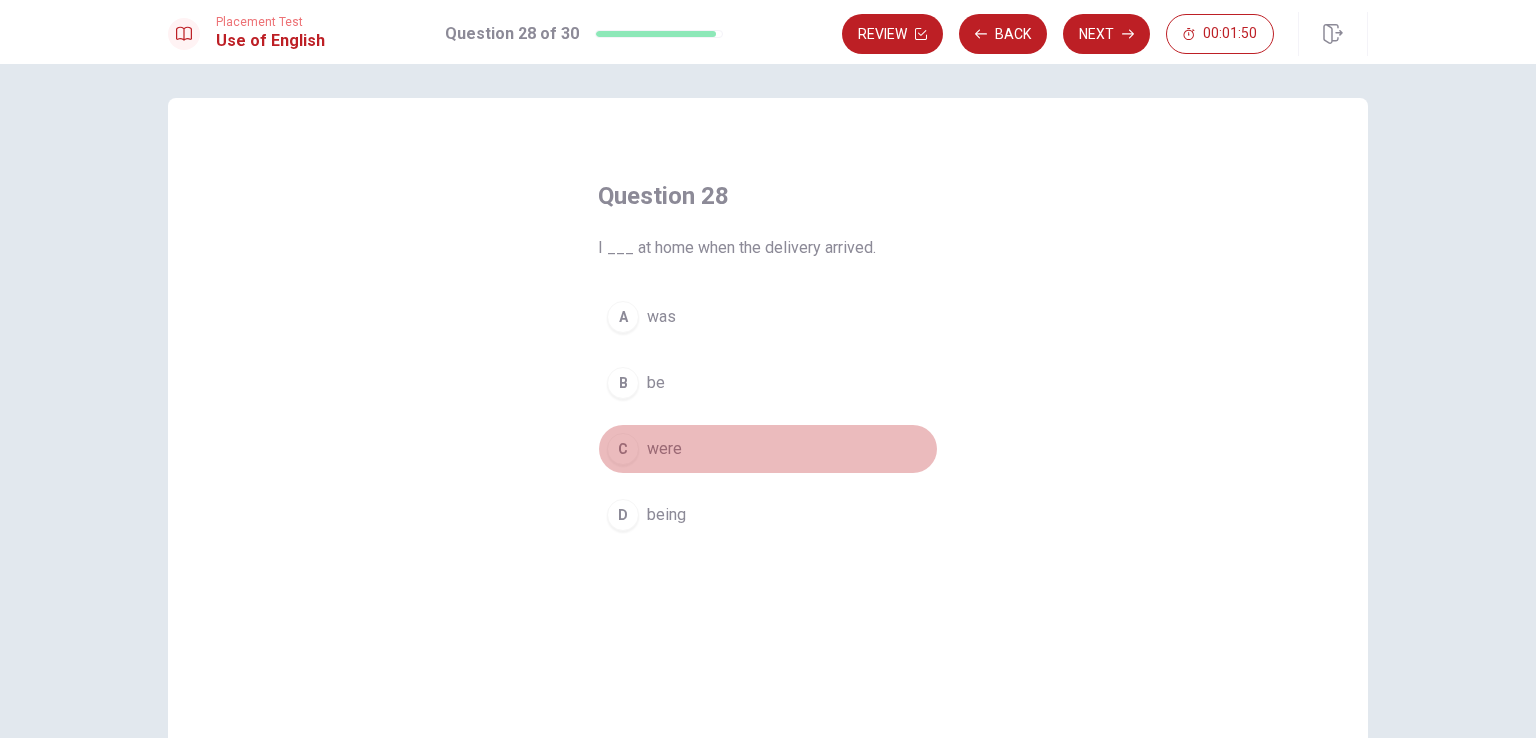 click on "C" at bounding box center (623, 449) 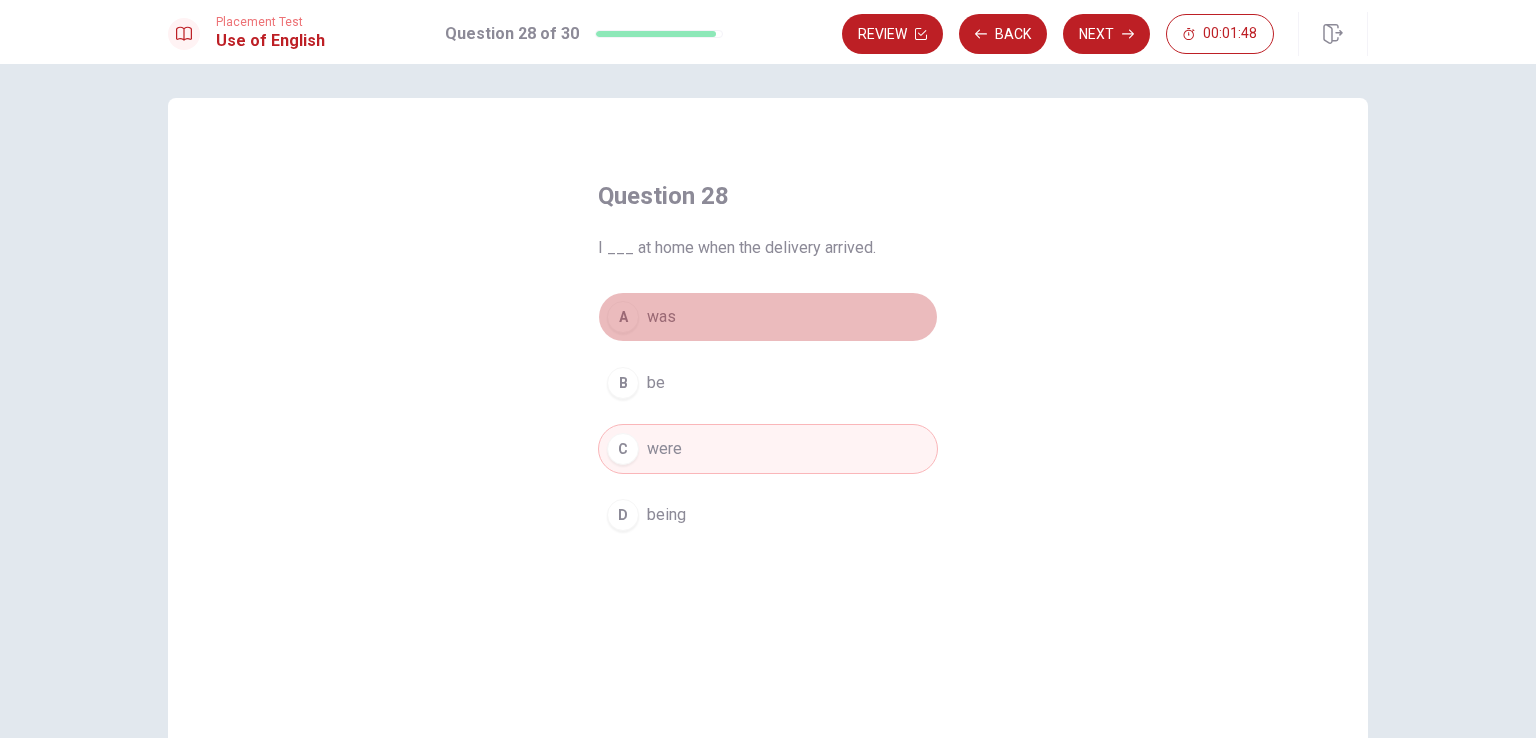 click on "A" at bounding box center [623, 317] 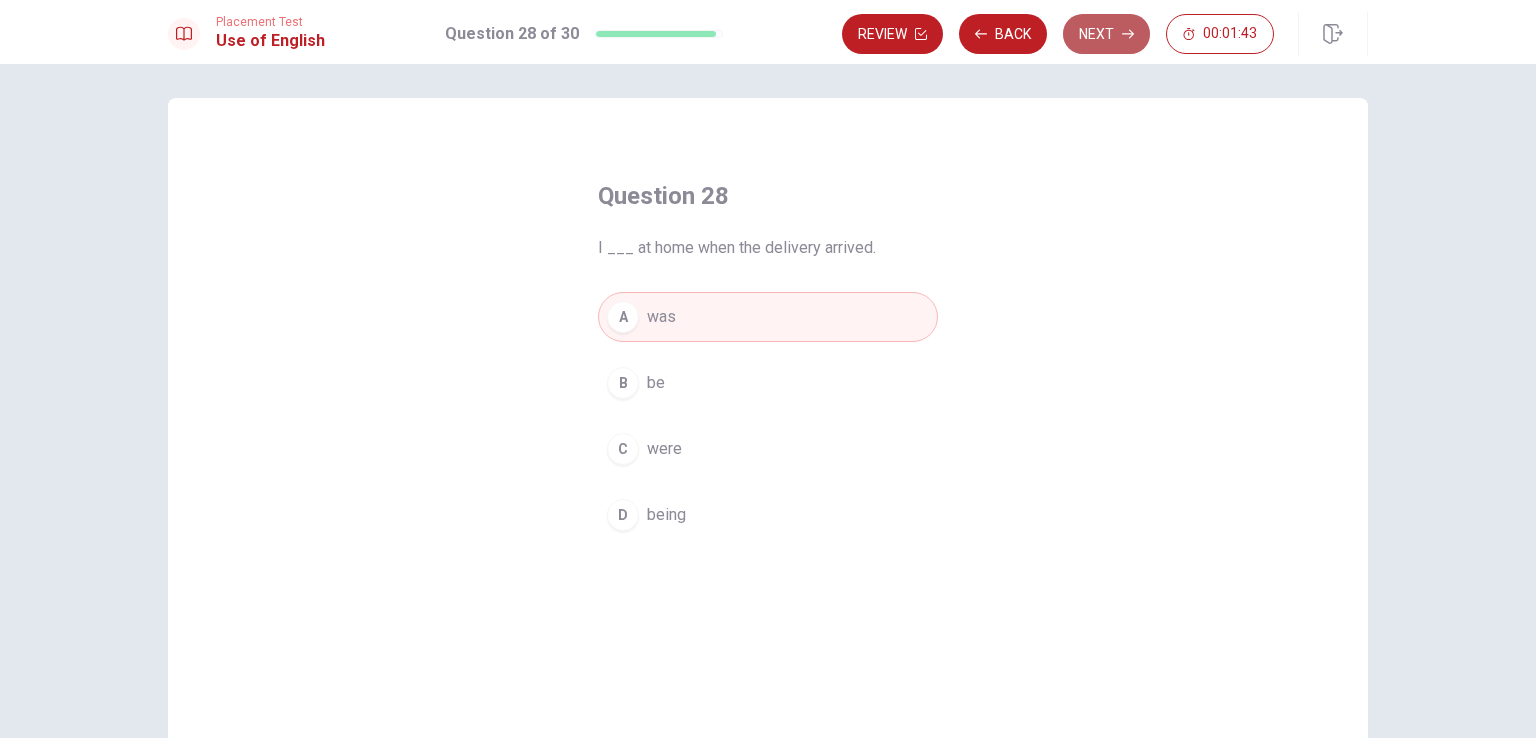 click on "Next" at bounding box center [1106, 34] 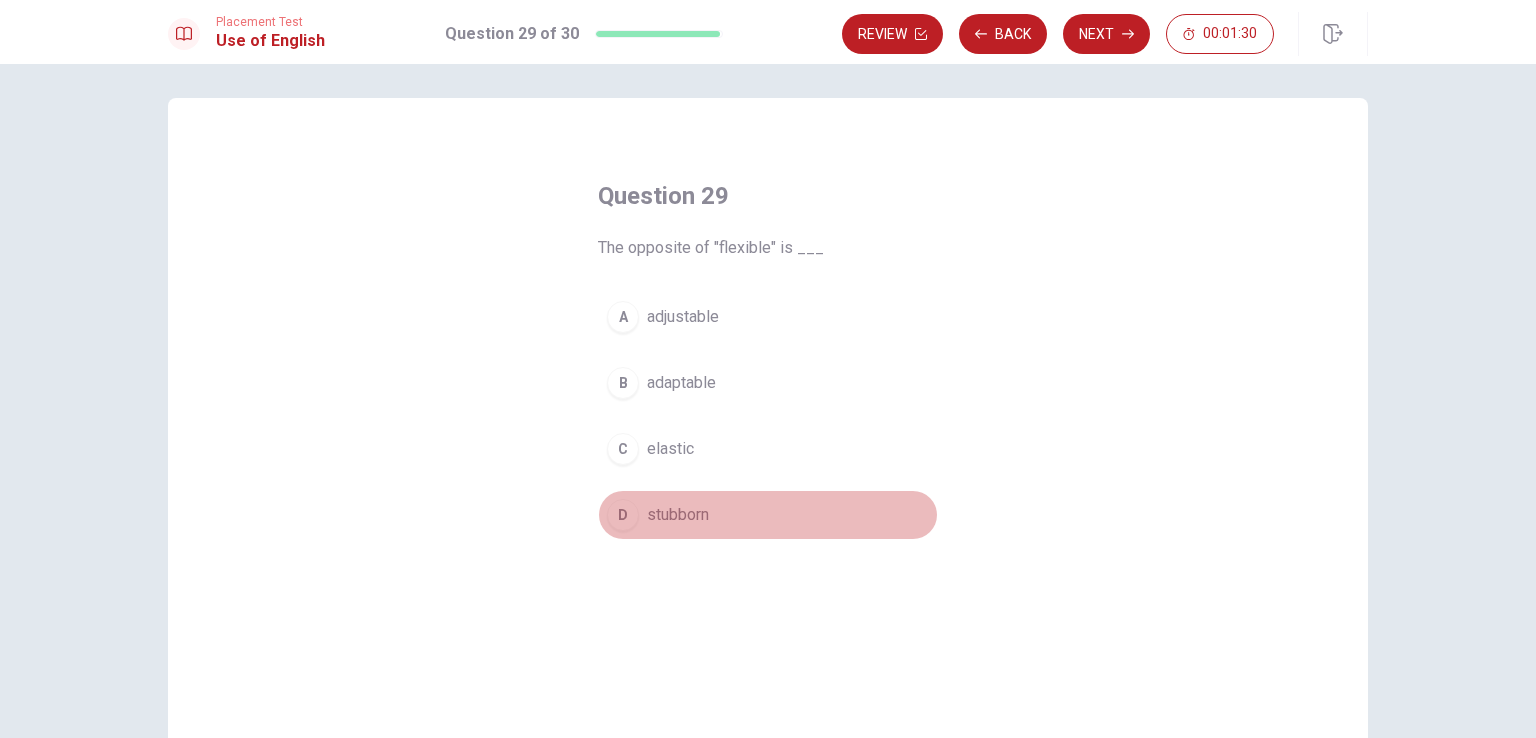 click on "D" at bounding box center (623, 515) 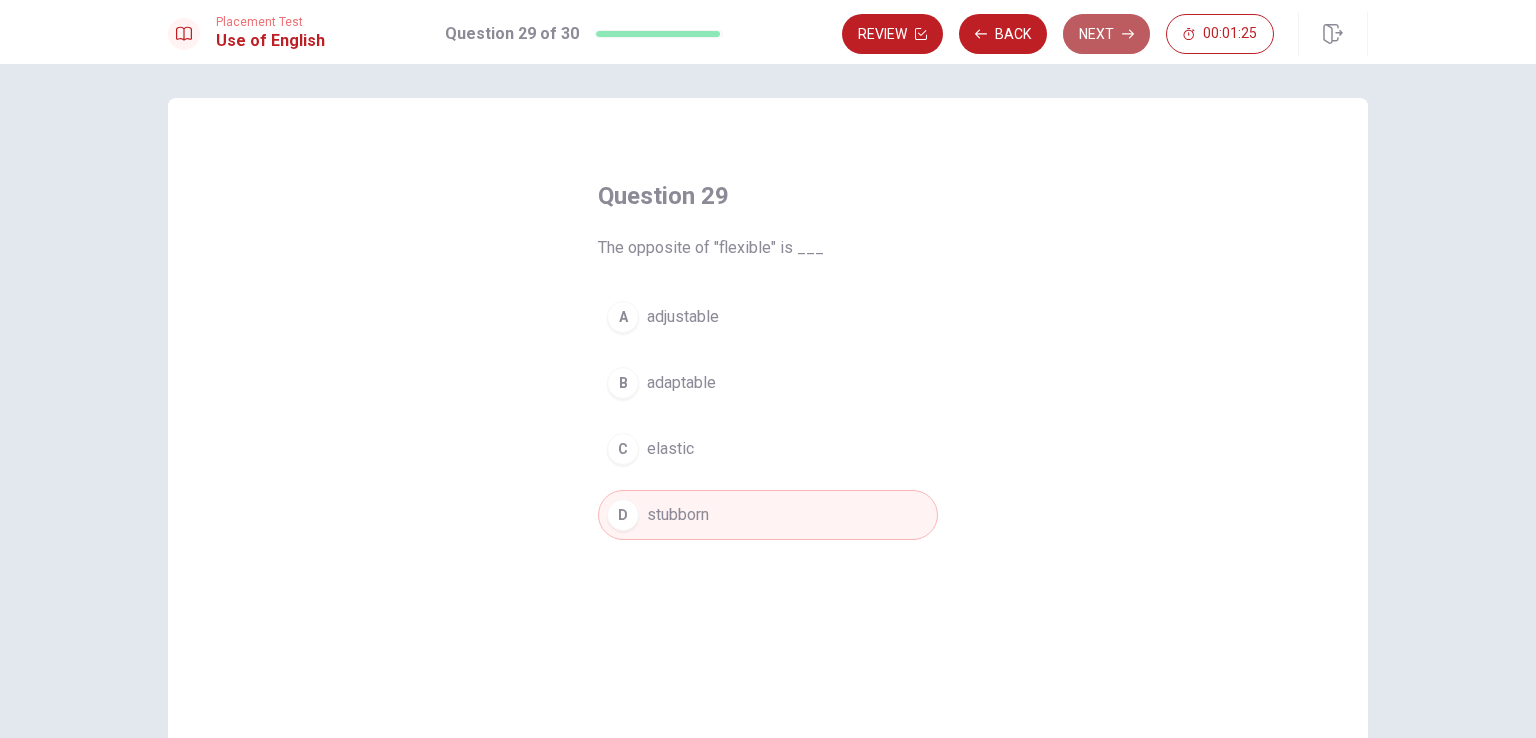 click on "Next" at bounding box center (1106, 34) 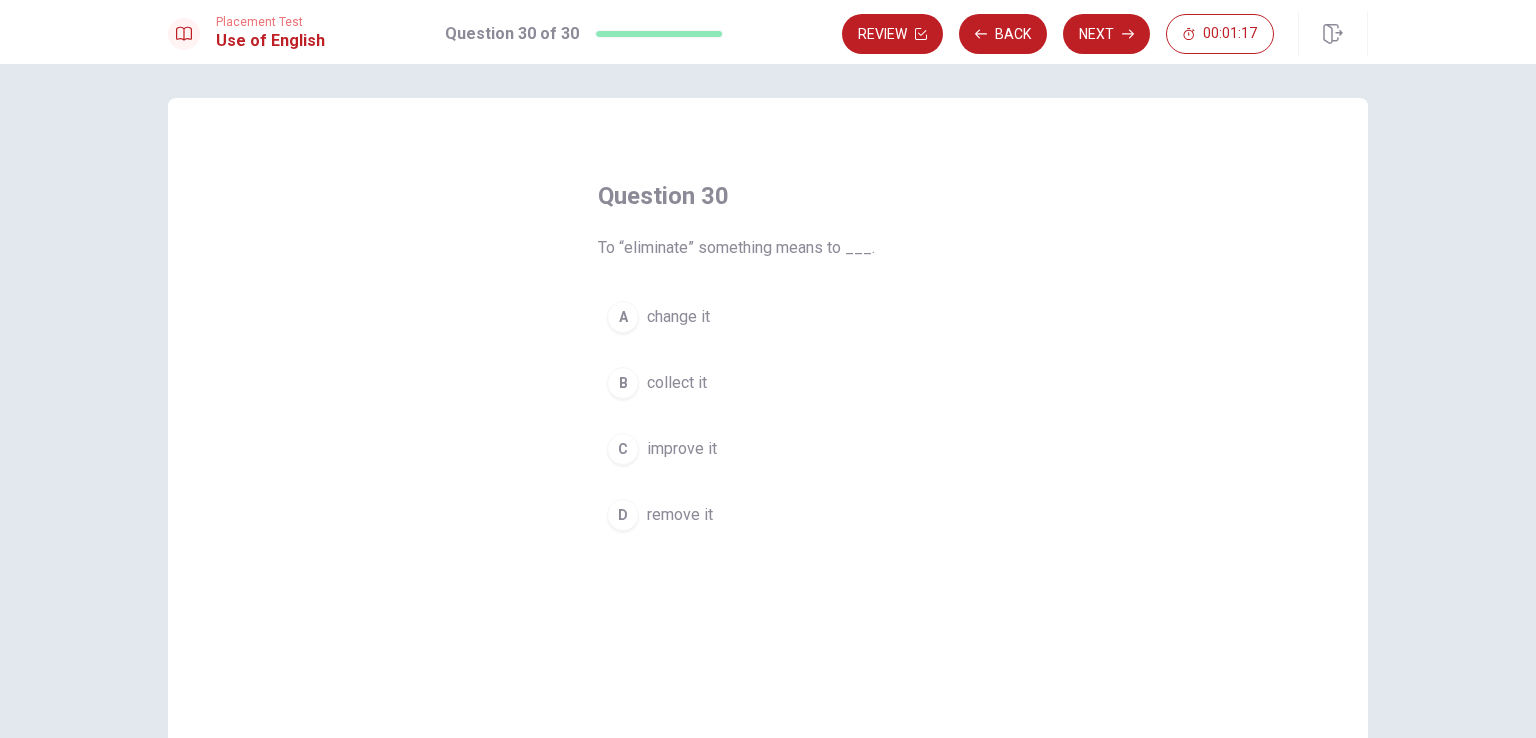 click on "D" at bounding box center [623, 515] 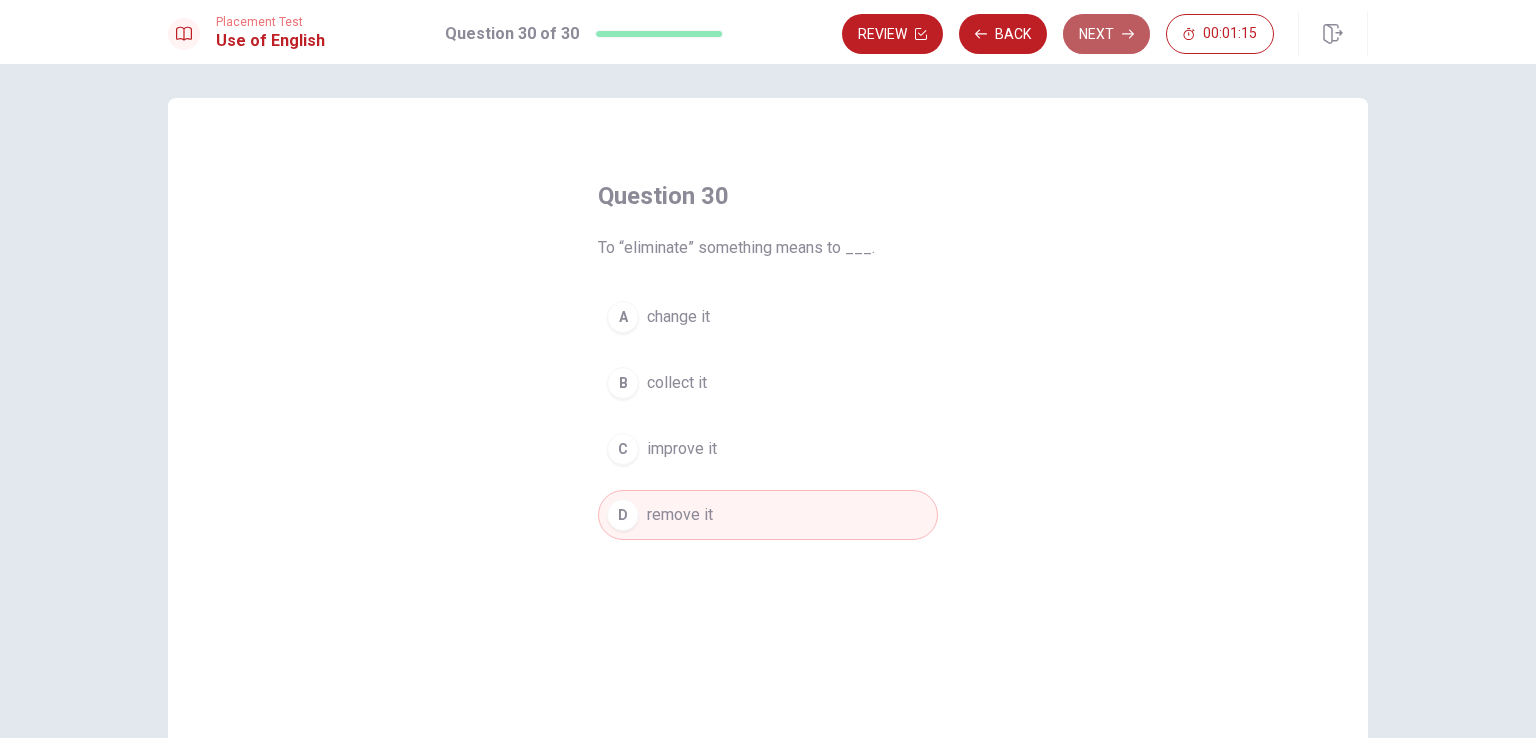 click on "Next" at bounding box center [1106, 34] 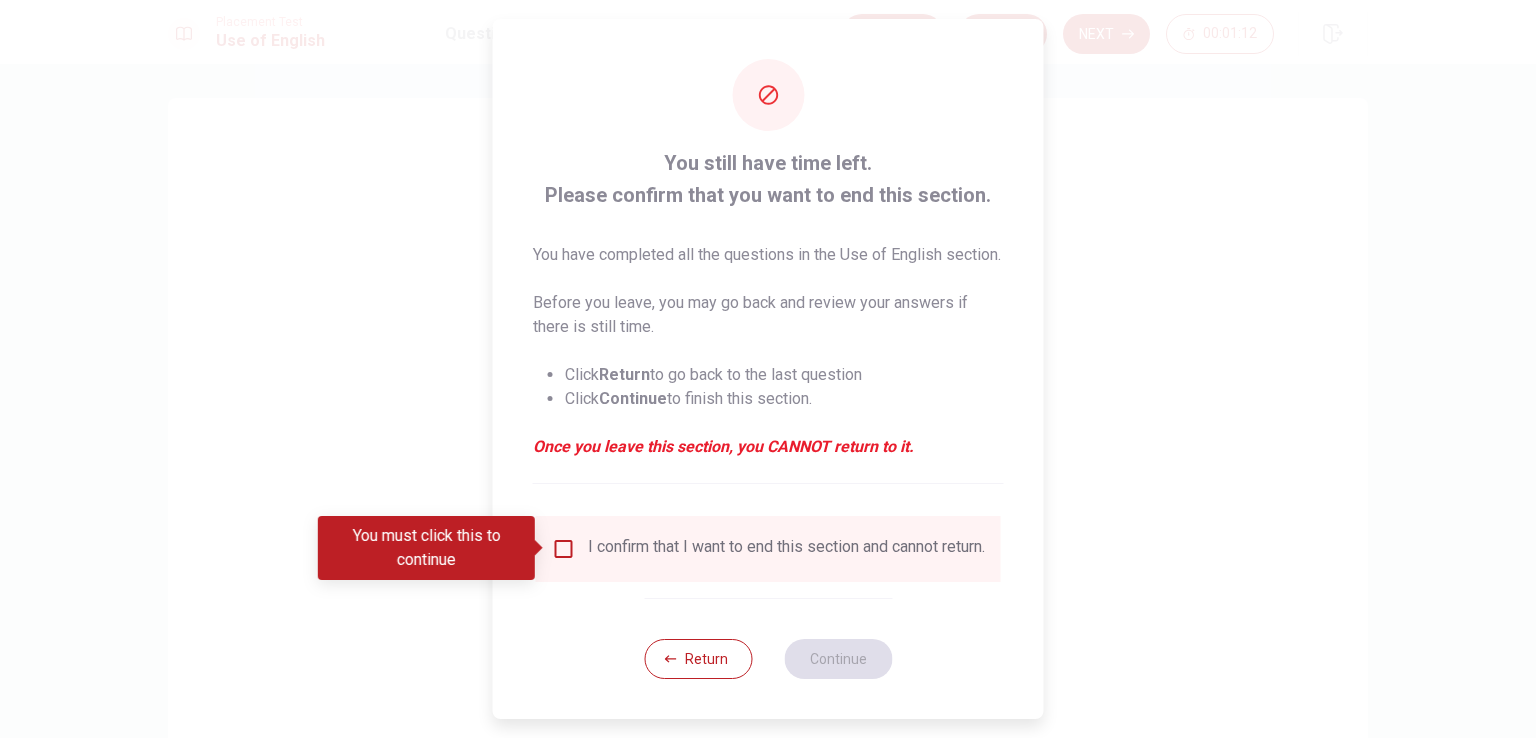 scroll, scrollTop: 32, scrollLeft: 0, axis: vertical 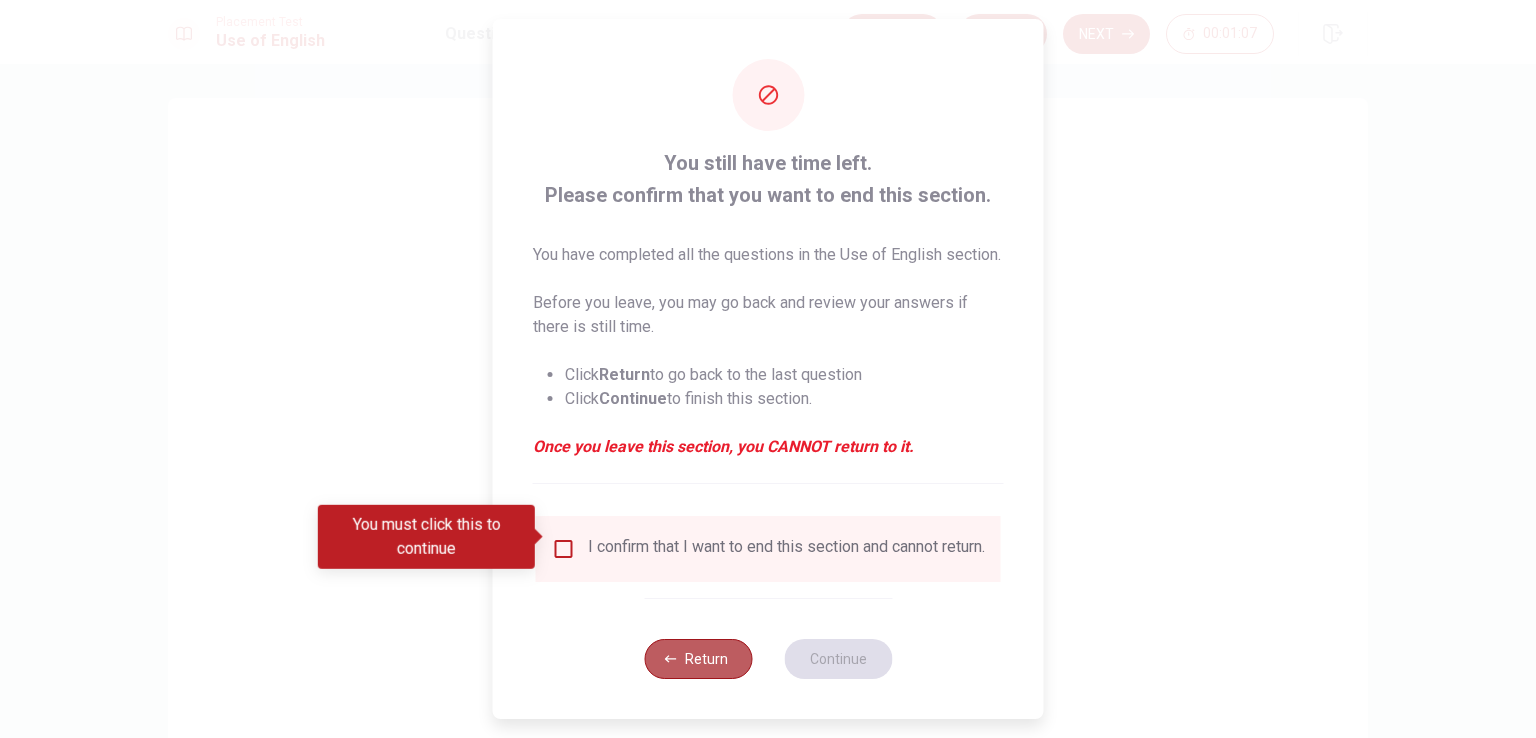 click on "Return" at bounding box center [698, 659] 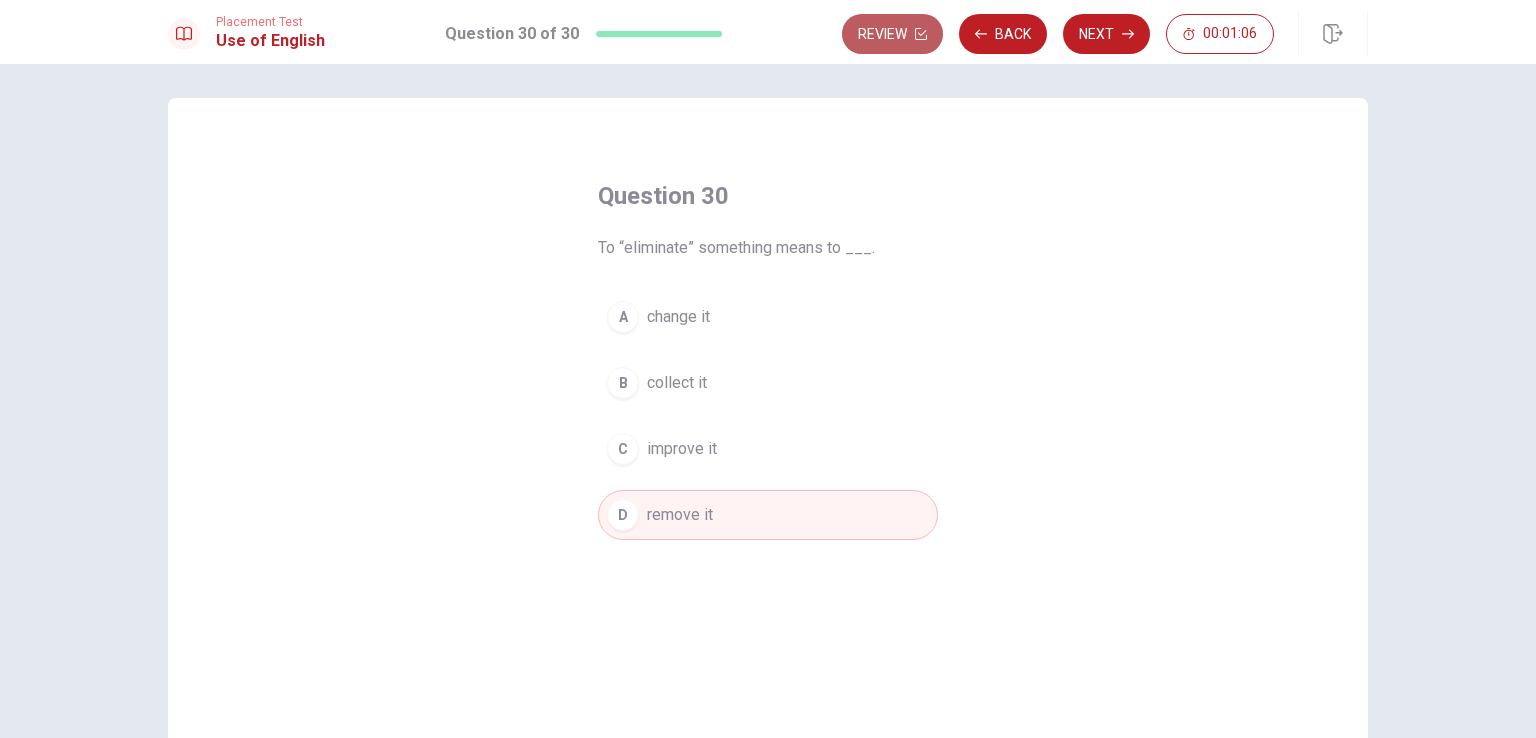 click on "Review" at bounding box center [892, 34] 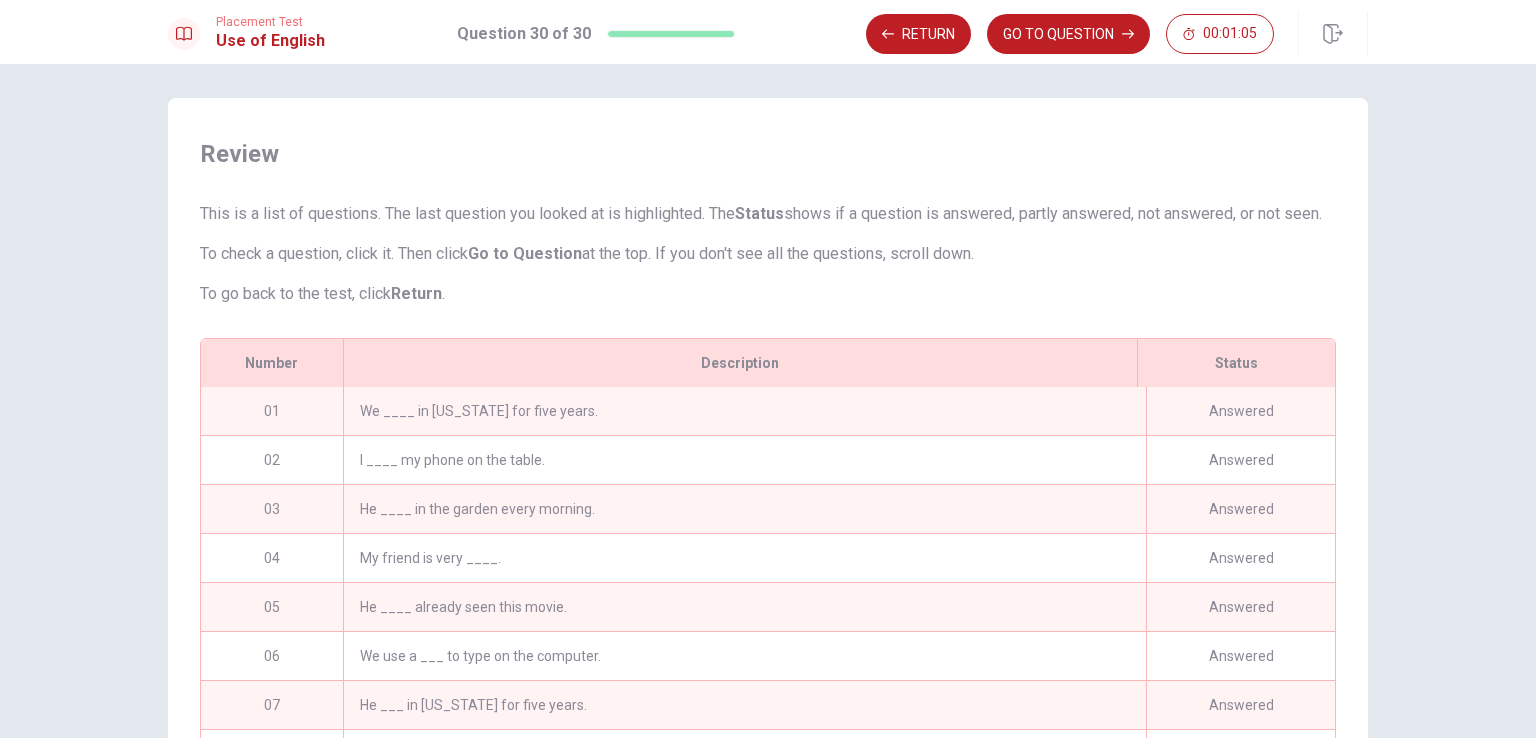 scroll, scrollTop: 272, scrollLeft: 0, axis: vertical 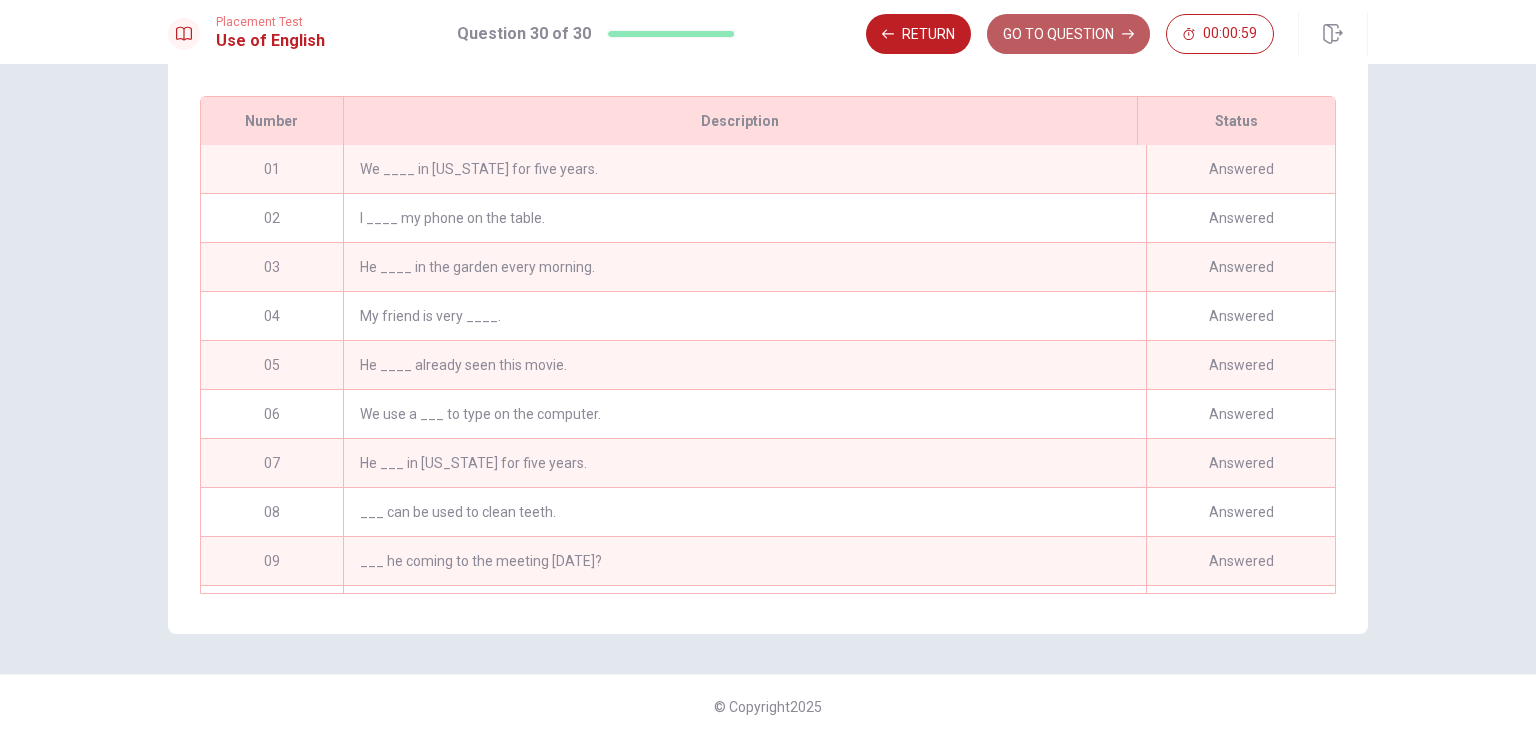 click on "GO TO QUESTION" at bounding box center (1068, 34) 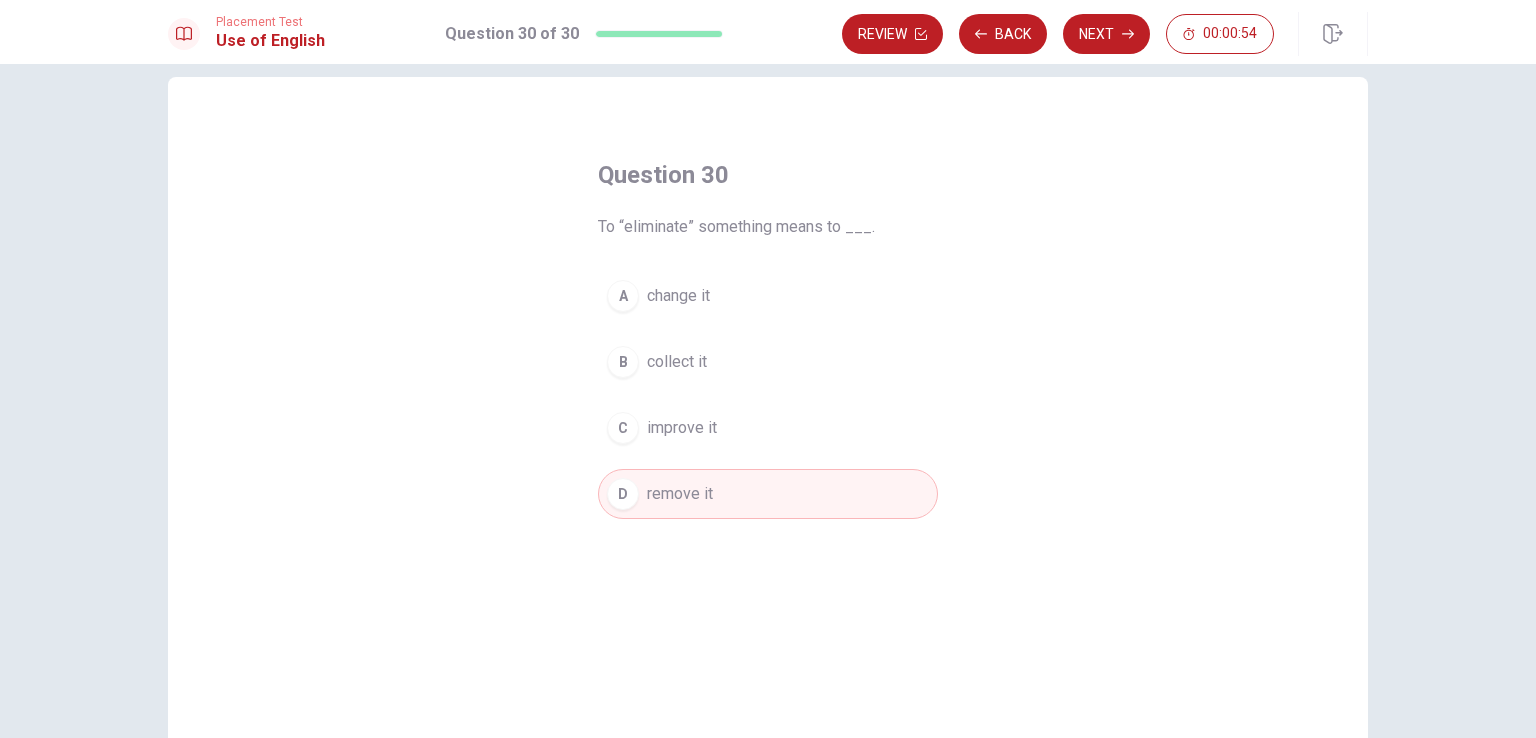 scroll, scrollTop: 0, scrollLeft: 0, axis: both 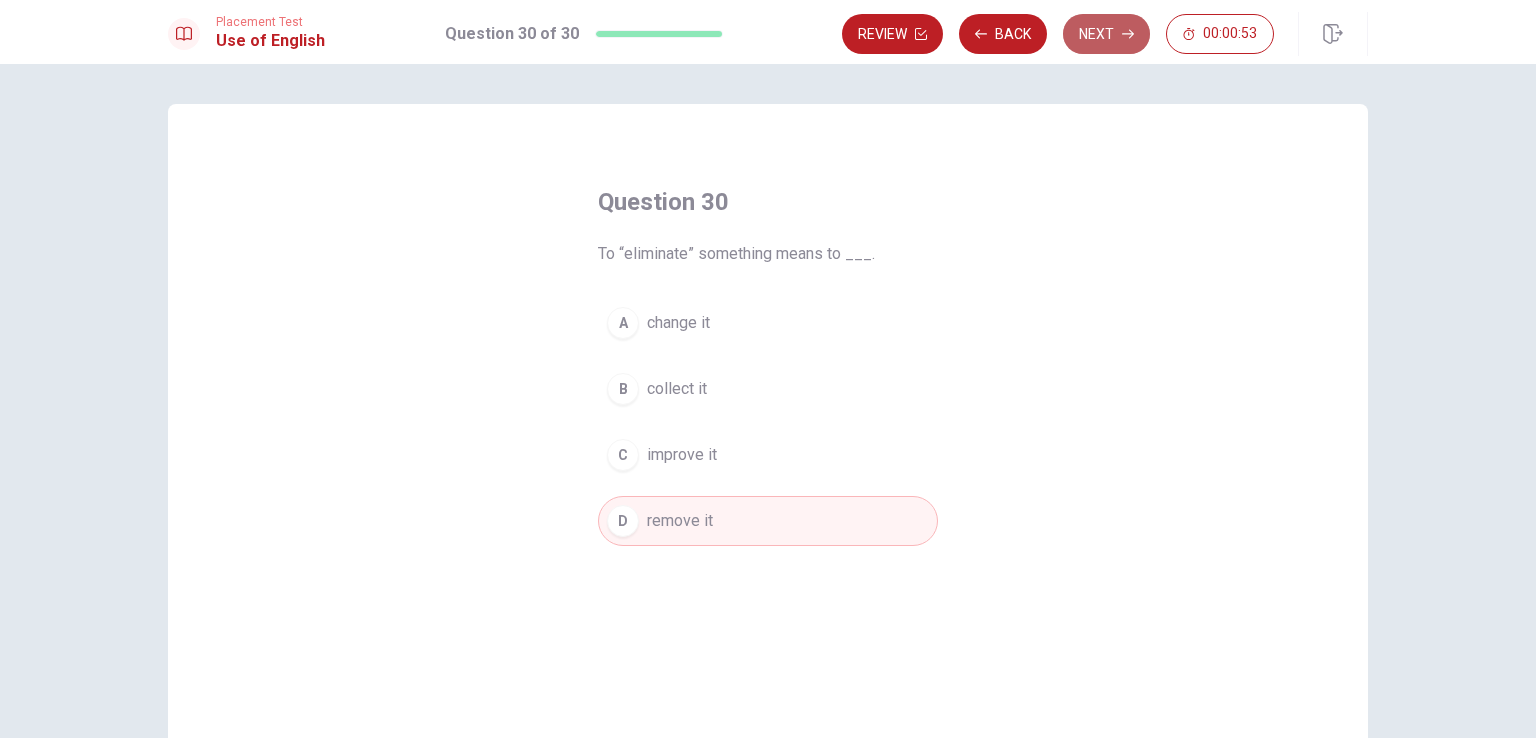click on "Next" at bounding box center [1106, 34] 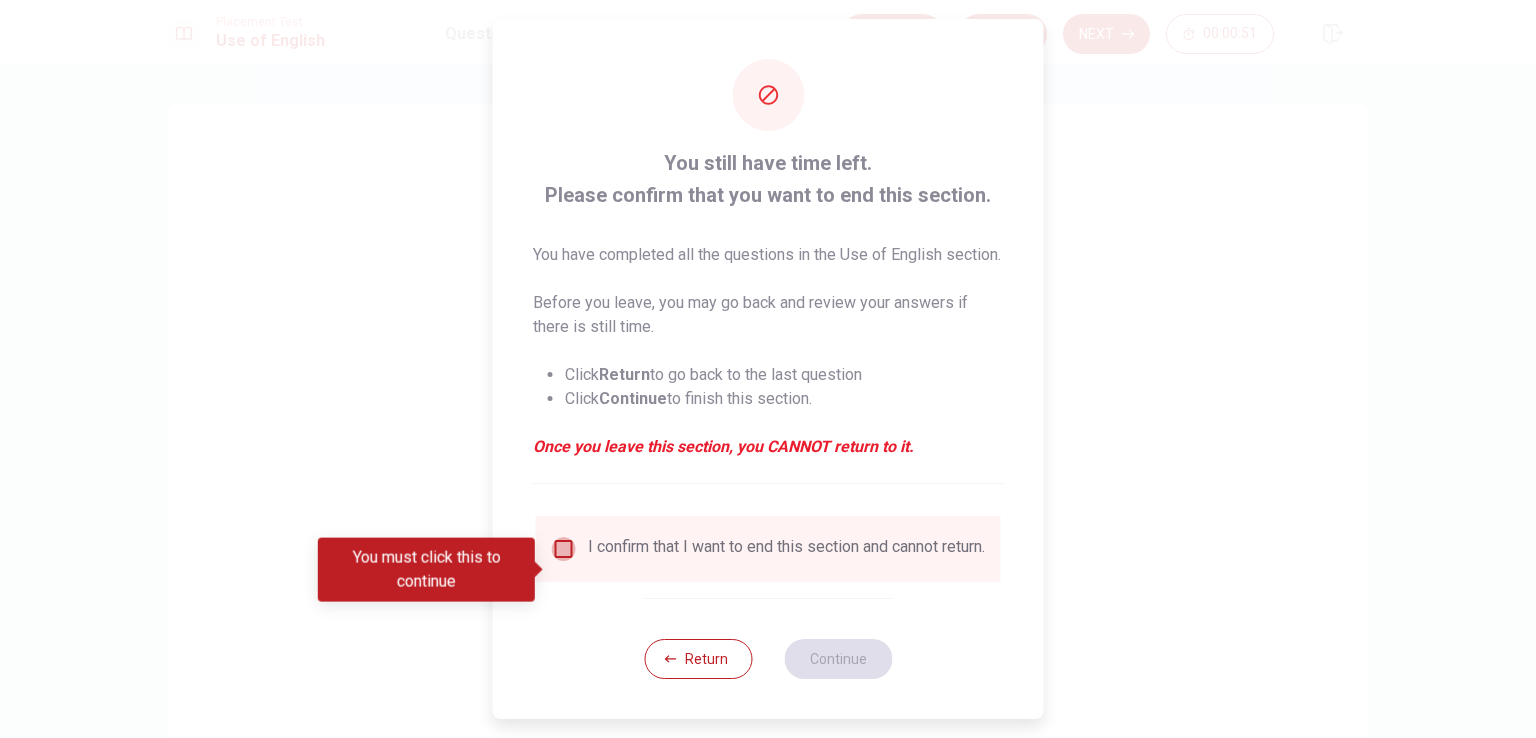click at bounding box center (564, 549) 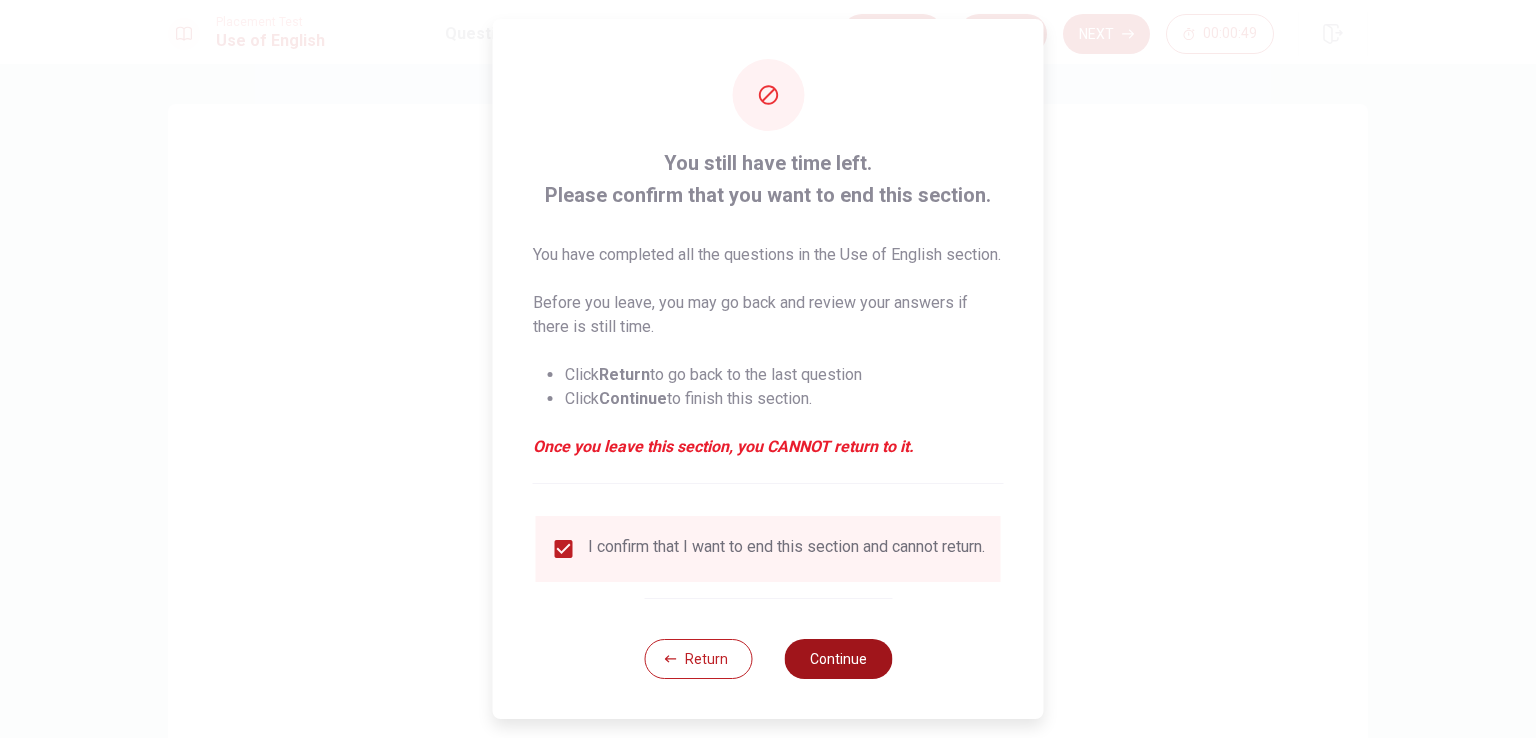scroll, scrollTop: 32, scrollLeft: 0, axis: vertical 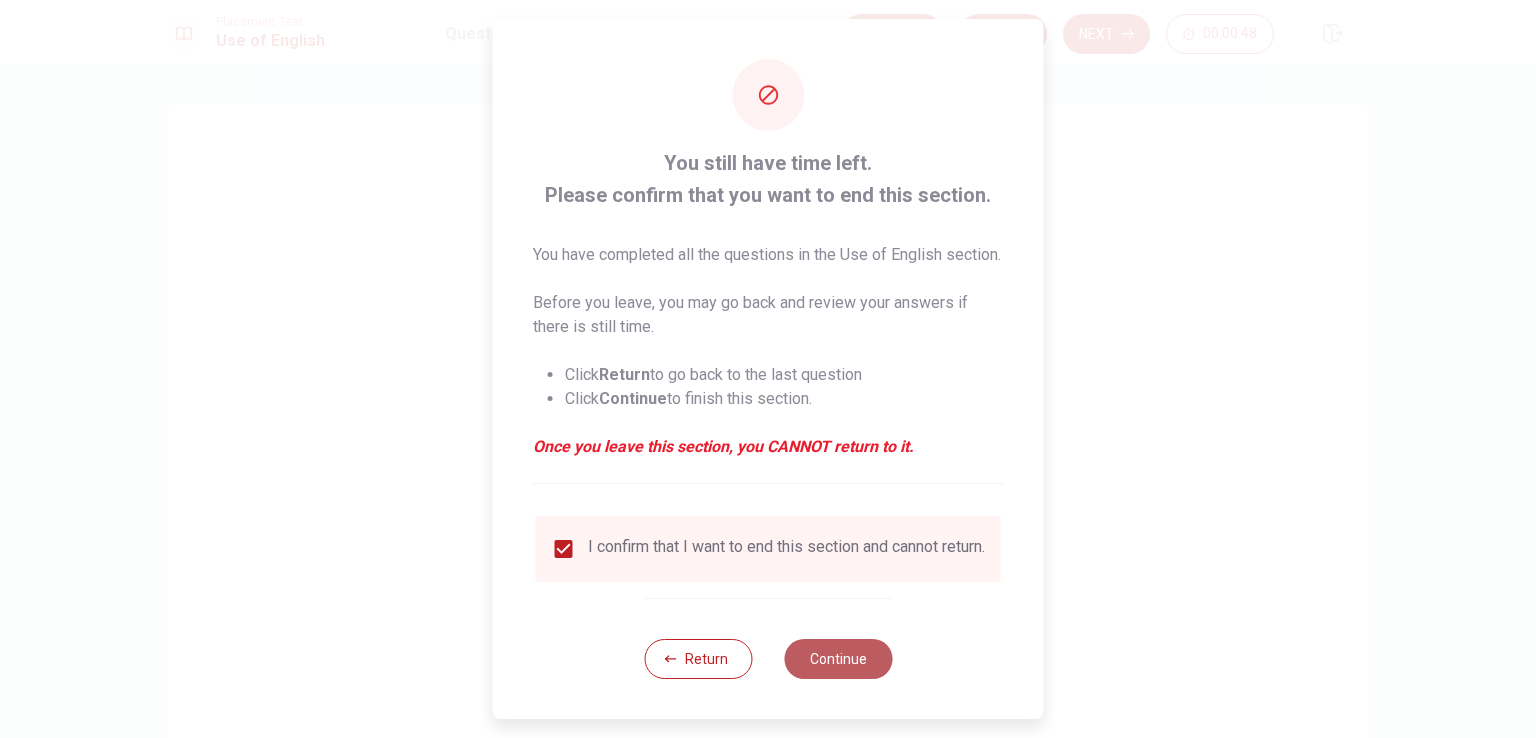 click on "Continue" at bounding box center (838, 659) 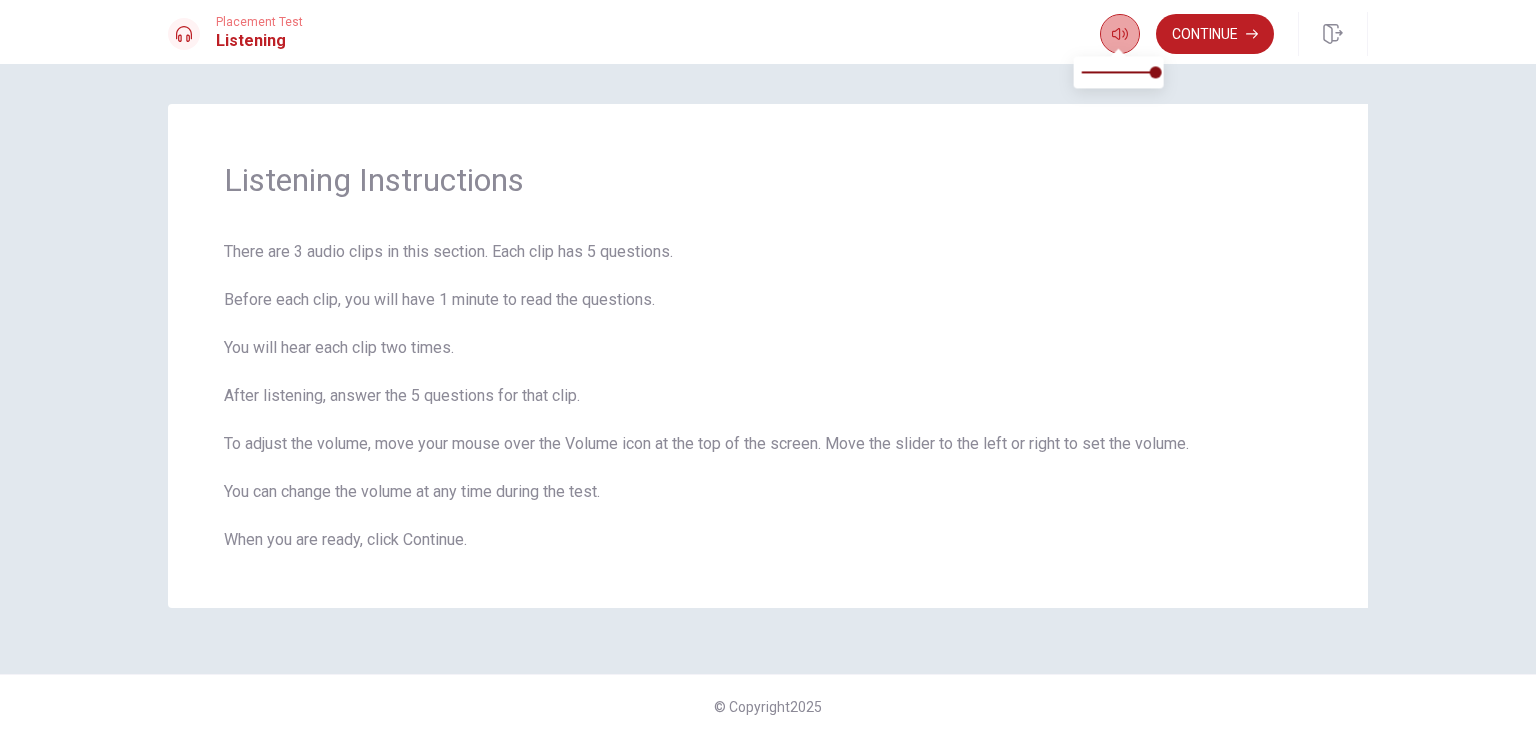 click 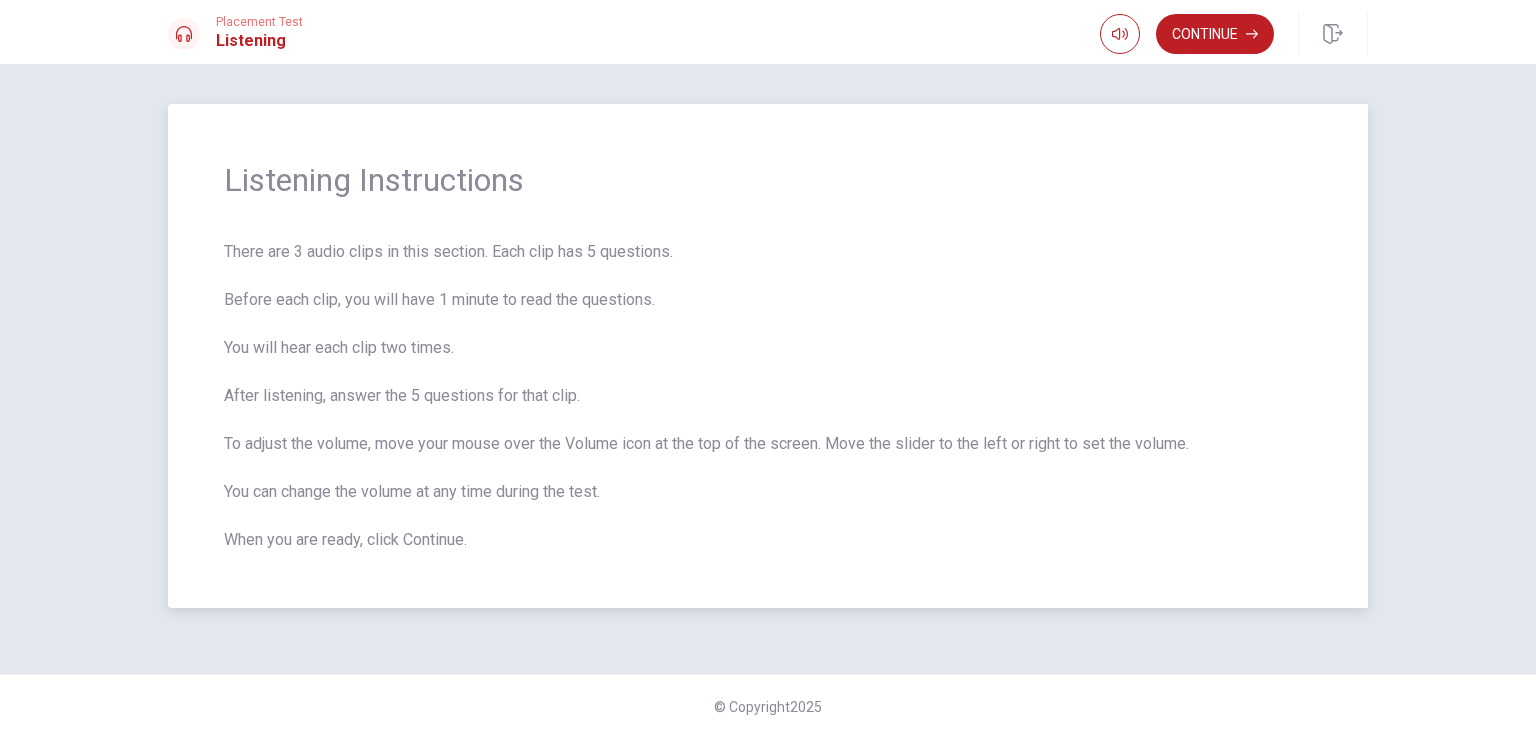 click on "There are 3 audio clips in this section. Each clip has 5 questions.
Before each clip, you will have 1 minute to read the questions.
You will hear each clip two times.
After listening, answer the 5 questions for that clip.
To adjust the volume, move your mouse over the Volume icon at the top of the screen. Move the slider to the left or right to set the volume.
You can change the volume at any time during the test.
When you are ready, click Continue." at bounding box center [768, 396] 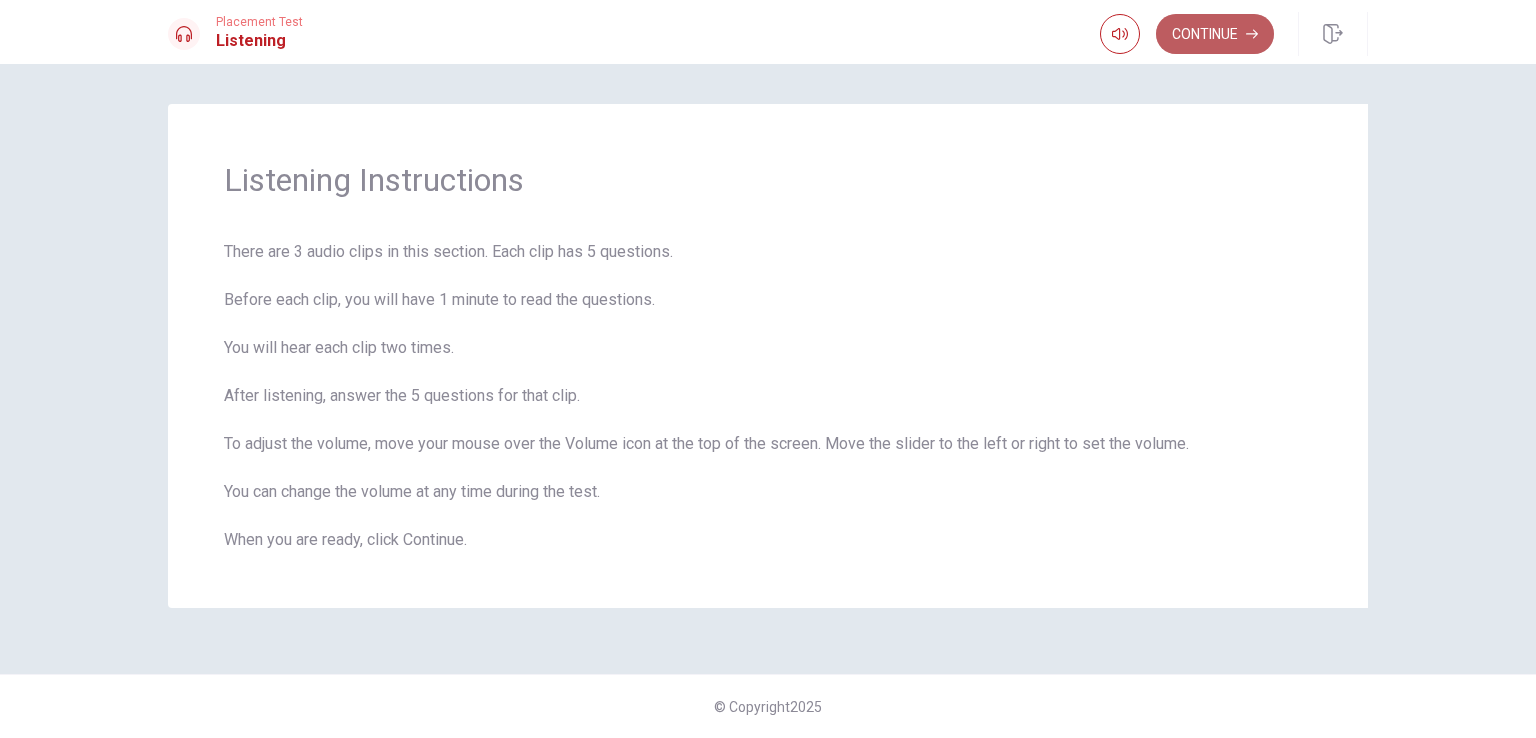 click on "Continue" at bounding box center [1215, 34] 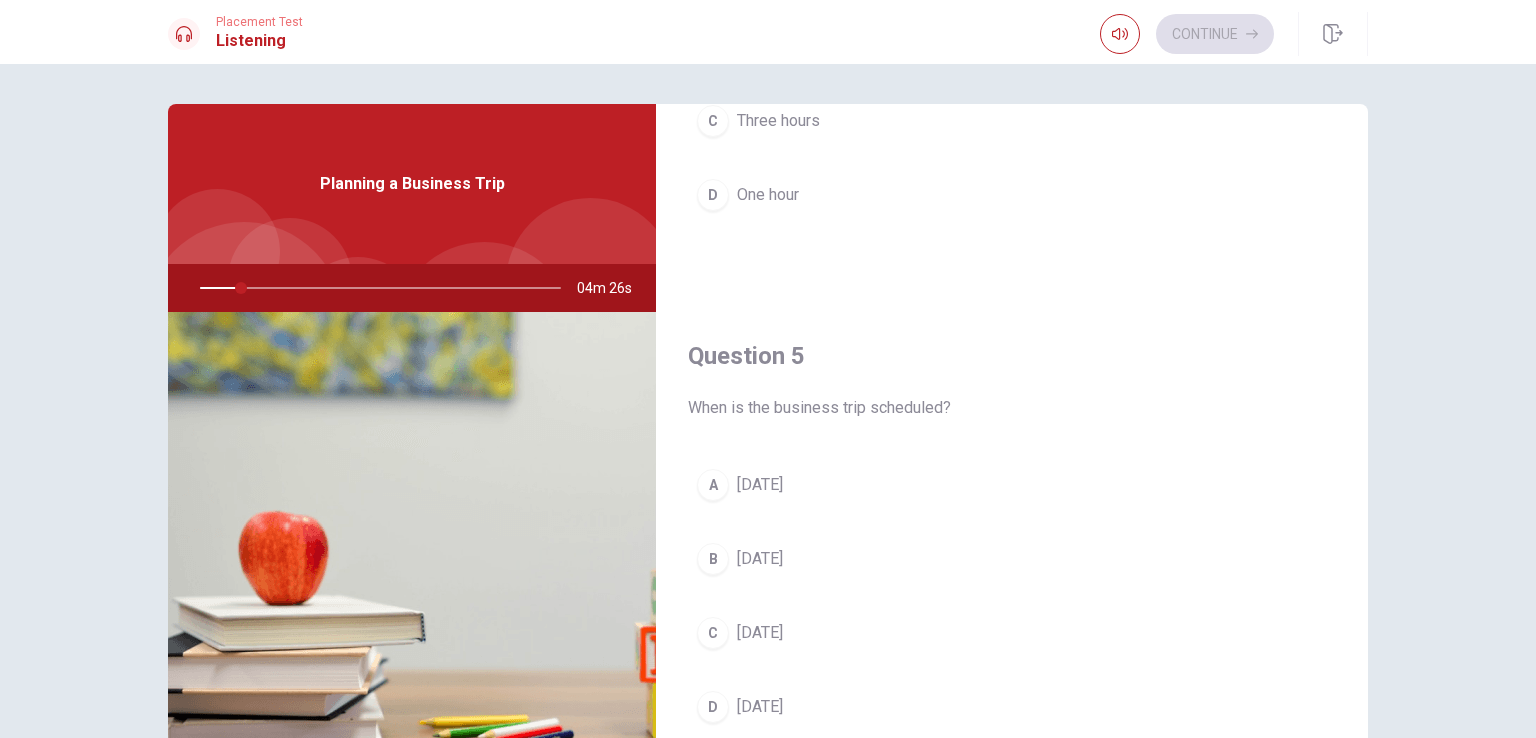 scroll, scrollTop: 1856, scrollLeft: 0, axis: vertical 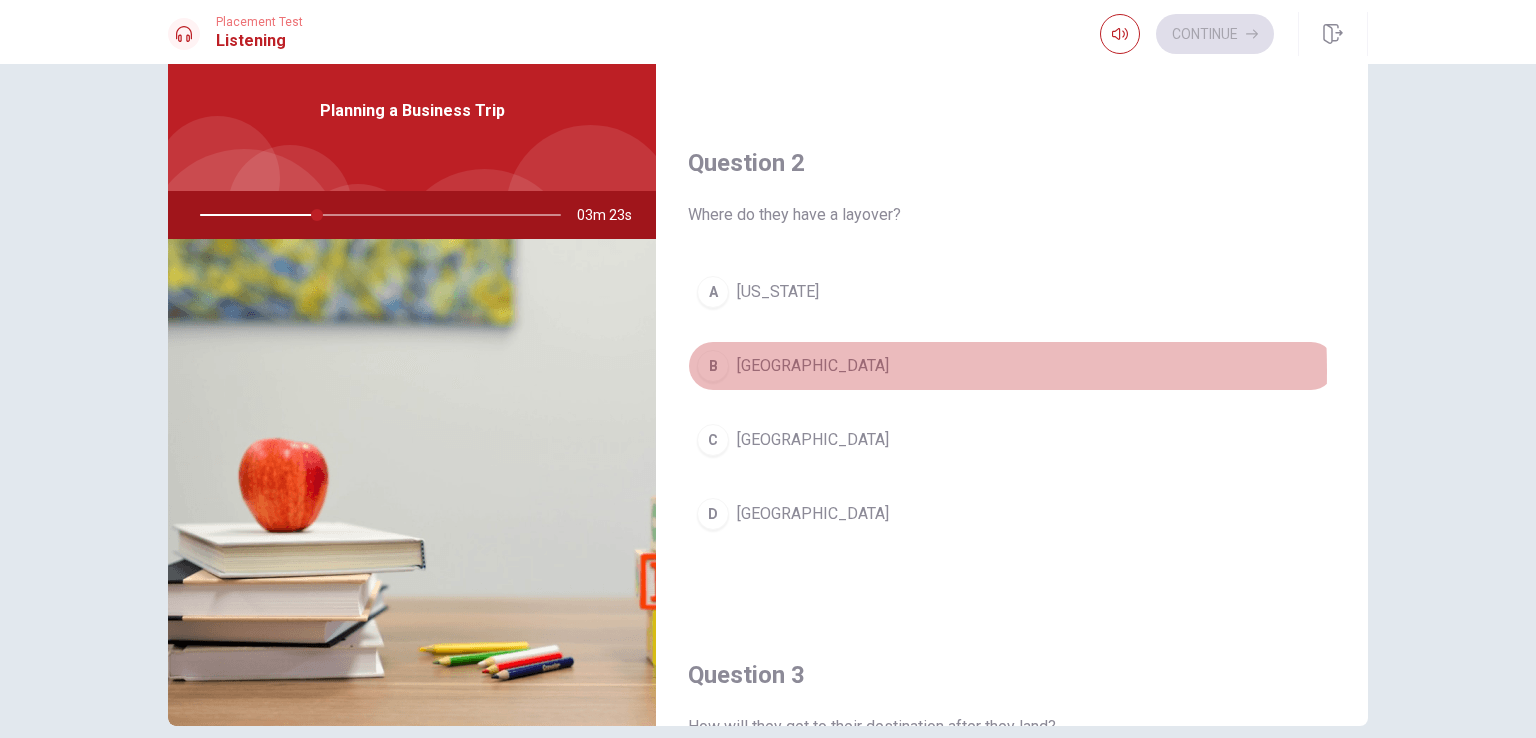 click on "B" at bounding box center [713, 366] 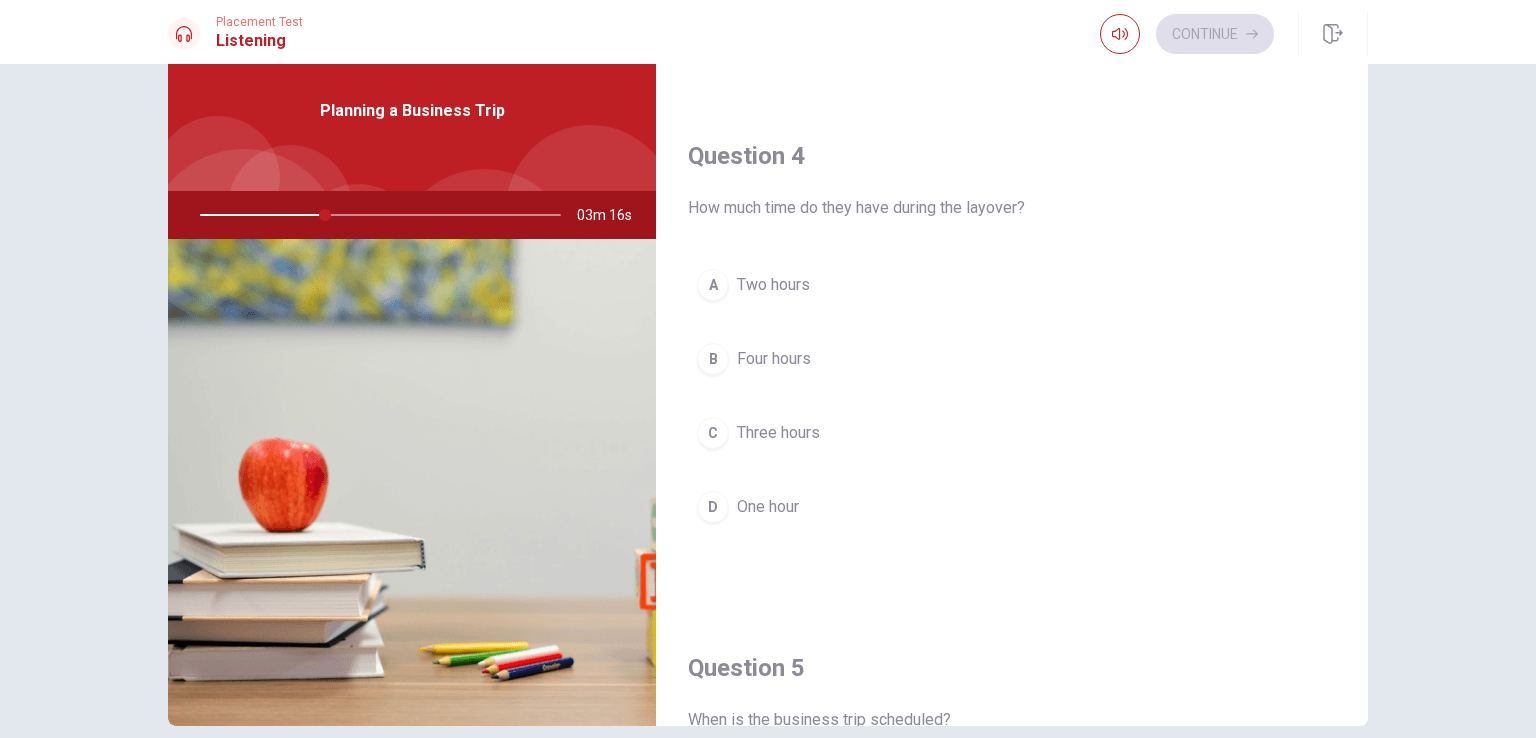 scroll, scrollTop: 1539, scrollLeft: 0, axis: vertical 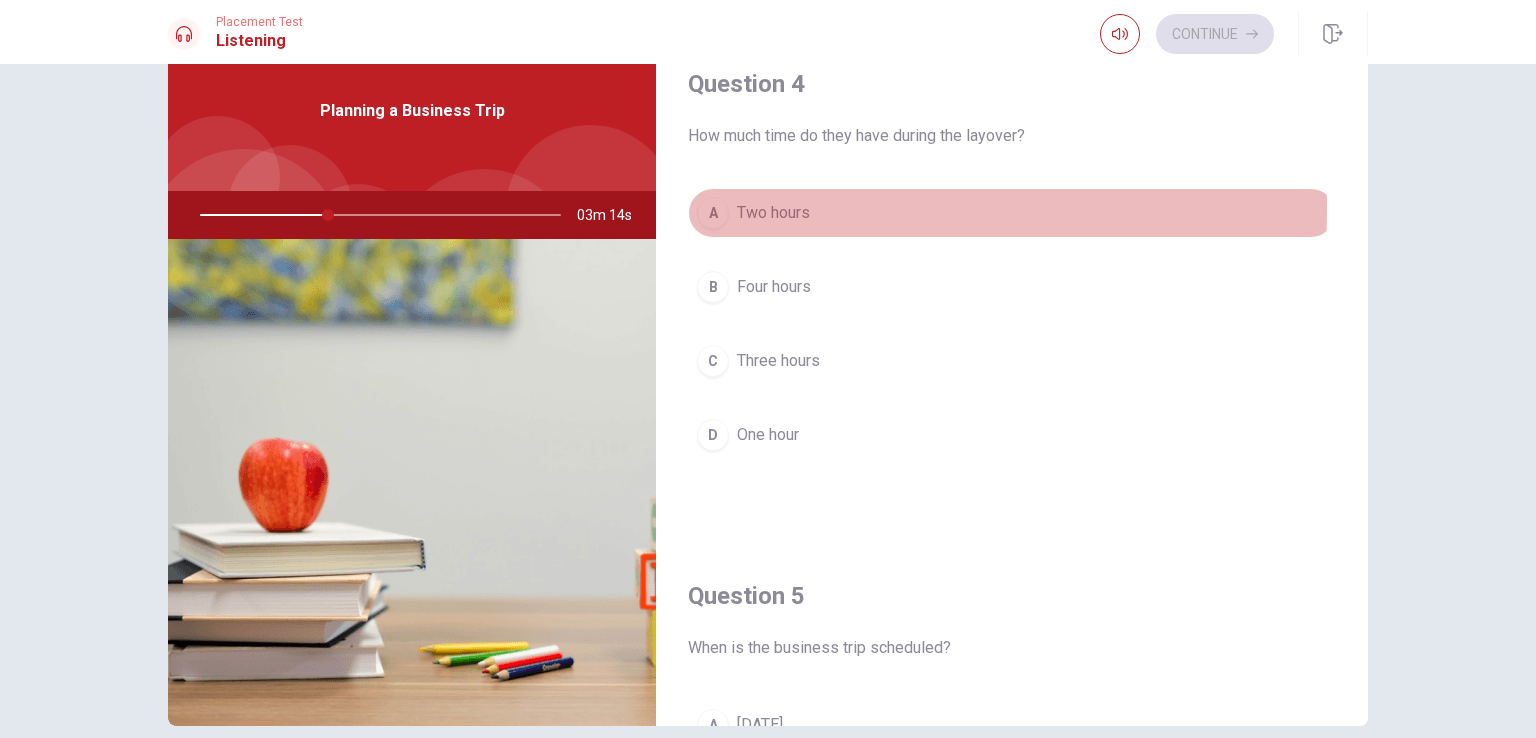 click on "A" at bounding box center [713, 213] 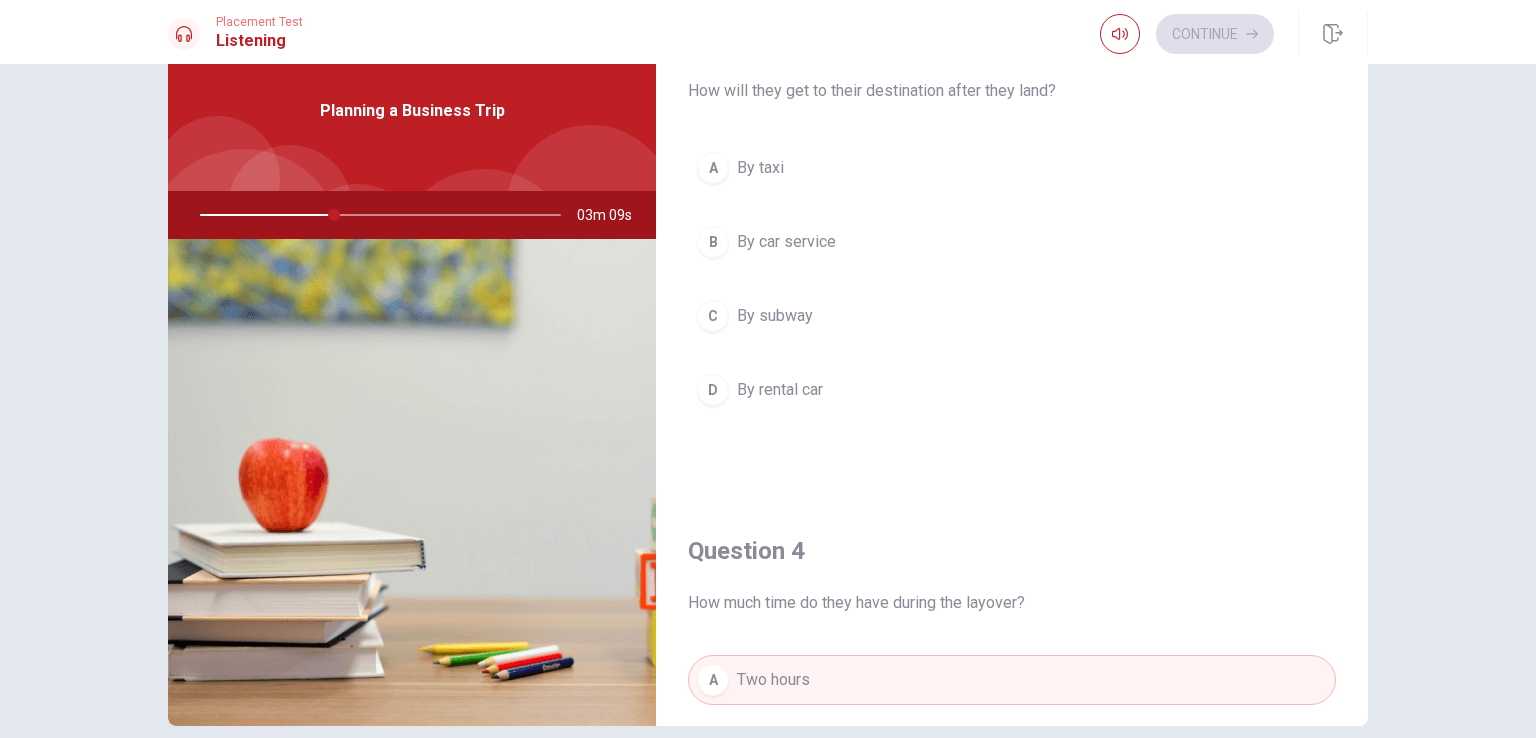 scroll, scrollTop: 1087, scrollLeft: 0, axis: vertical 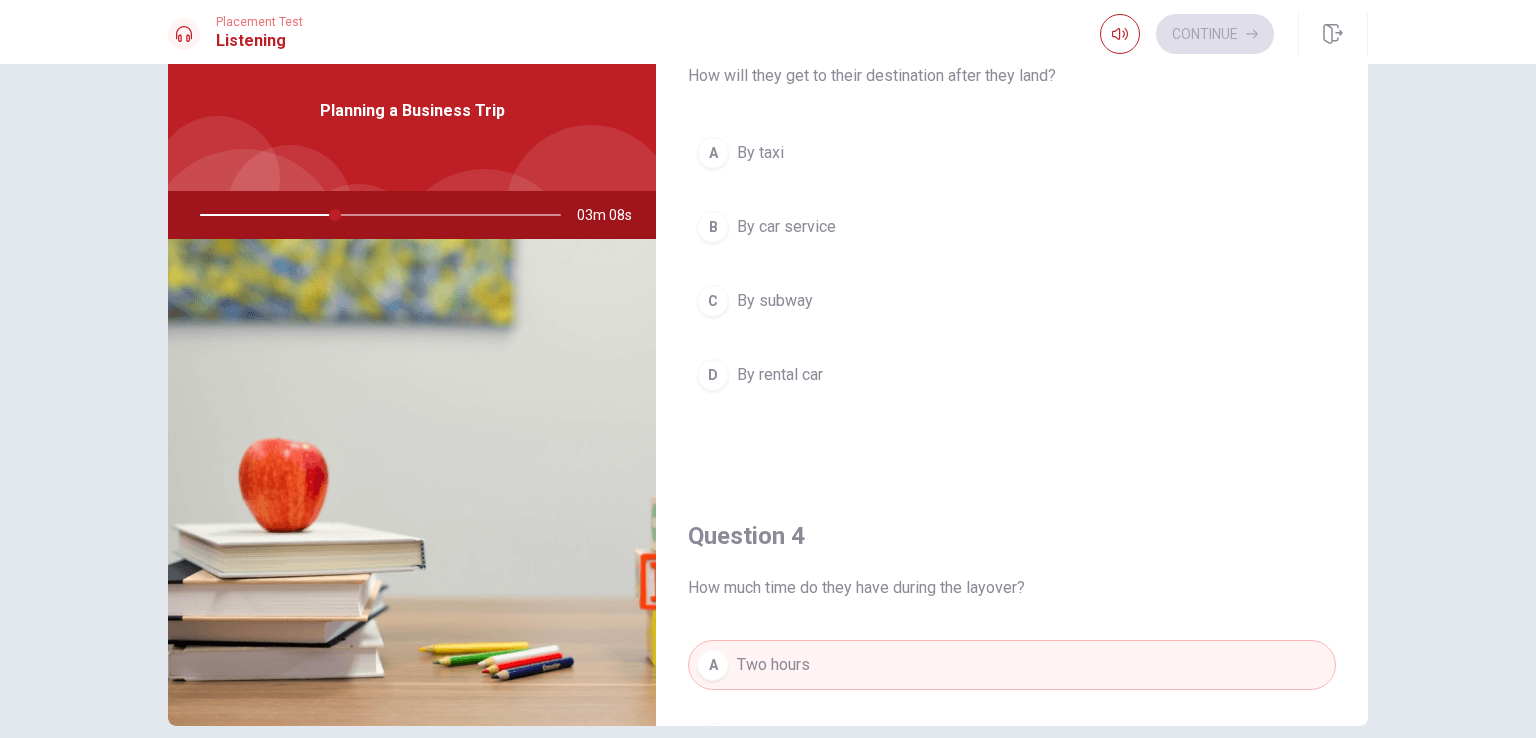click on "B" at bounding box center (713, 227) 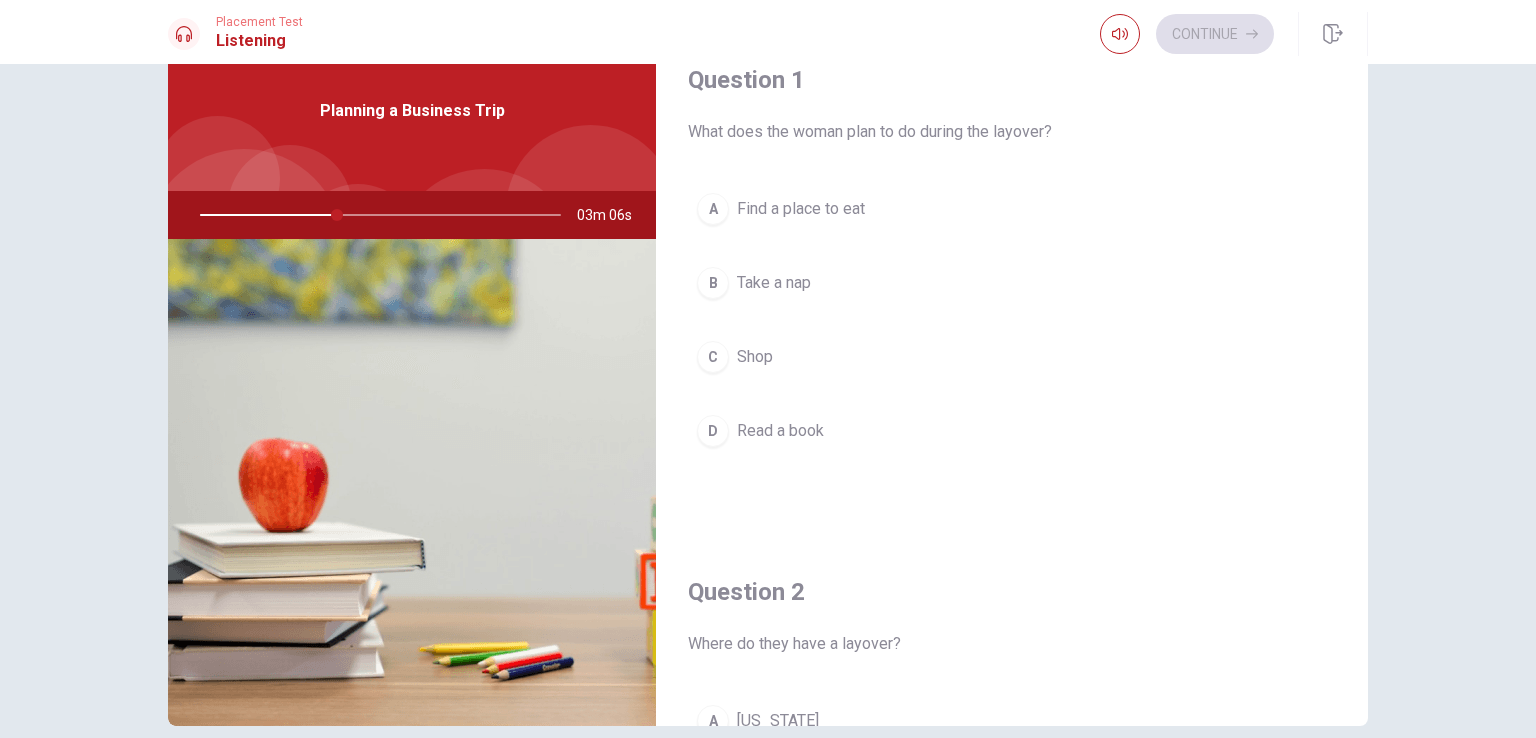 scroll, scrollTop: 0, scrollLeft: 0, axis: both 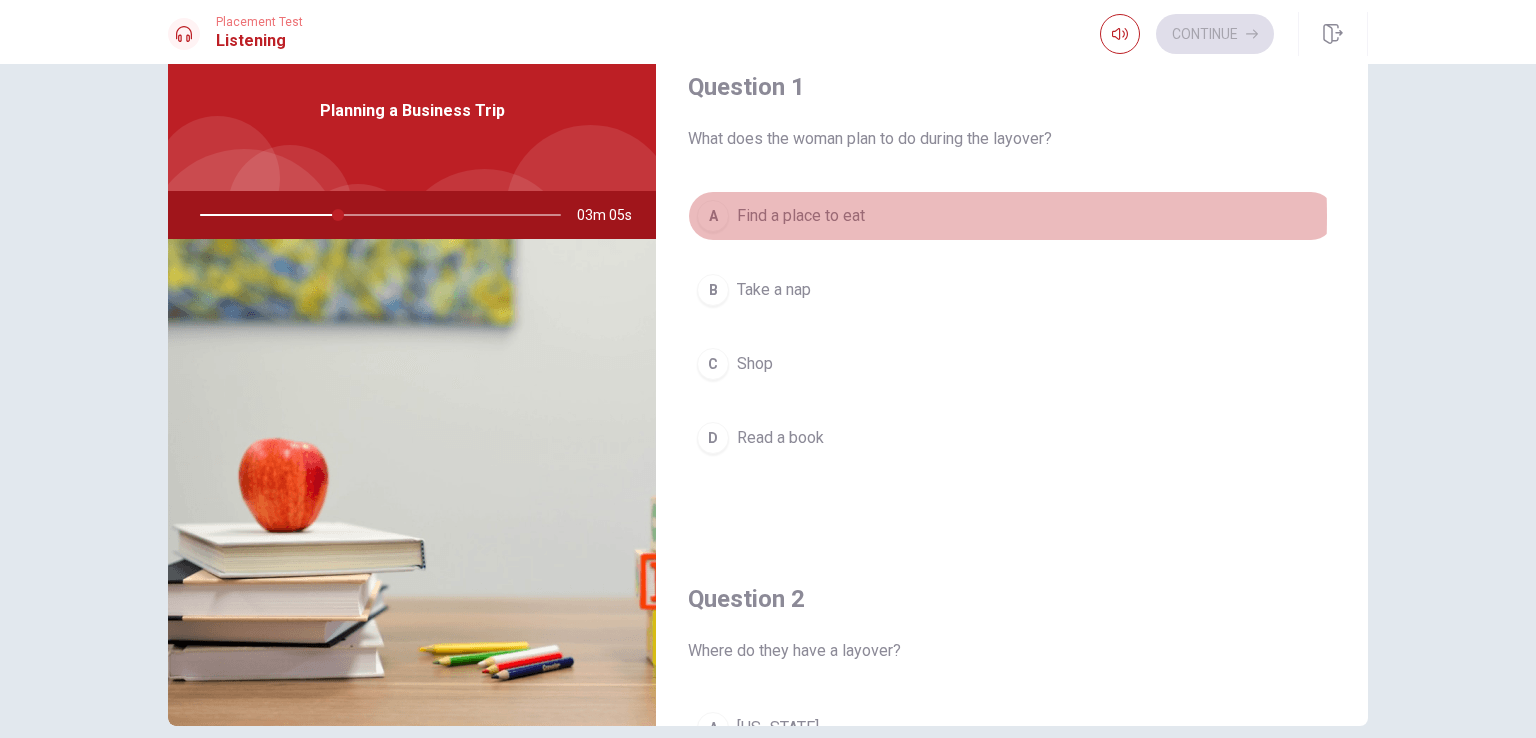 click on "A" at bounding box center [713, 216] 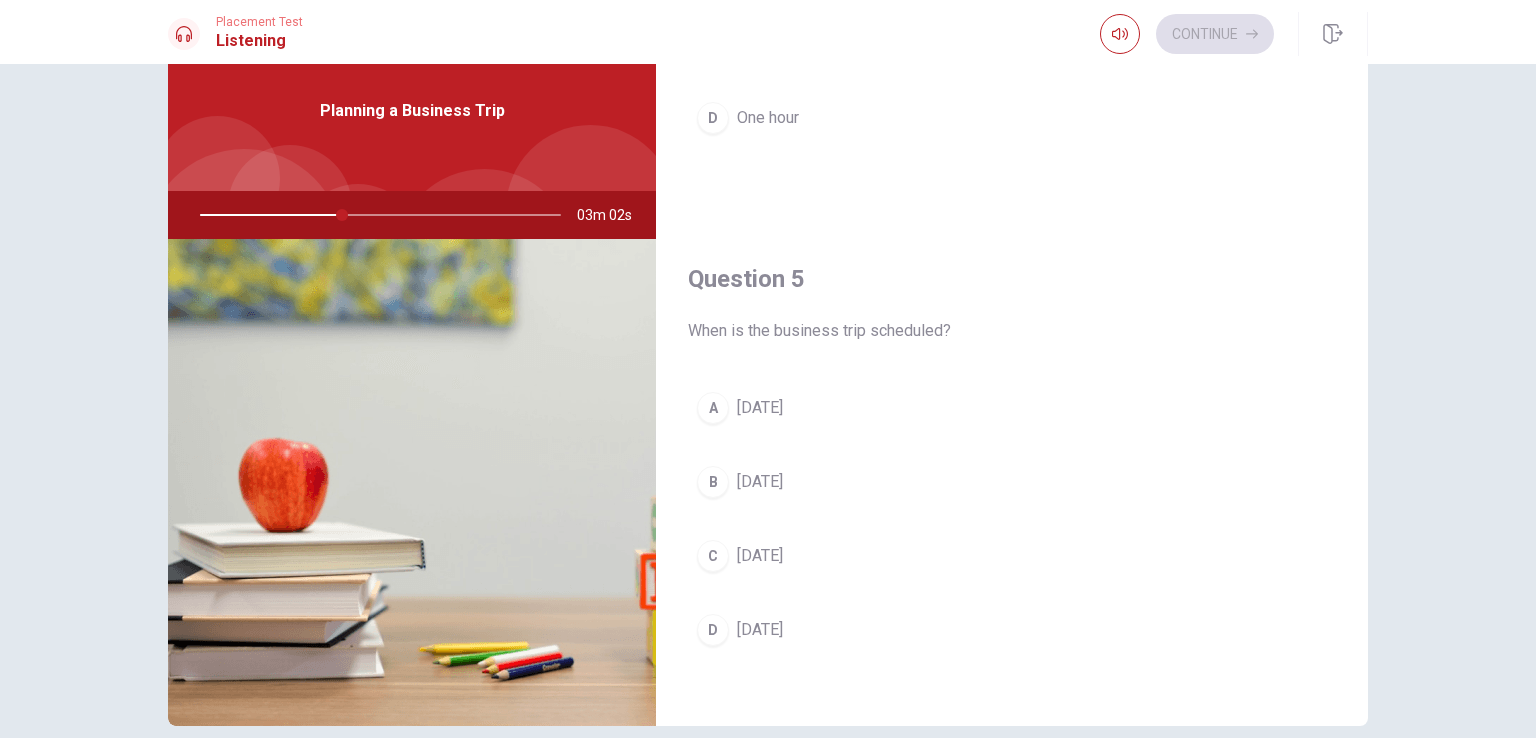 scroll, scrollTop: 1856, scrollLeft: 0, axis: vertical 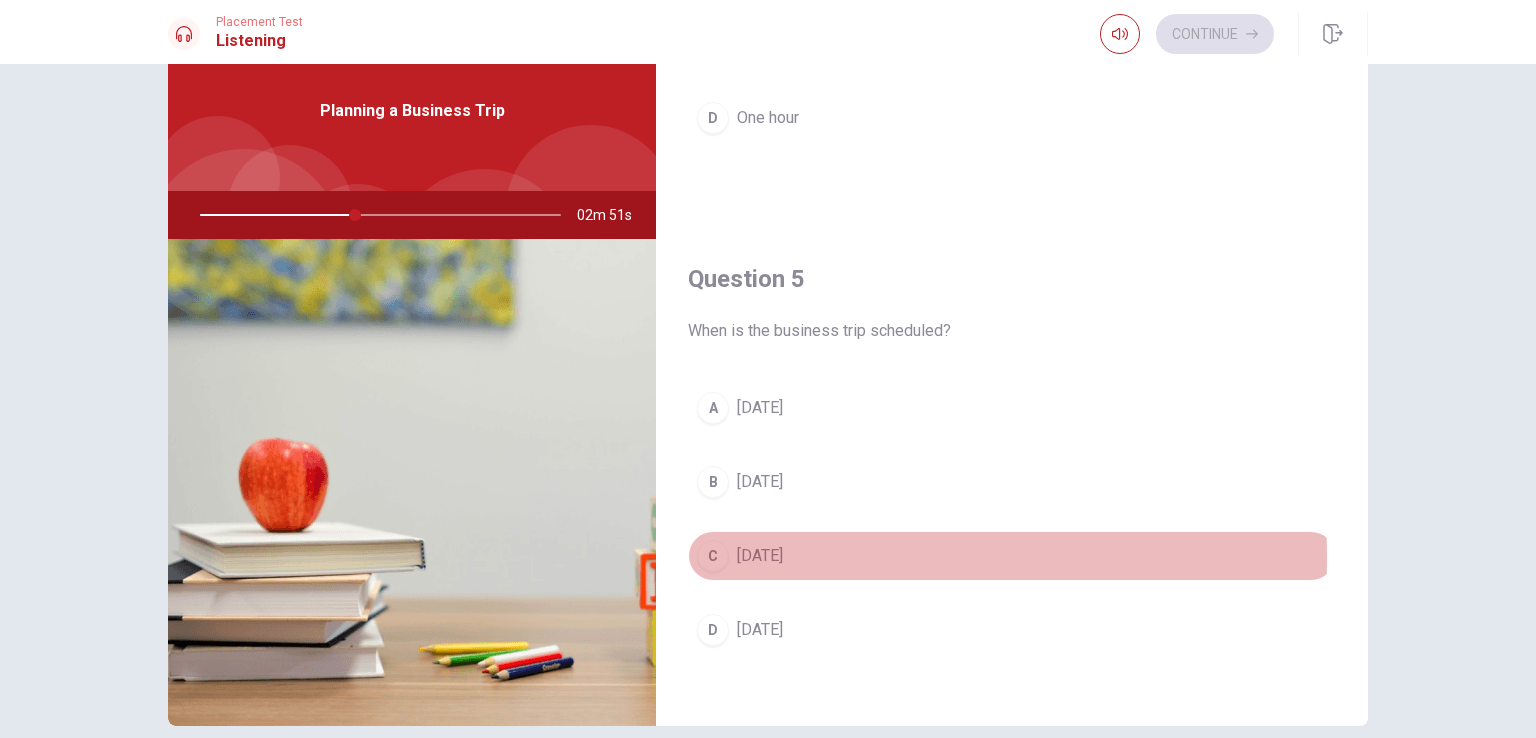 click on "C" at bounding box center (713, 556) 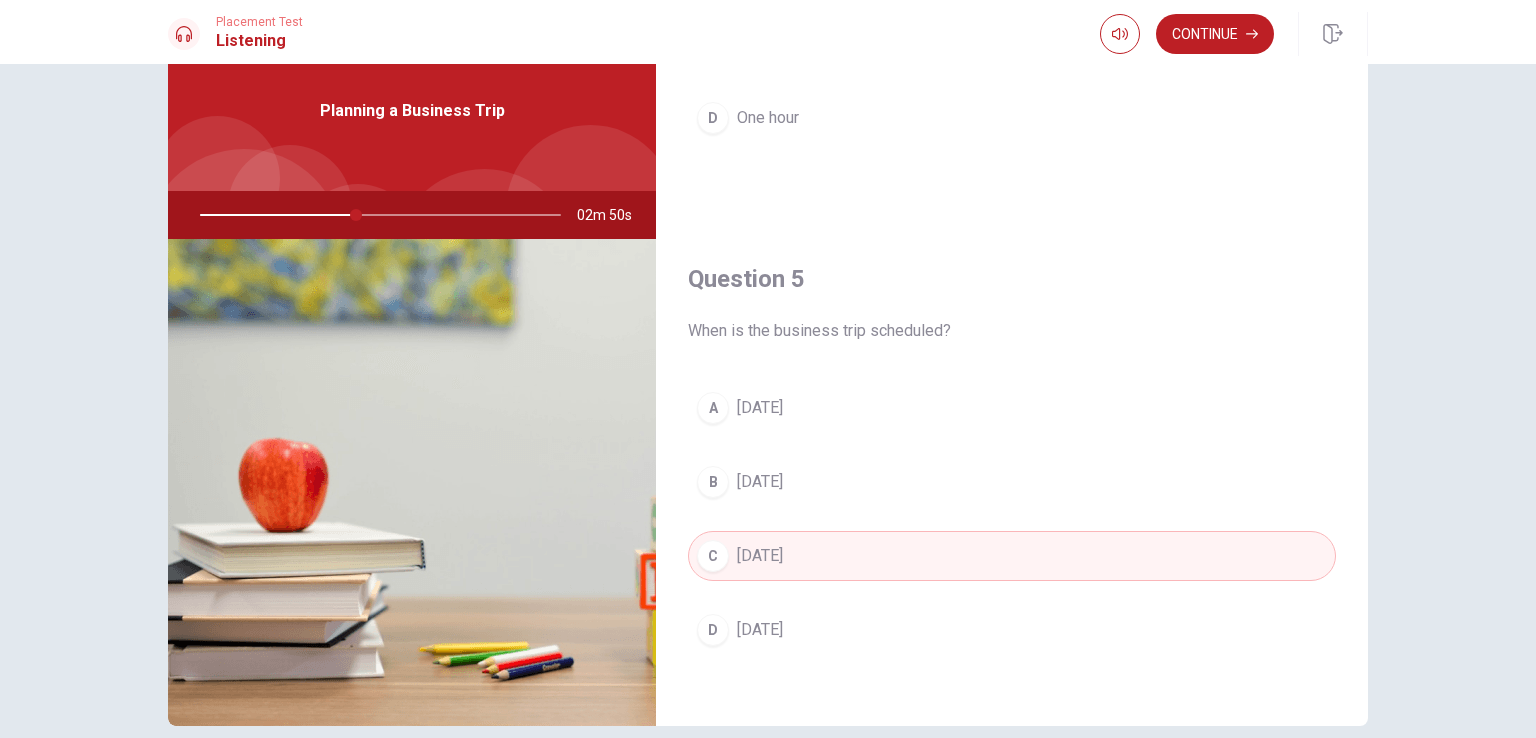 click on "D" at bounding box center (713, 630) 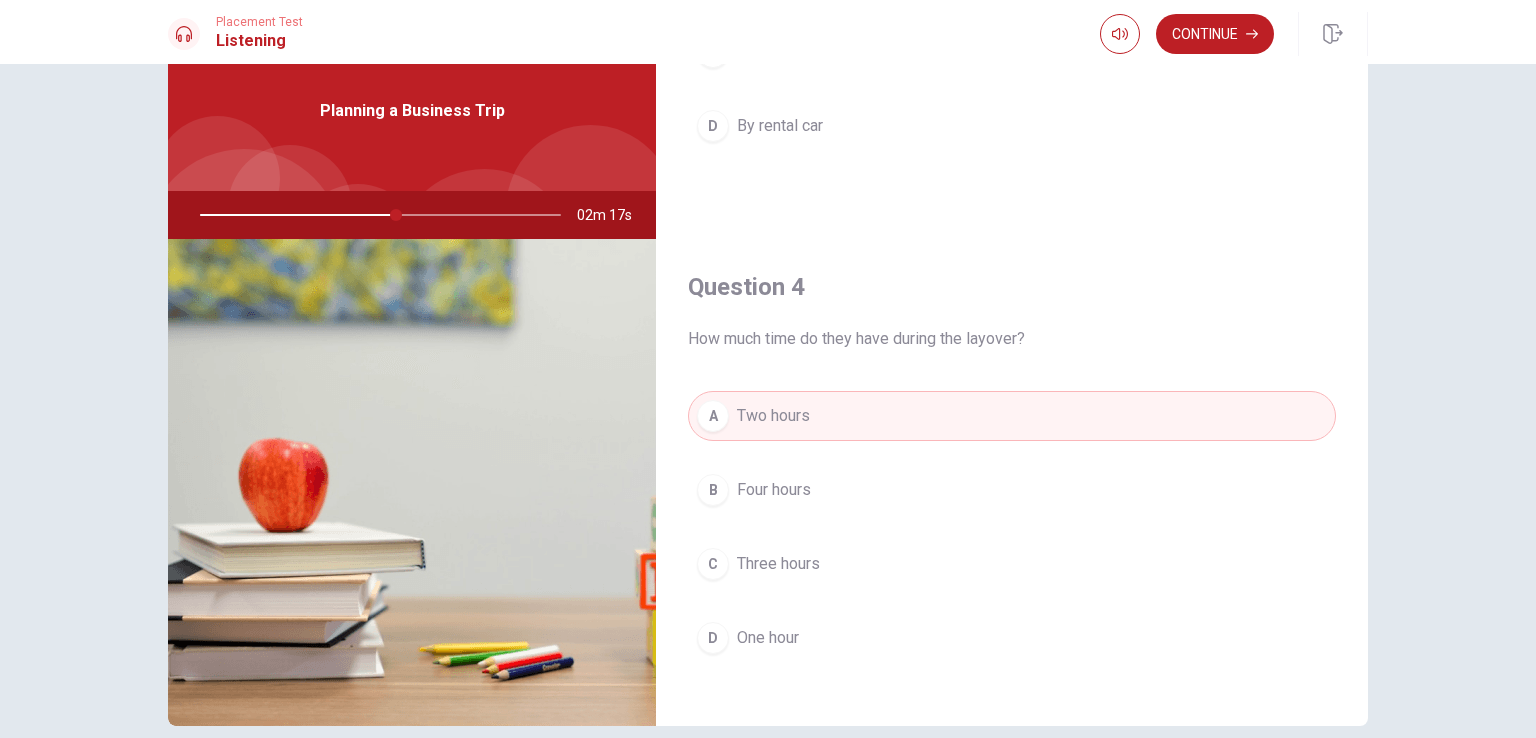 scroll, scrollTop: 1856, scrollLeft: 0, axis: vertical 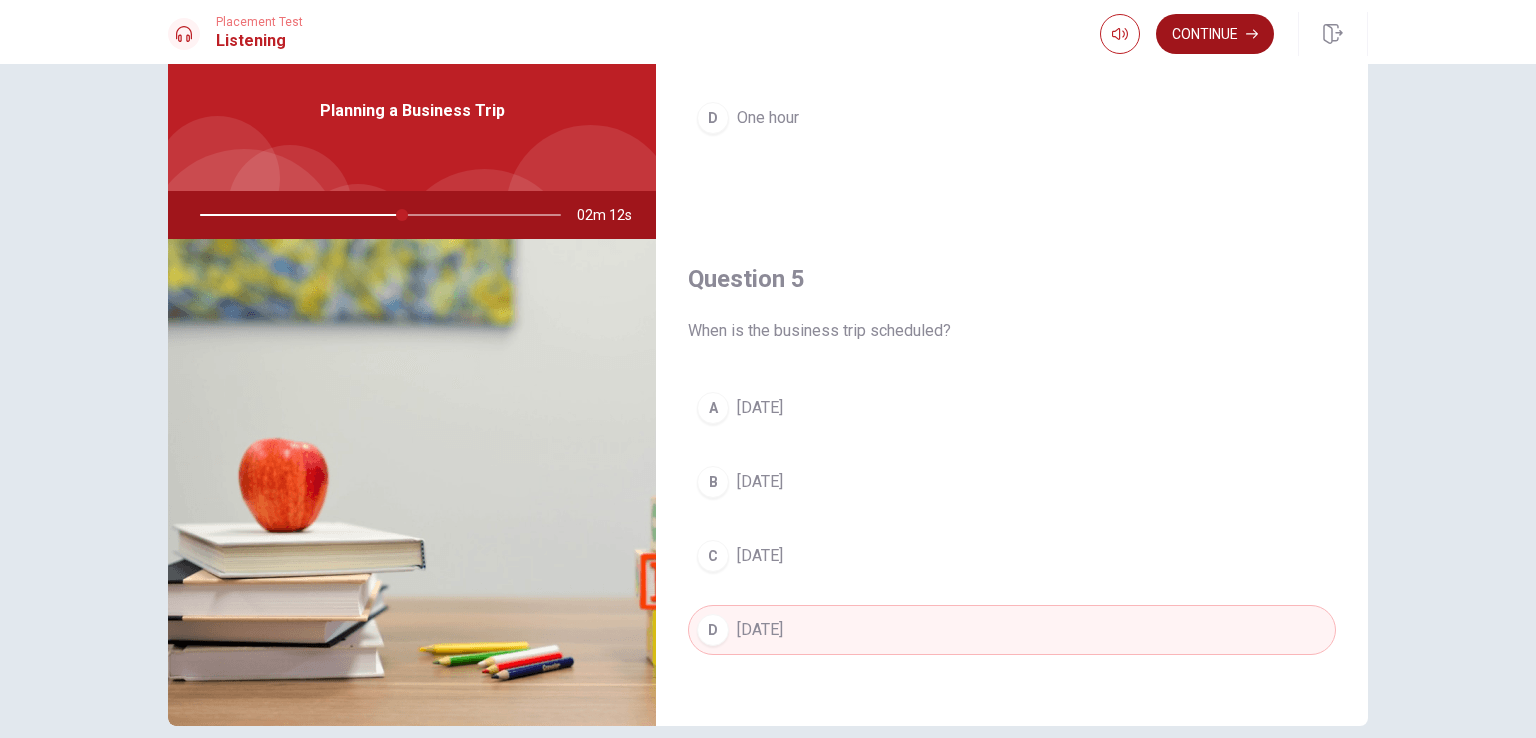 click on "Continue" at bounding box center (1215, 34) 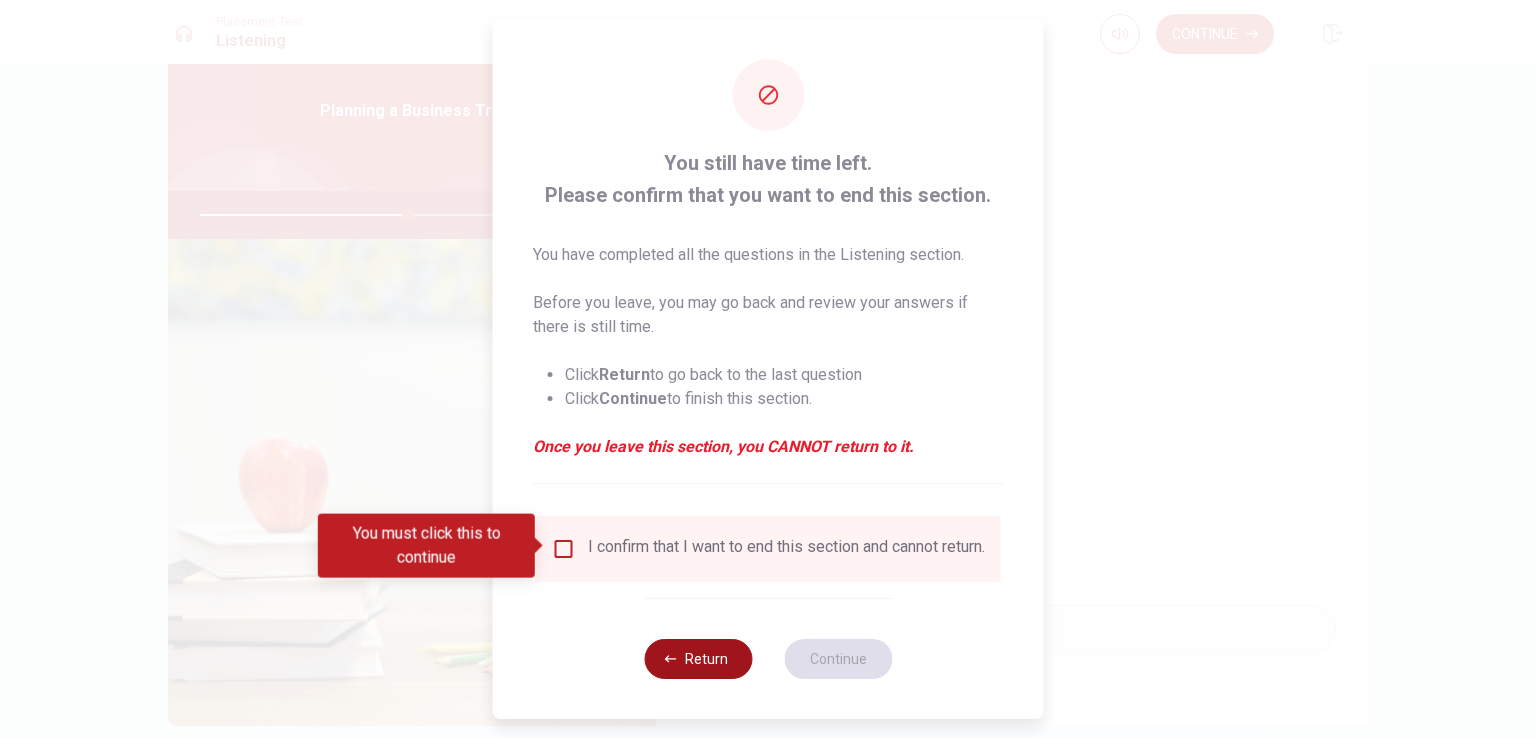 click on "Return" at bounding box center (698, 659) 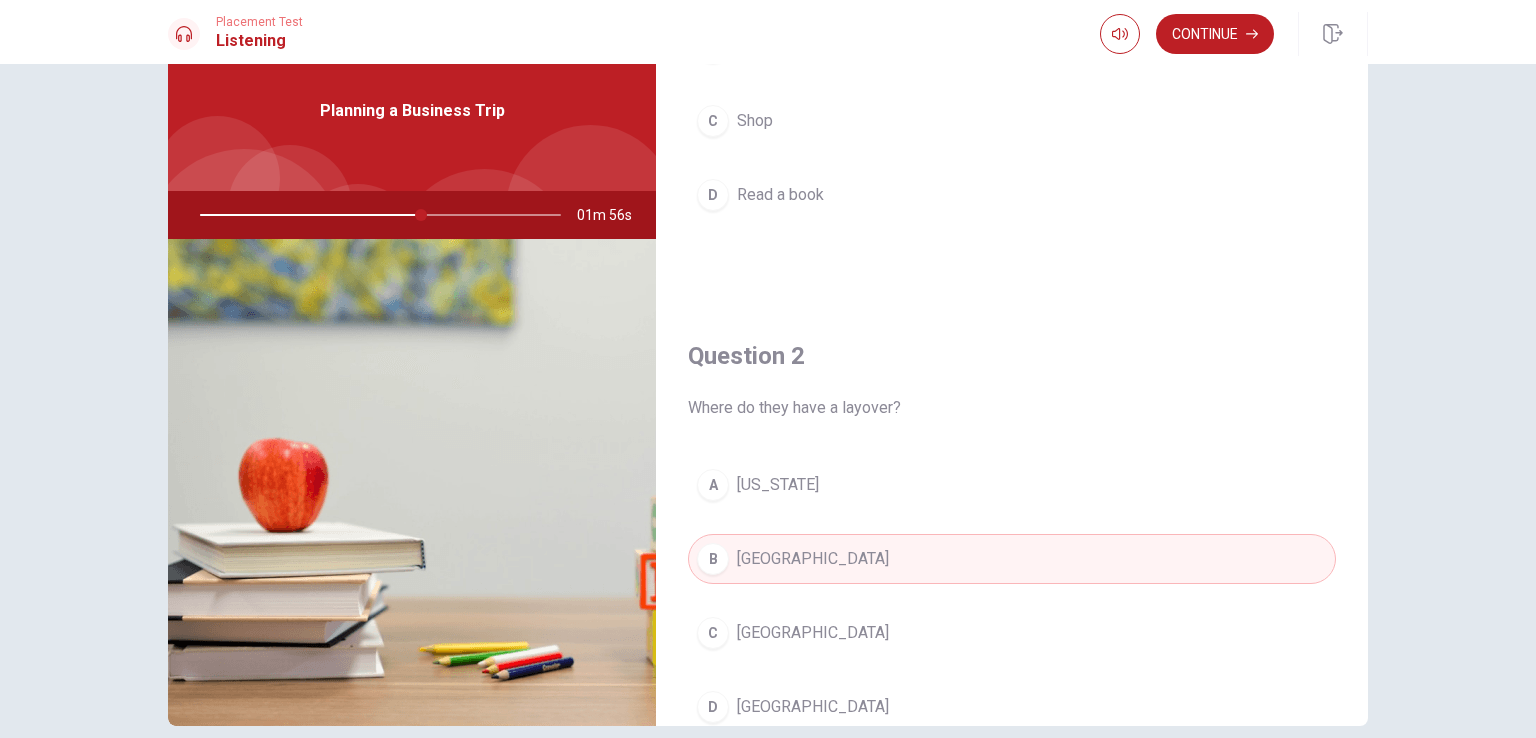 scroll, scrollTop: 0, scrollLeft: 0, axis: both 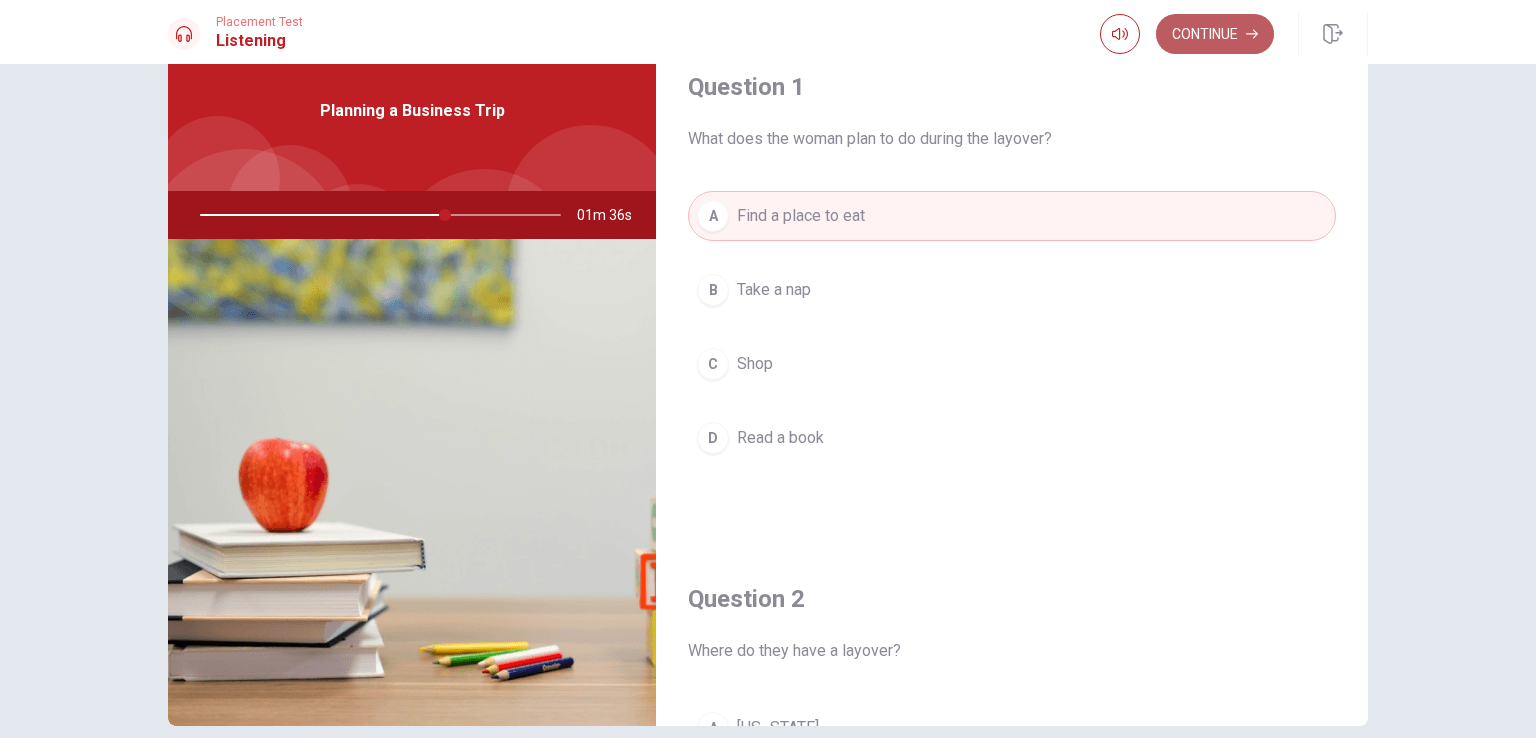 click on "Continue" at bounding box center [1215, 34] 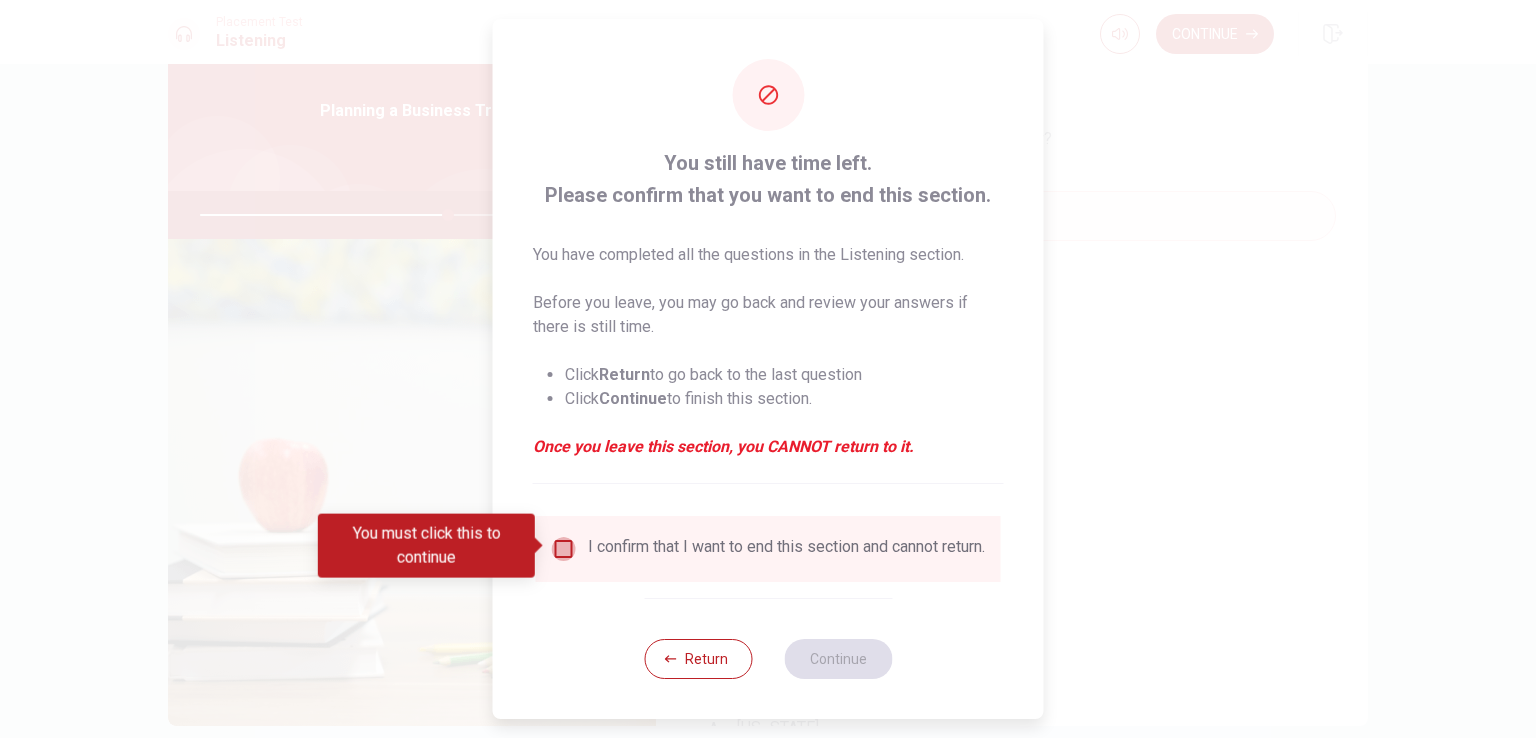click at bounding box center (564, 549) 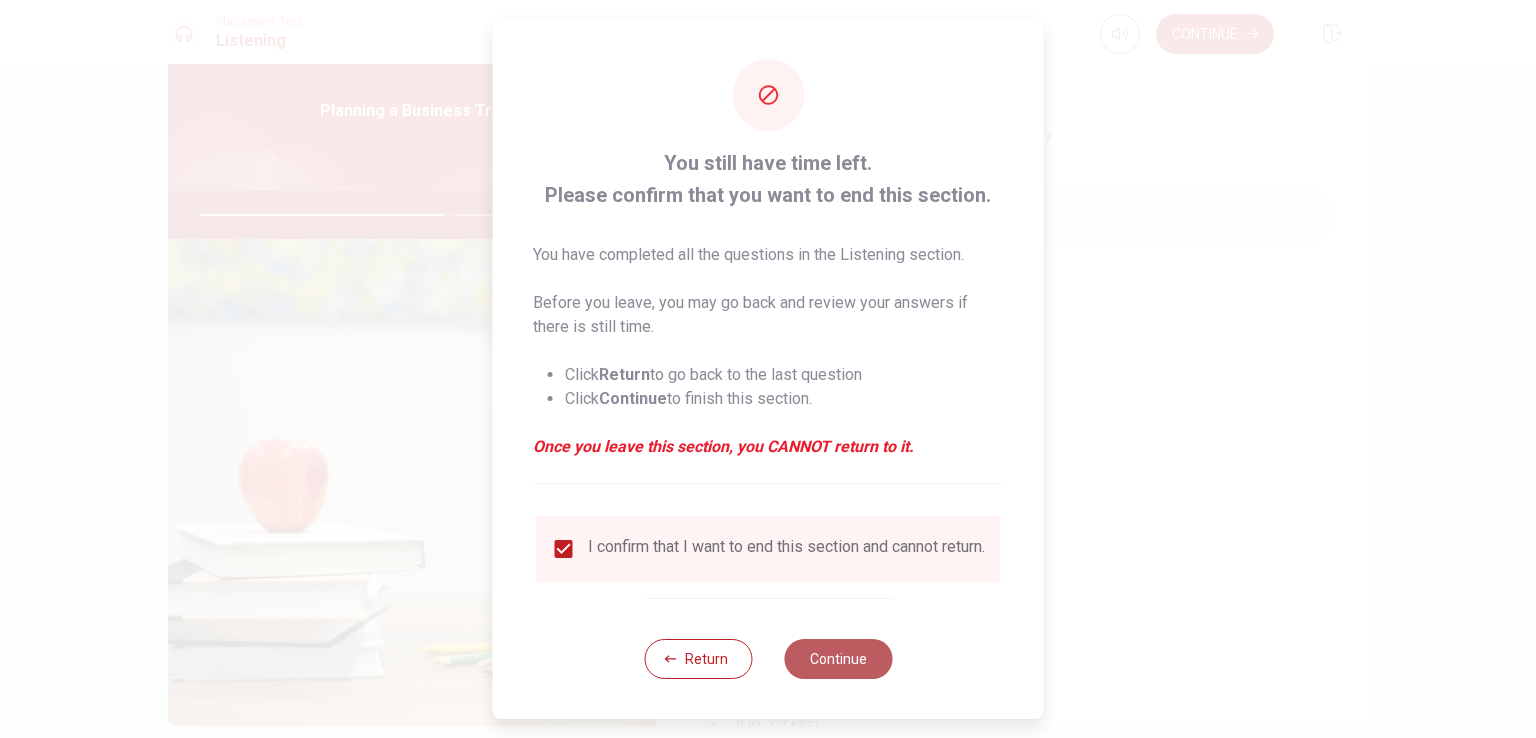 click on "Continue" at bounding box center (838, 659) 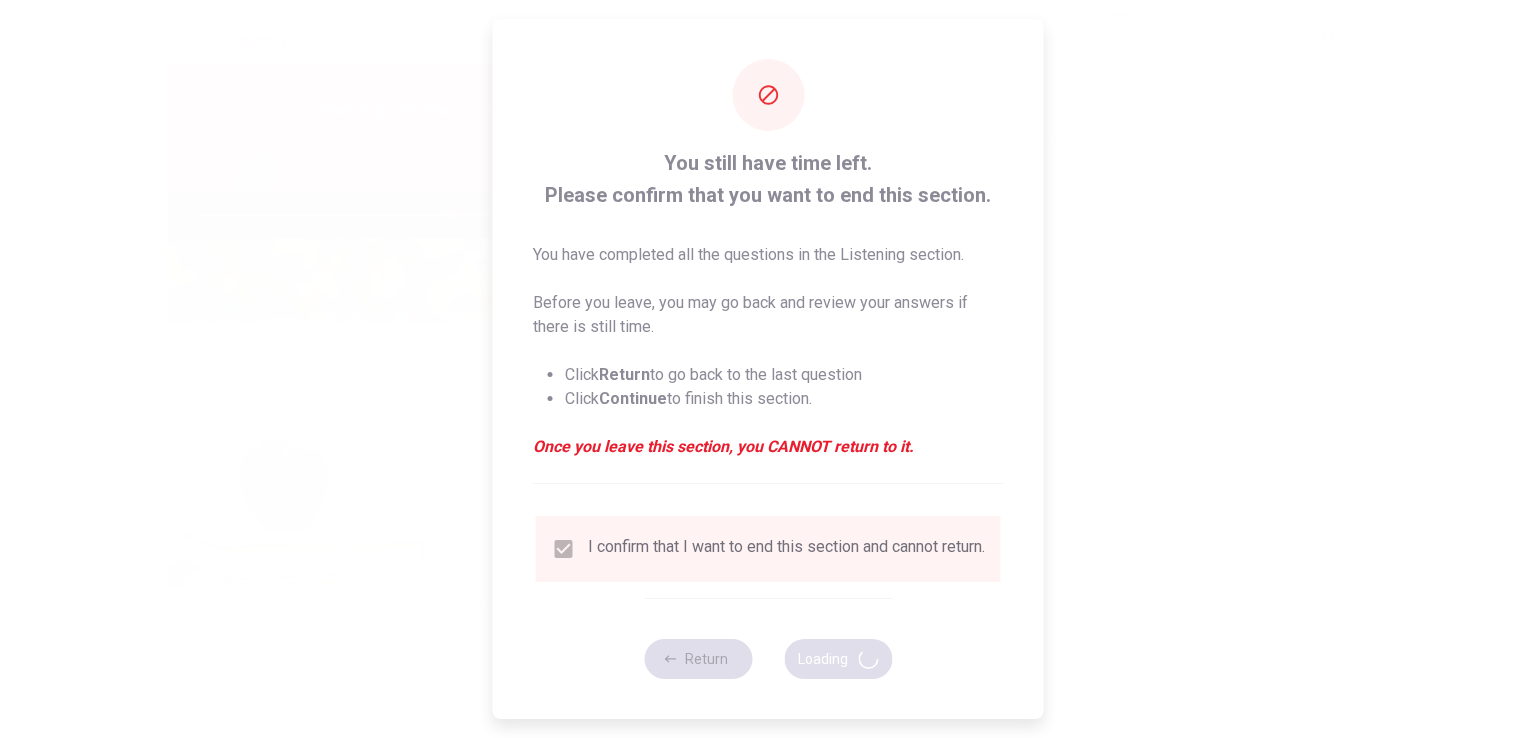 type on "70" 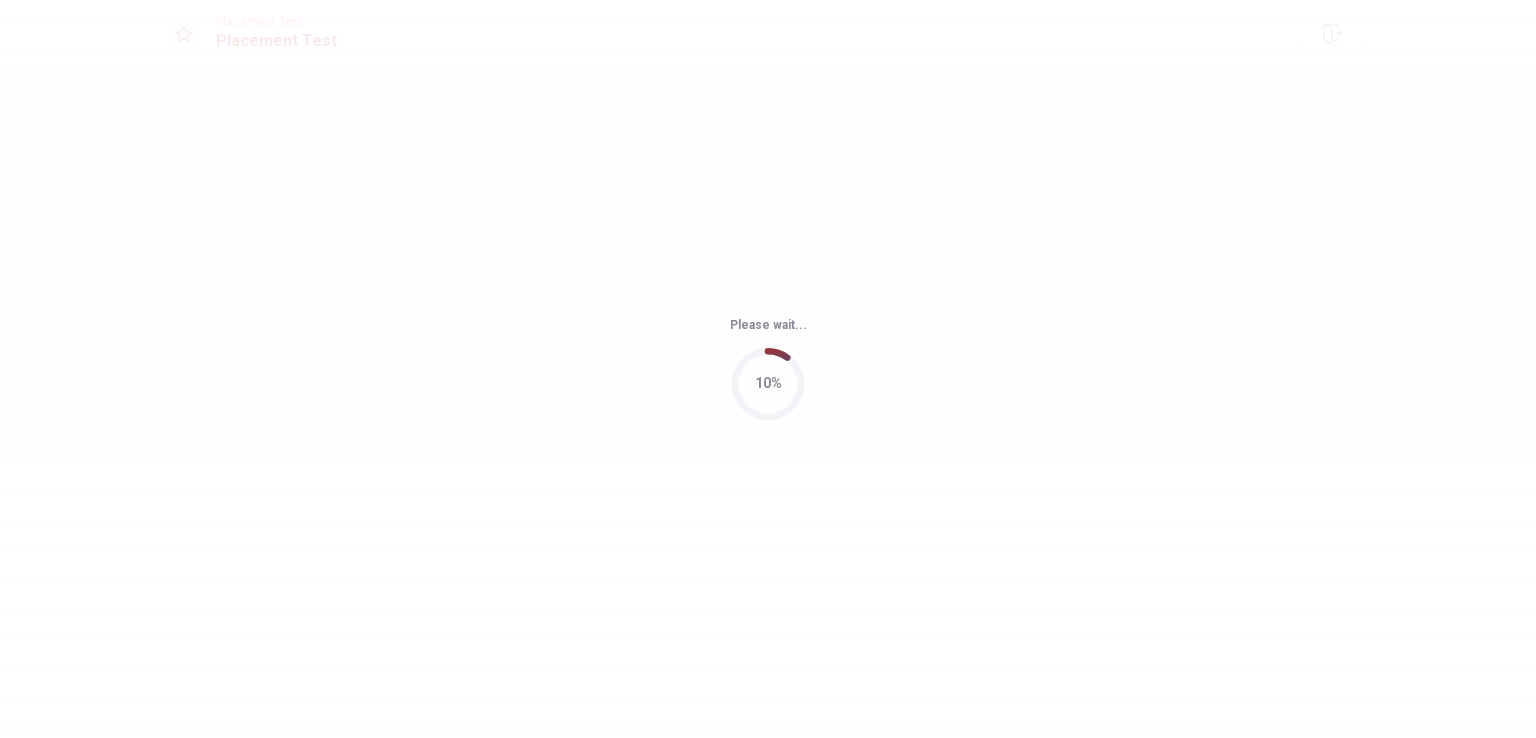 scroll, scrollTop: 0, scrollLeft: 0, axis: both 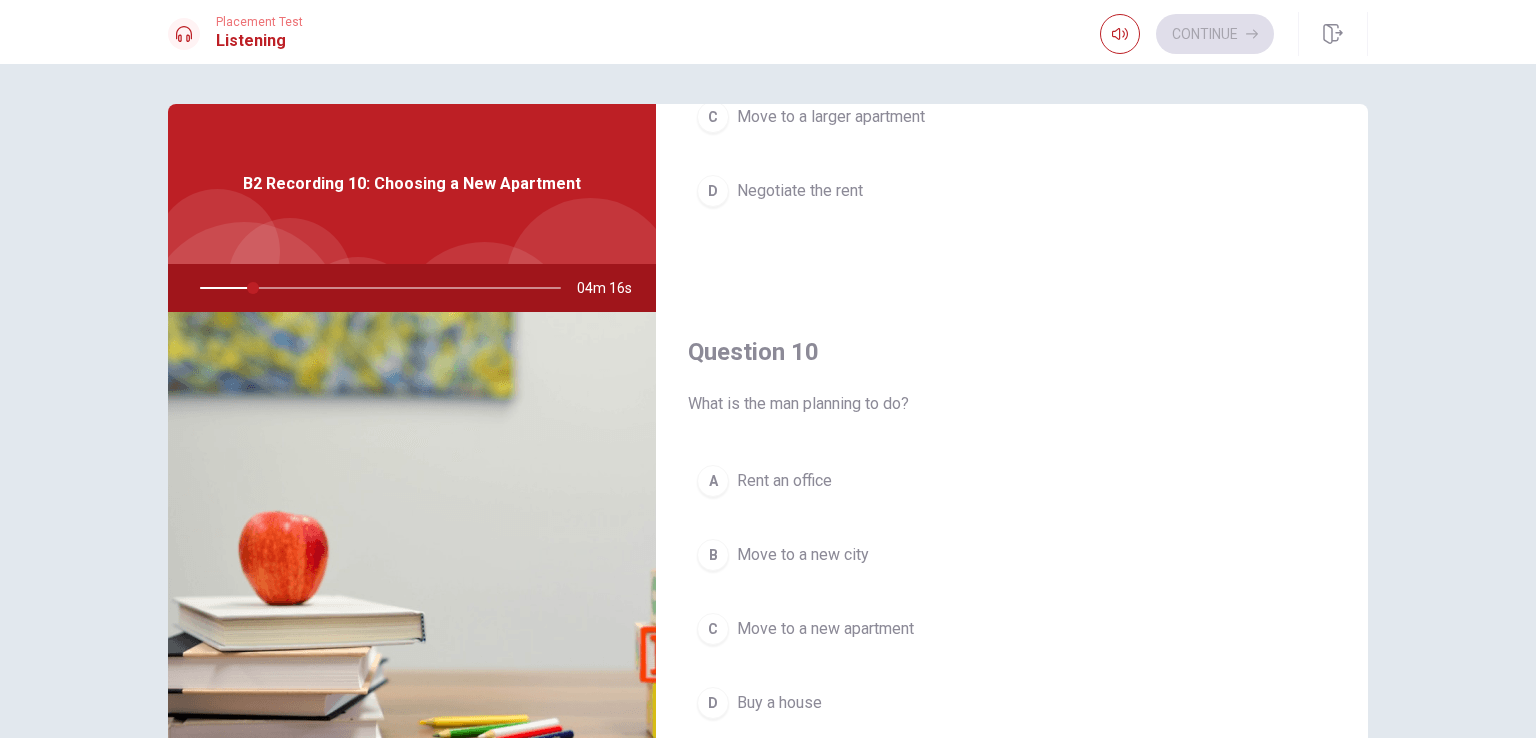 click on "A Rent an office B Move to a new city C Move to a new apartment D Buy a house" at bounding box center [1012, 612] 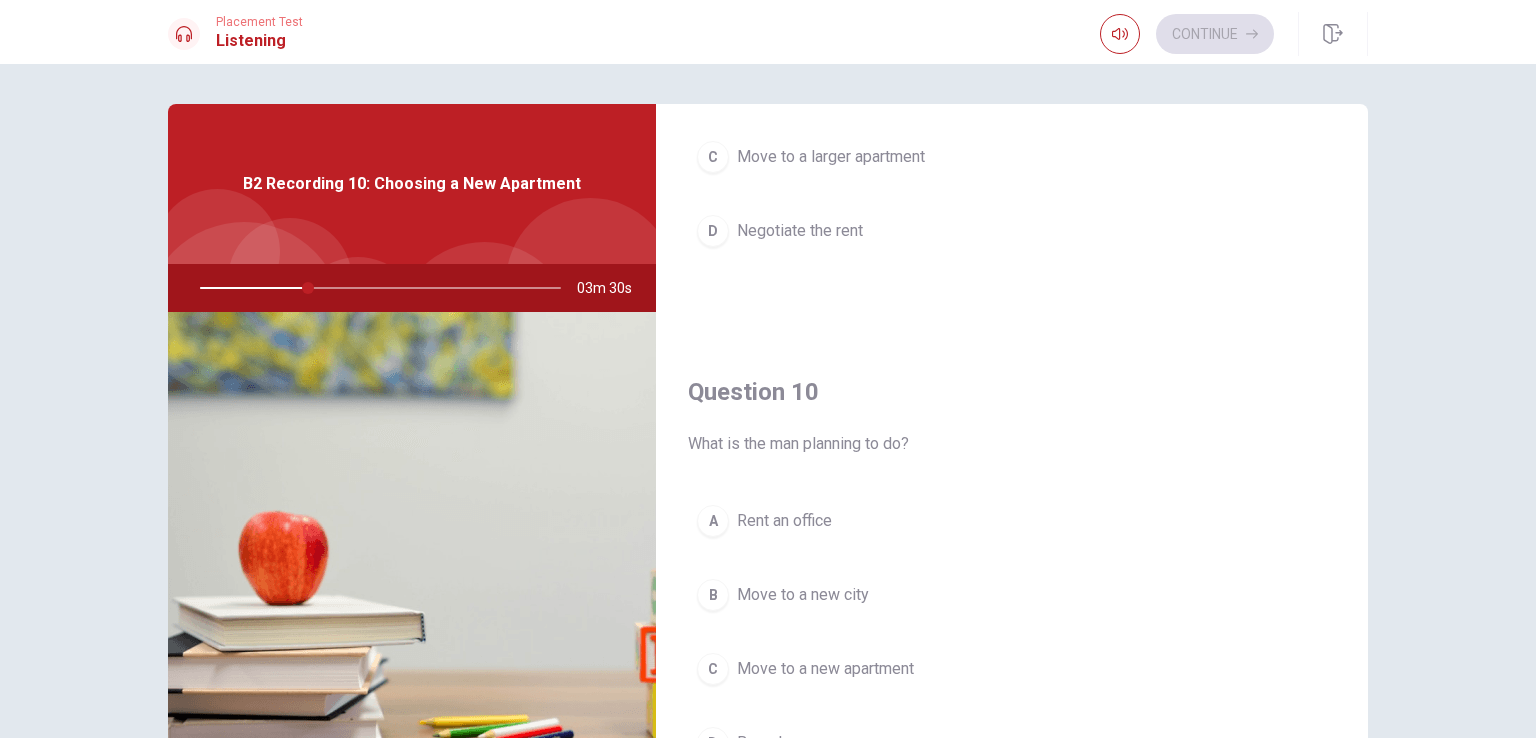 scroll, scrollTop: 1856, scrollLeft: 0, axis: vertical 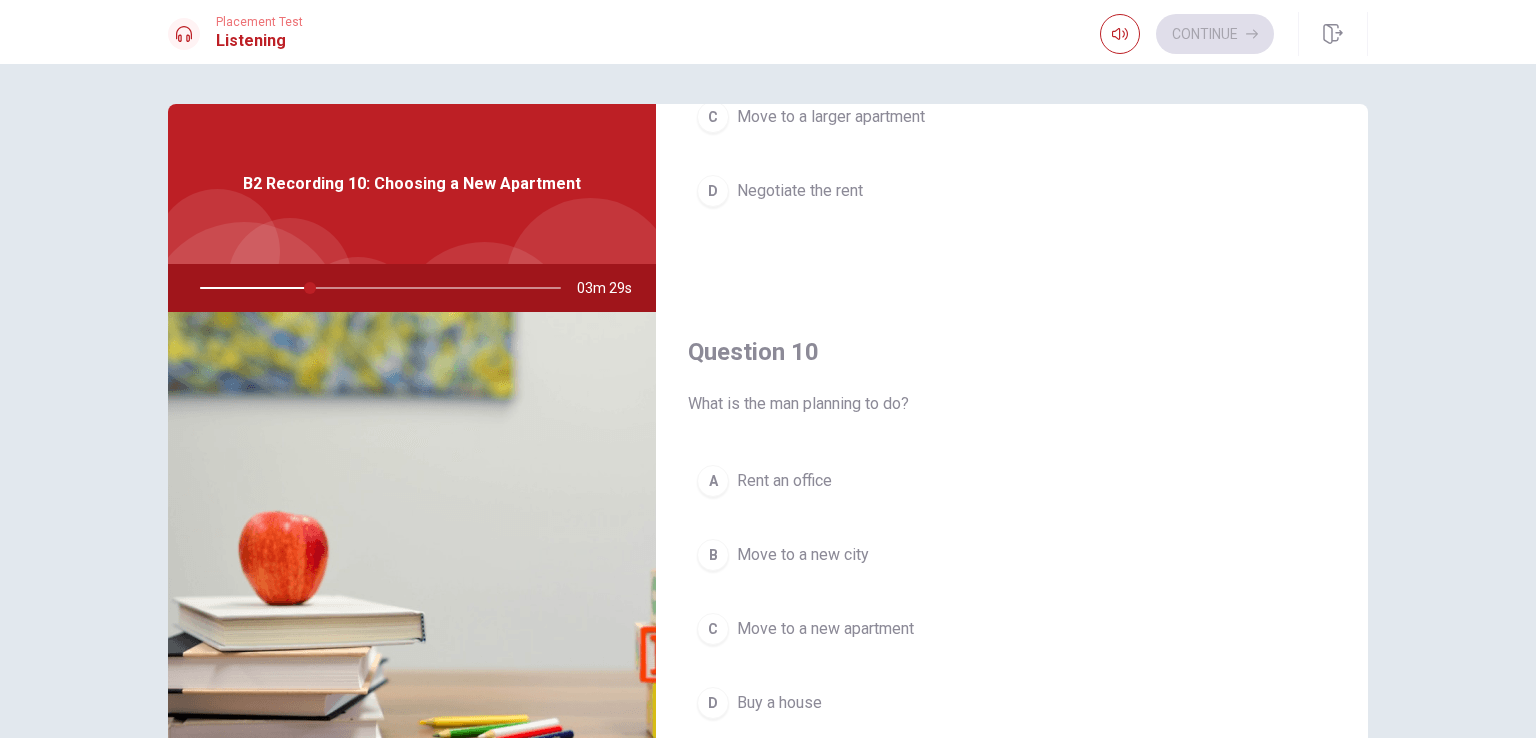 click on "C" at bounding box center (713, 629) 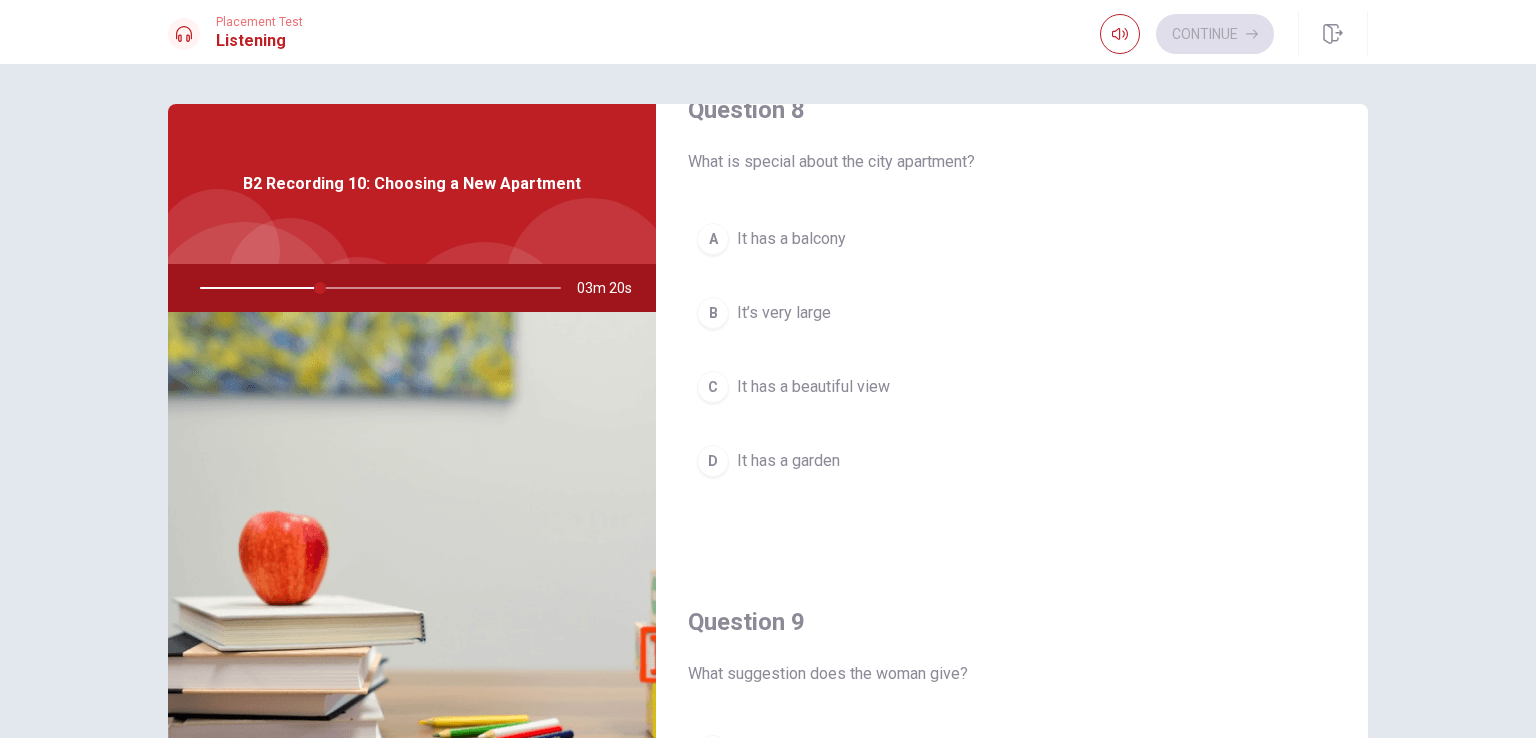 scroll, scrollTop: 1153, scrollLeft: 0, axis: vertical 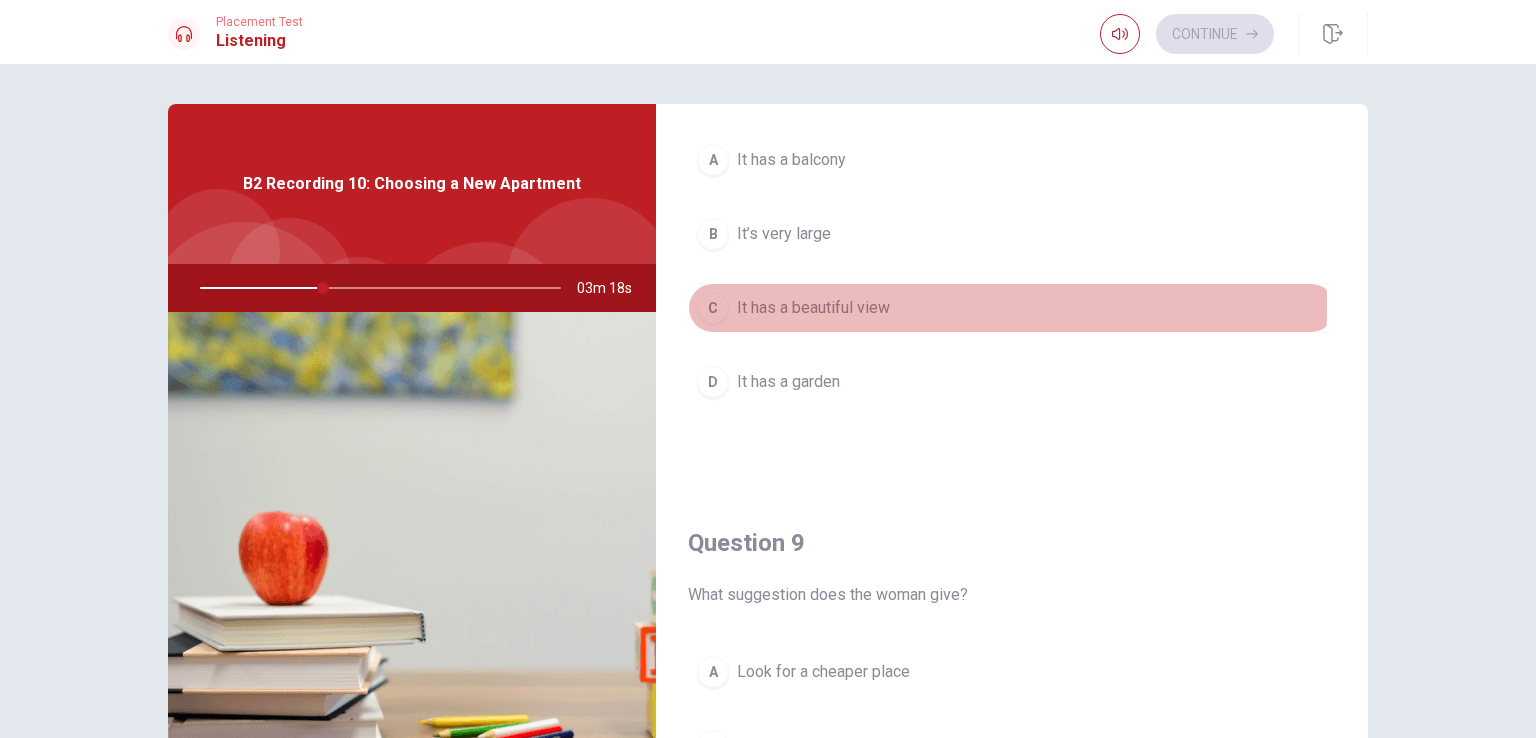 click on "C" at bounding box center (713, 308) 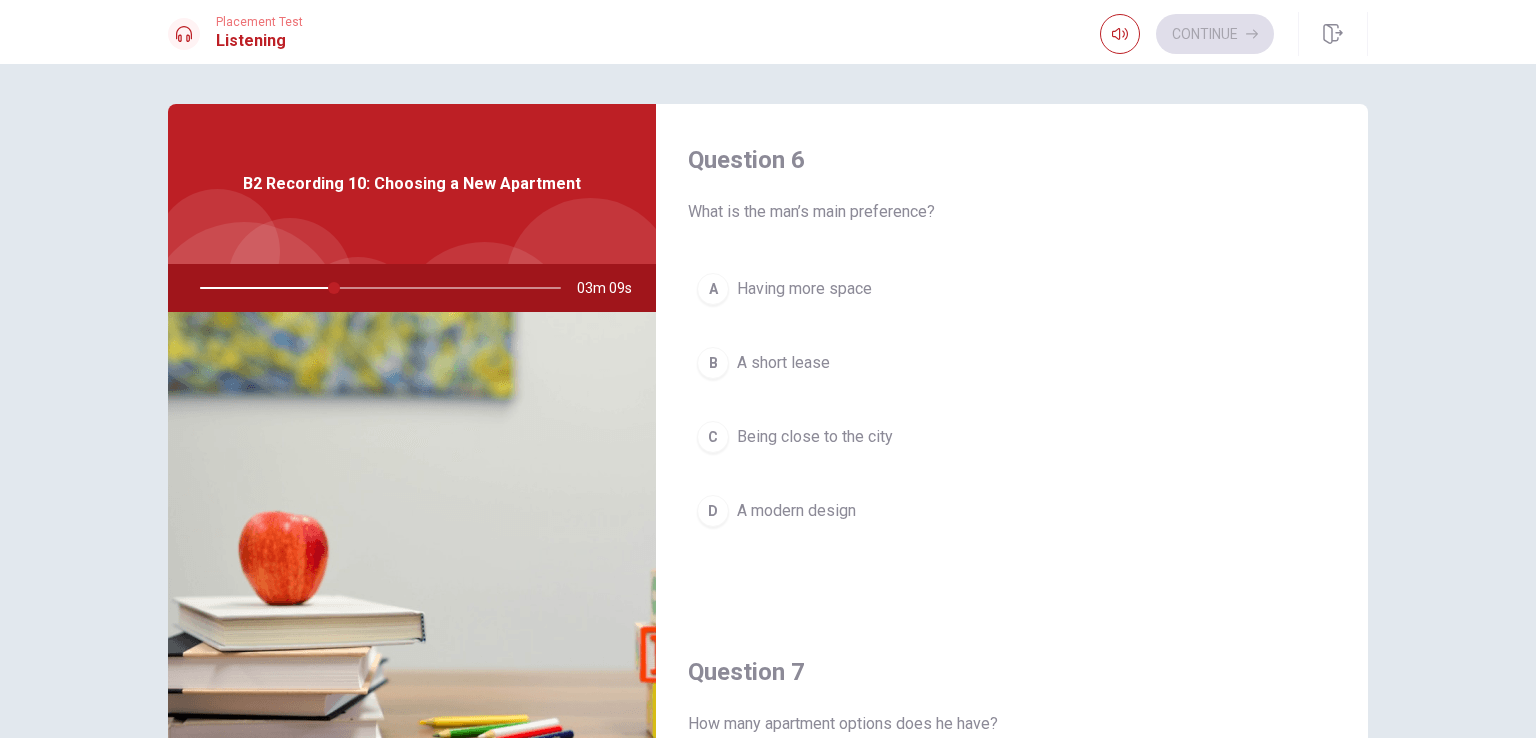 scroll, scrollTop: 0, scrollLeft: 0, axis: both 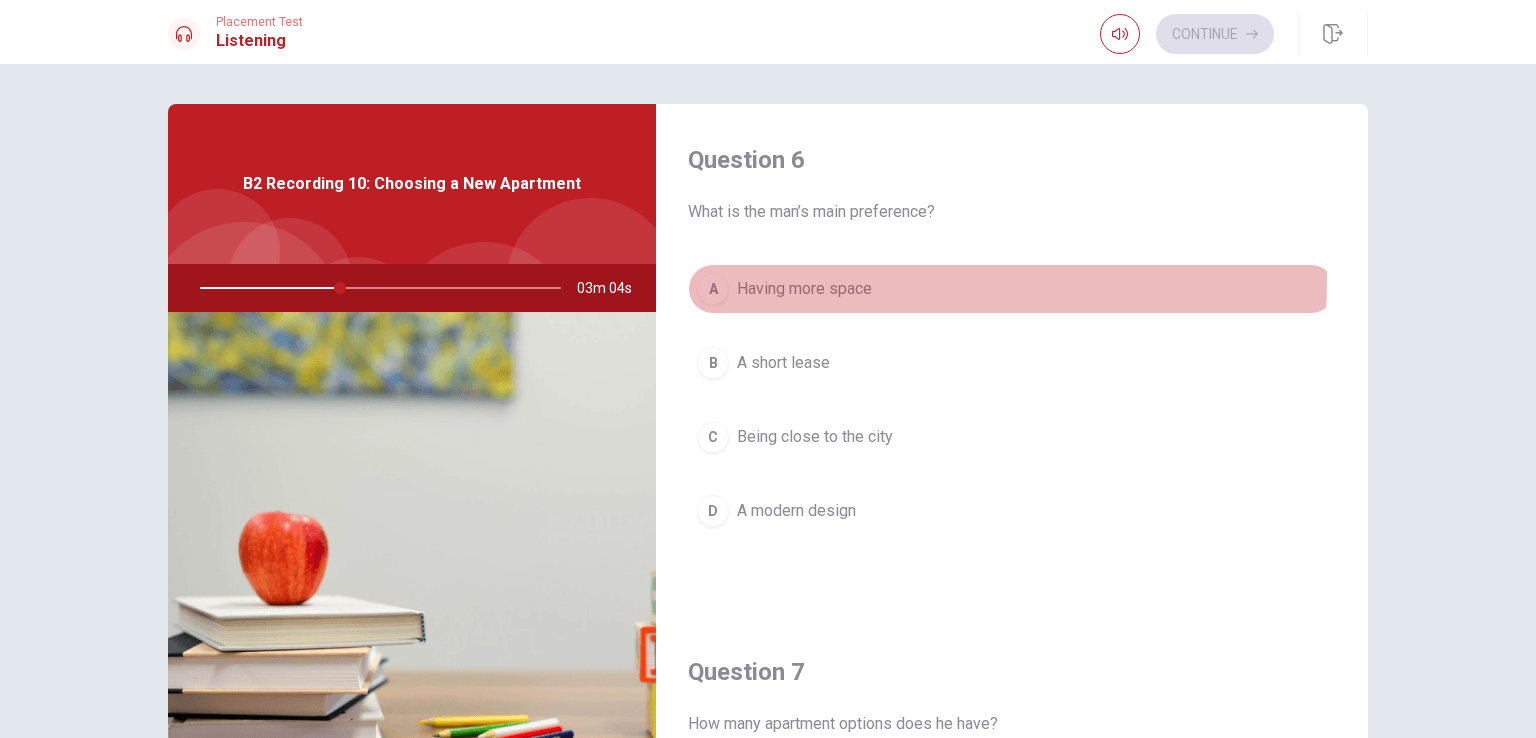 click on "A" at bounding box center [713, 289] 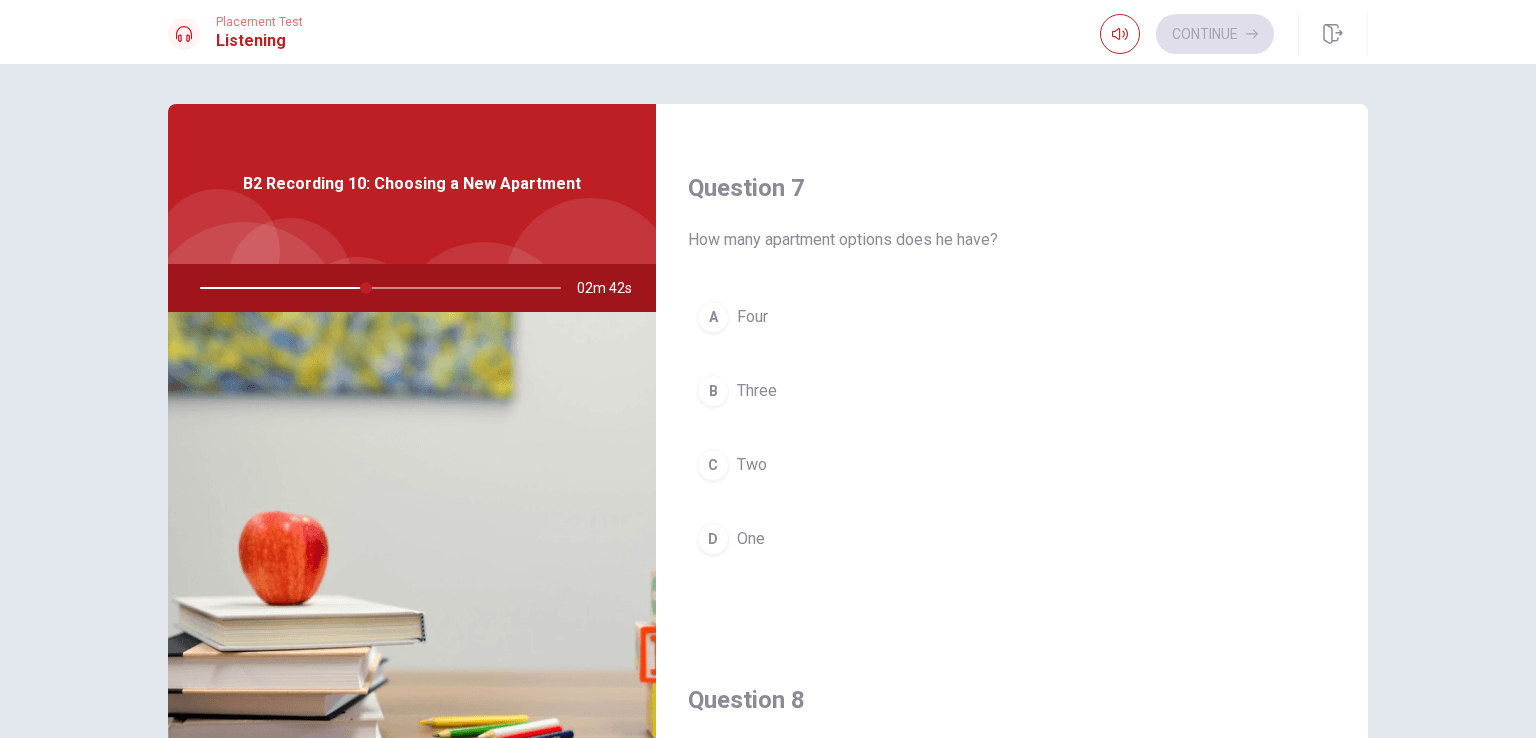 scroll, scrollTop: 493, scrollLeft: 0, axis: vertical 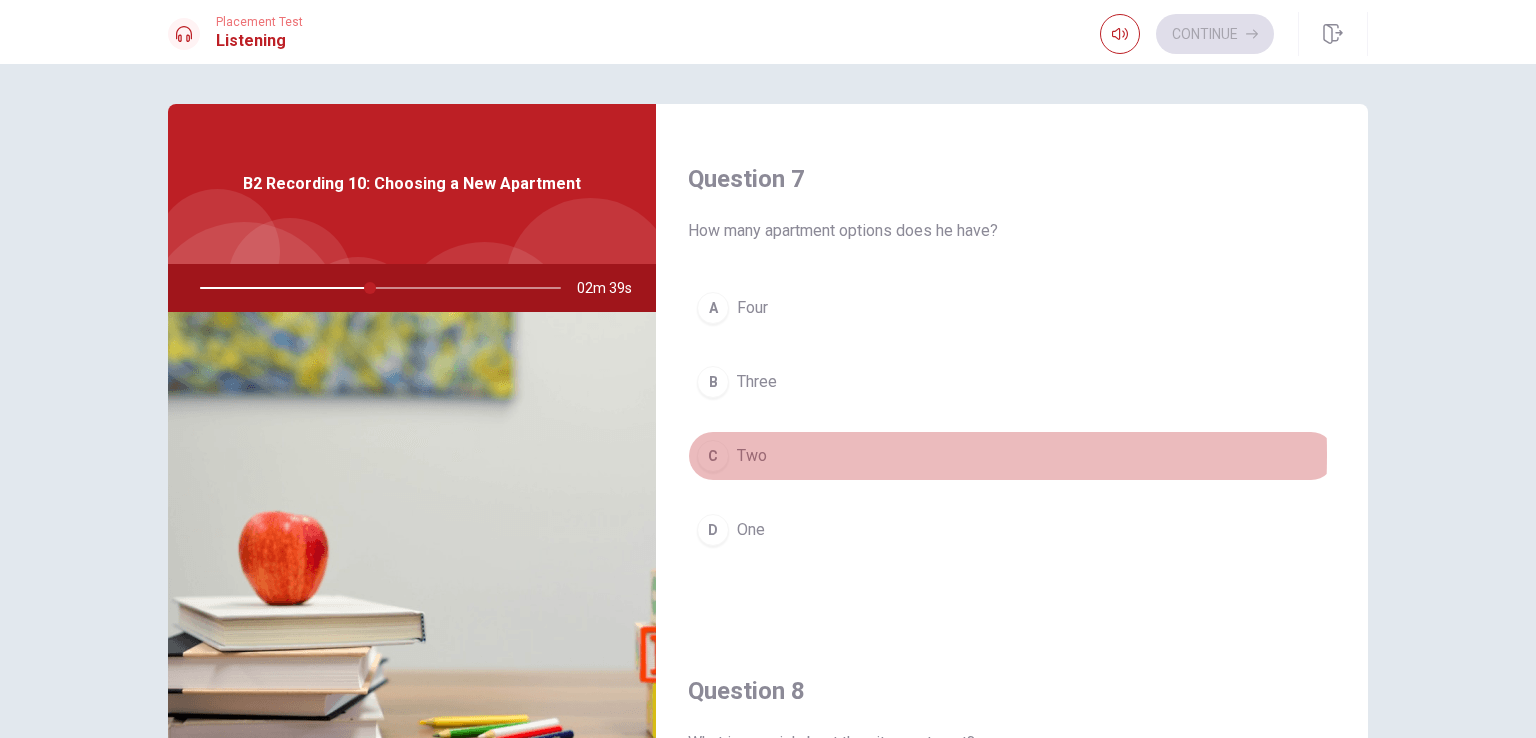 click on "C" at bounding box center (713, 456) 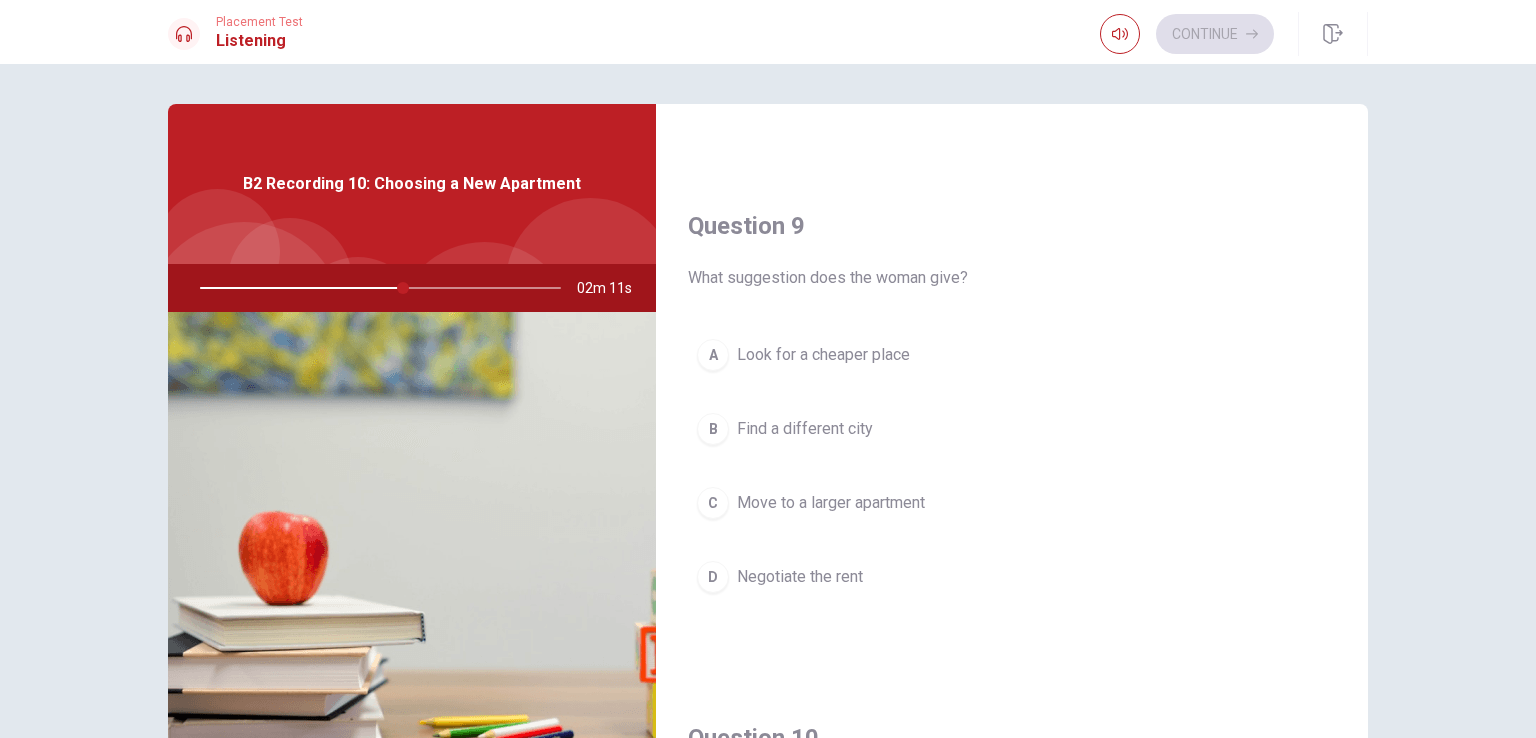 scroll, scrollTop: 1473, scrollLeft: 0, axis: vertical 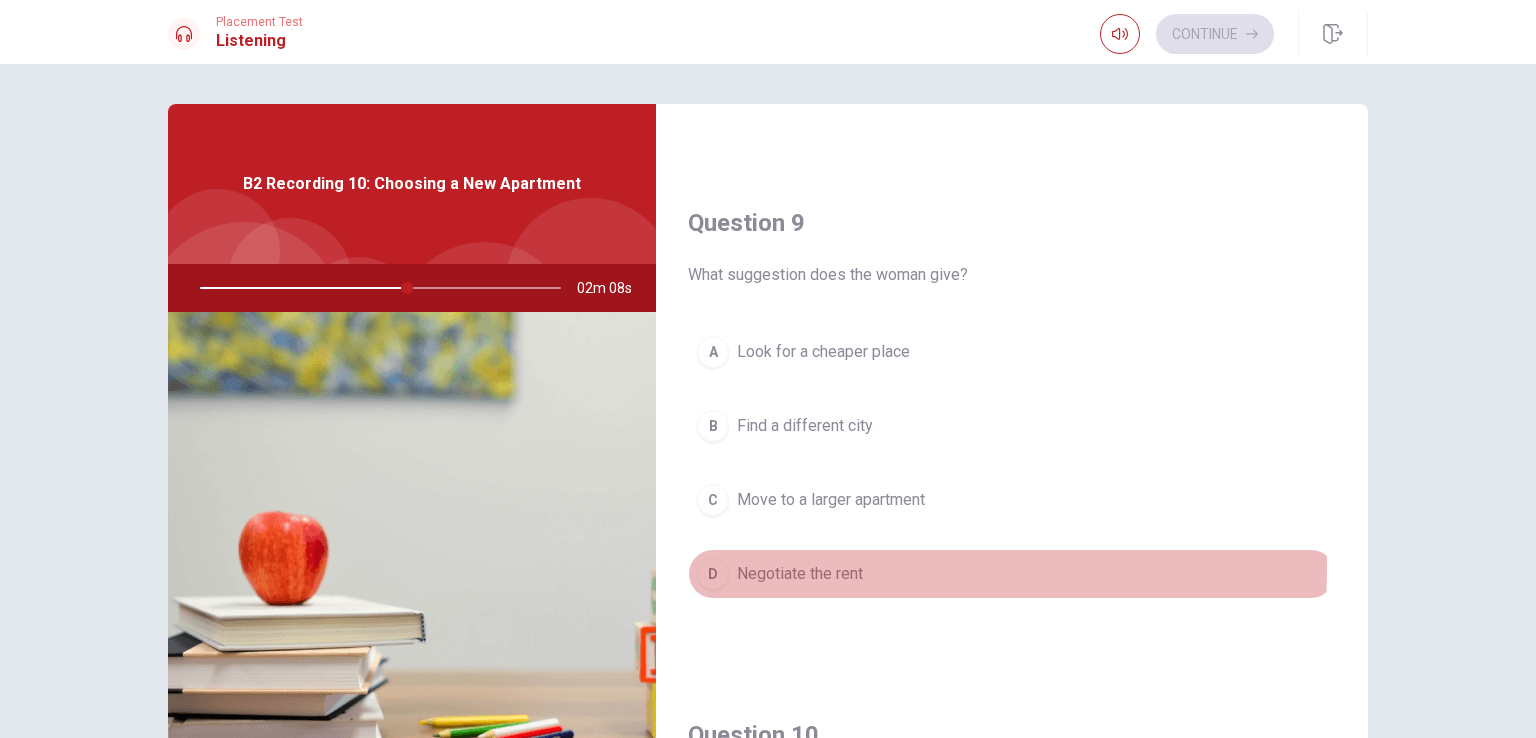 click on "D" at bounding box center [713, 574] 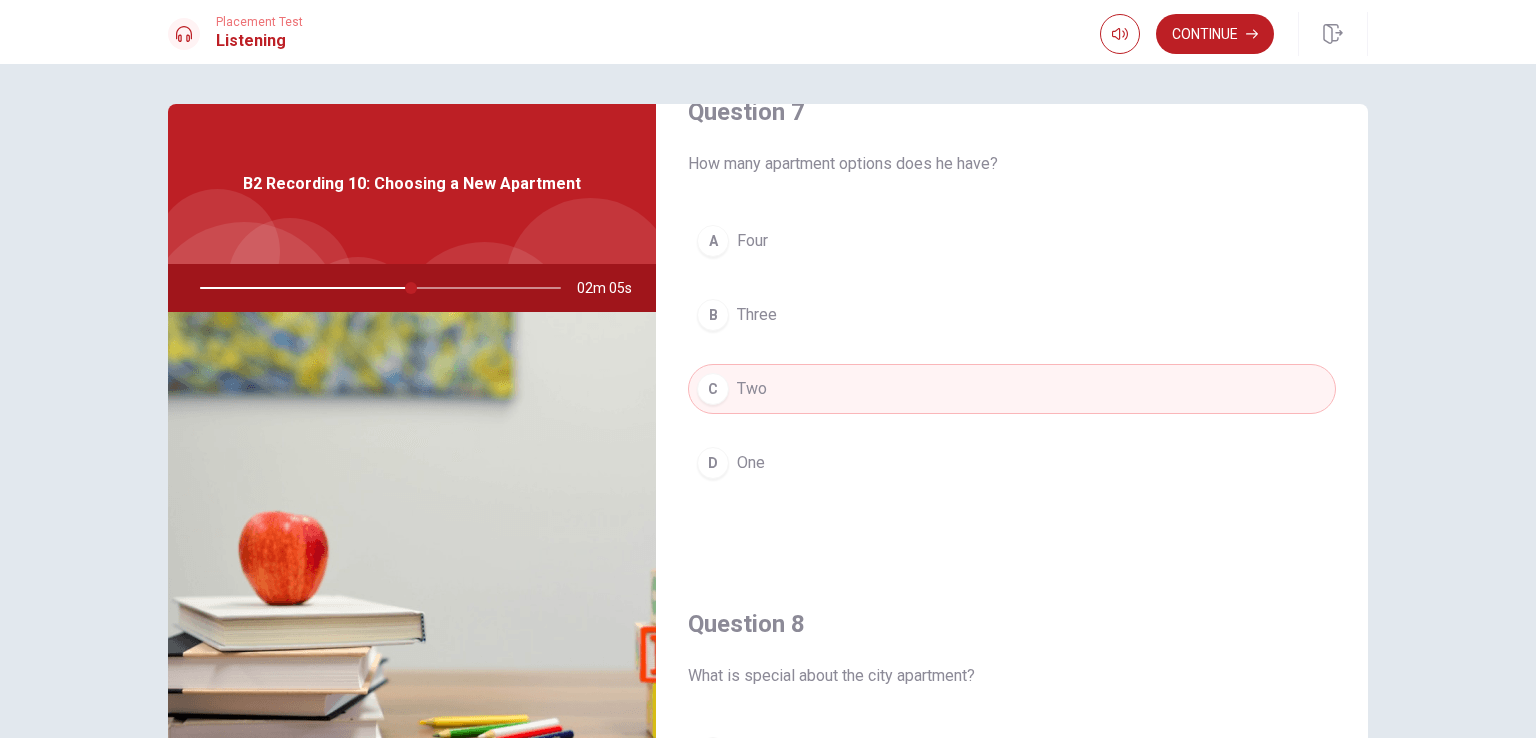 scroll, scrollTop: 537, scrollLeft: 0, axis: vertical 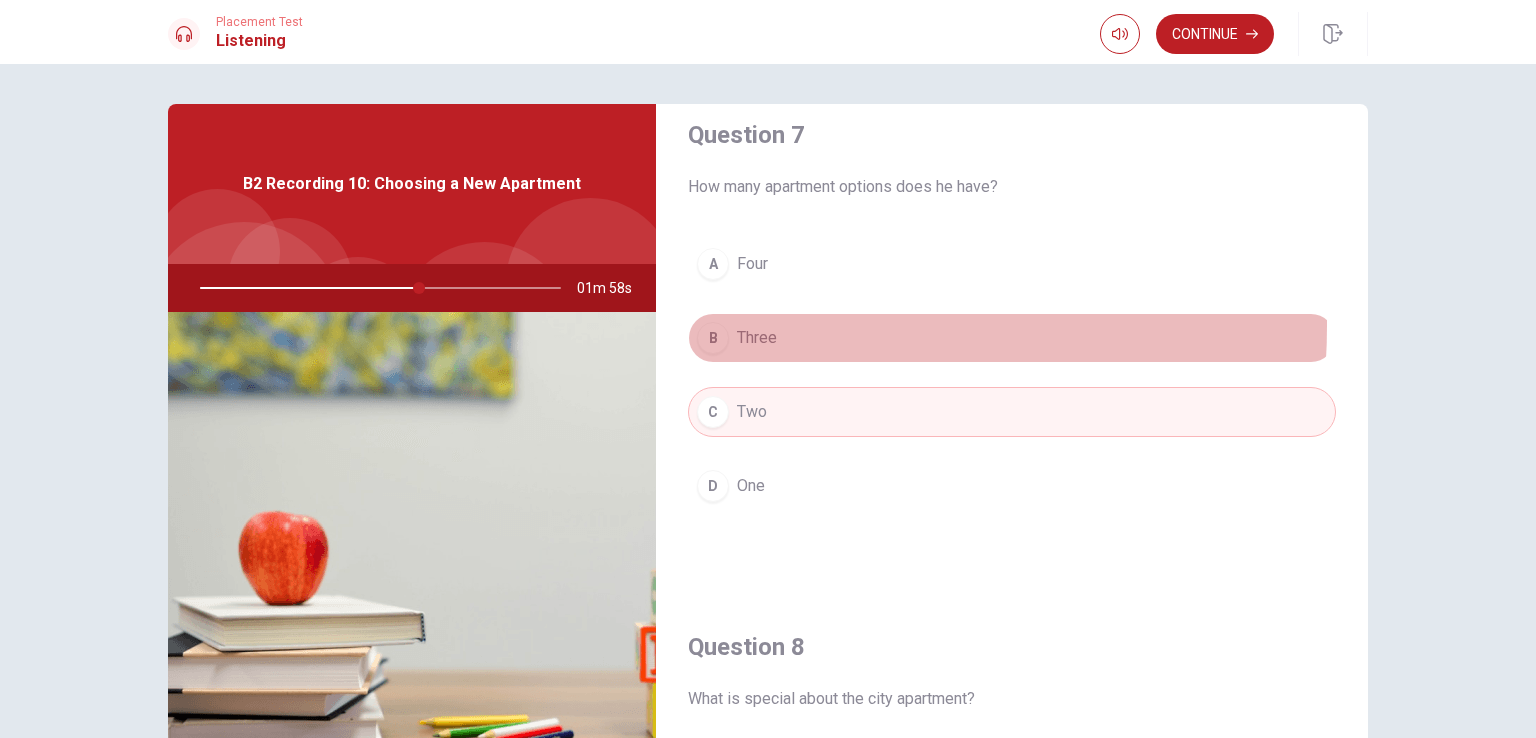 click on "B" at bounding box center (713, 338) 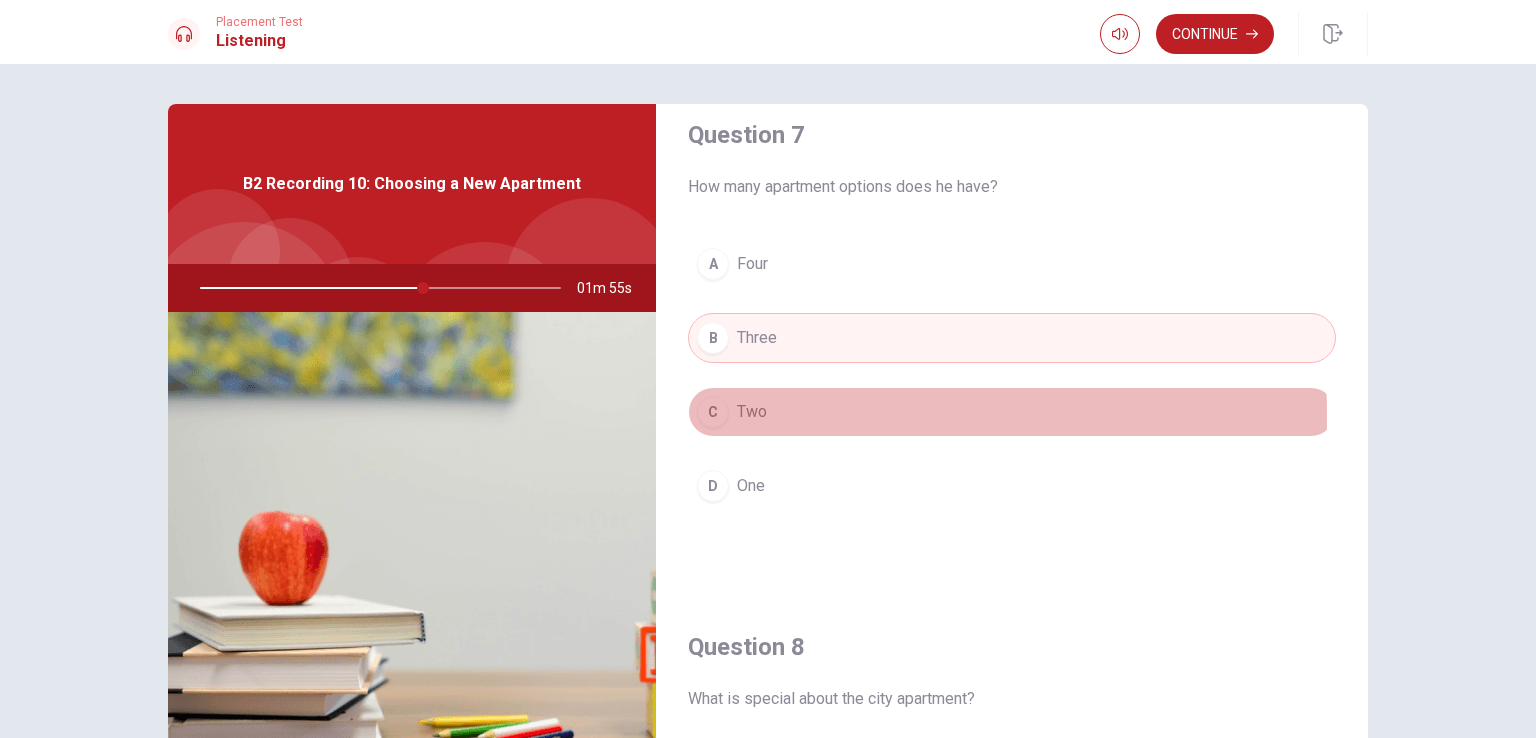 click on "C" at bounding box center (713, 412) 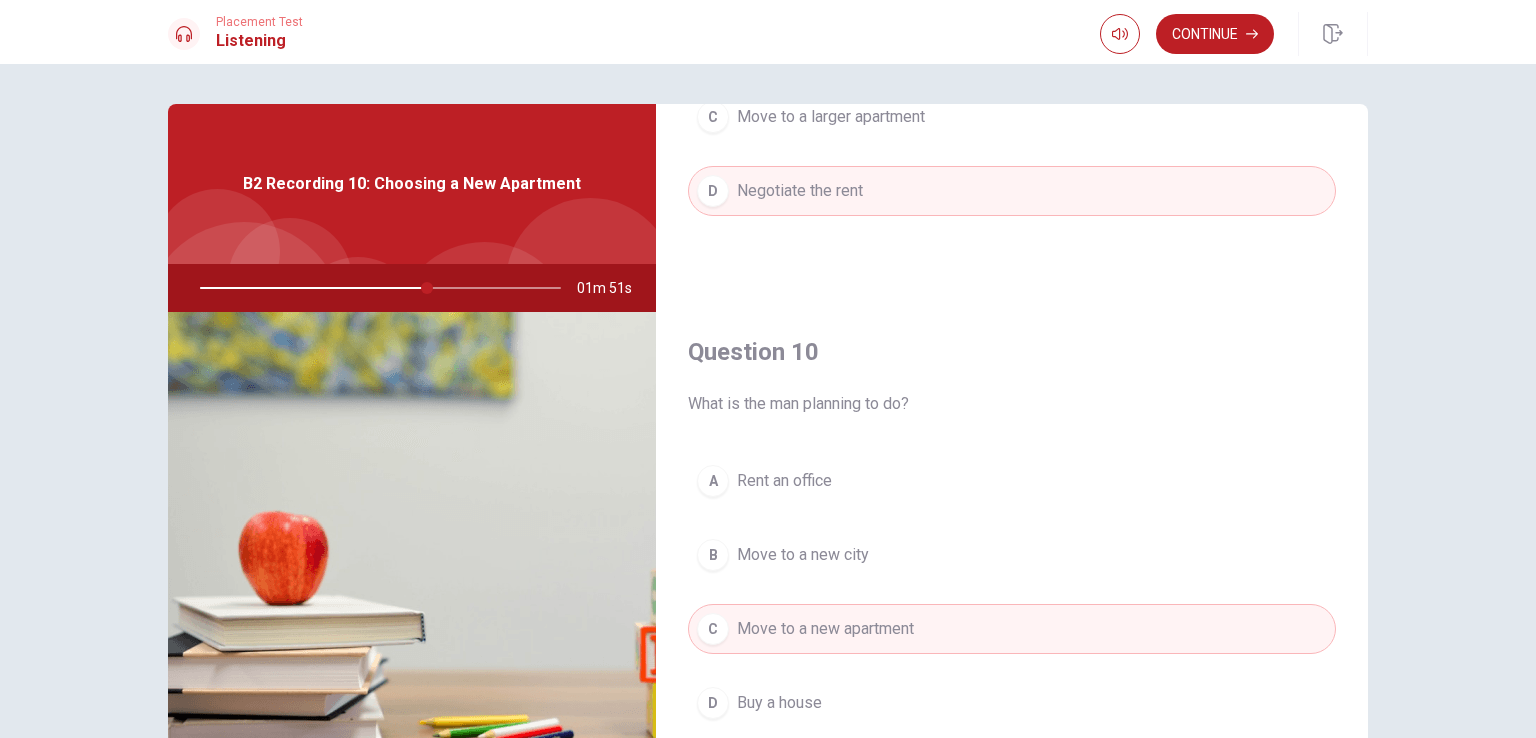 scroll, scrollTop: 1856, scrollLeft: 0, axis: vertical 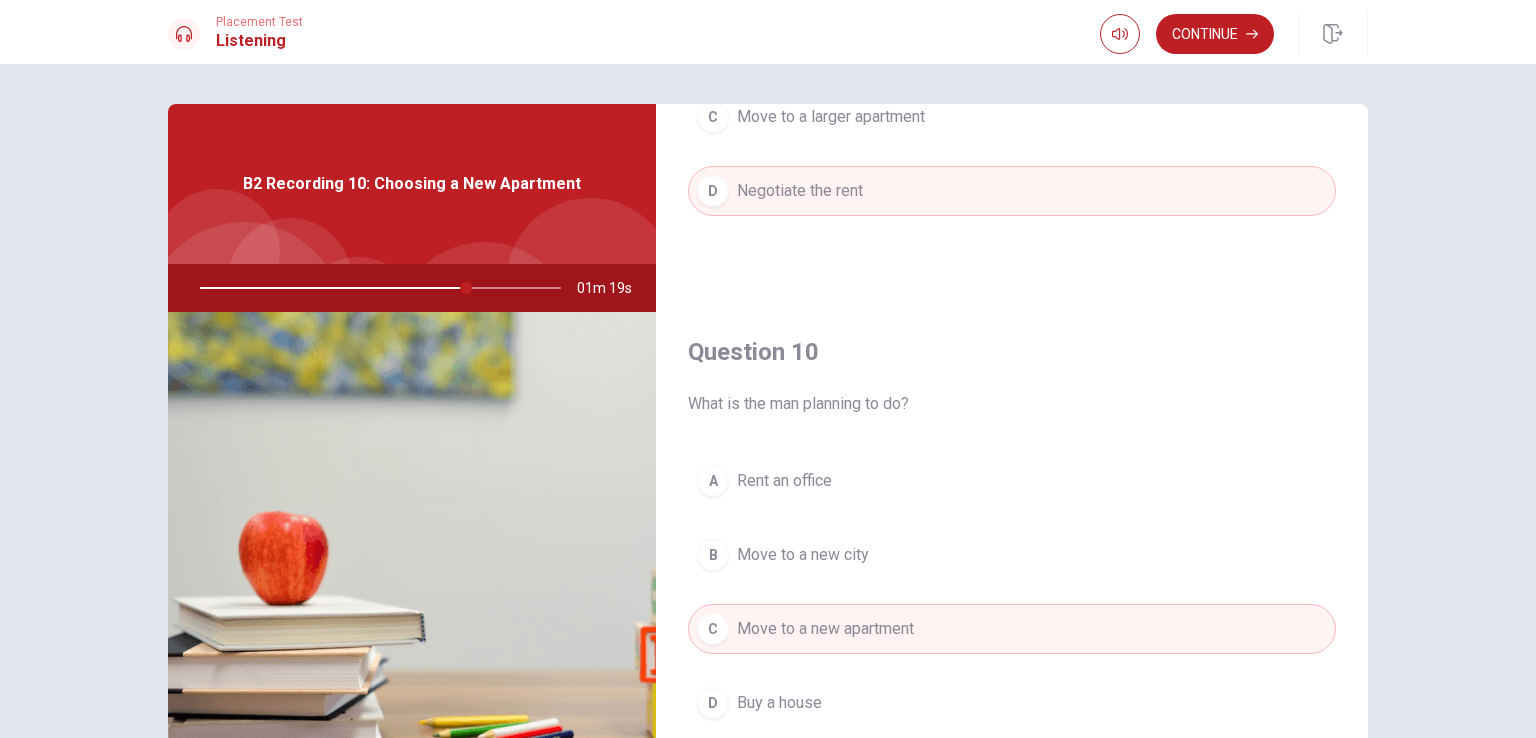 click on "What is the man planning to do?" at bounding box center [1012, 404] 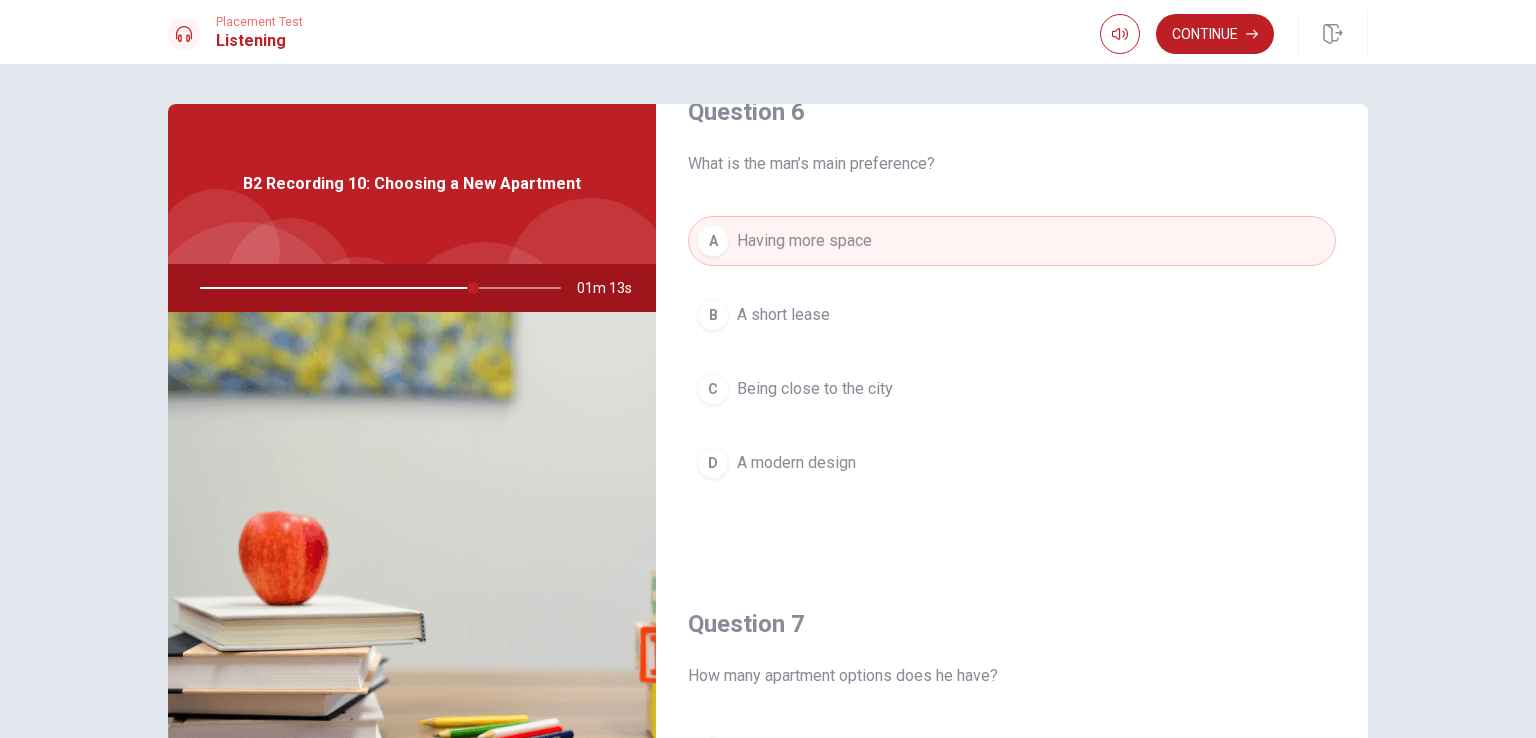 scroll, scrollTop: 0, scrollLeft: 0, axis: both 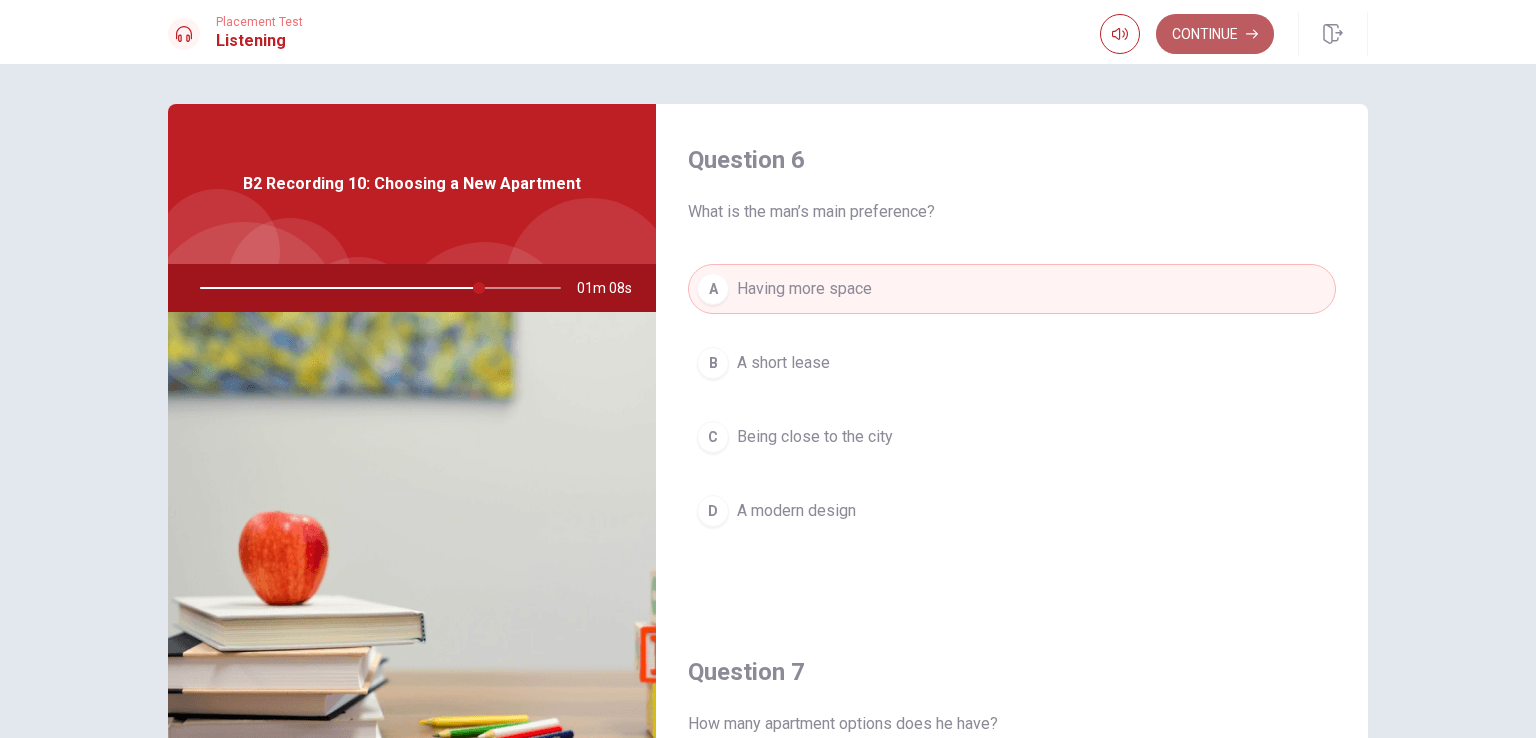 click on "Continue" at bounding box center [1215, 34] 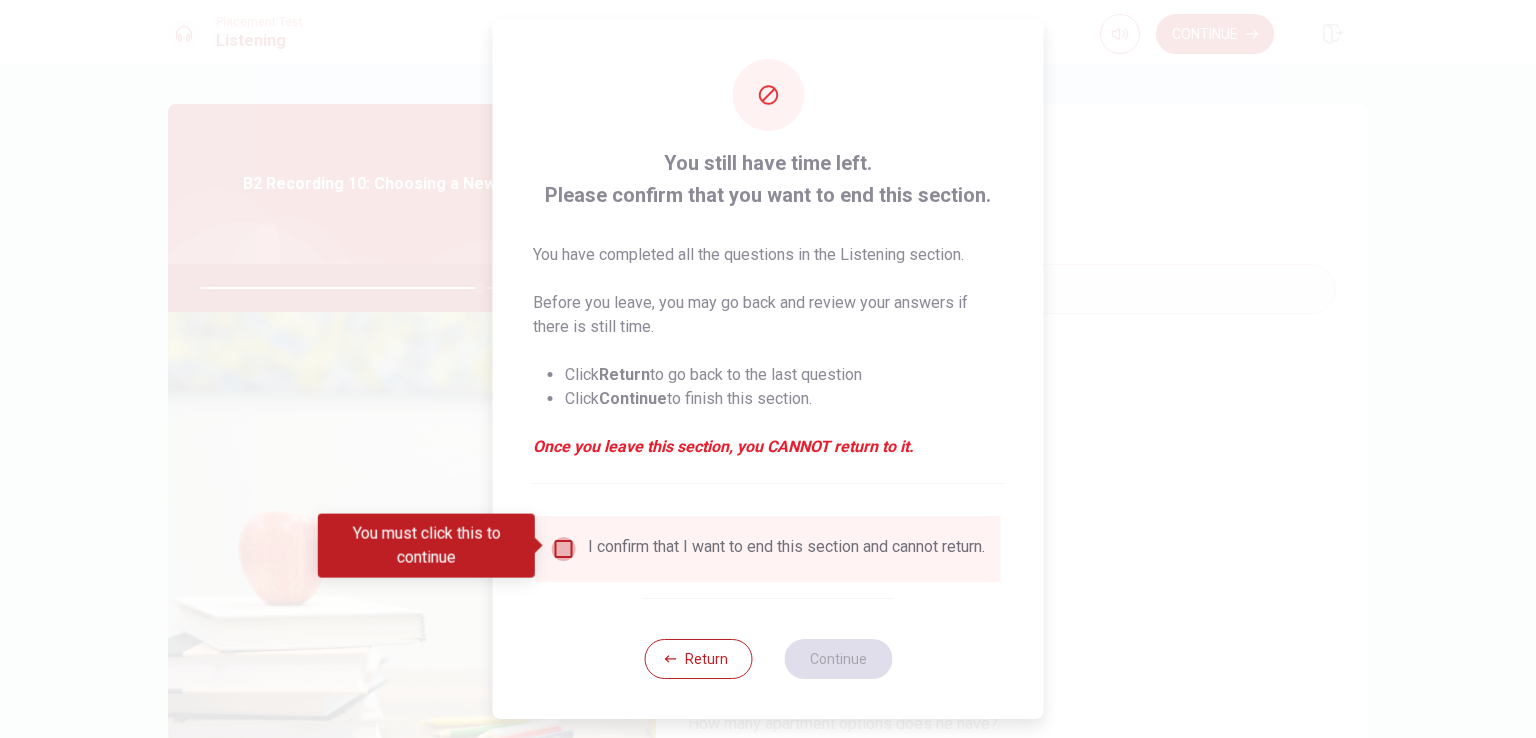 click at bounding box center (564, 549) 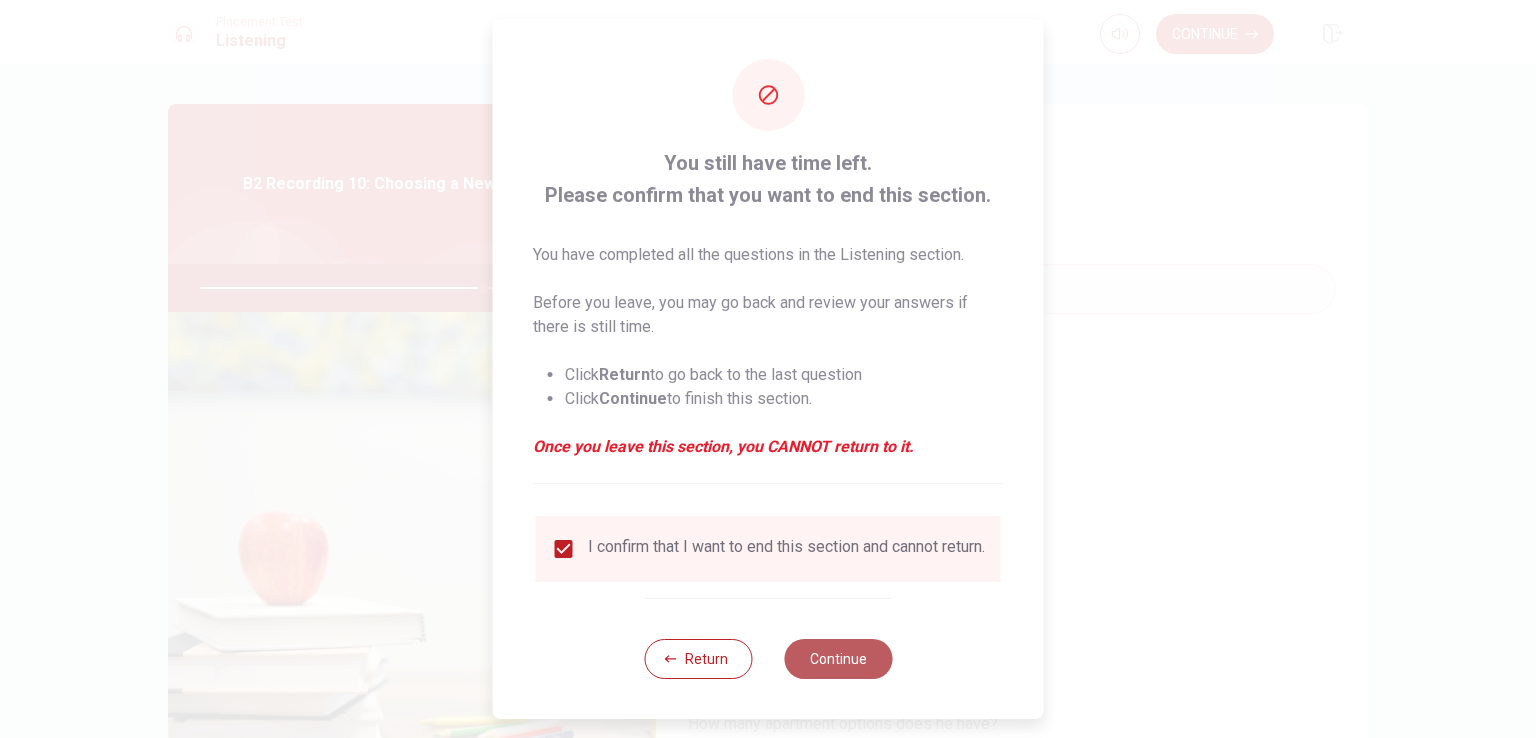 click on "Continue" at bounding box center [838, 659] 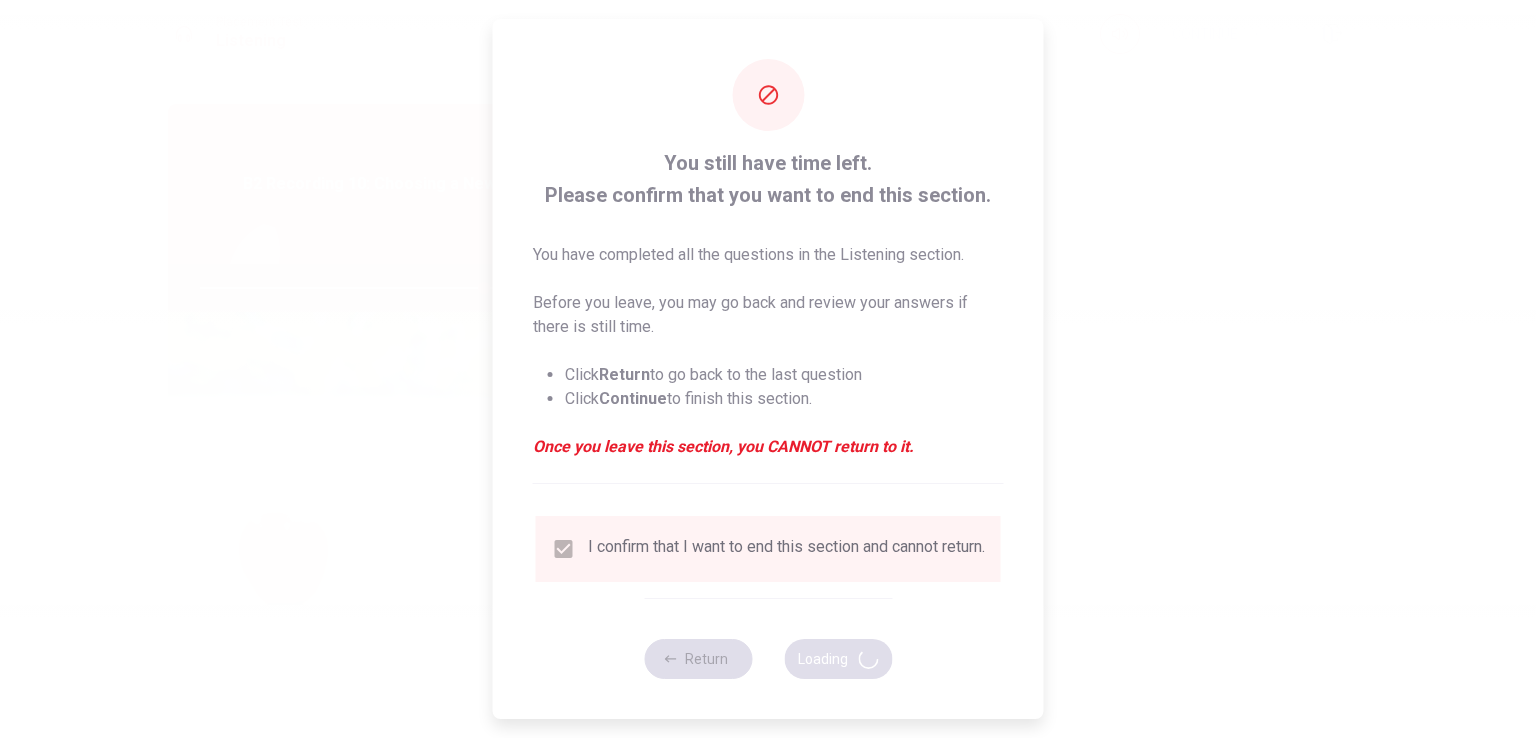 type on "79" 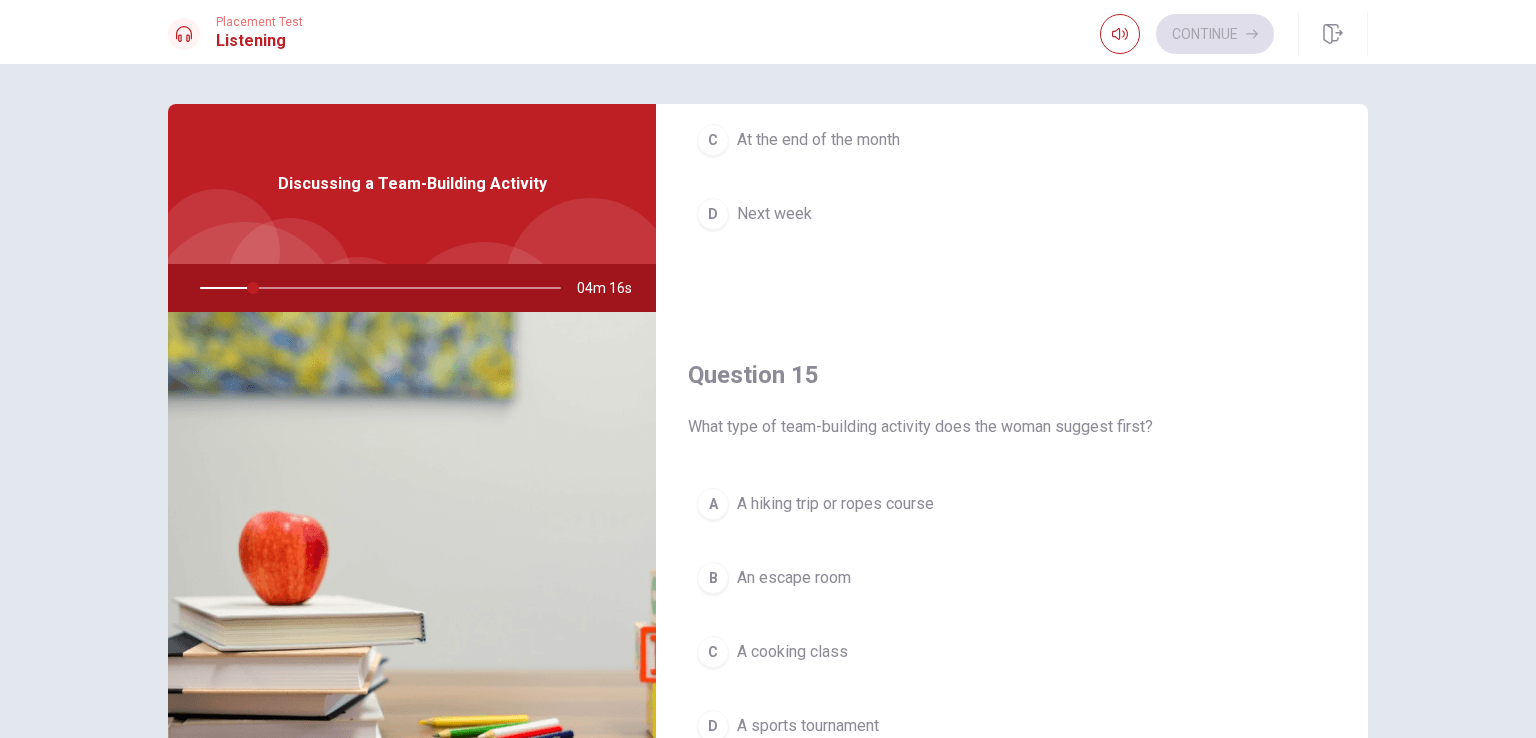 scroll, scrollTop: 1856, scrollLeft: 0, axis: vertical 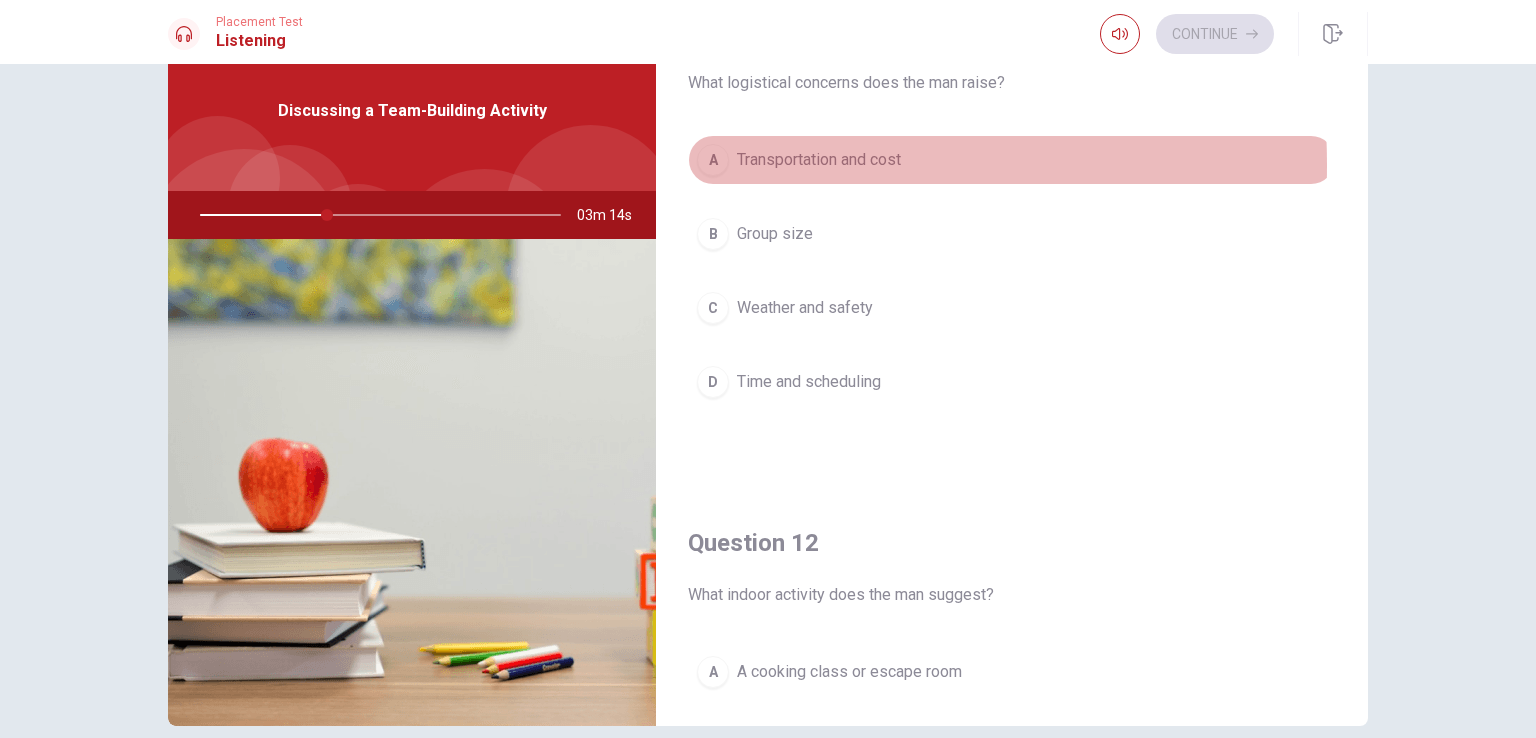 click on "A" at bounding box center [713, 160] 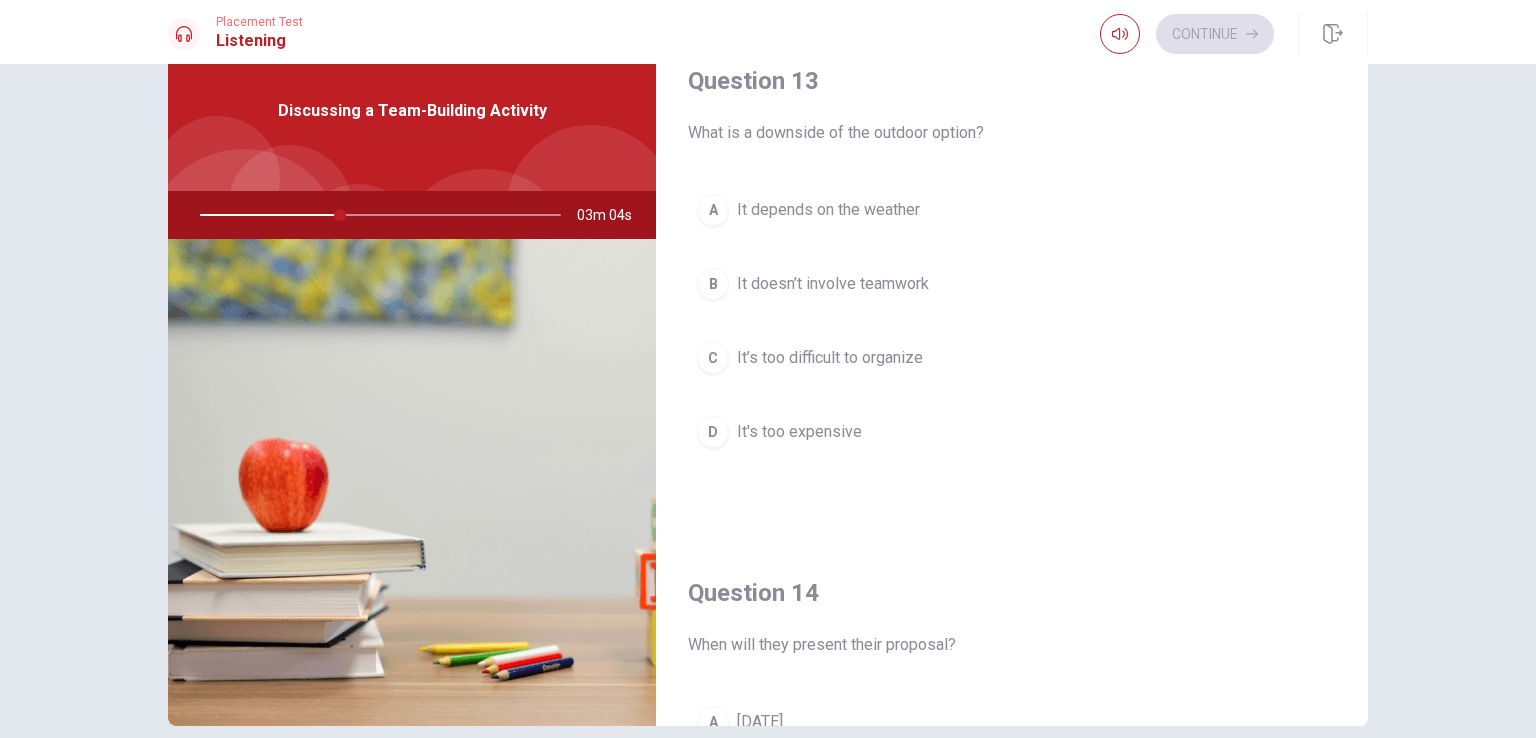 scroll, scrollTop: 1856, scrollLeft: 0, axis: vertical 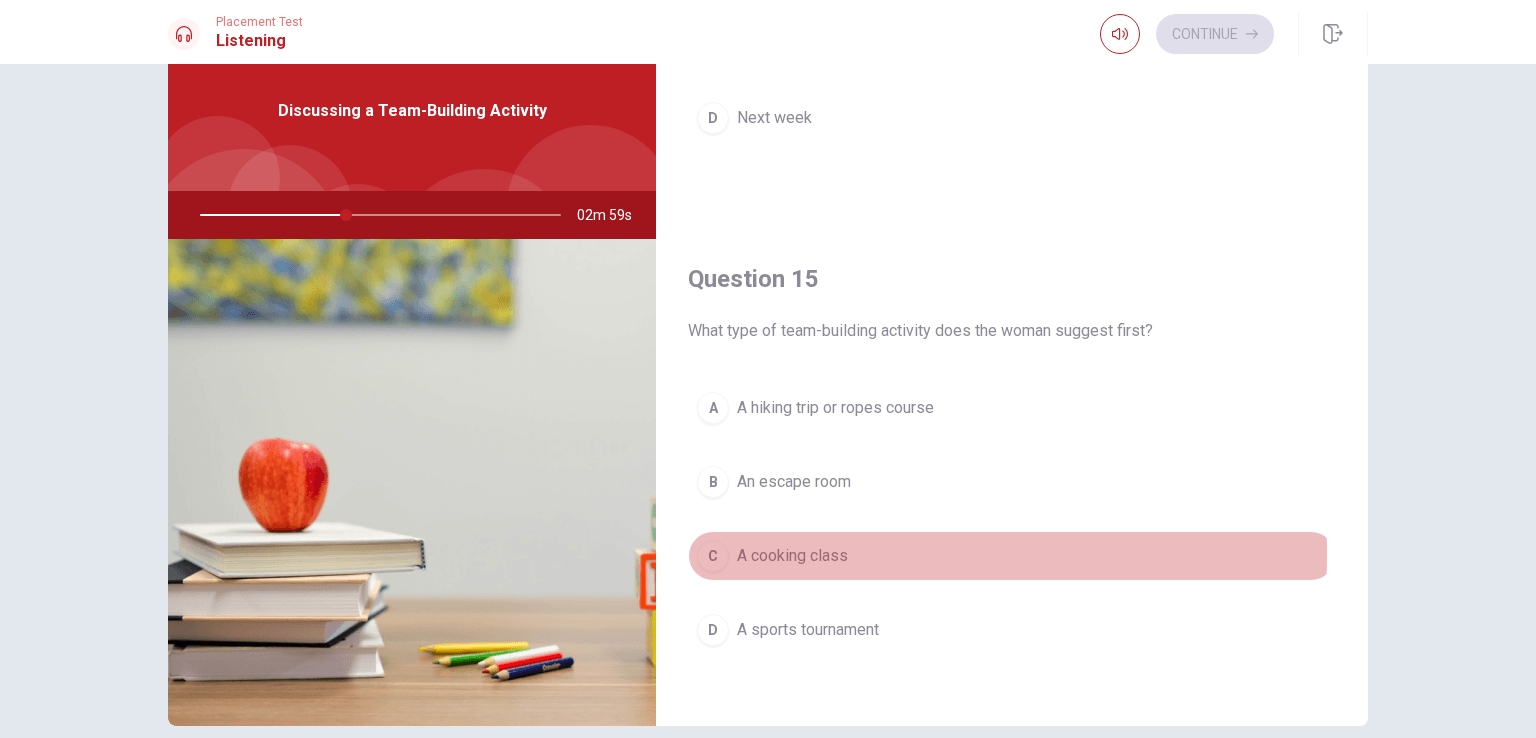 click on "C" at bounding box center [713, 556] 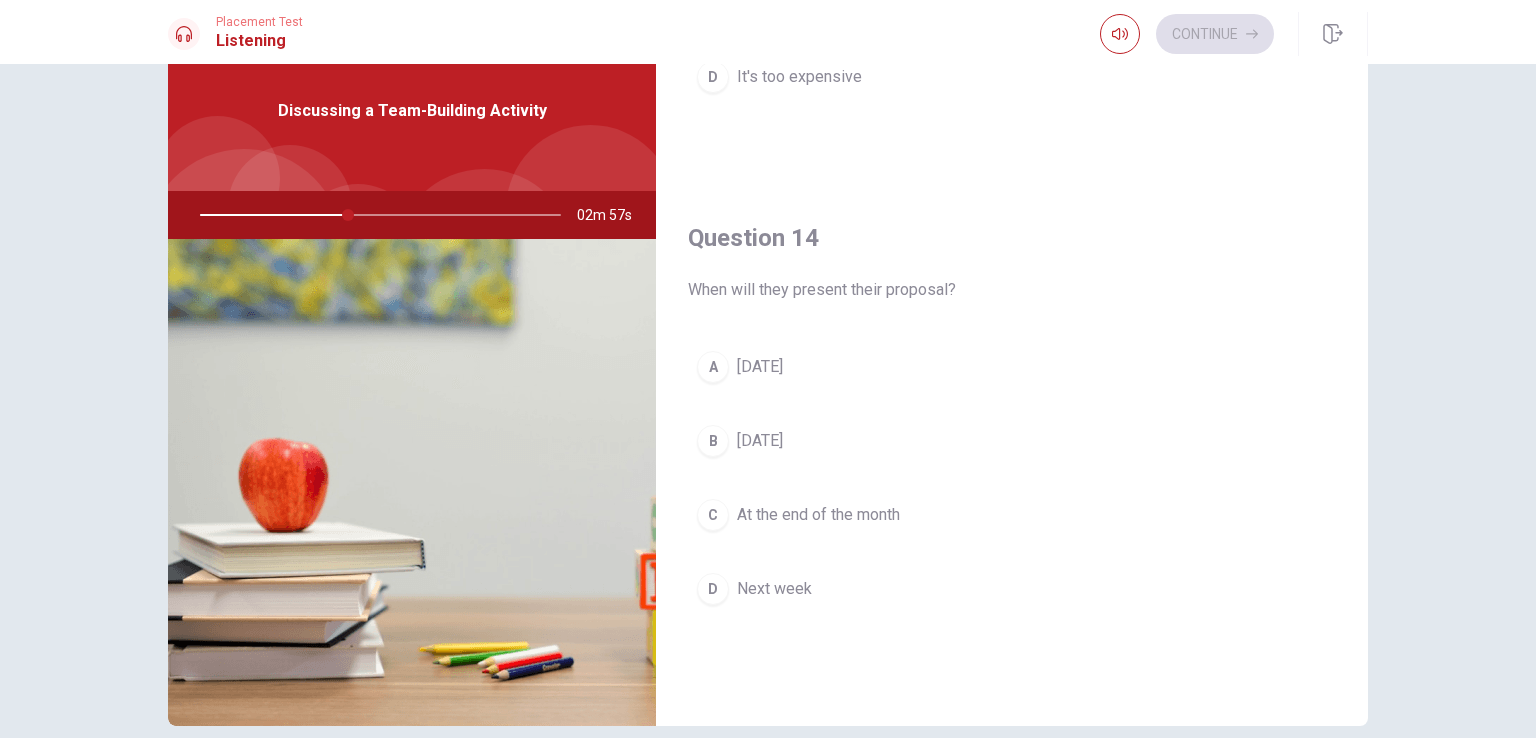 scroll, scrollTop: 1383, scrollLeft: 0, axis: vertical 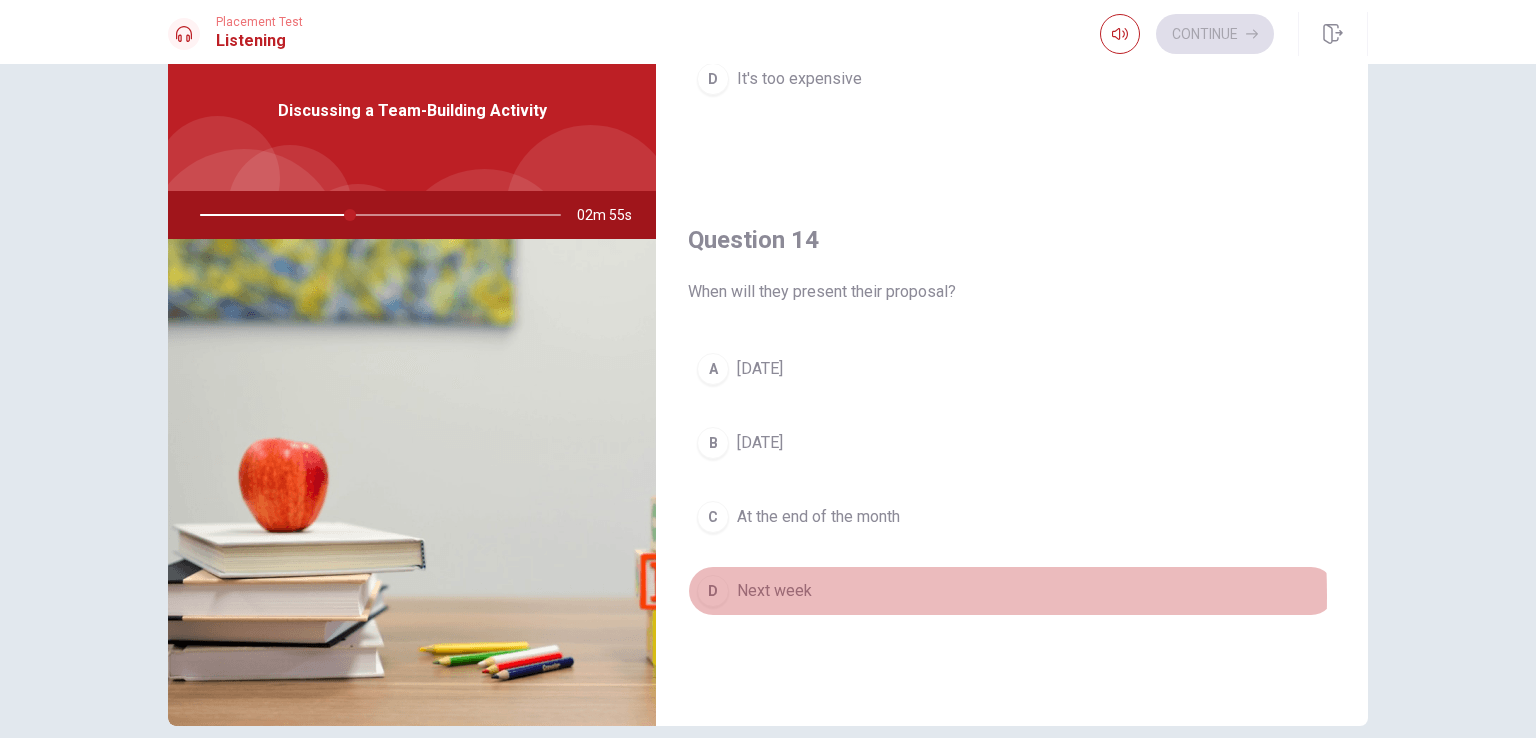click on "D" at bounding box center [713, 591] 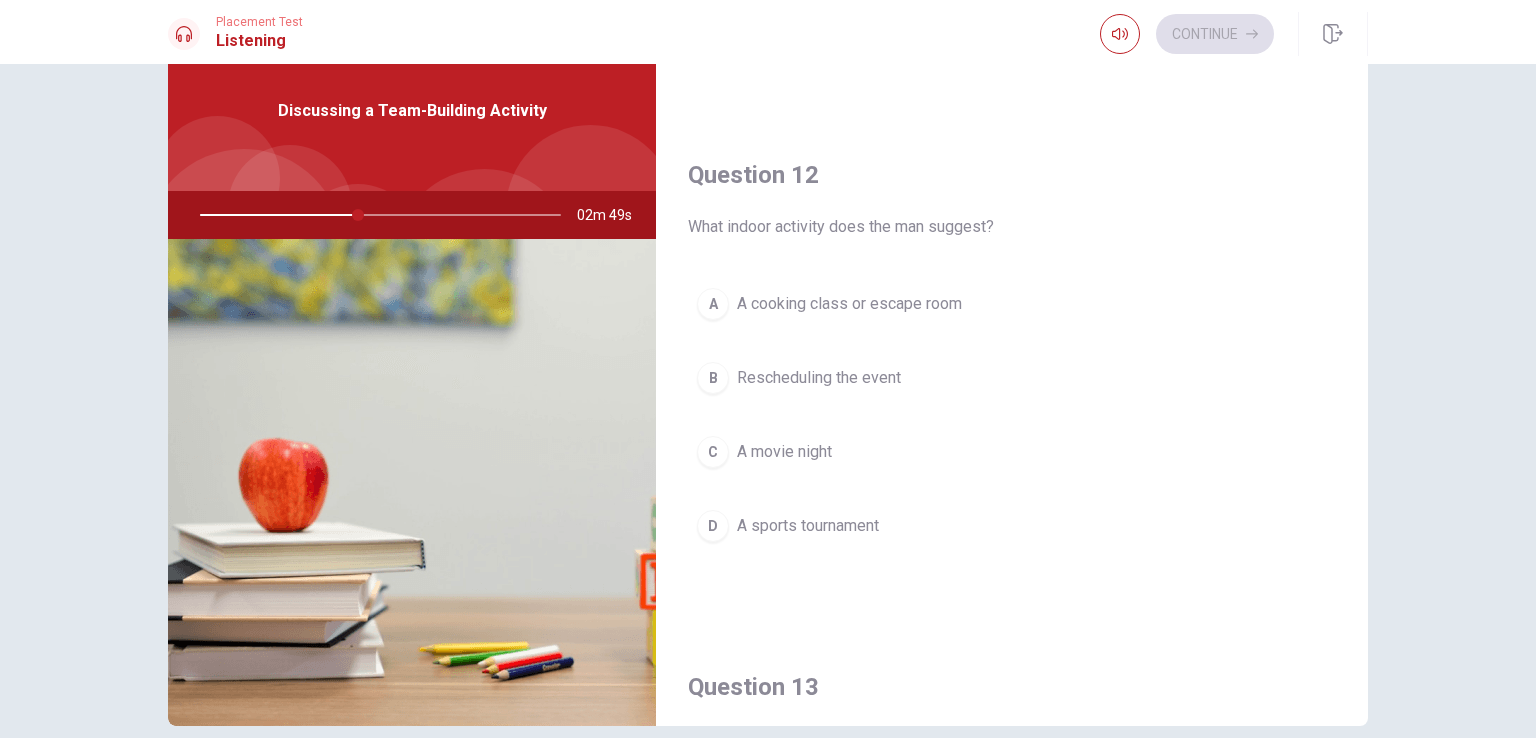 scroll, scrollTop: 313, scrollLeft: 0, axis: vertical 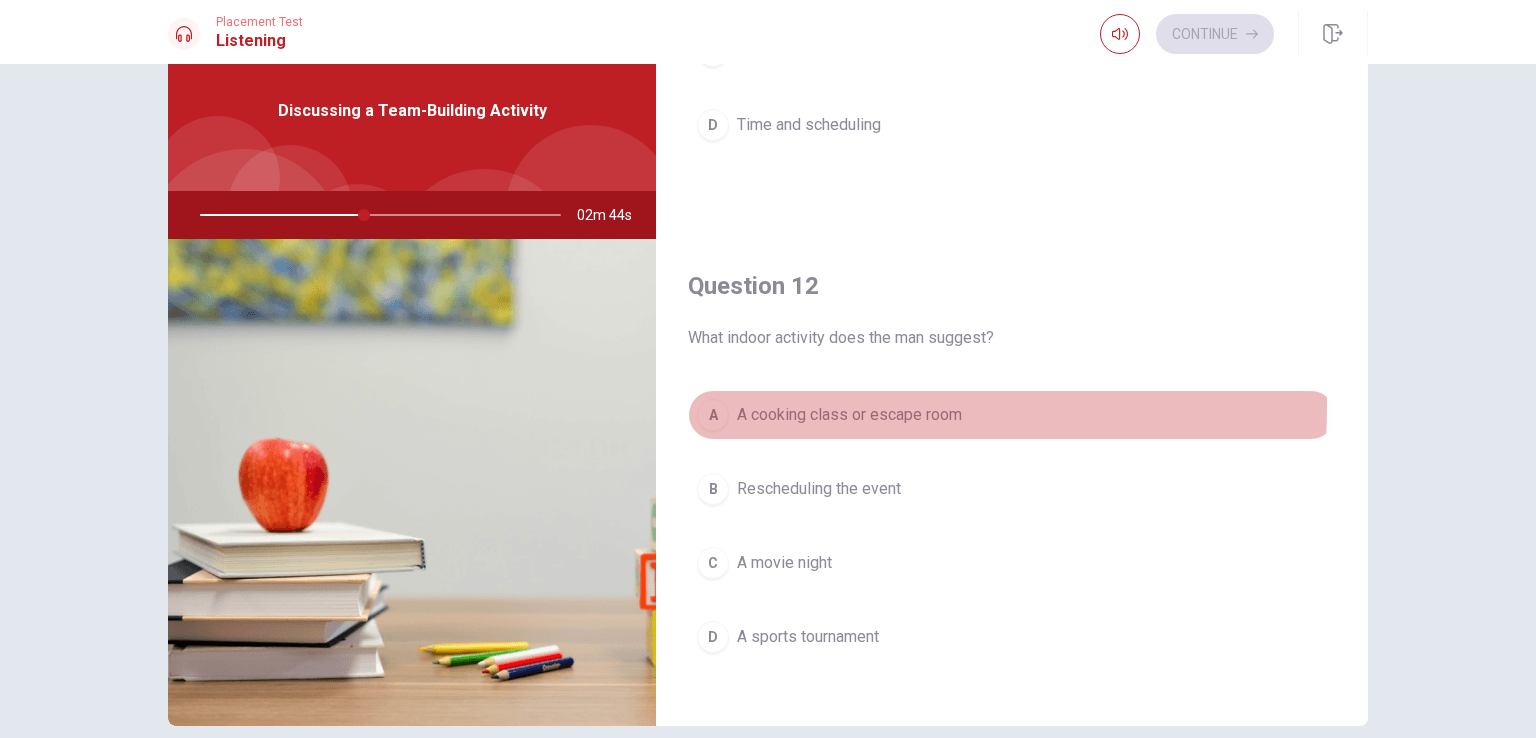 click on "A" at bounding box center [713, 415] 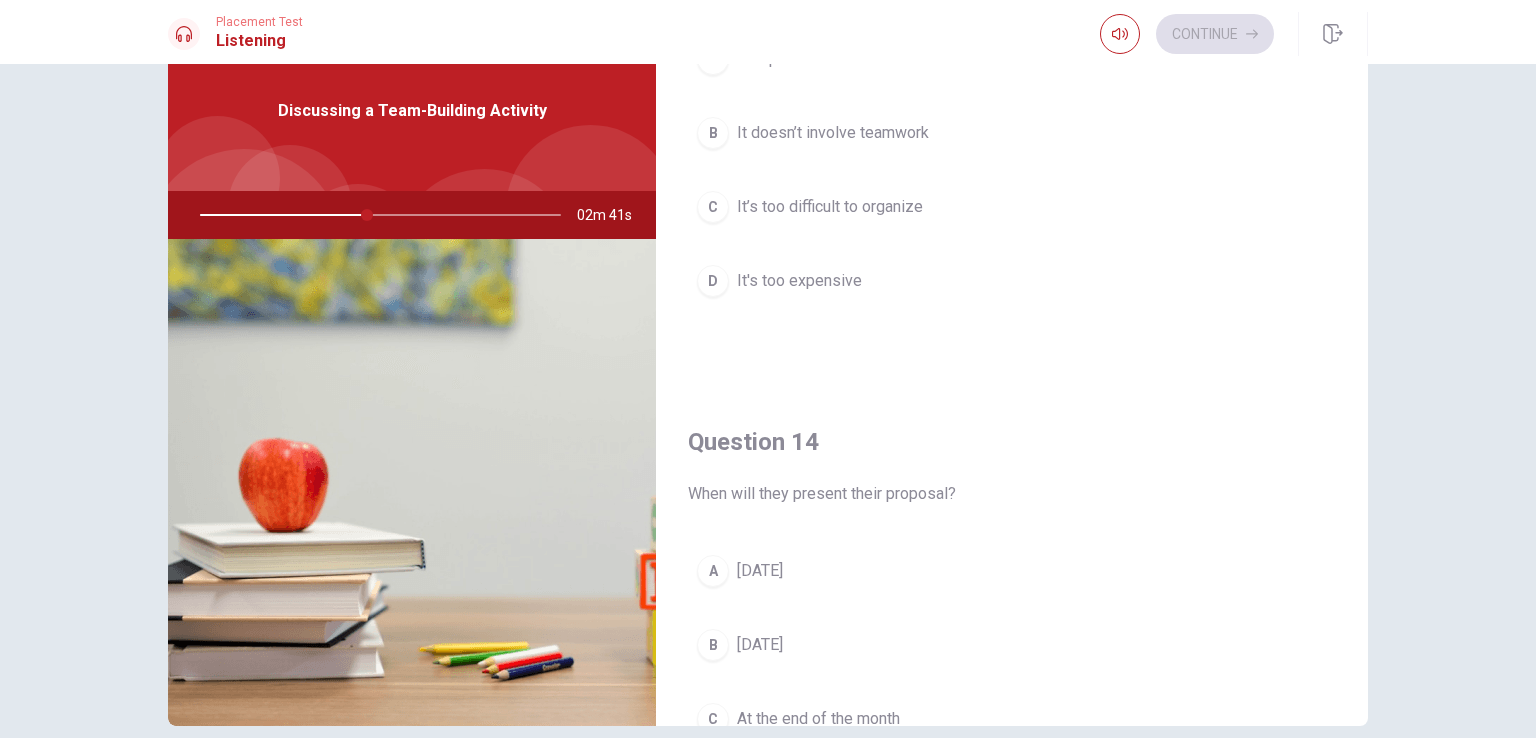 scroll, scrollTop: 1856, scrollLeft: 0, axis: vertical 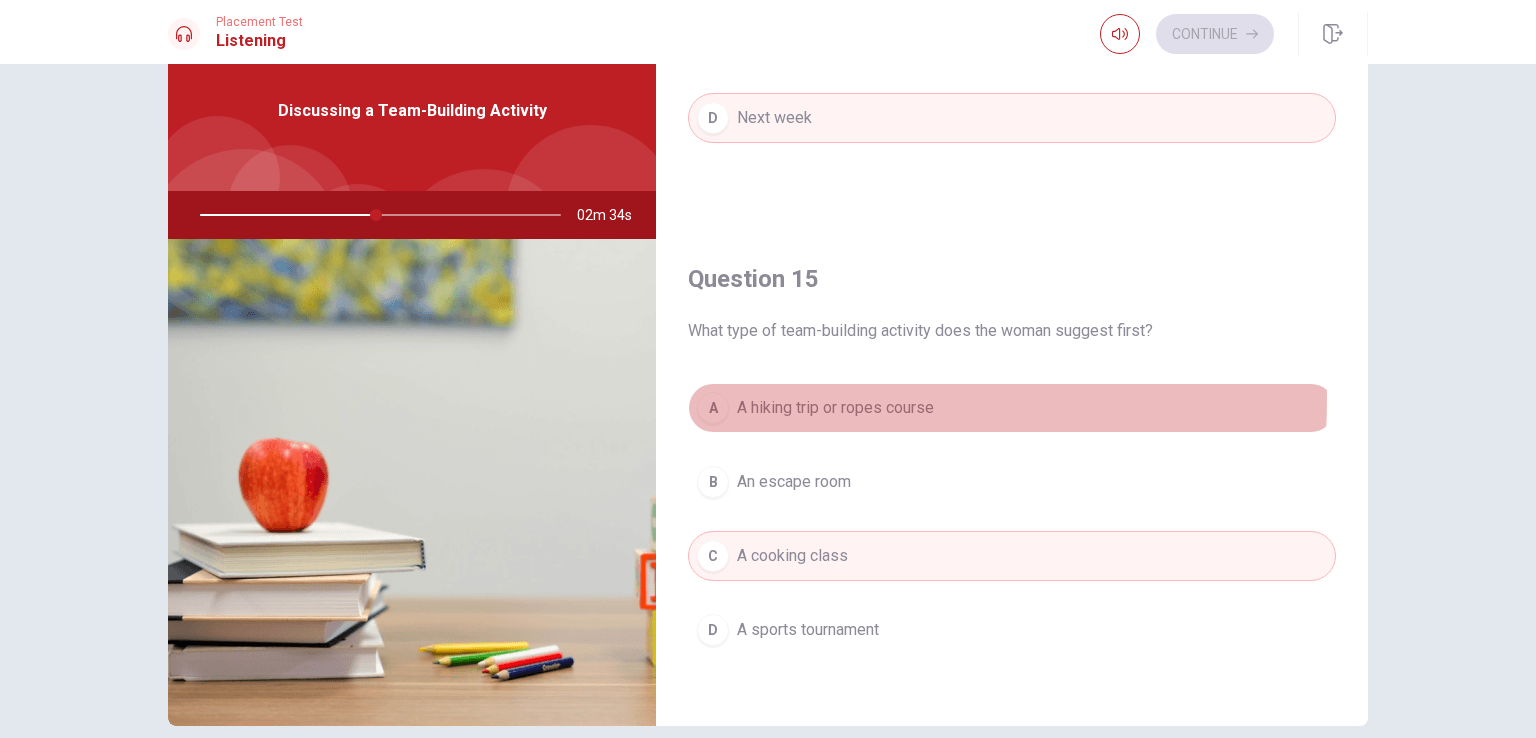 click on "A A hiking trip or ropes course" at bounding box center (1012, 408) 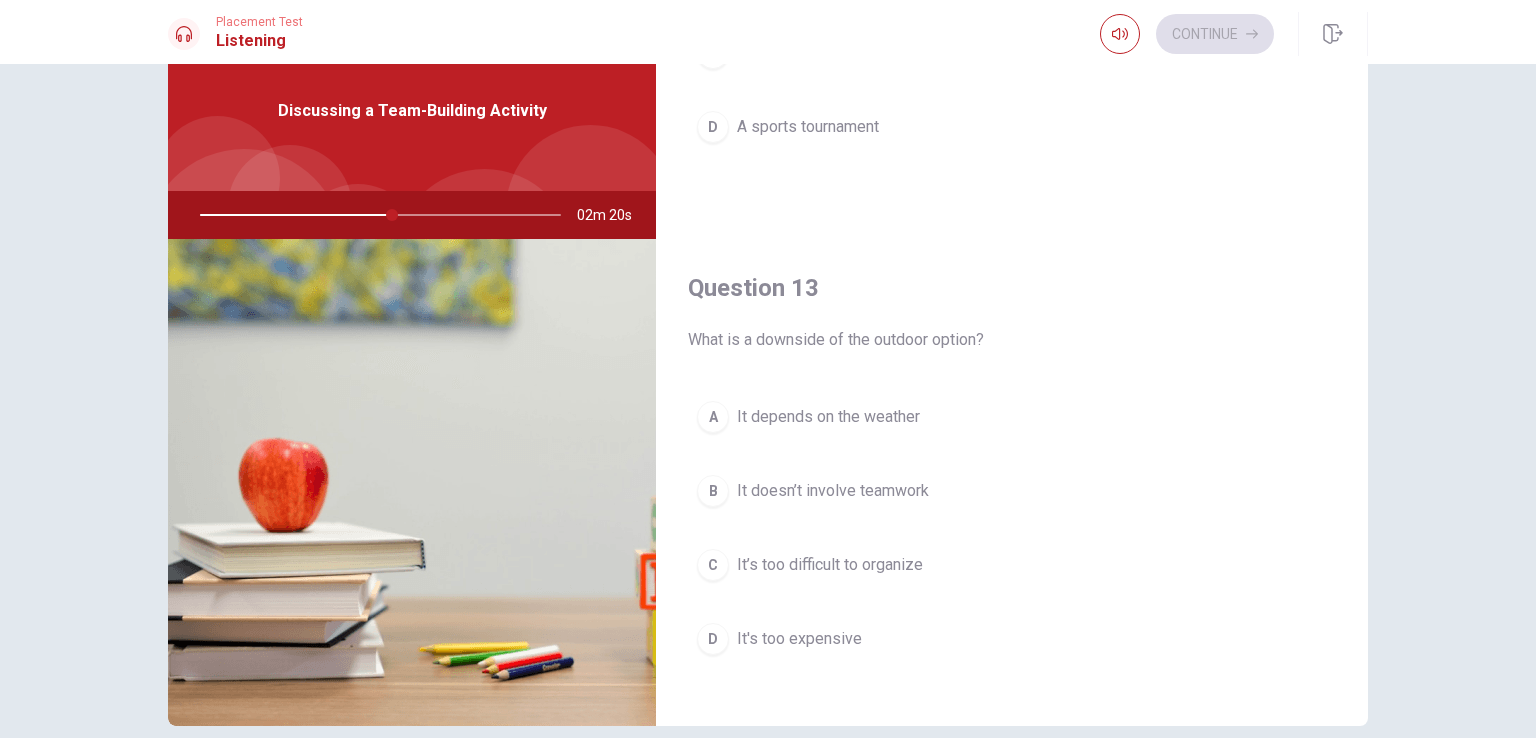 scroll, scrollTop: 836, scrollLeft: 0, axis: vertical 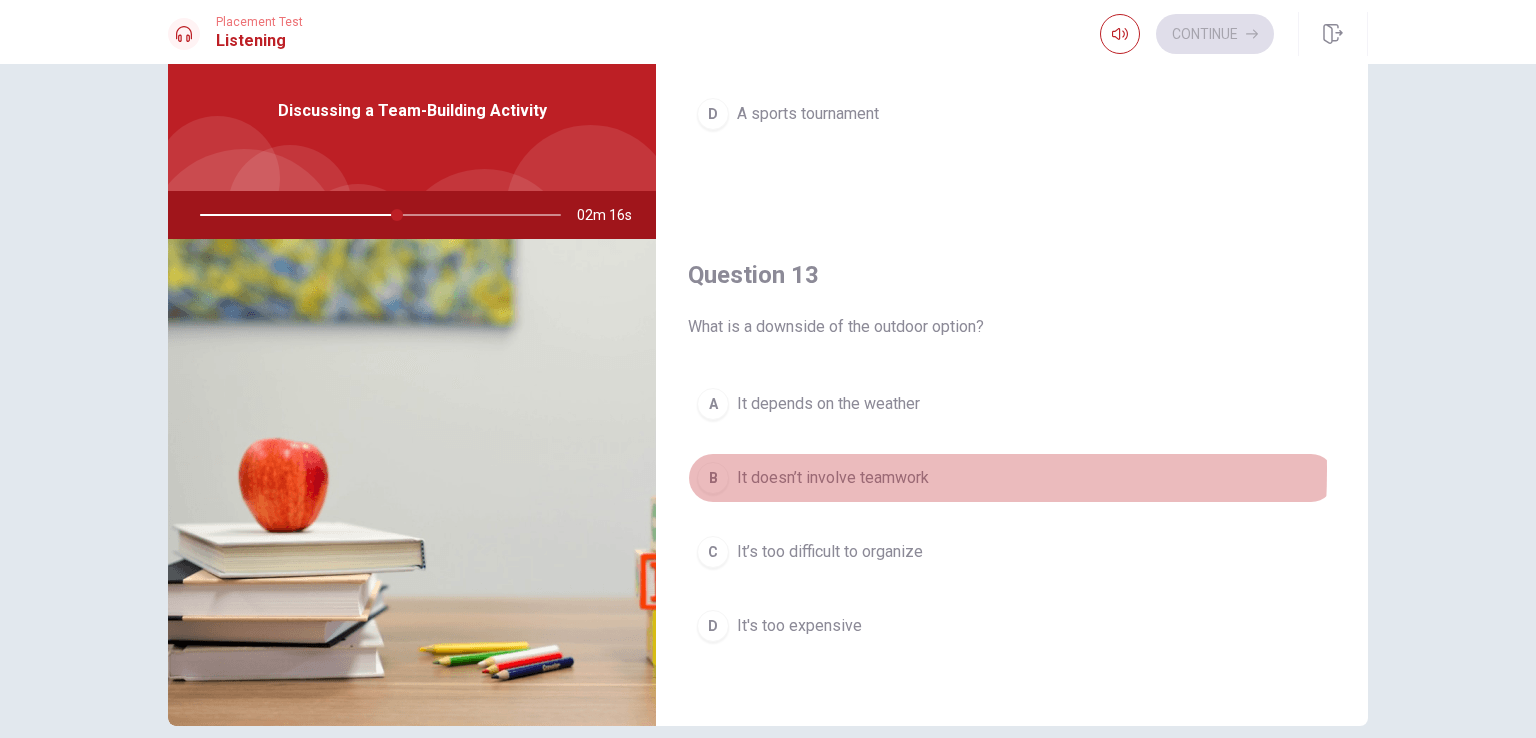 click on "B" at bounding box center [713, 478] 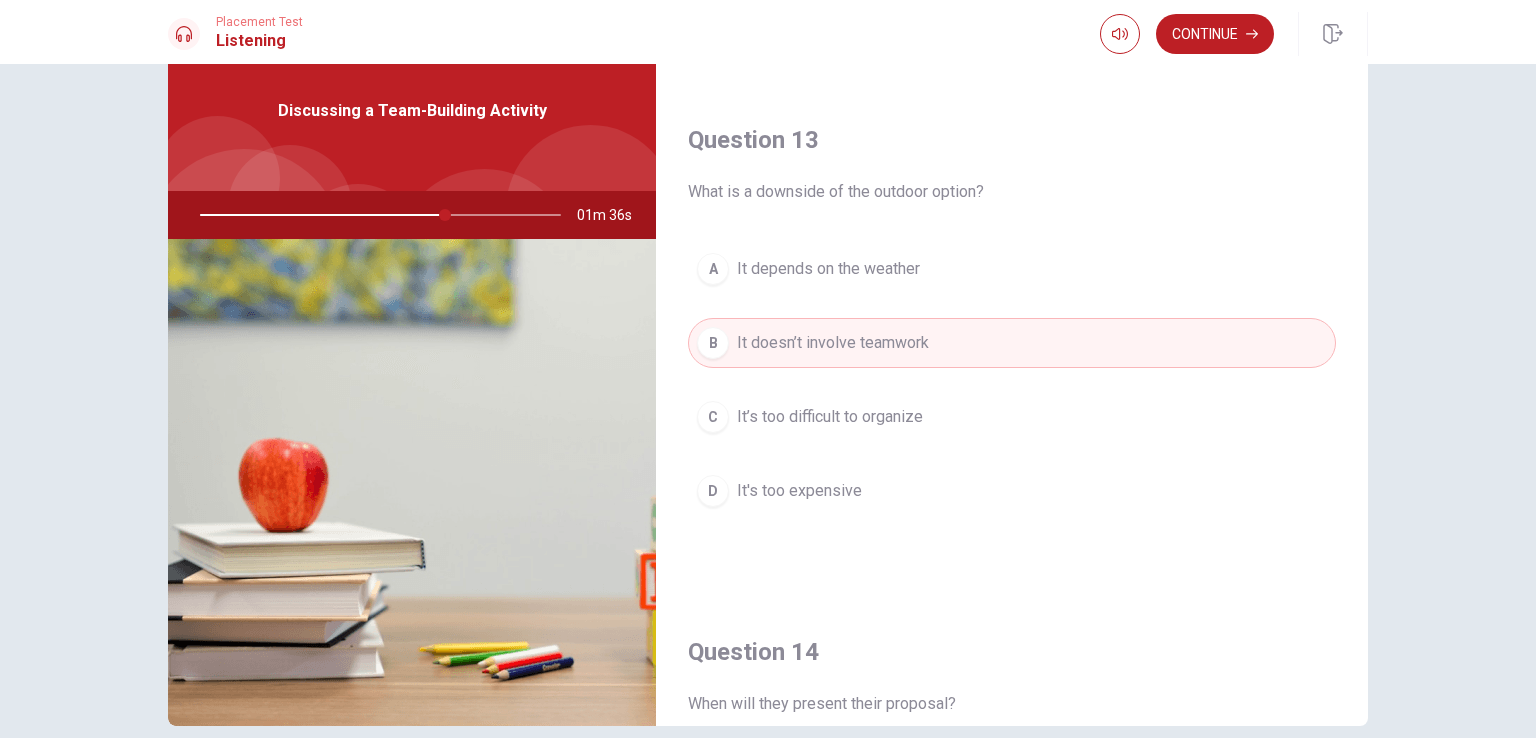 scroll, scrollTop: 980, scrollLeft: 0, axis: vertical 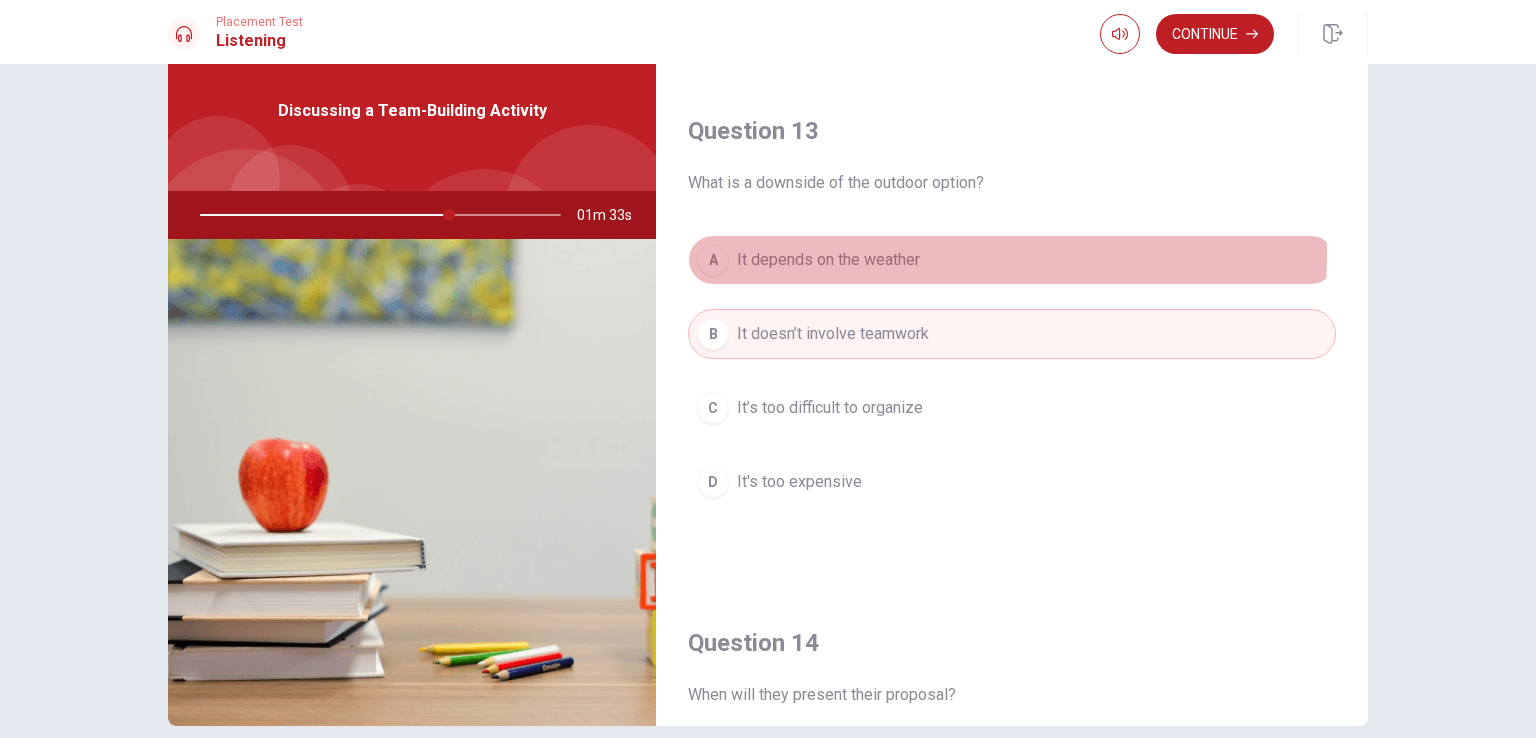 click on "It depends on the weather" at bounding box center (828, 260) 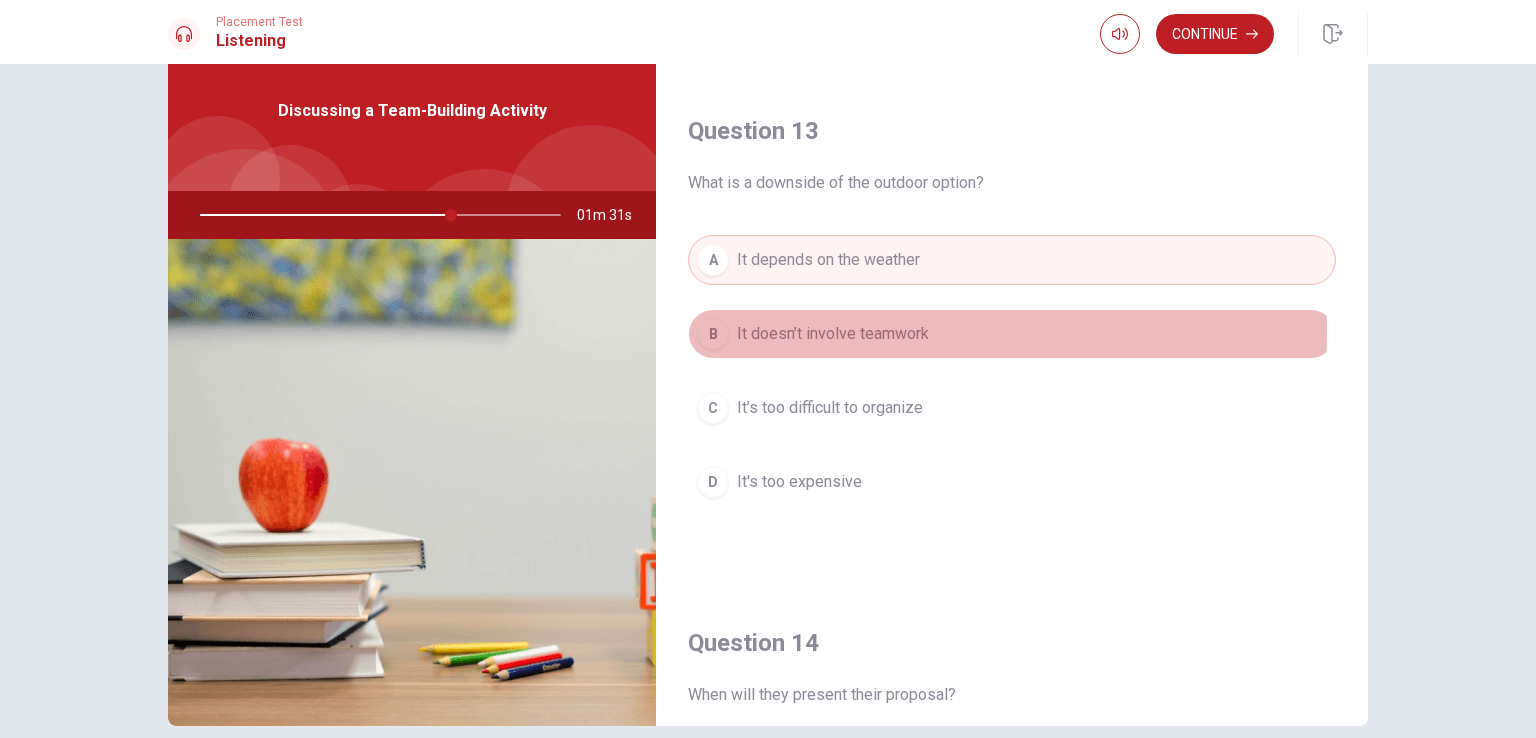 click on "It doesn’t involve teamwork" at bounding box center [833, 334] 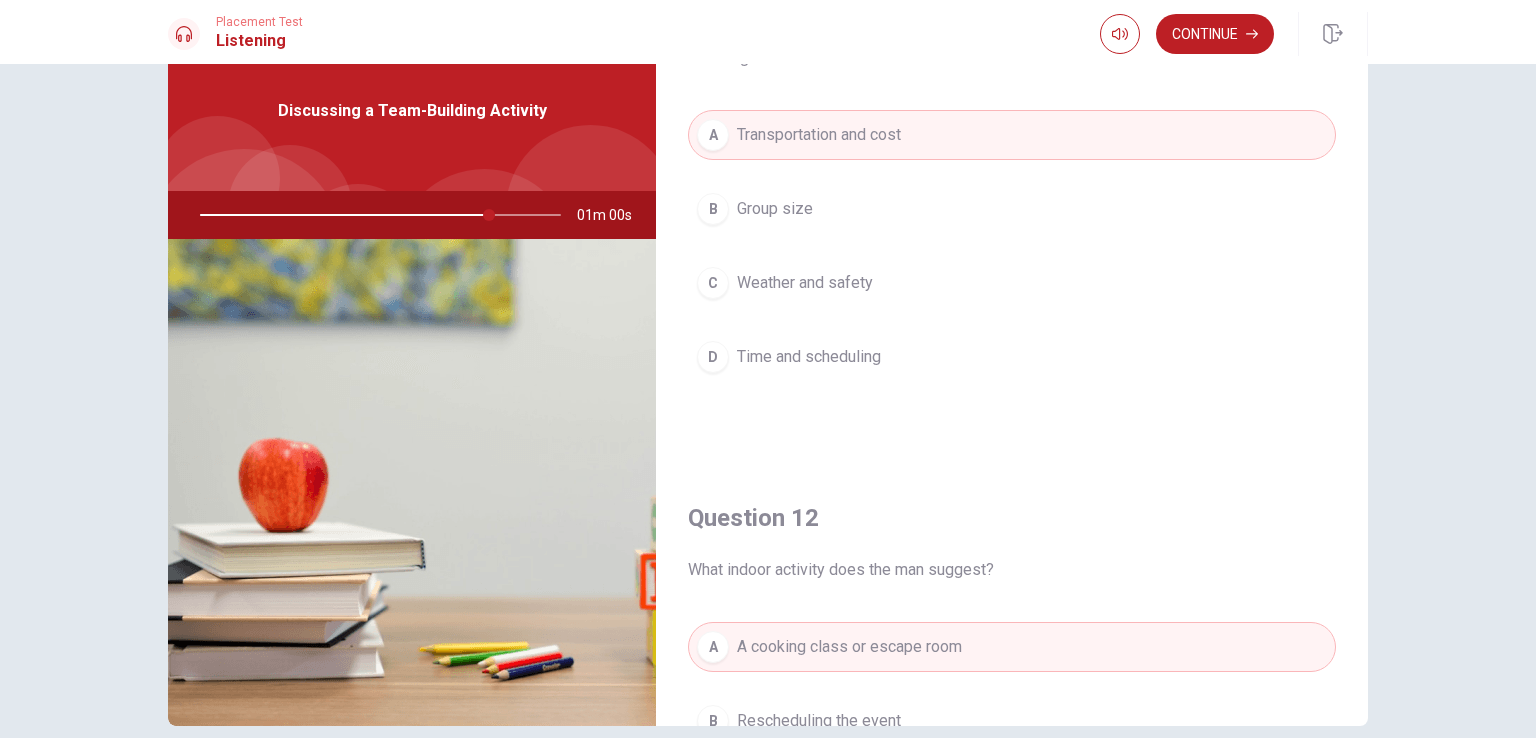 scroll, scrollTop: 80, scrollLeft: 0, axis: vertical 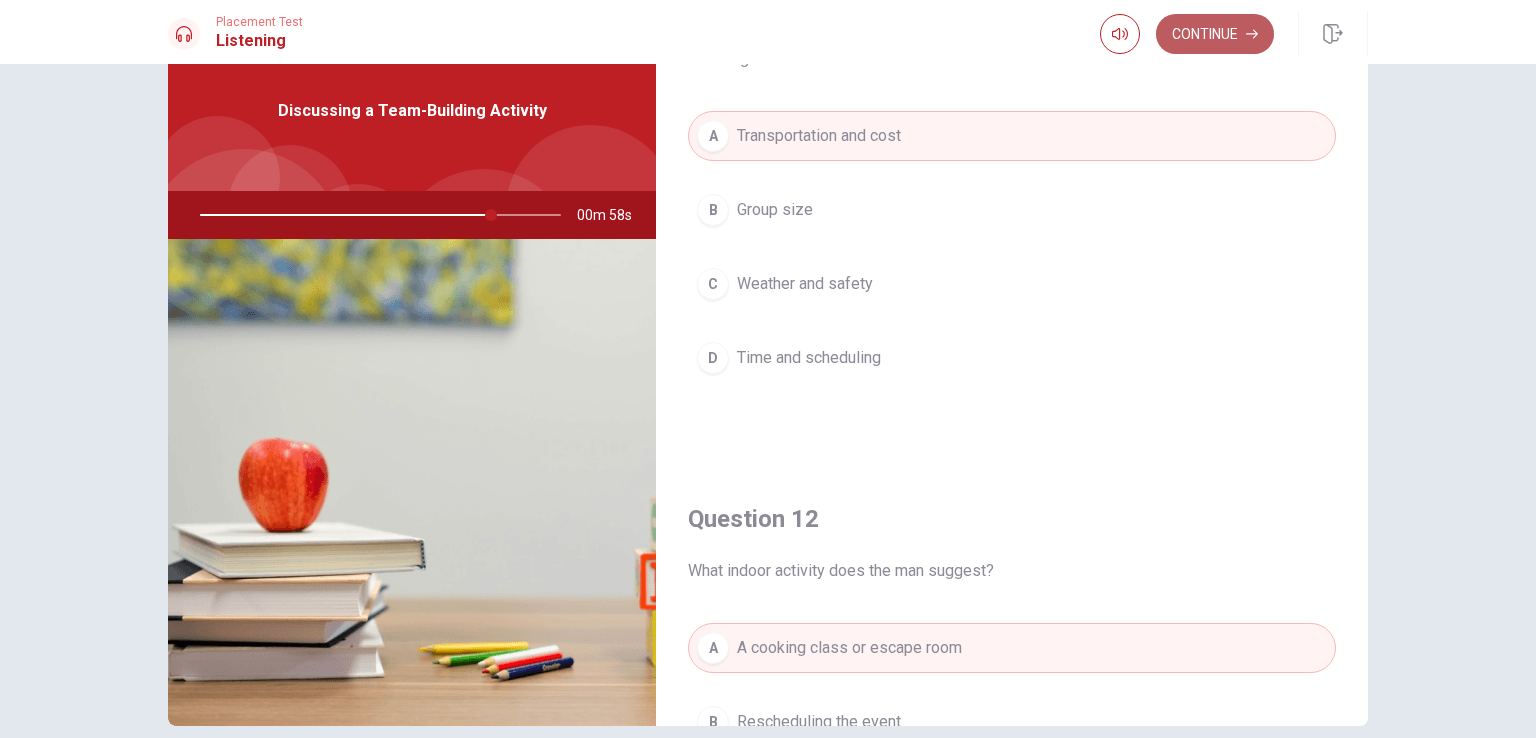 click on "Continue" at bounding box center [1215, 34] 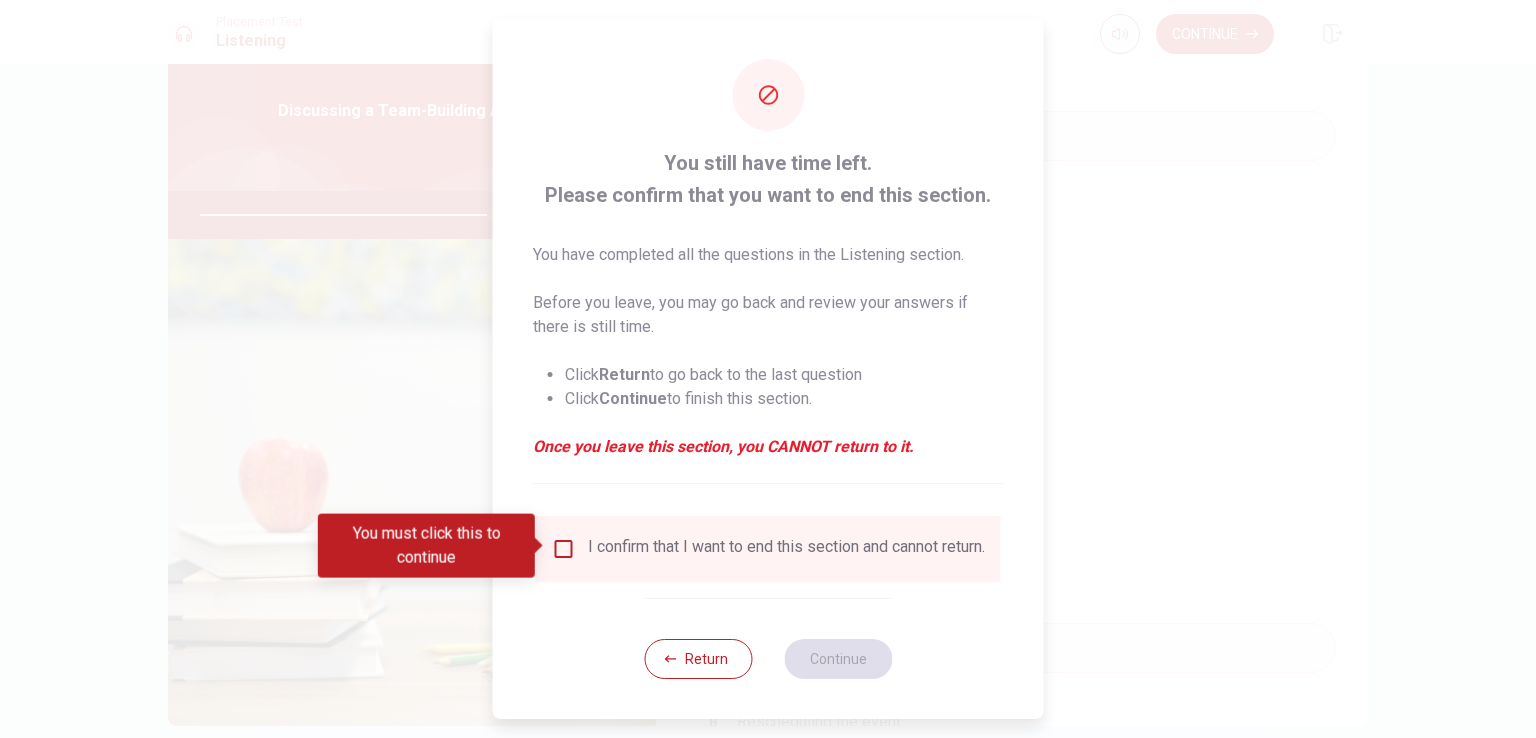 click at bounding box center (564, 549) 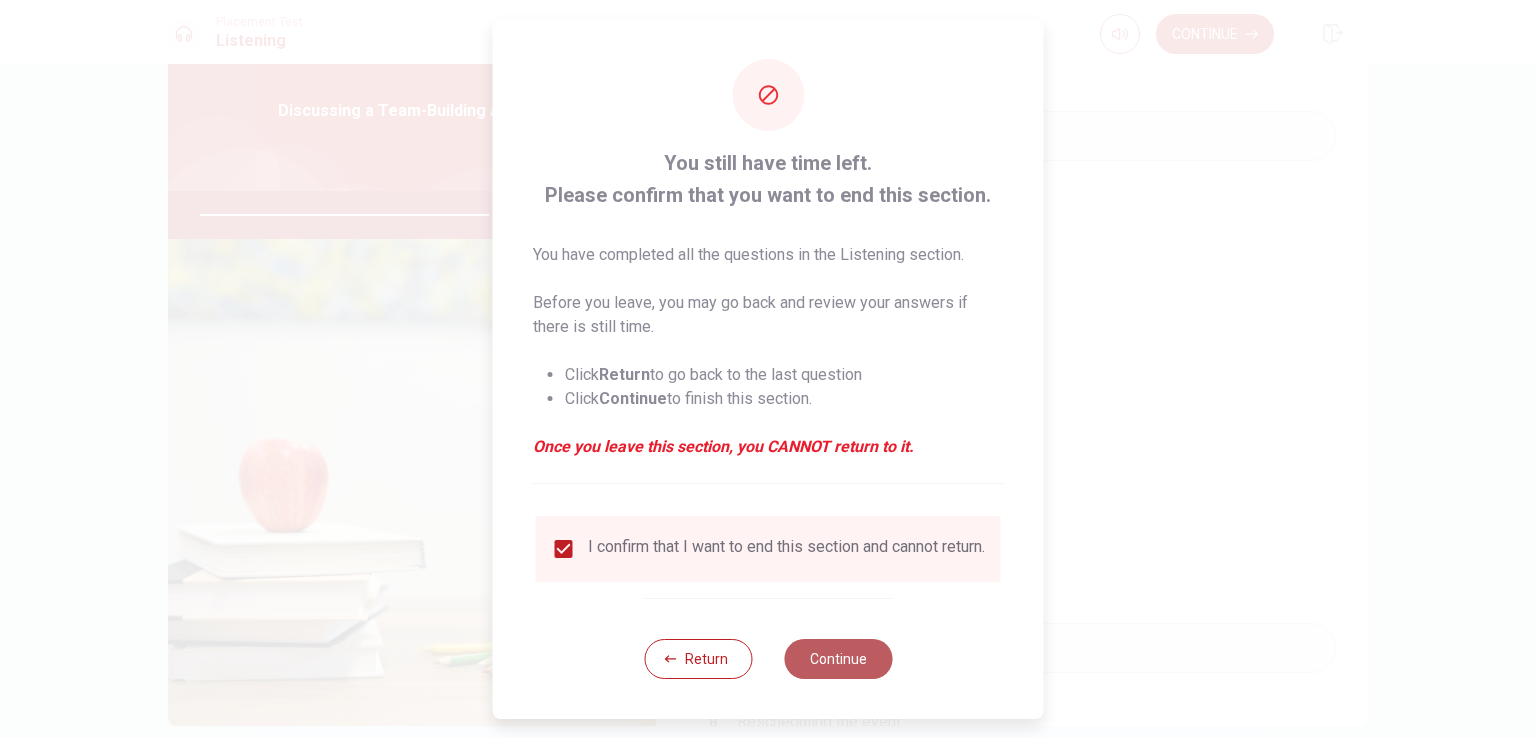 click on "Continue" at bounding box center [838, 659] 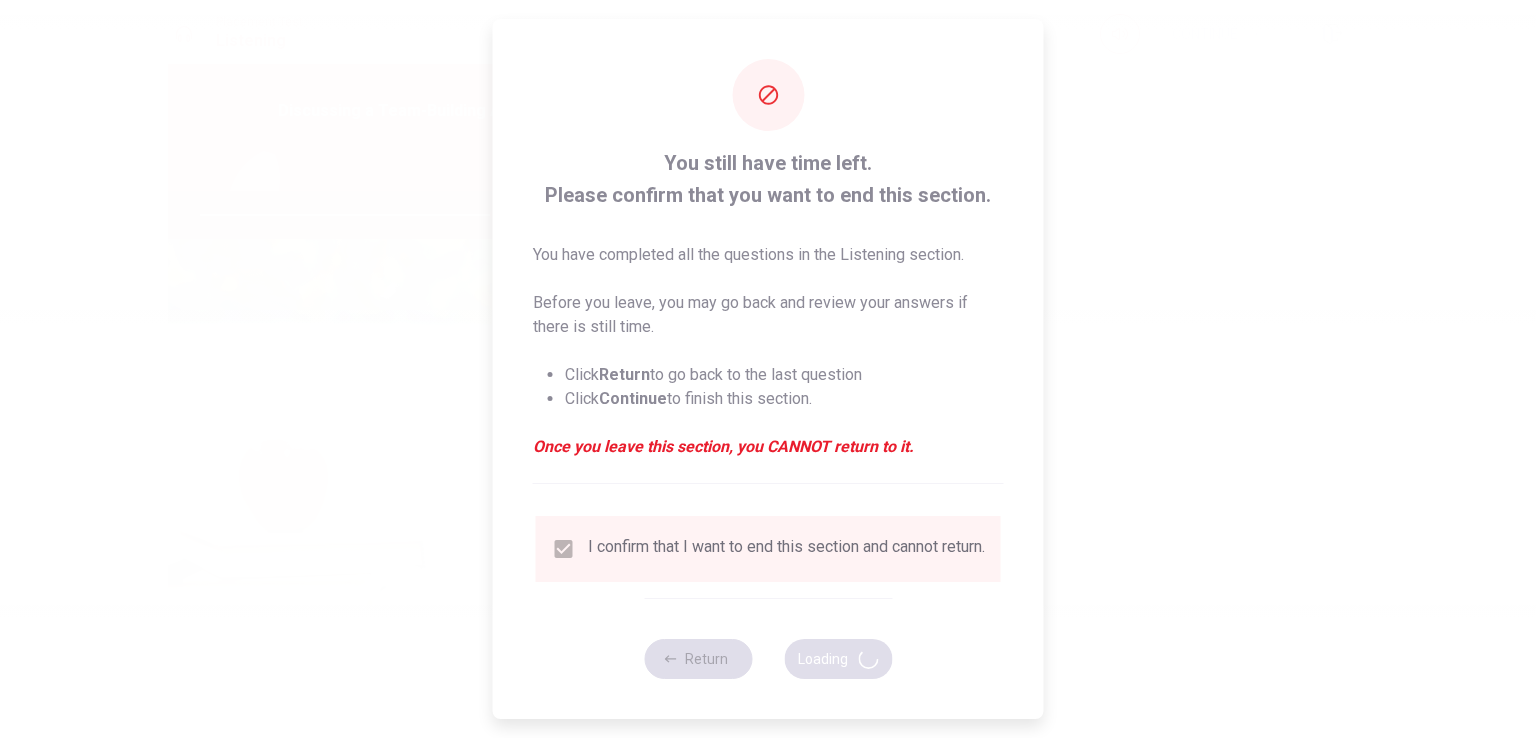 type on "82" 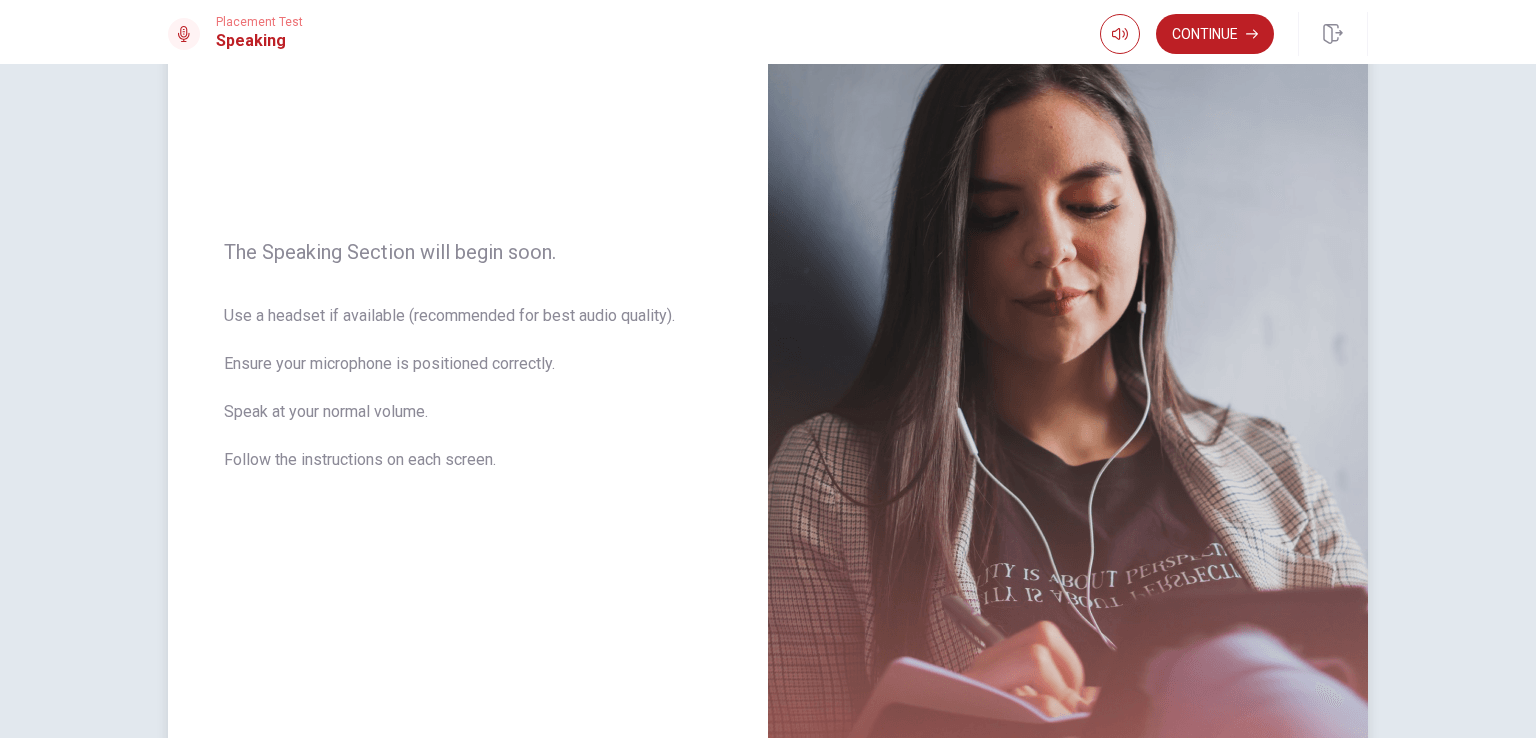 scroll, scrollTop: 342, scrollLeft: 0, axis: vertical 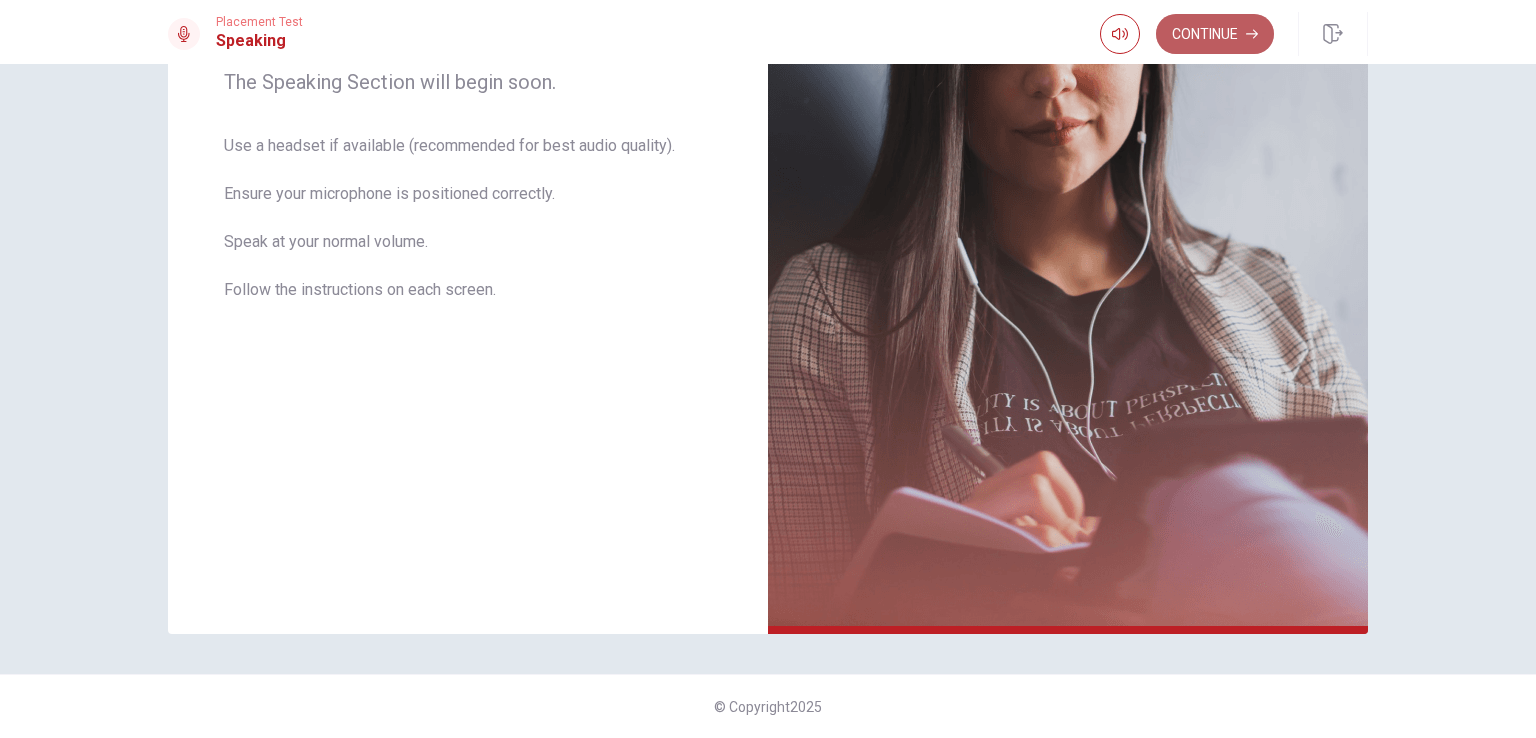 click on "Continue" at bounding box center (1215, 34) 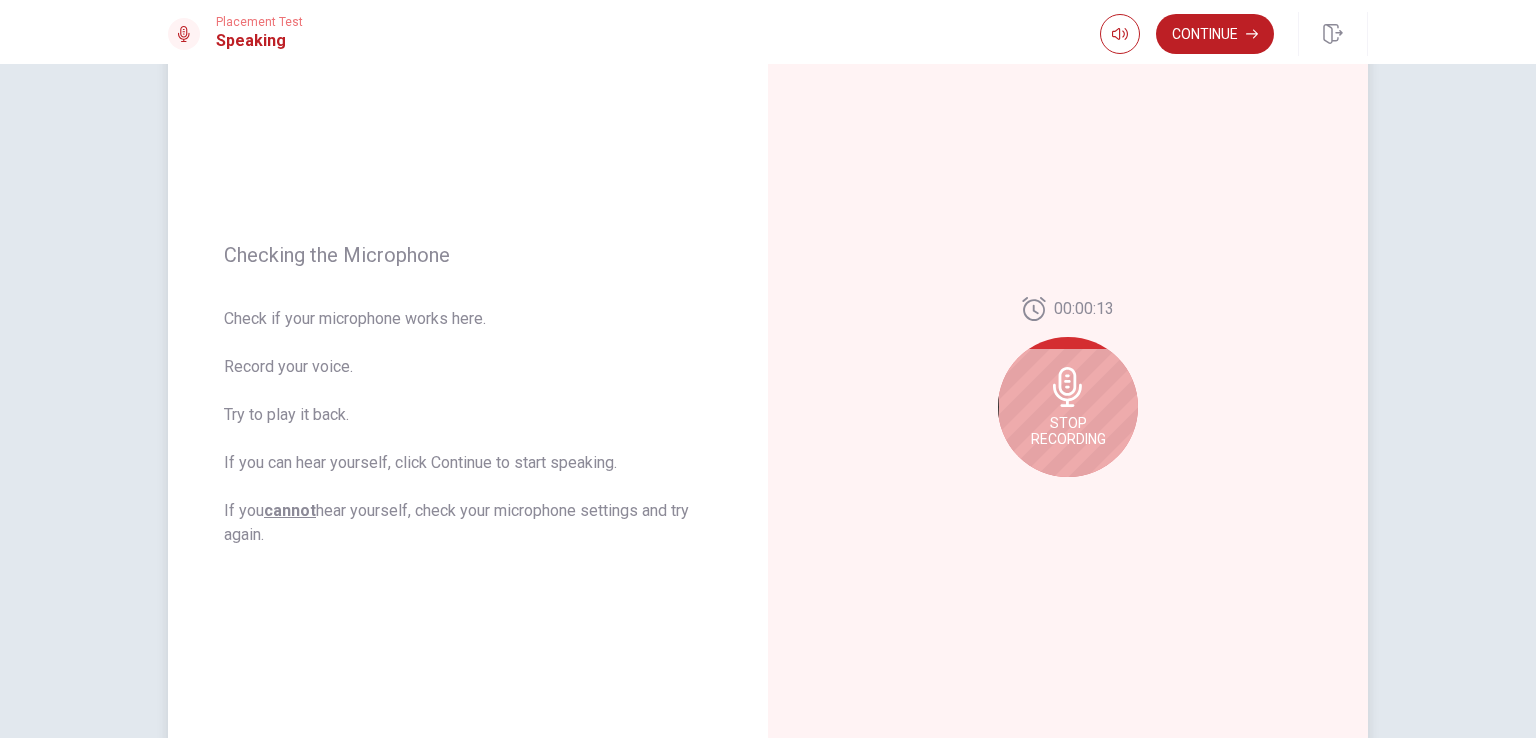 scroll, scrollTop: 182, scrollLeft: 0, axis: vertical 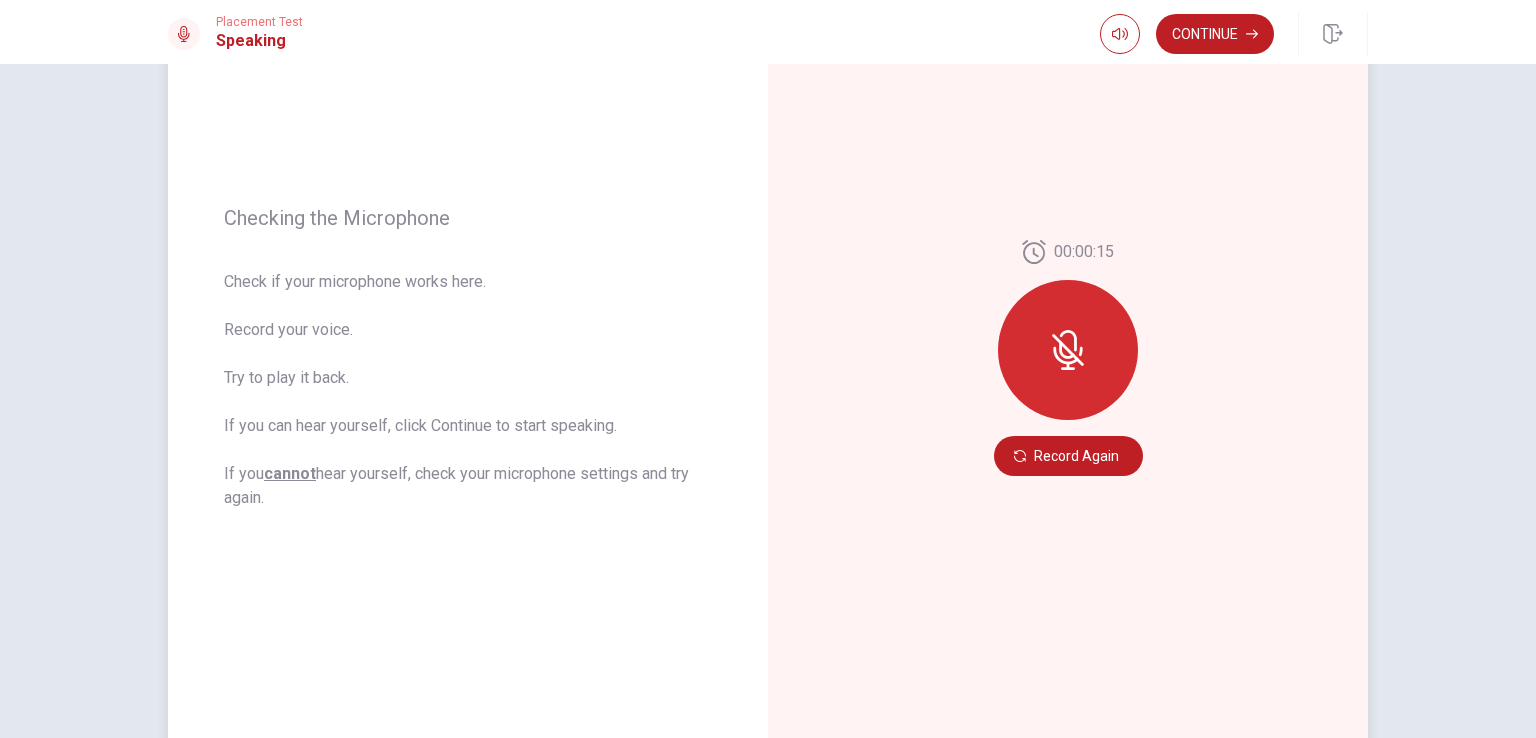 click 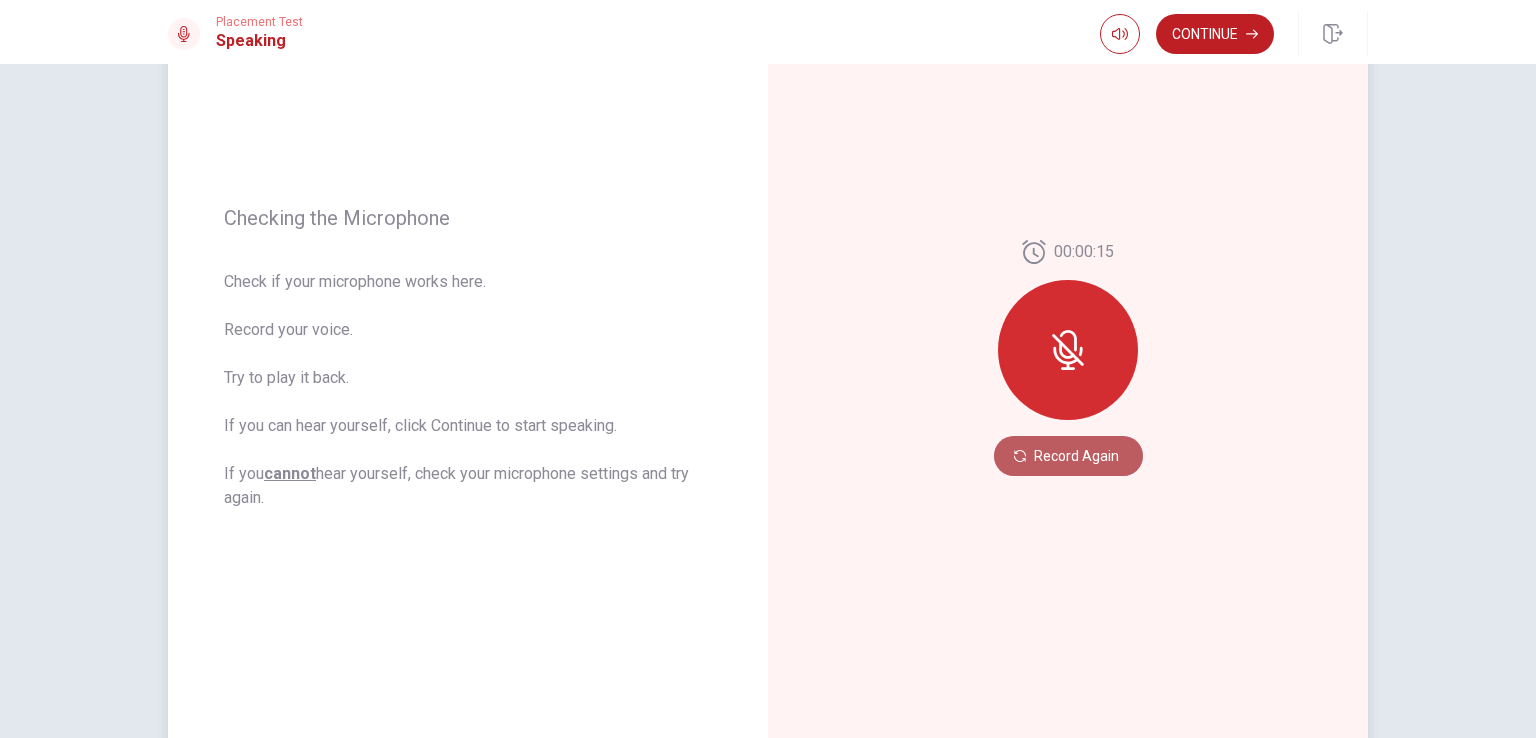 click on "Record Again" at bounding box center [1068, 456] 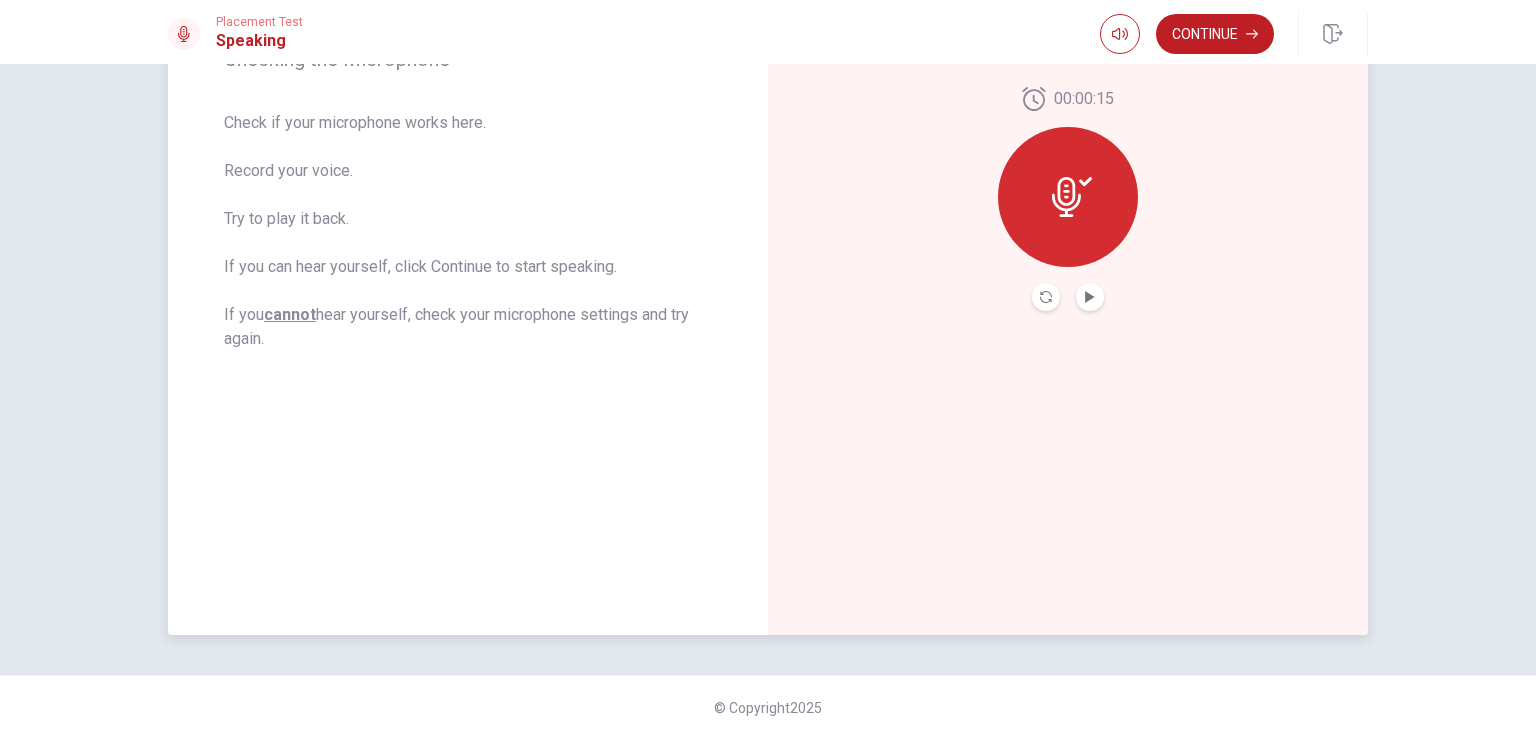 scroll, scrollTop: 342, scrollLeft: 0, axis: vertical 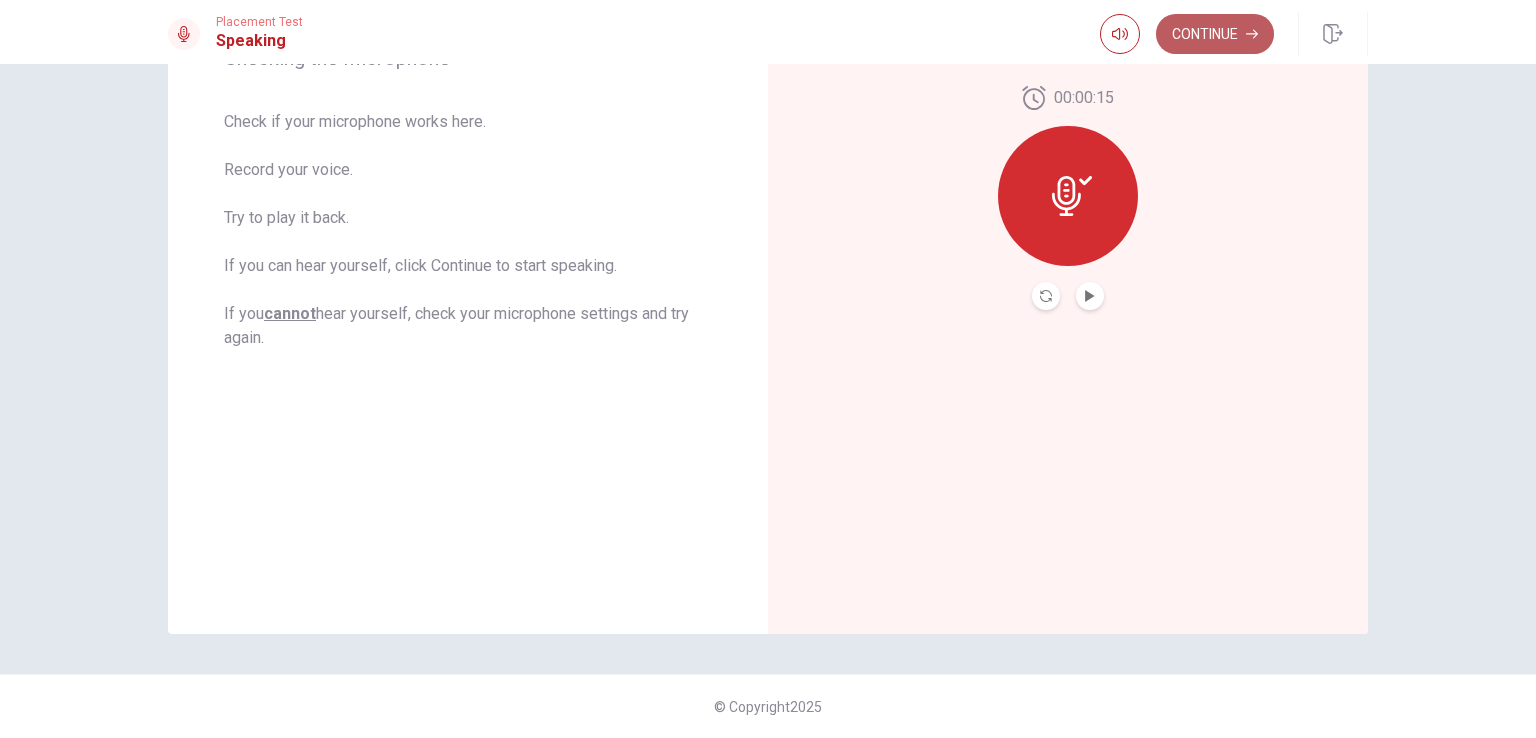 click on "Continue" at bounding box center [1215, 34] 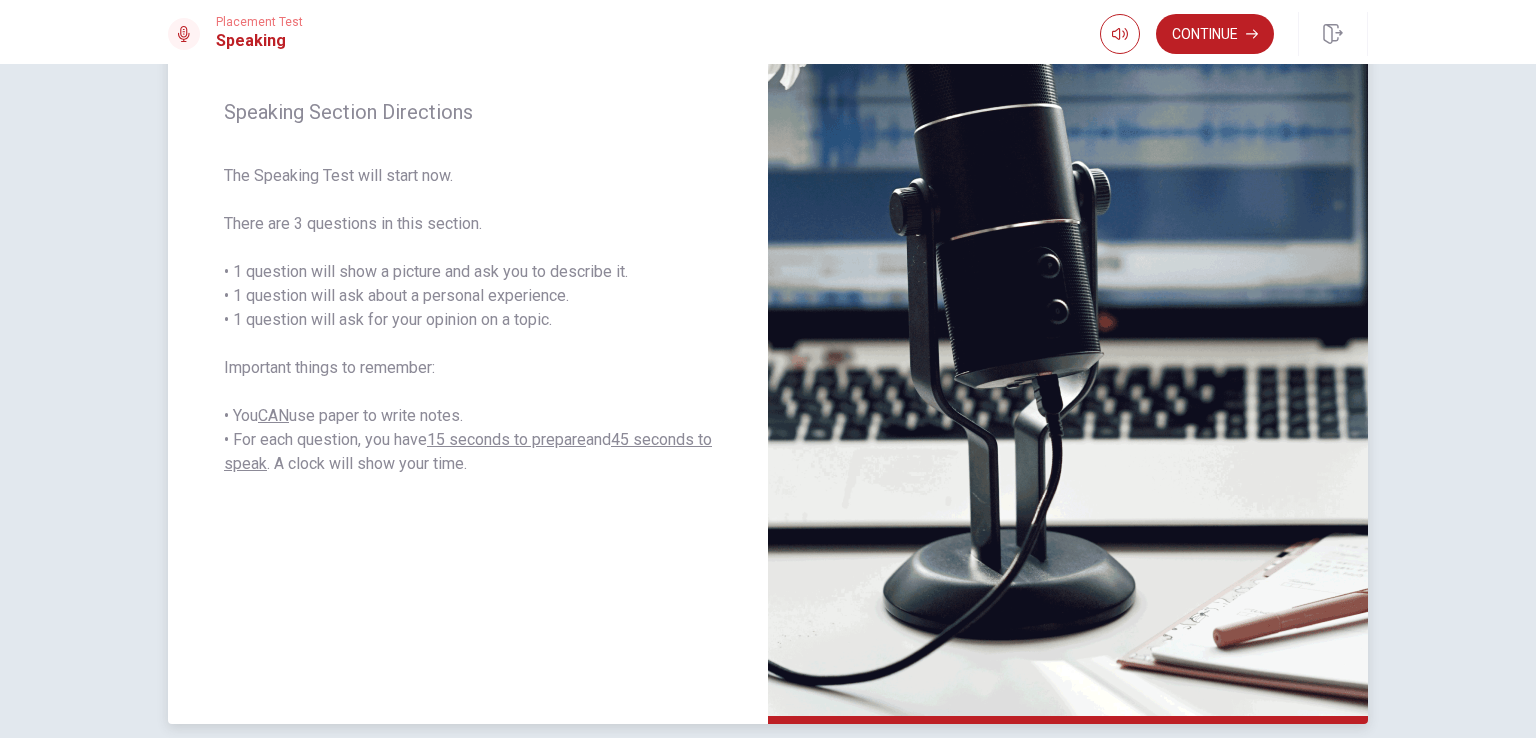scroll, scrollTop: 256, scrollLeft: 0, axis: vertical 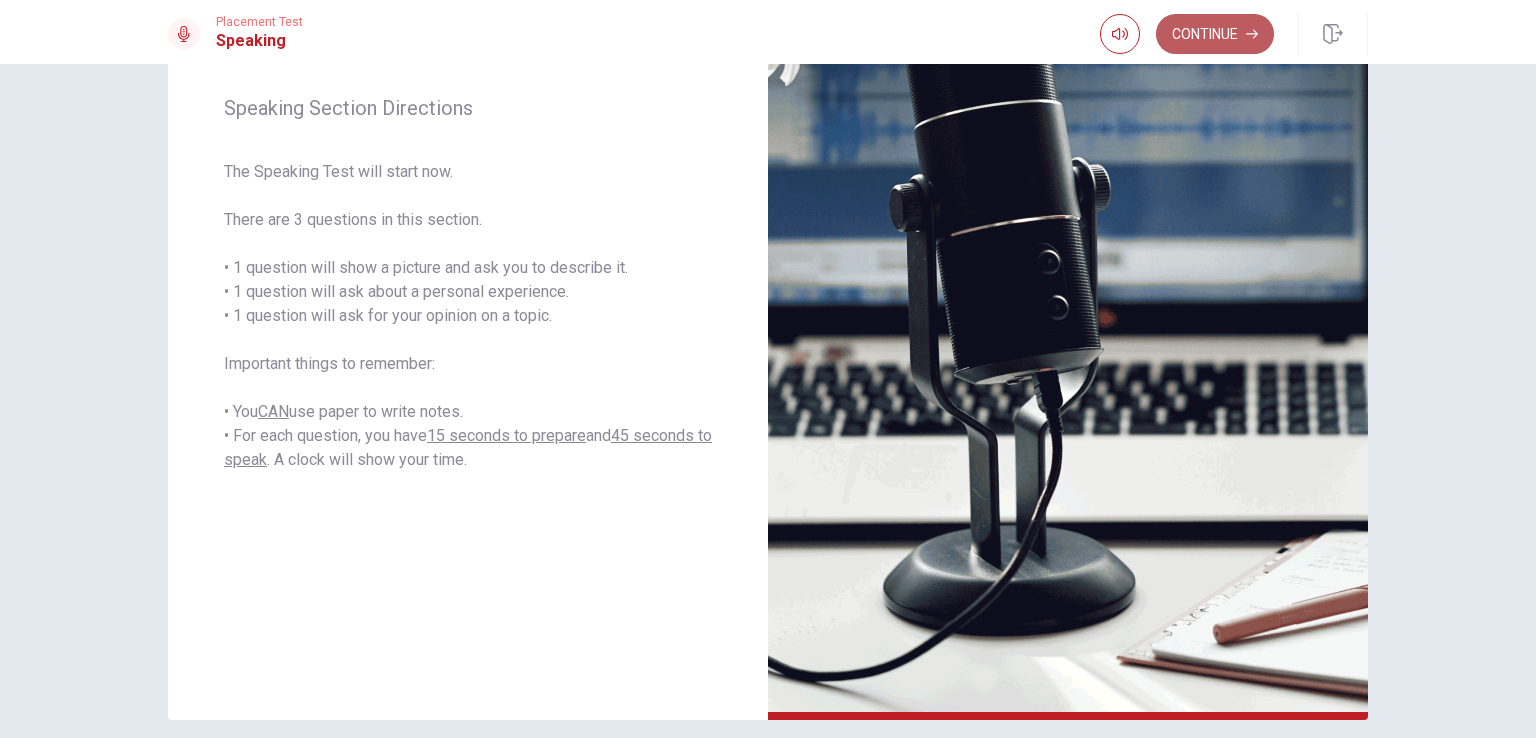 click on "Continue" at bounding box center (1215, 34) 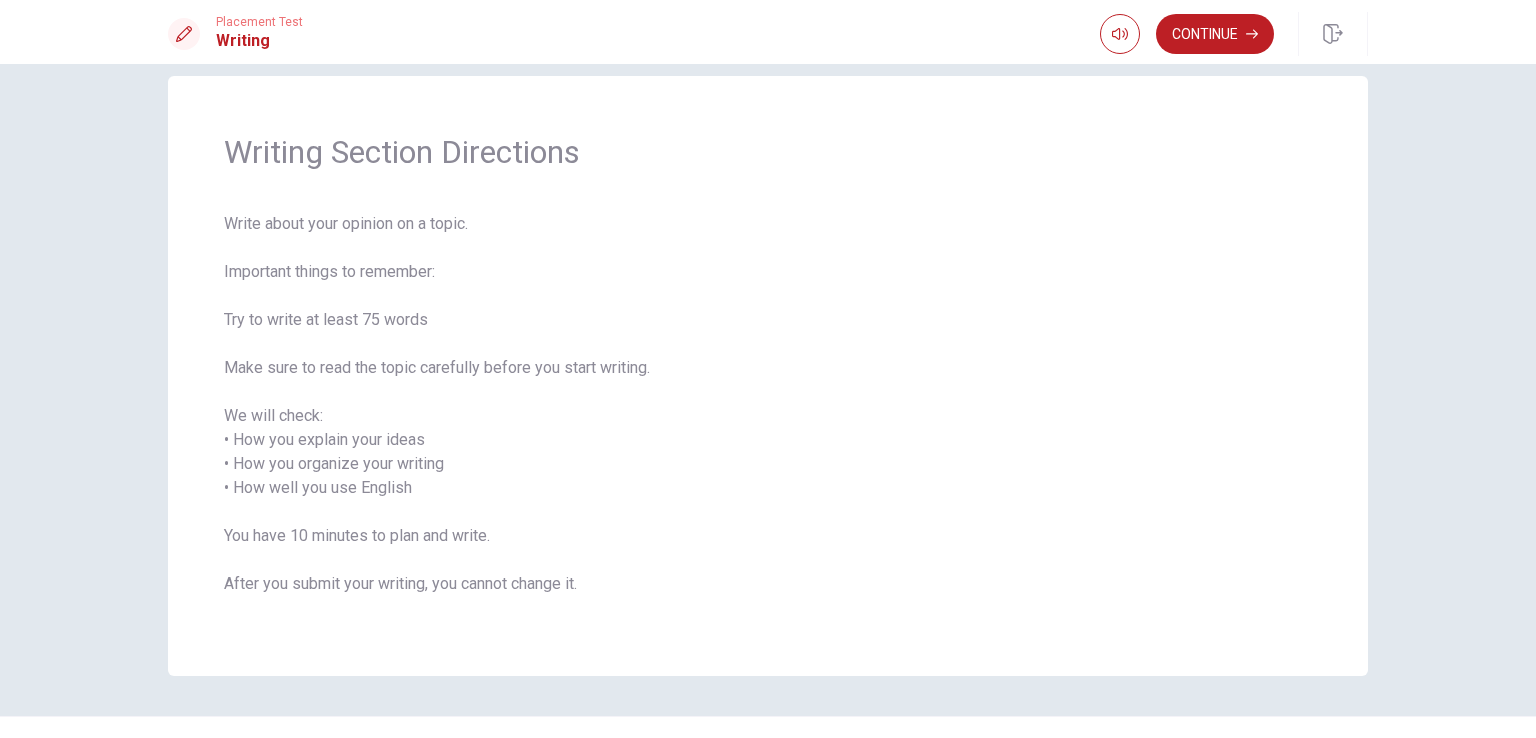 scroll, scrollTop: 70, scrollLeft: 0, axis: vertical 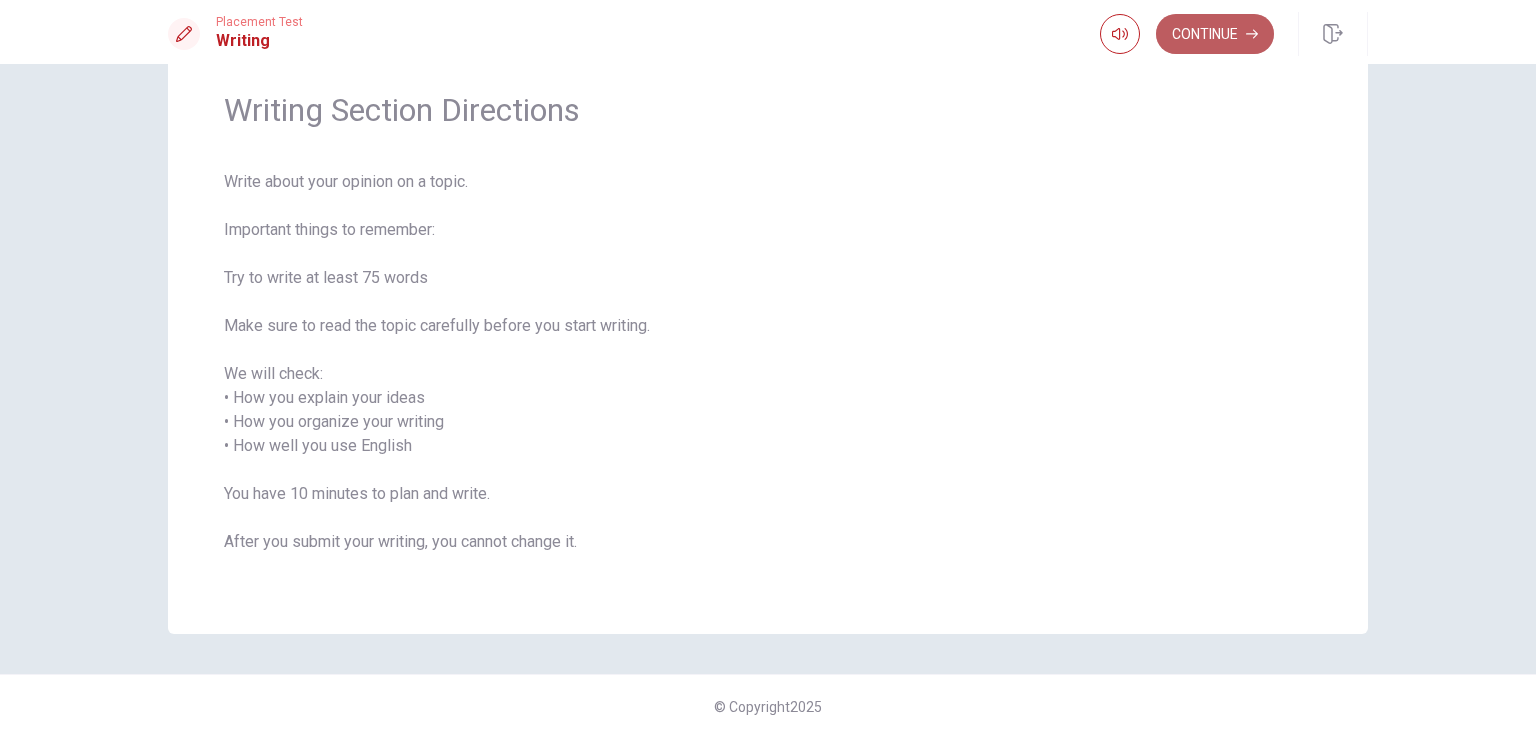 click on "Continue" at bounding box center (1215, 34) 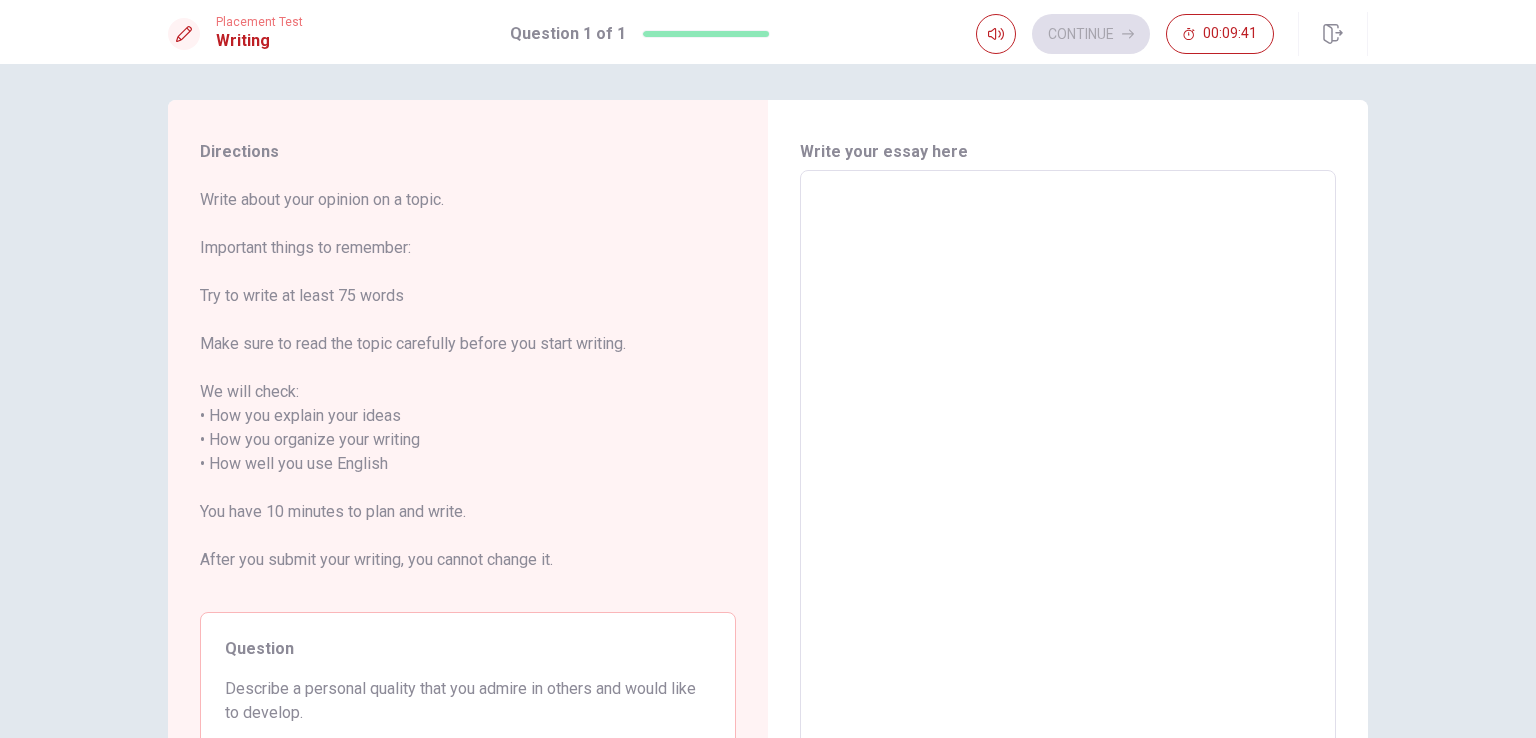 scroll, scrollTop: 0, scrollLeft: 0, axis: both 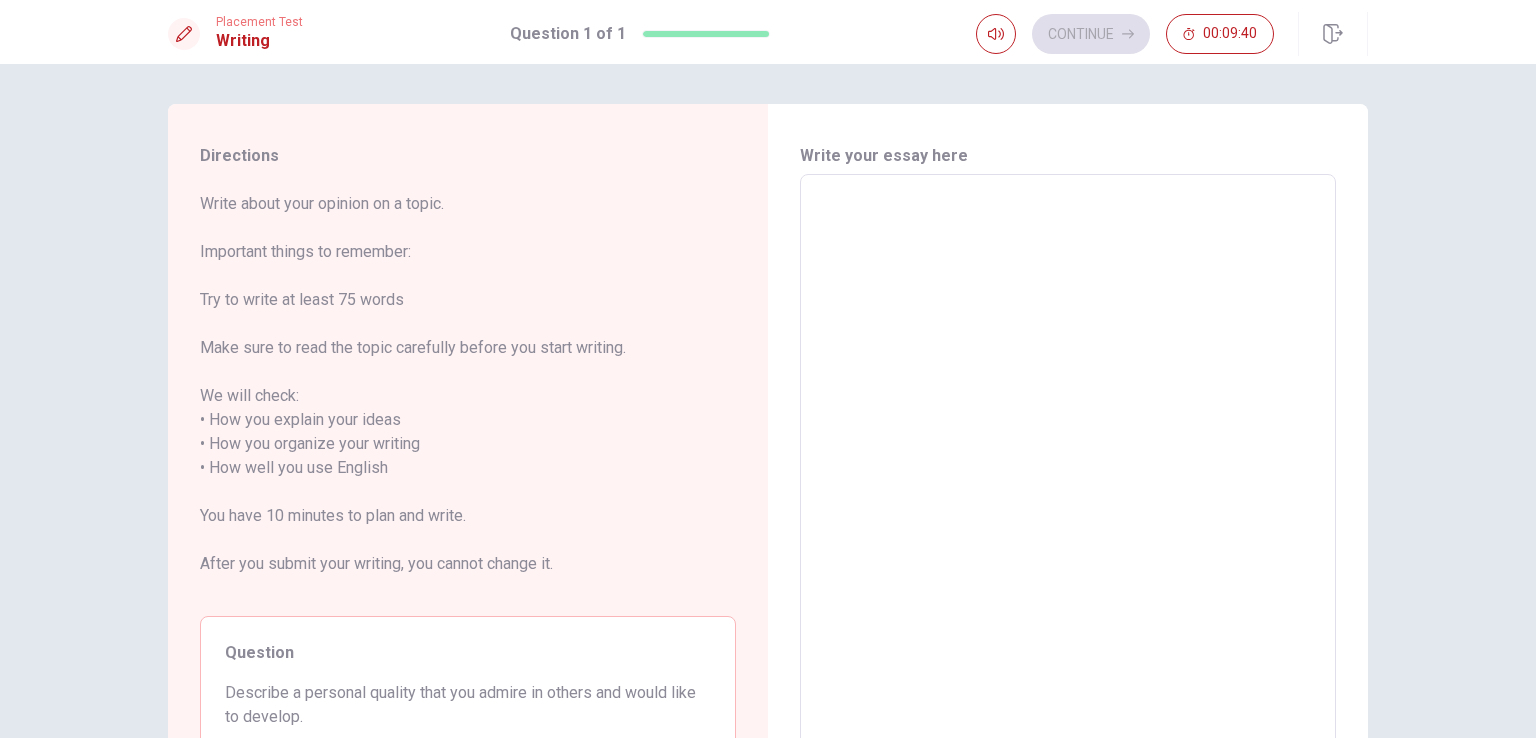 click at bounding box center (1068, 468) 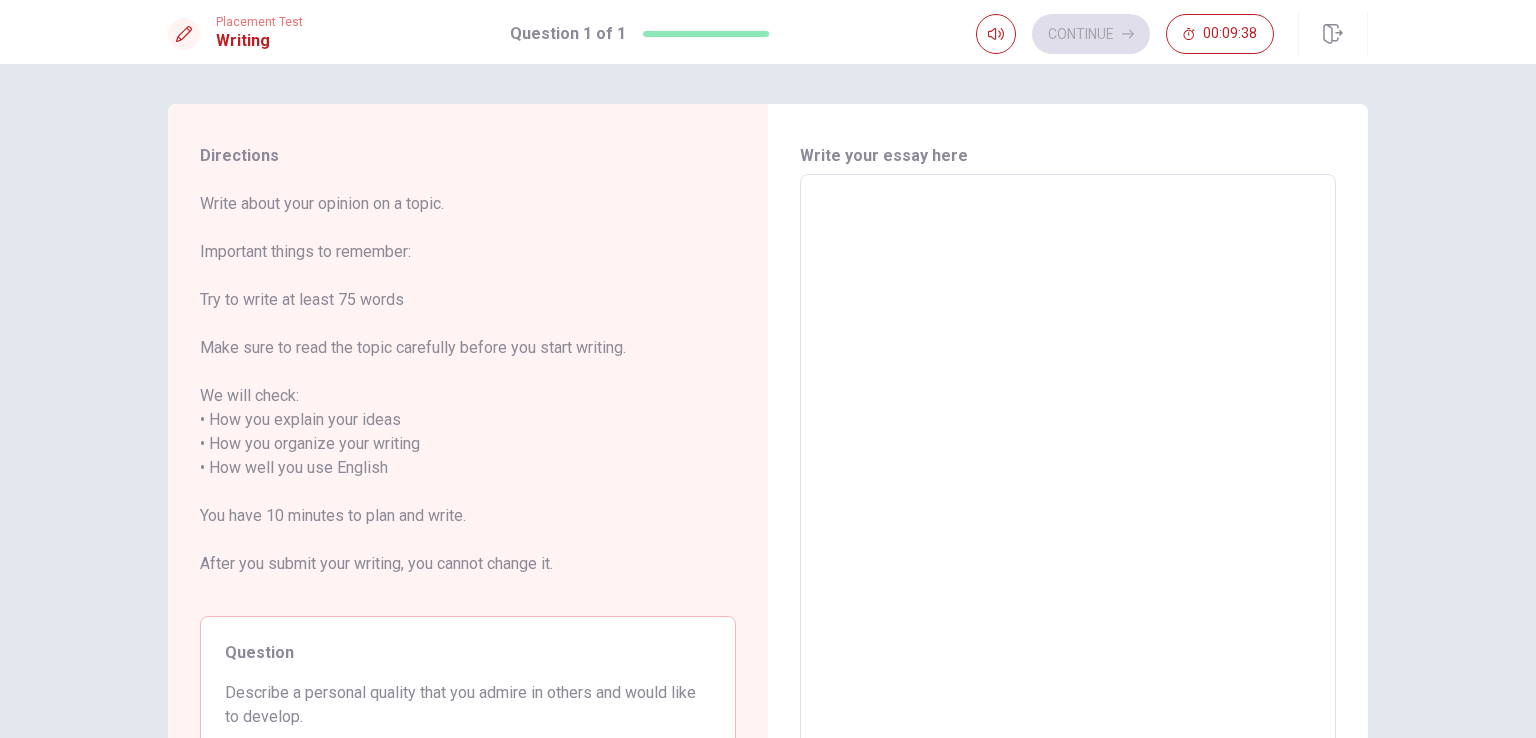 type on "o" 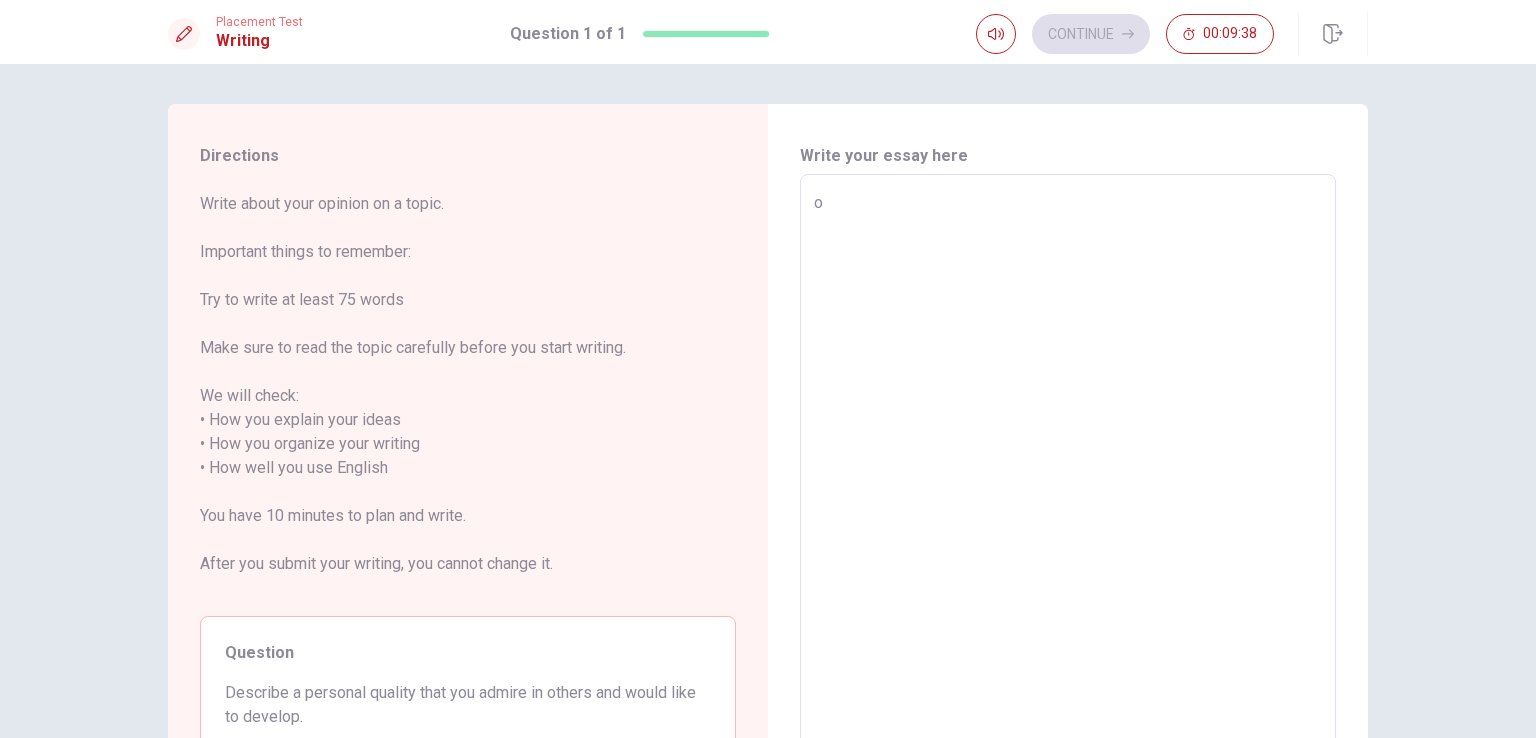 type on "x" 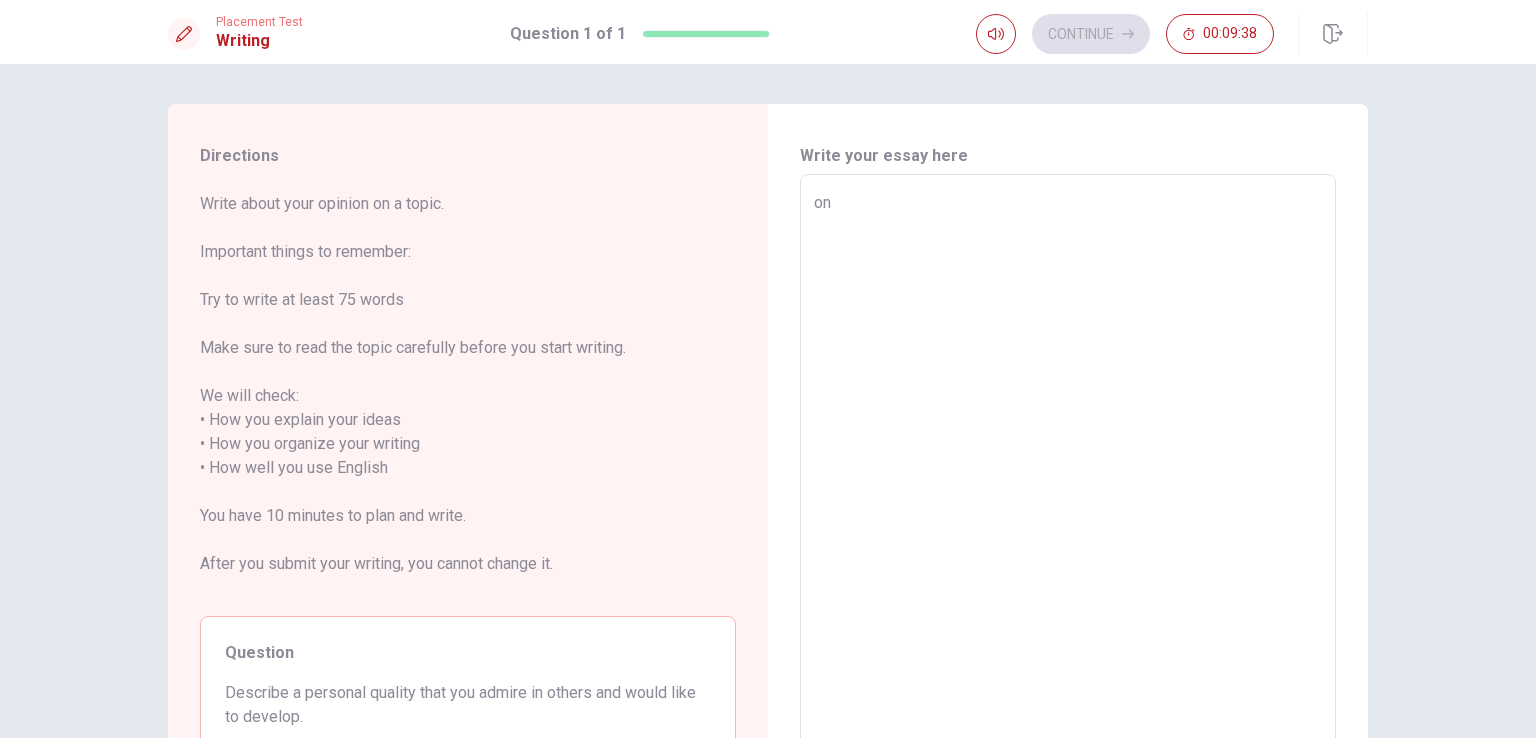 type on "x" 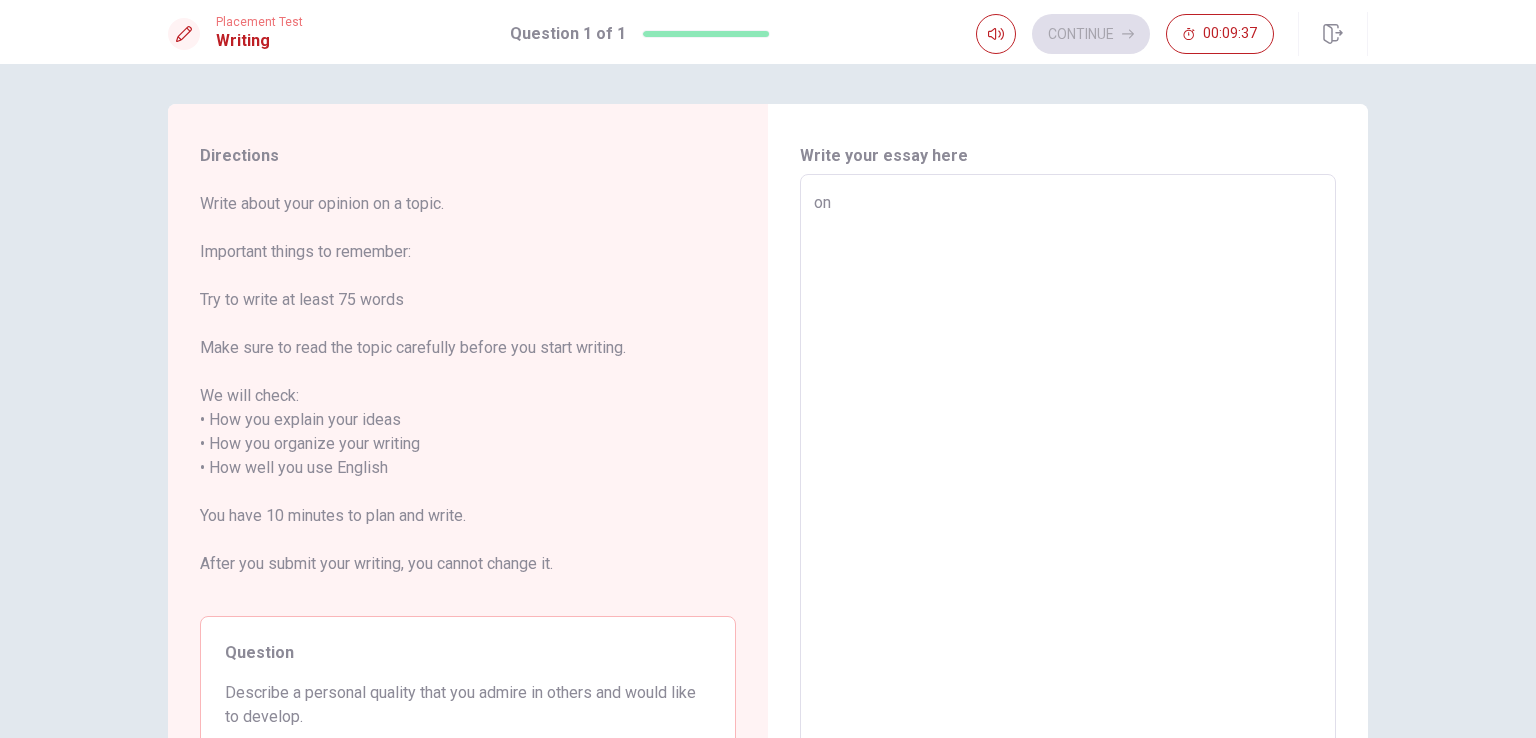 type on "o" 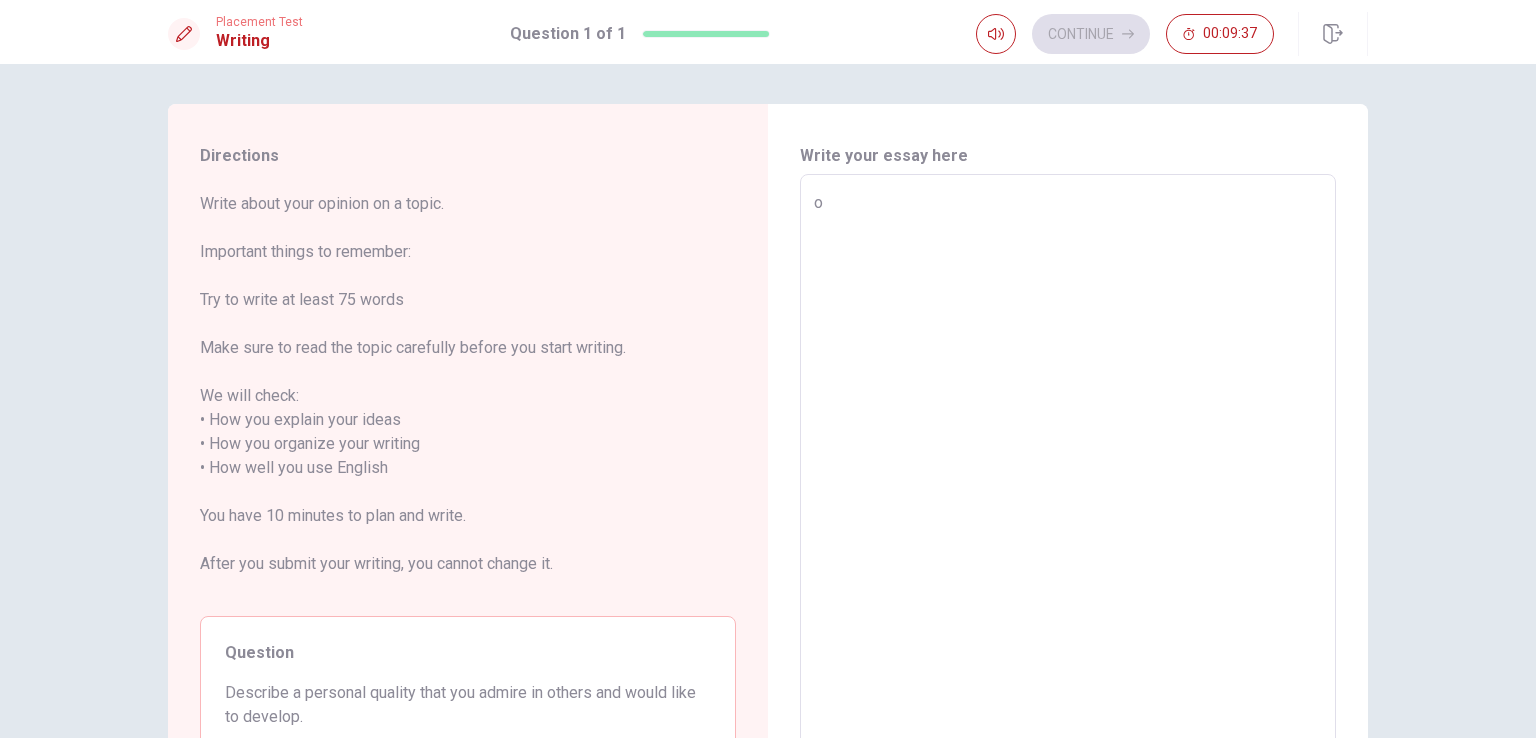 type on "x" 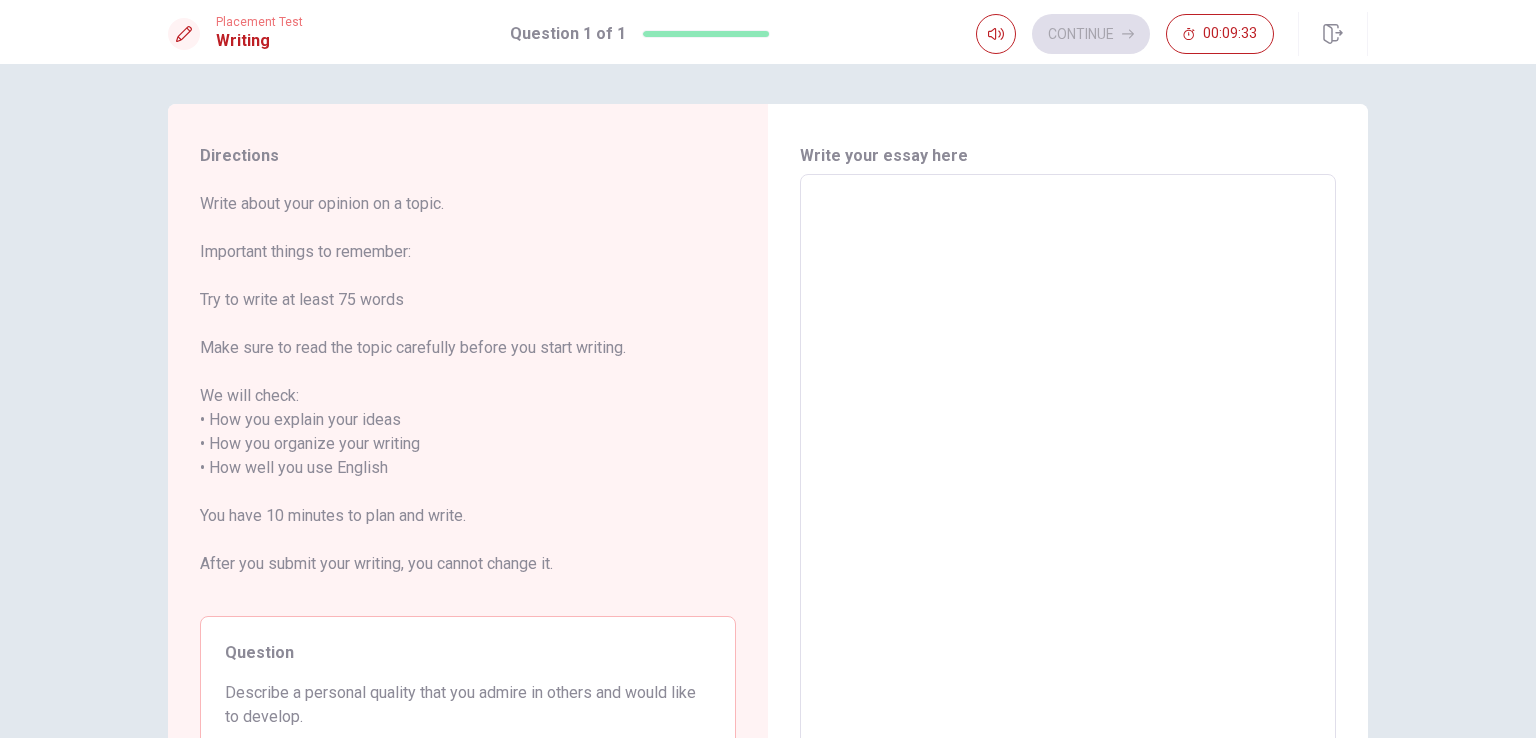 type on "t" 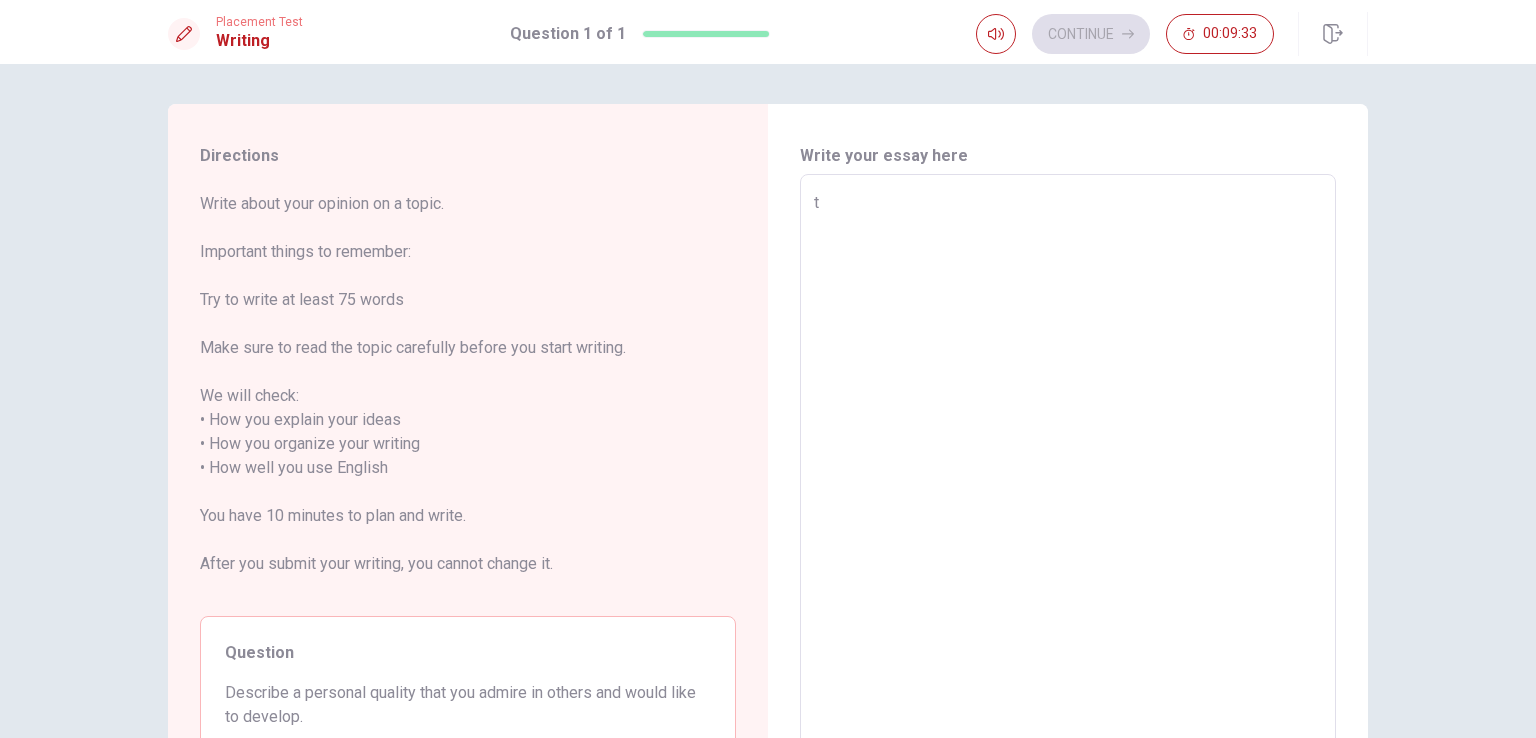 type on "x" 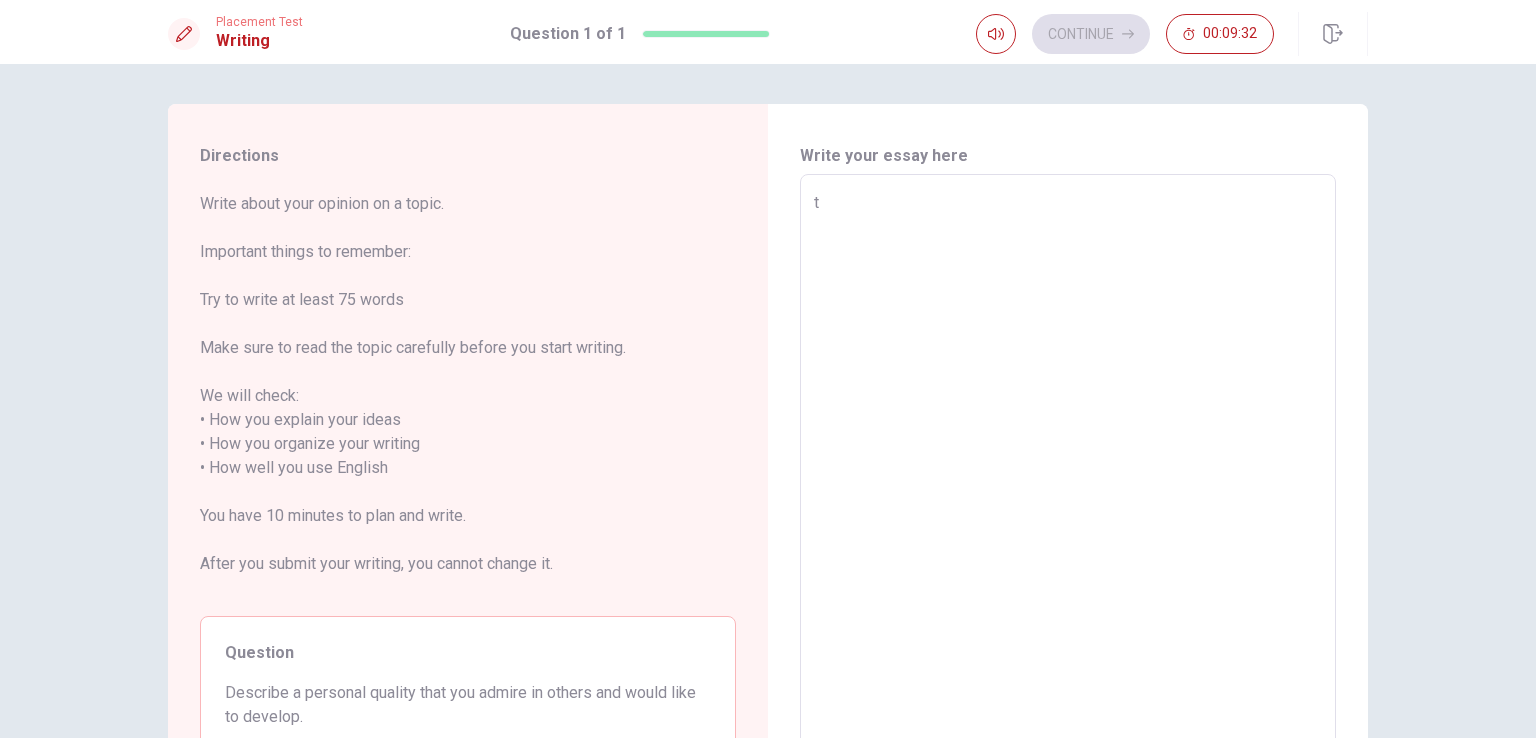 type on "th" 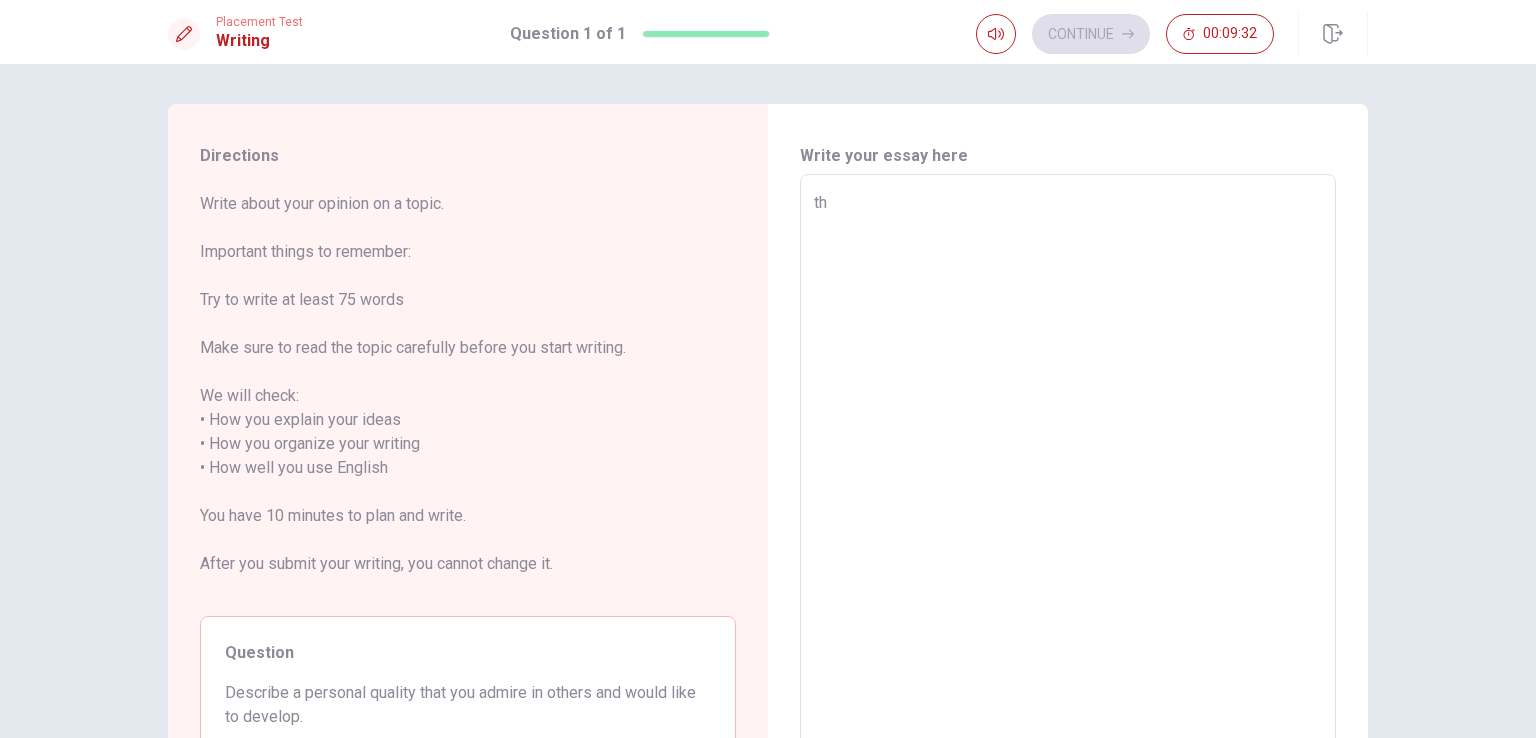 type on "x" 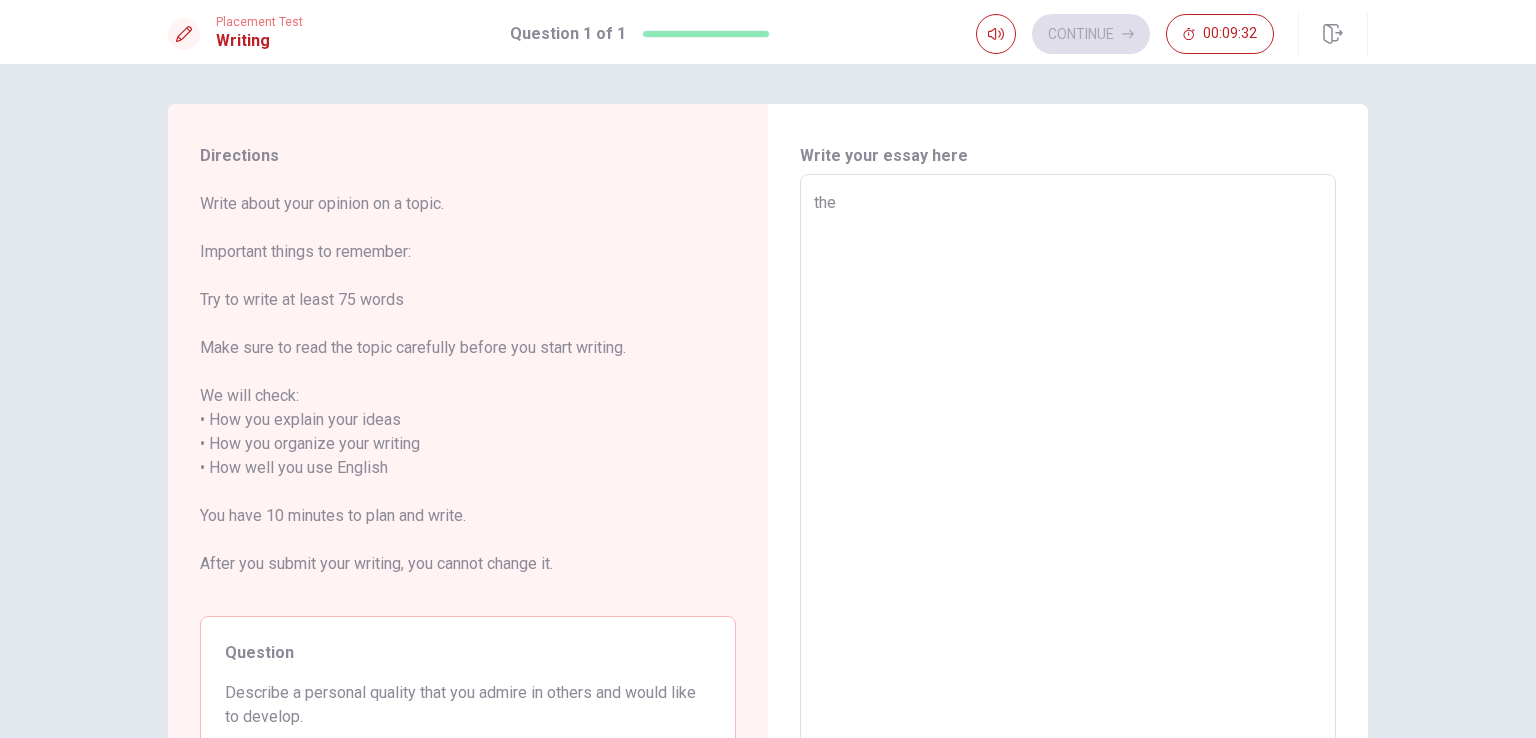 type on "x" 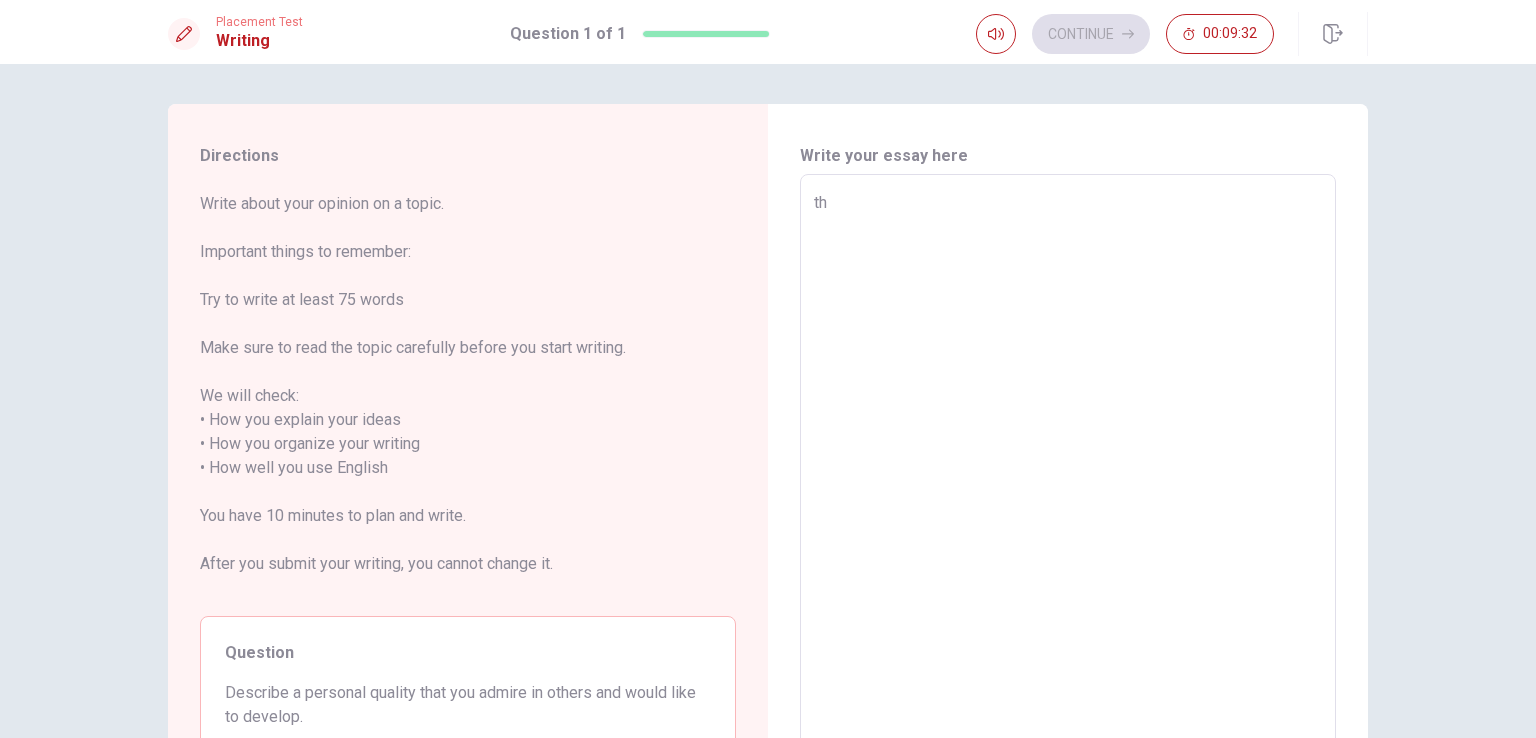 type on "x" 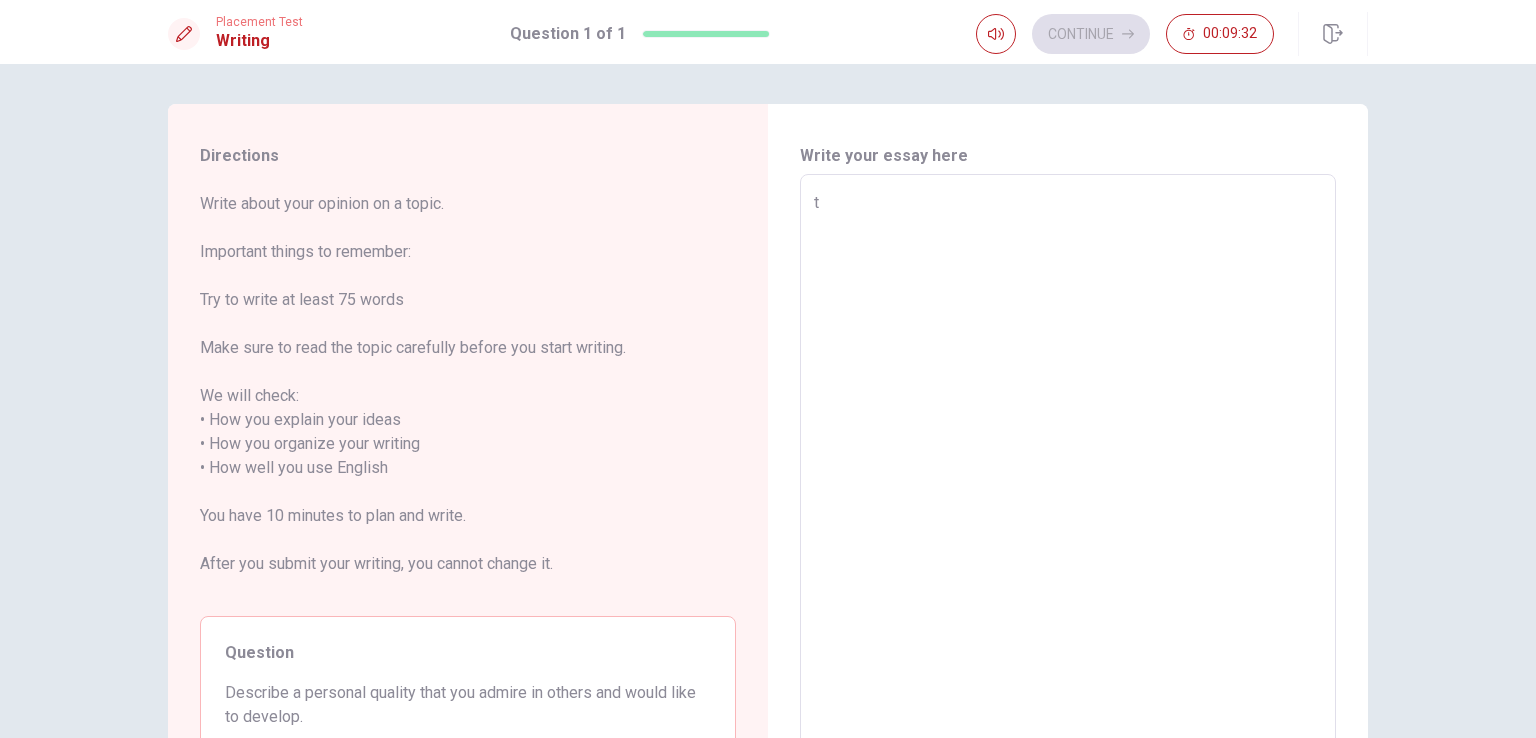 type on "x" 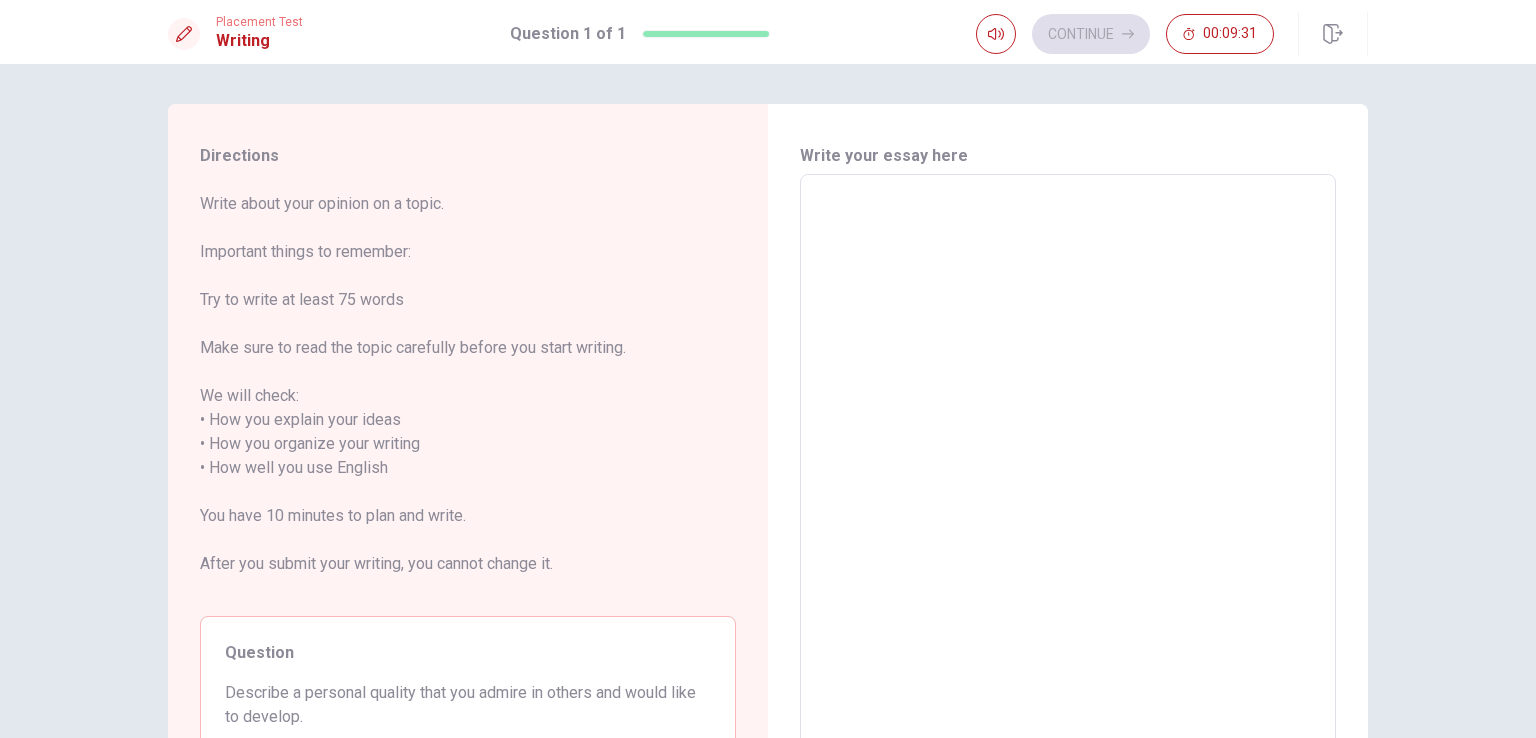 type on "o" 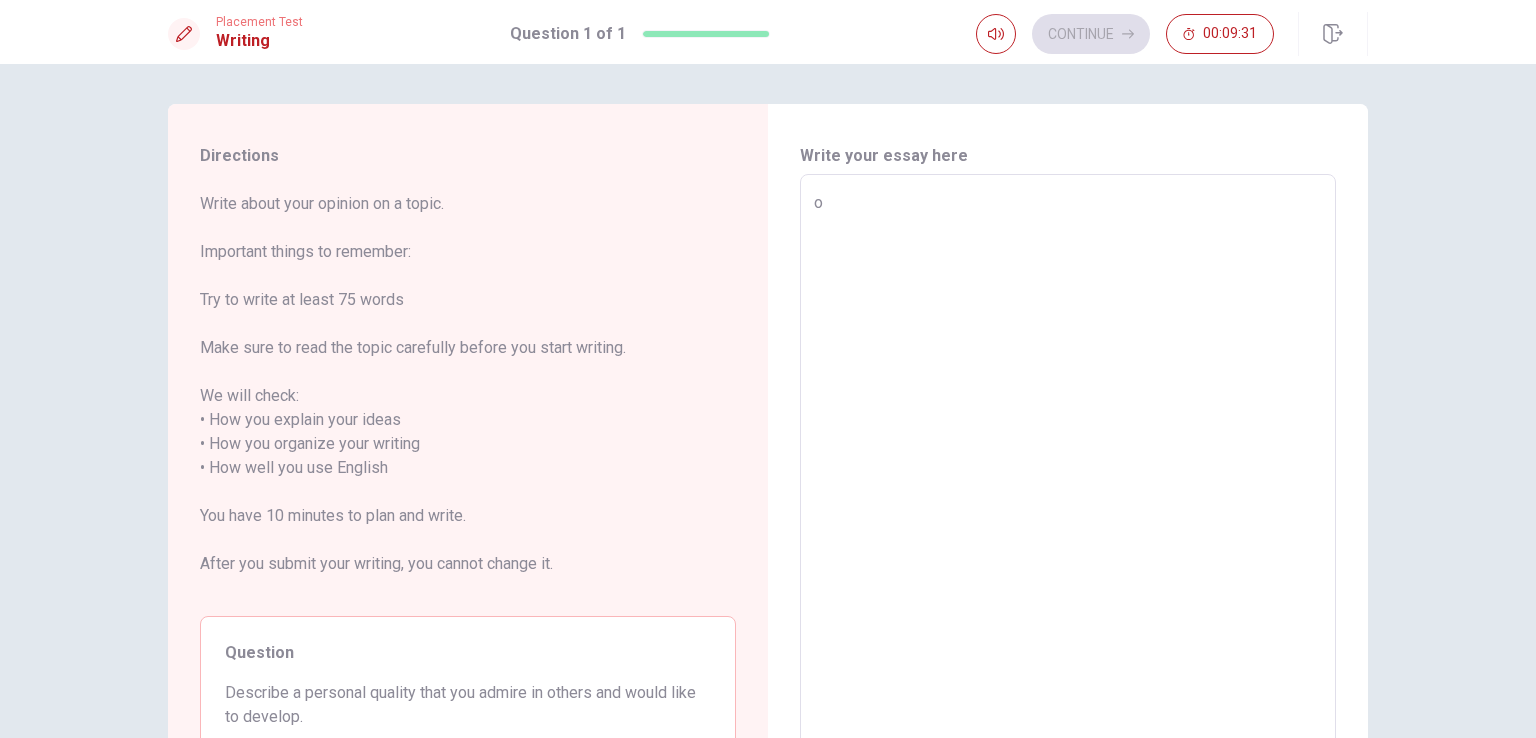 type on "x" 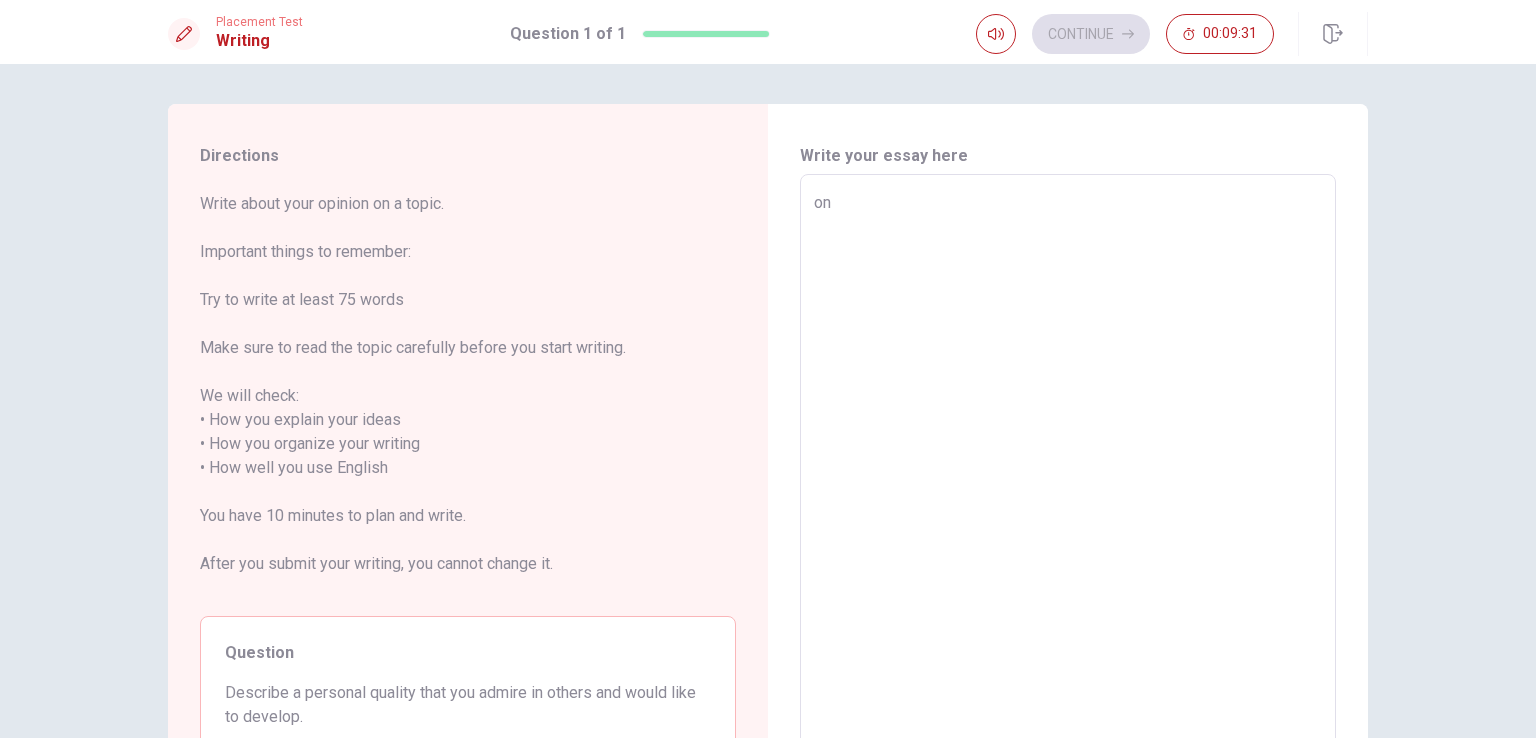 type on "x" 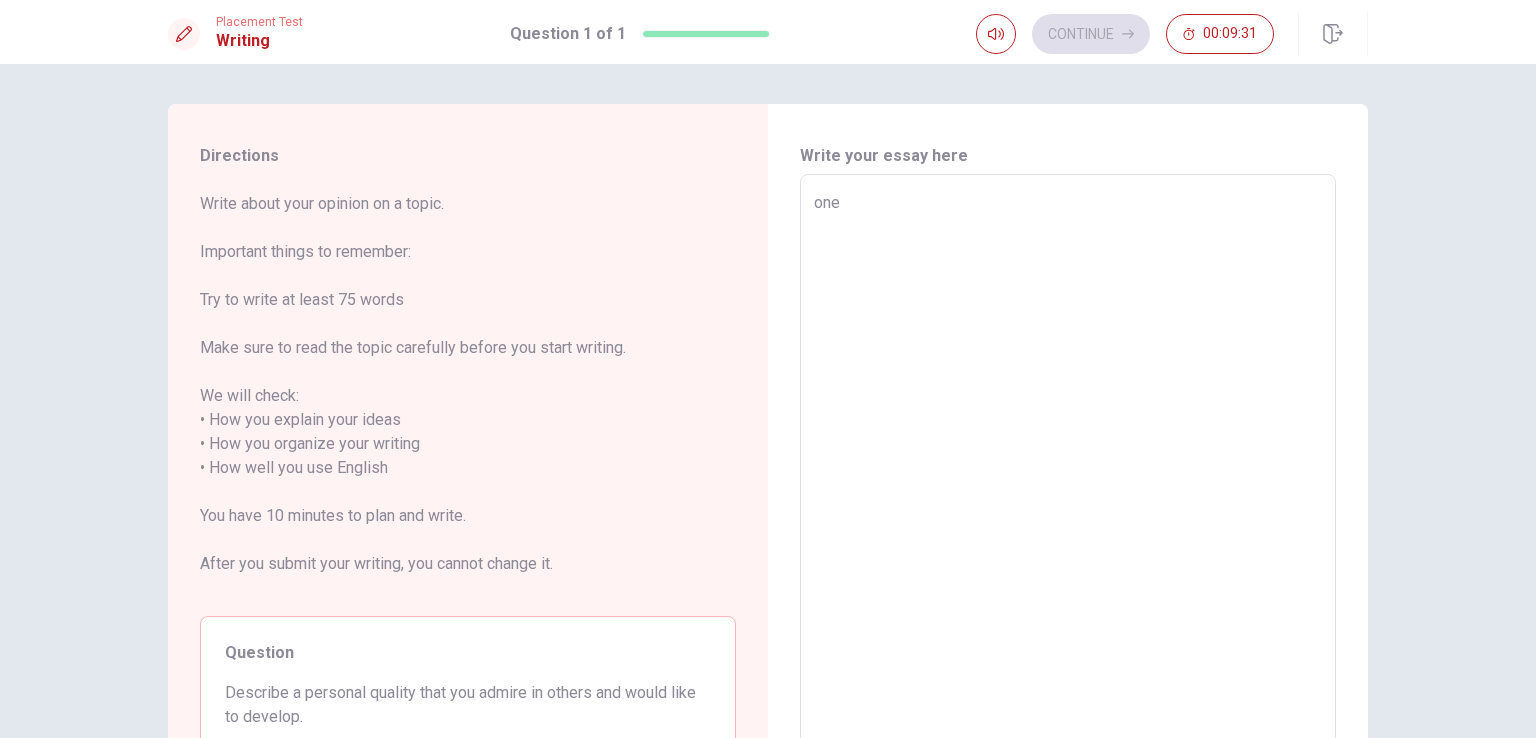 type on "x" 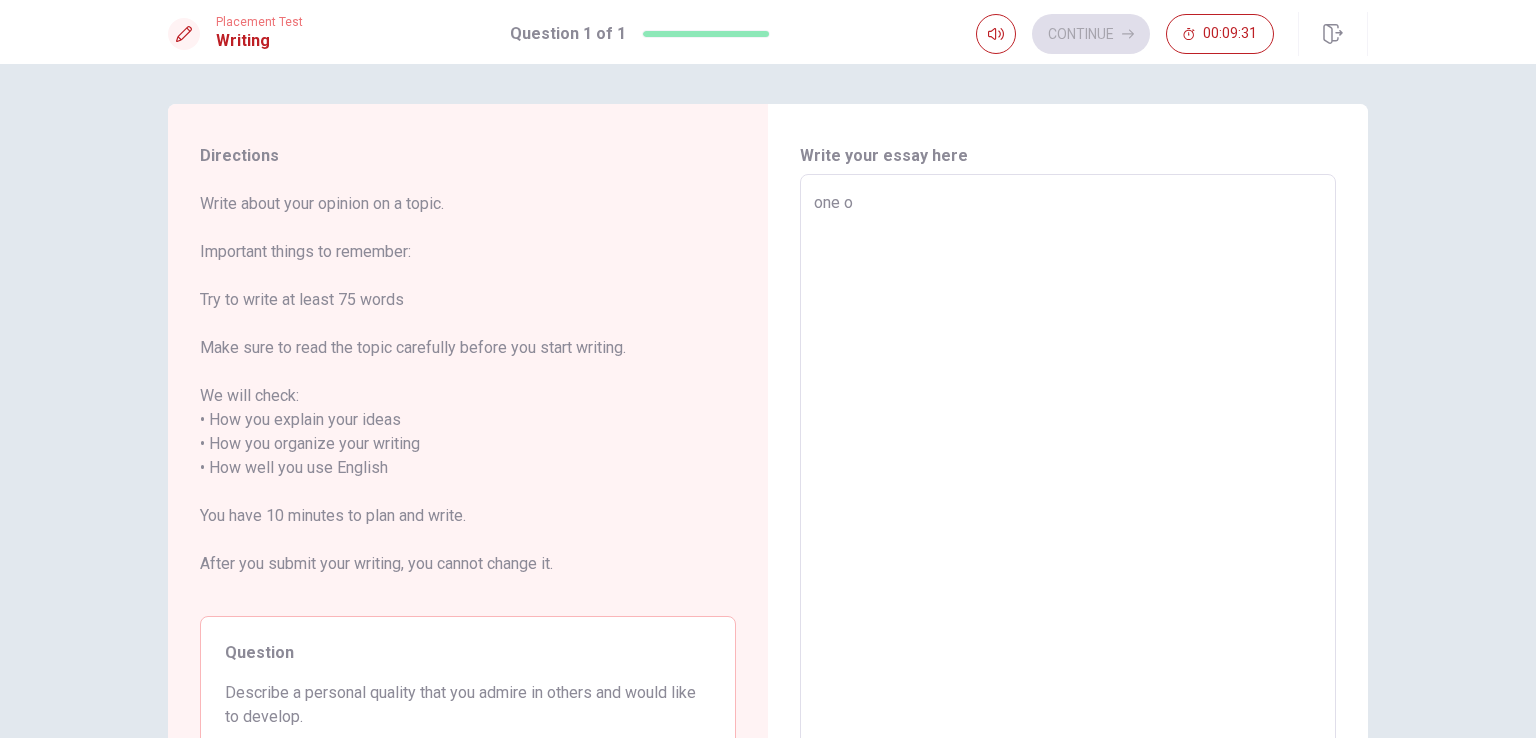 type on "x" 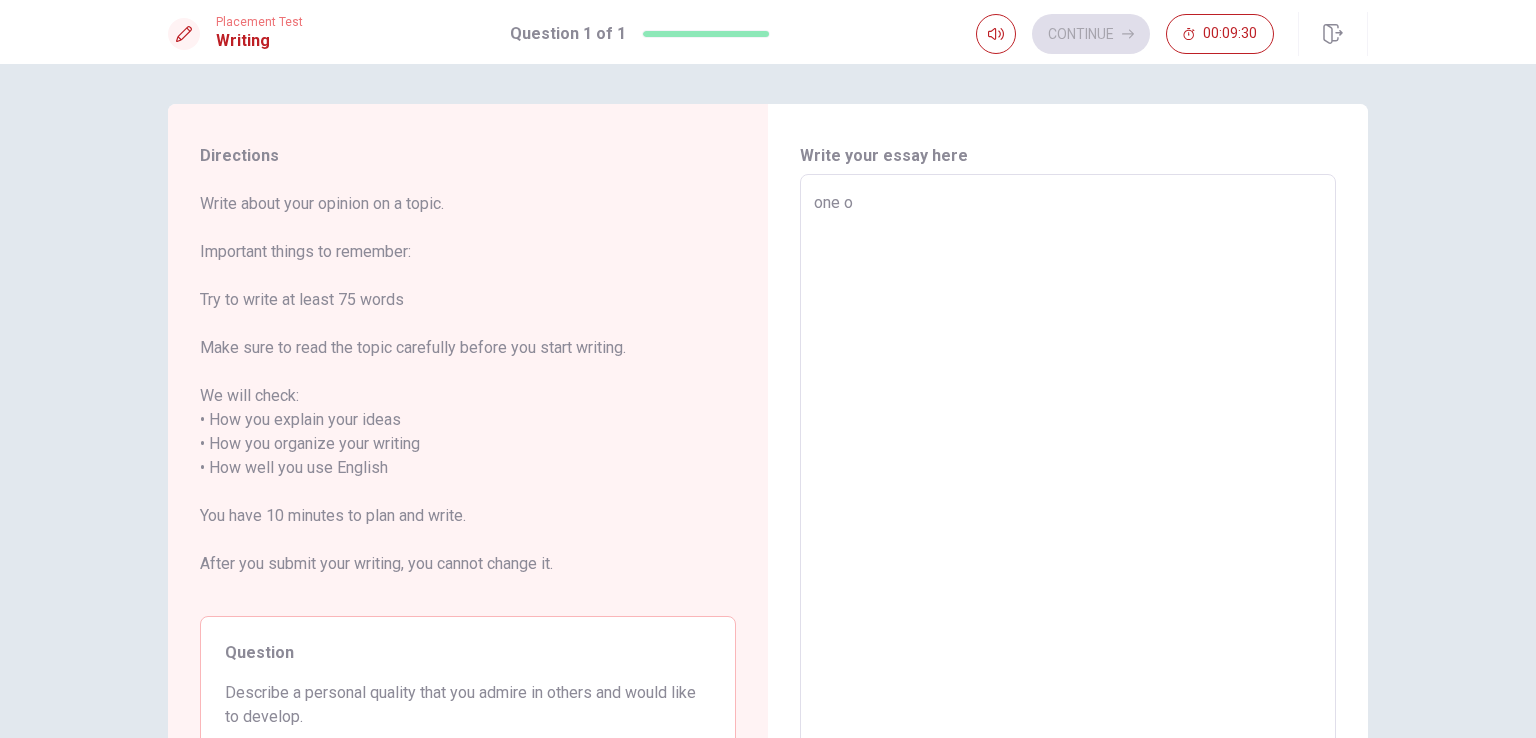 type on "one of" 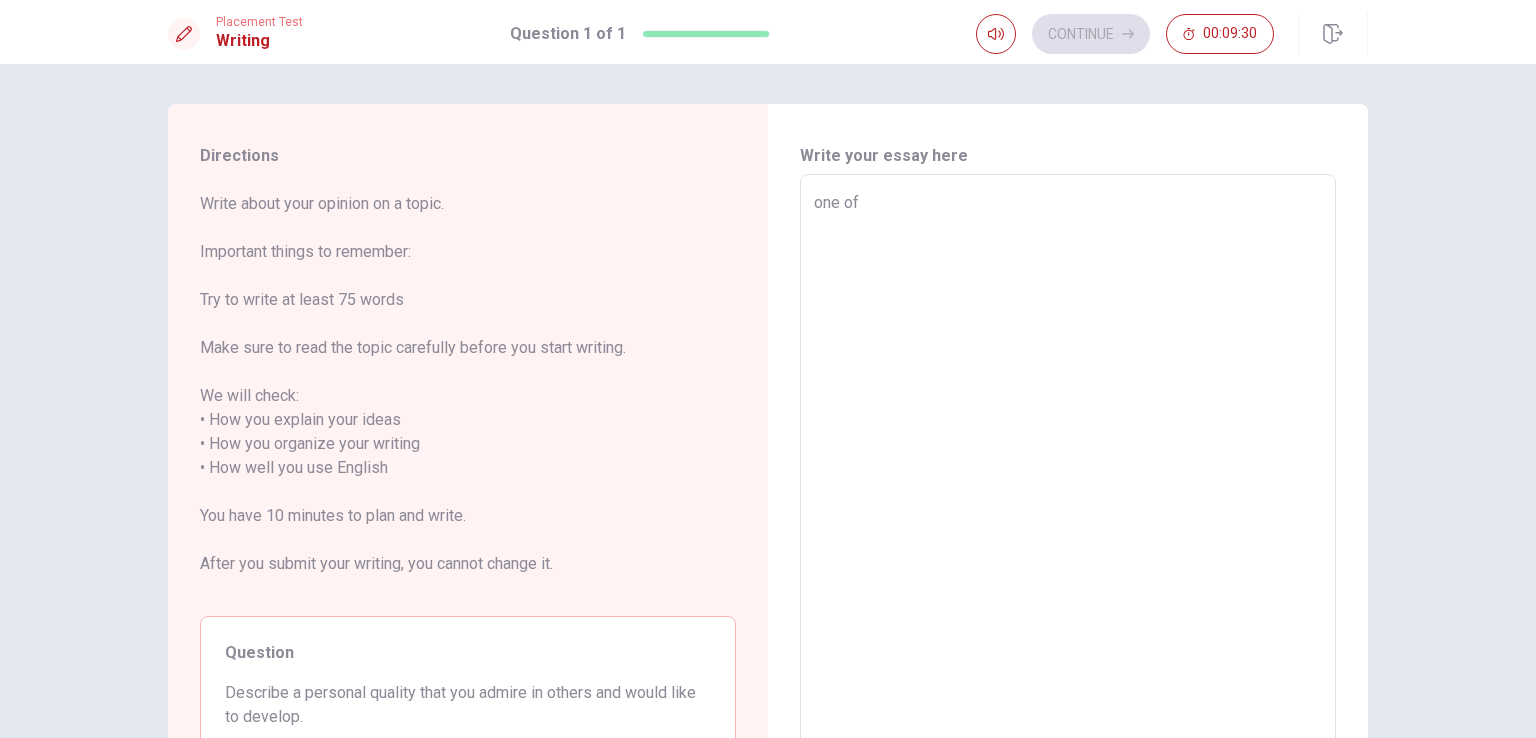 type on "x" 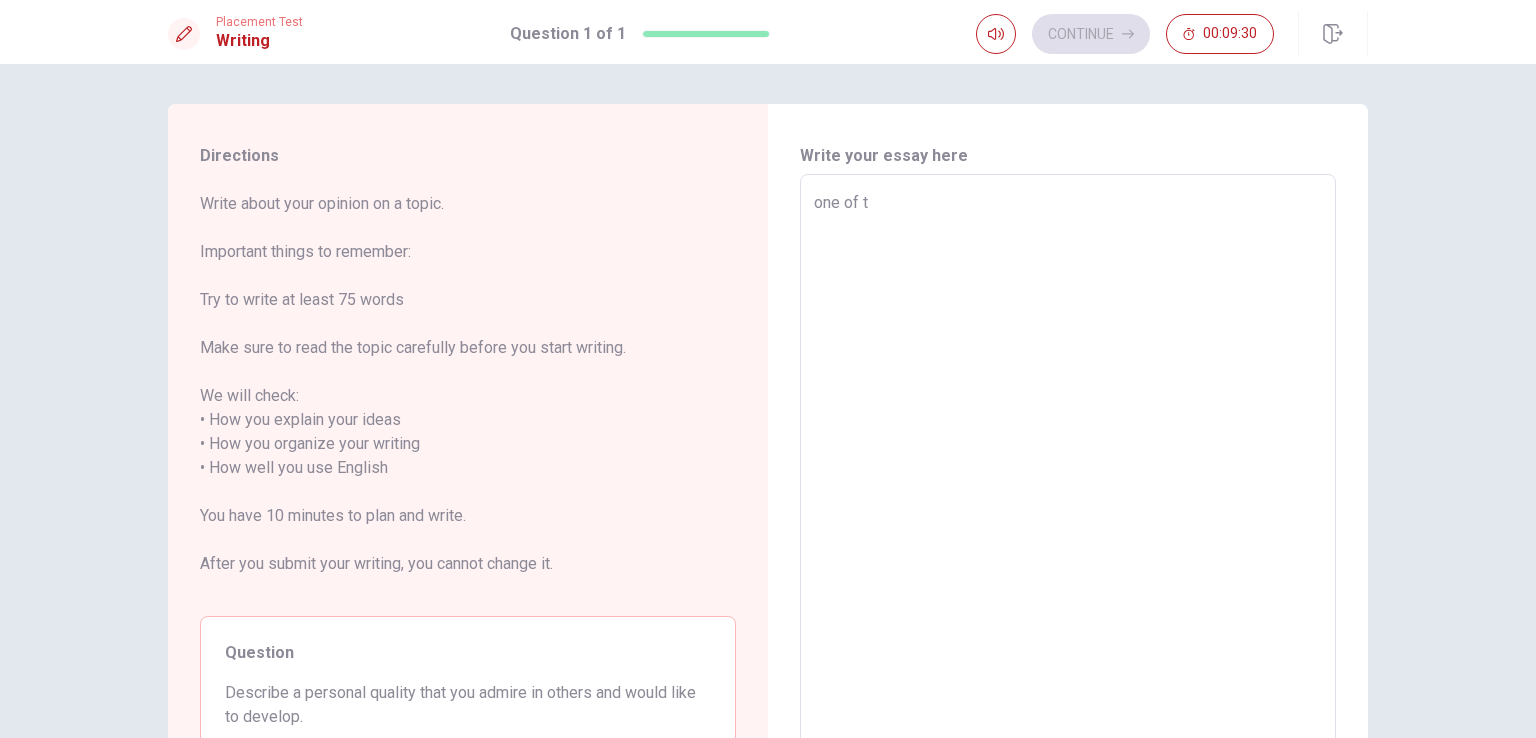 type on "x" 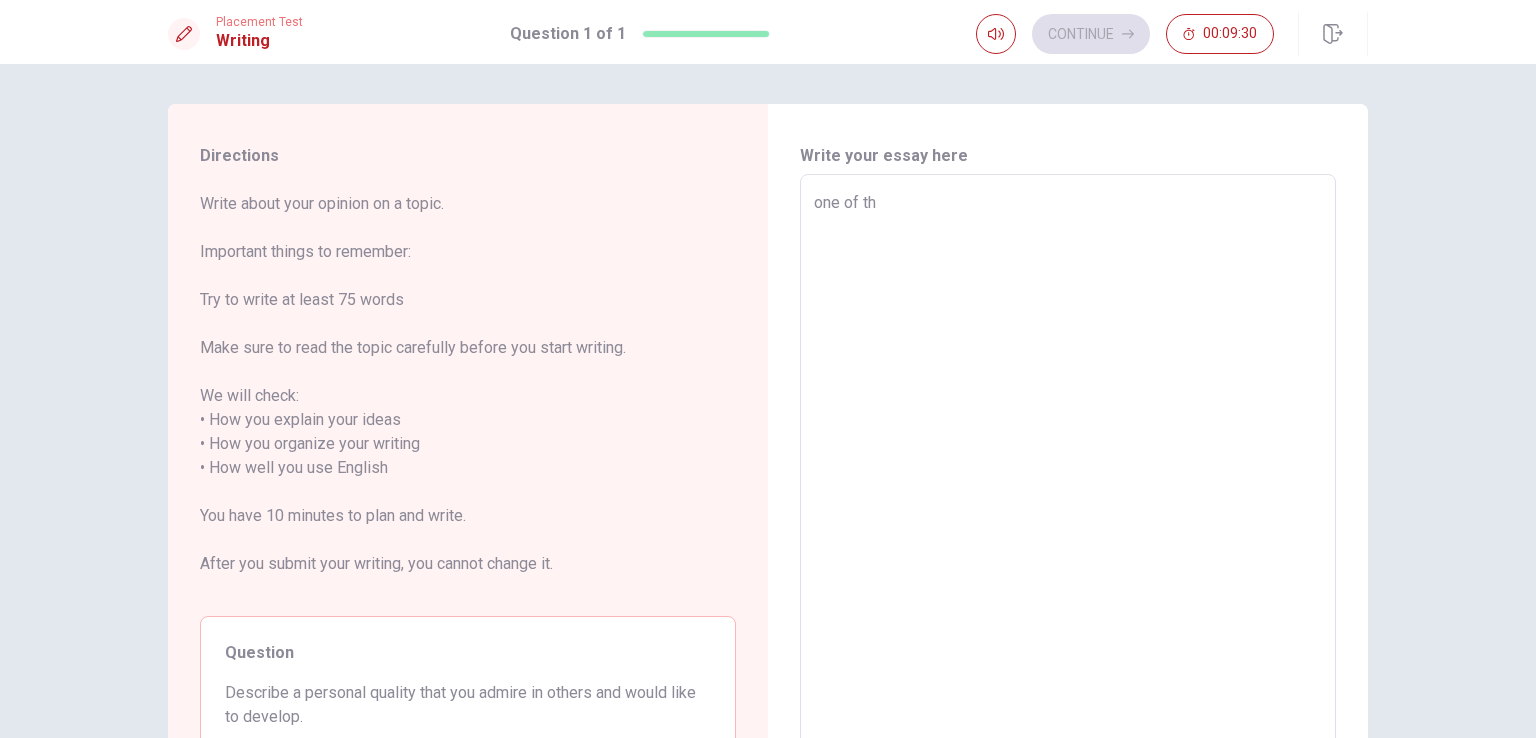 type on "x" 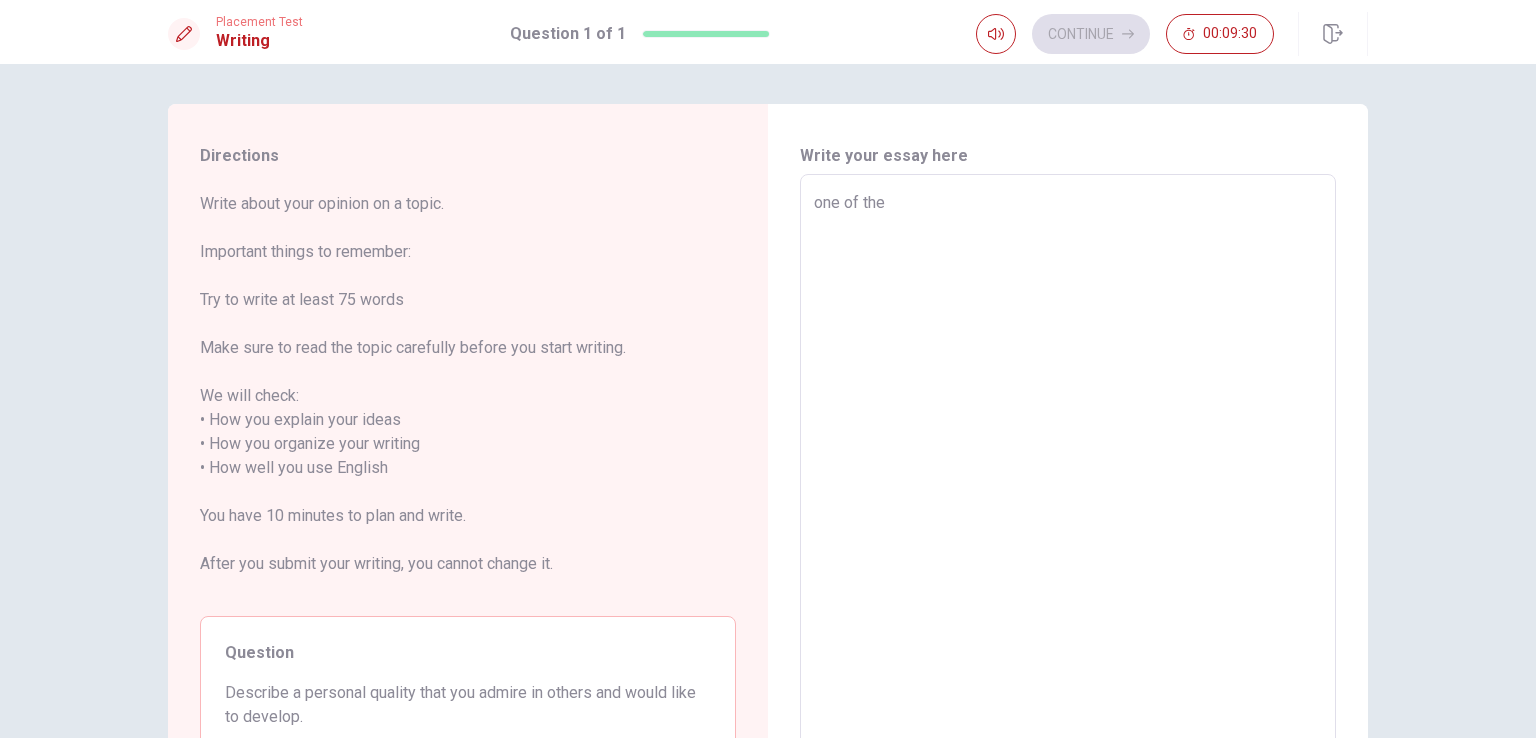 type on "x" 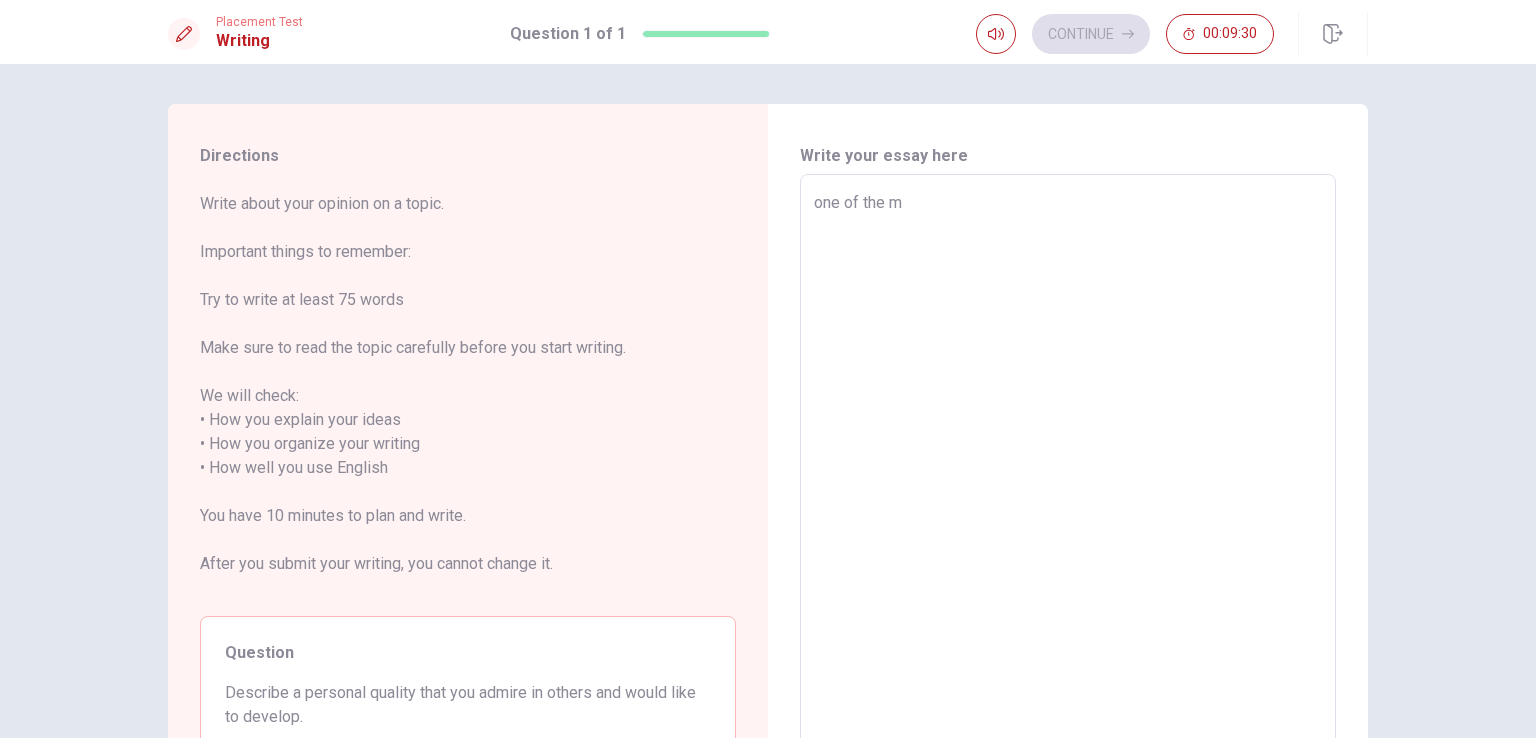 type on "x" 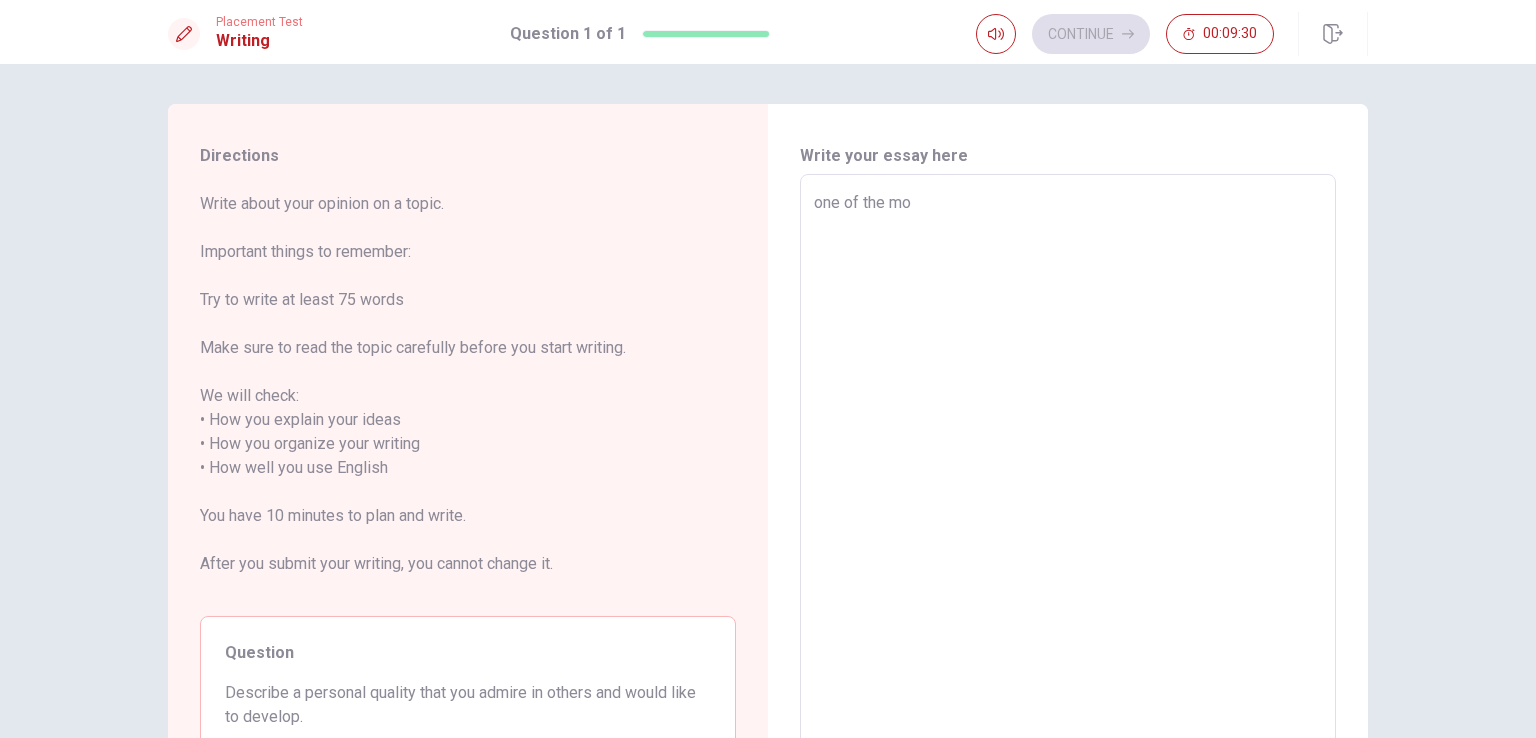 type on "x" 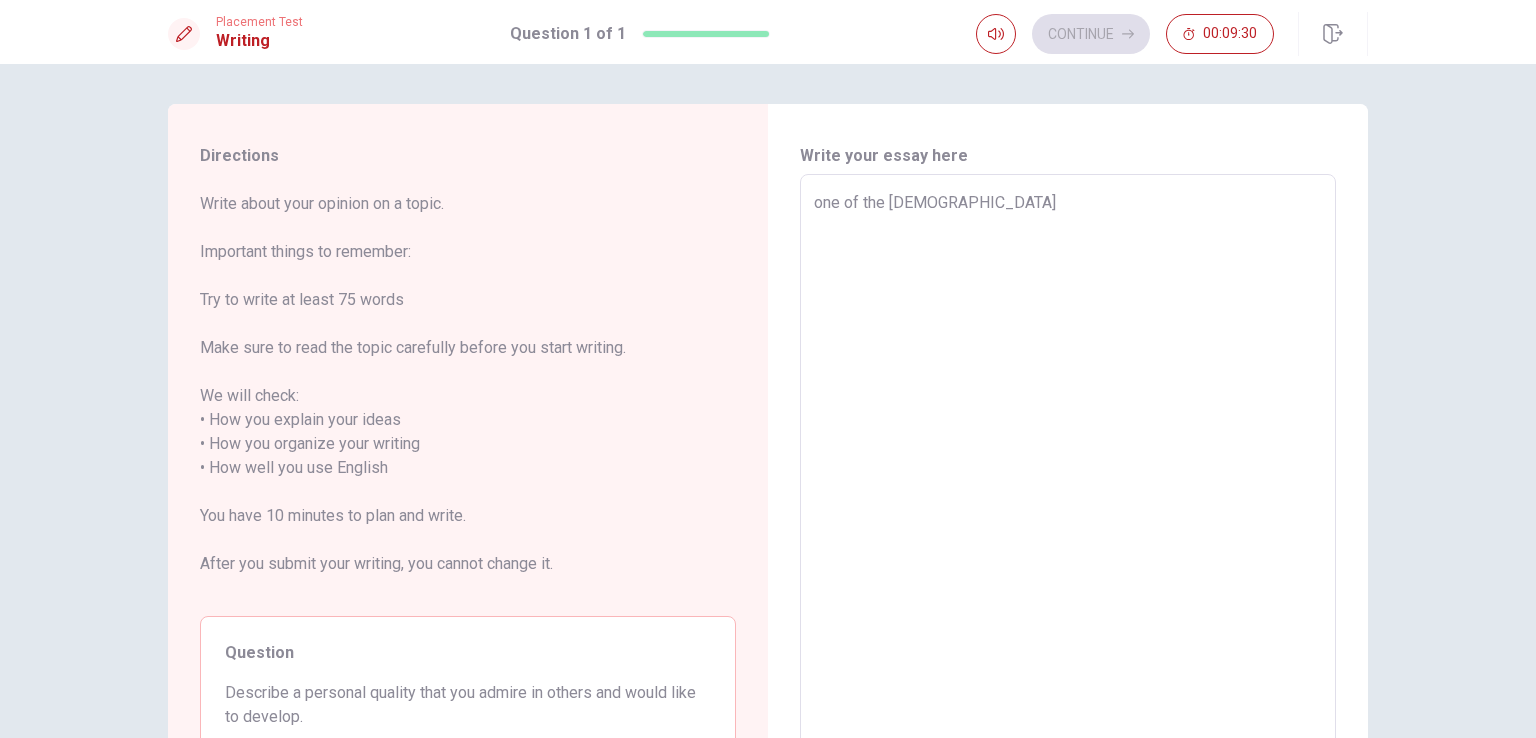 type on "x" 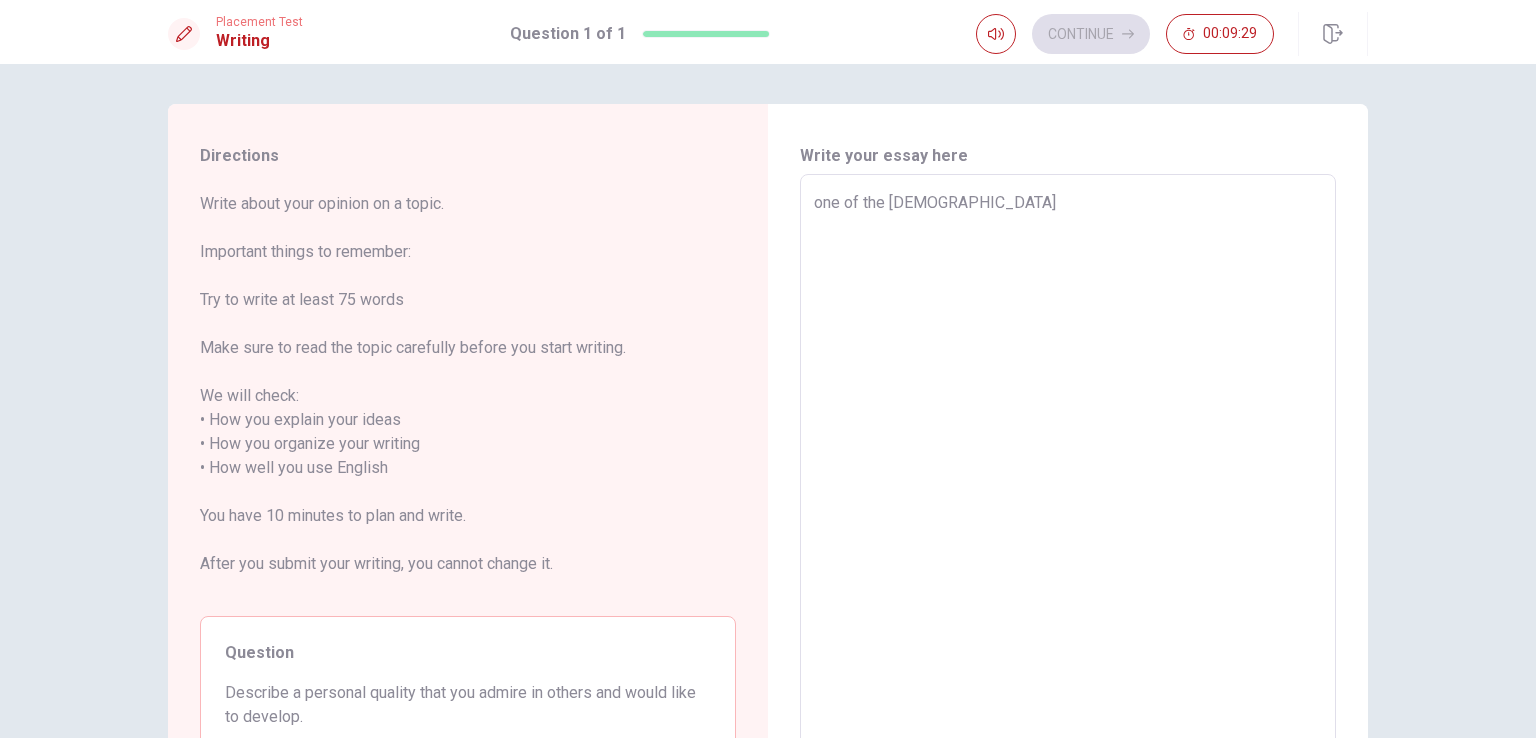 type on "one of the most" 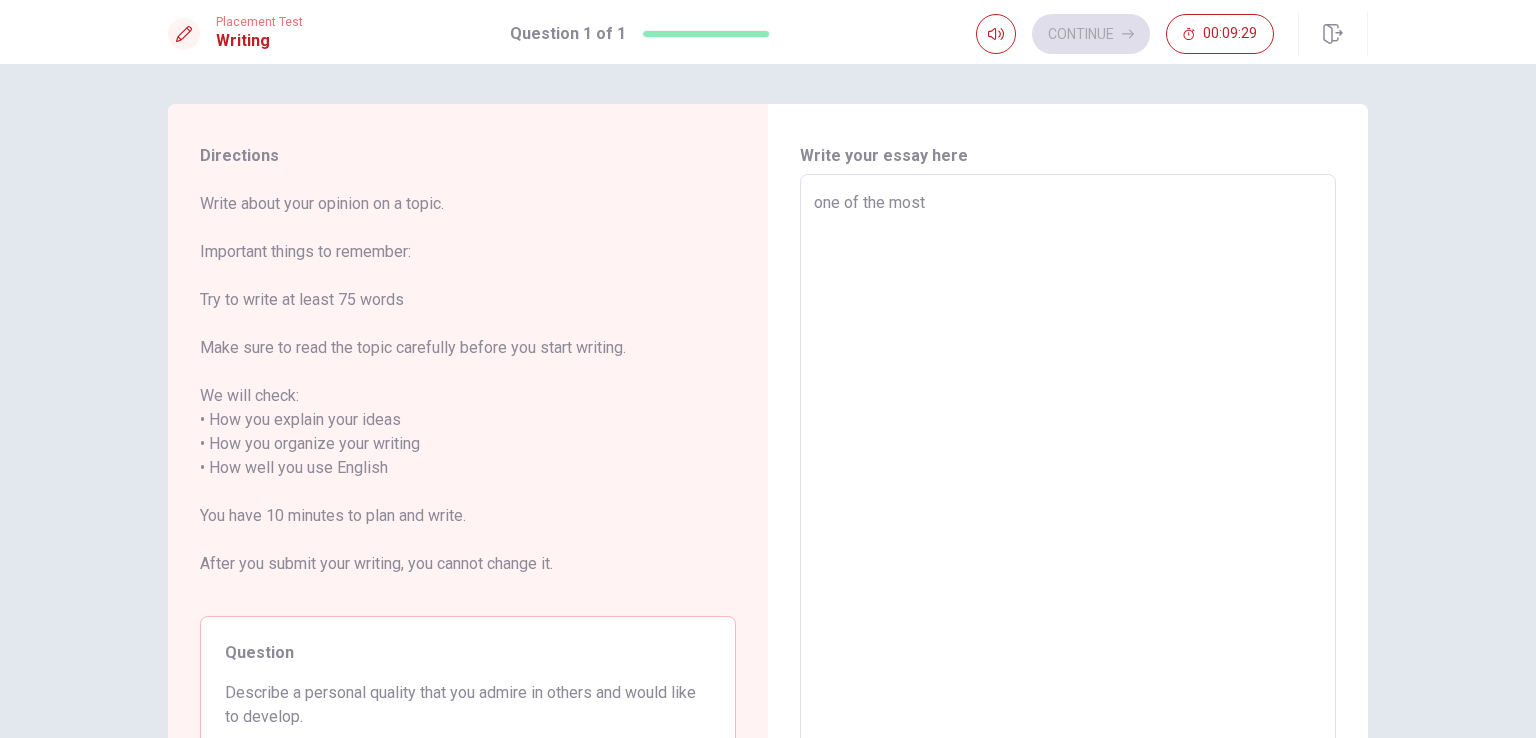 type on "x" 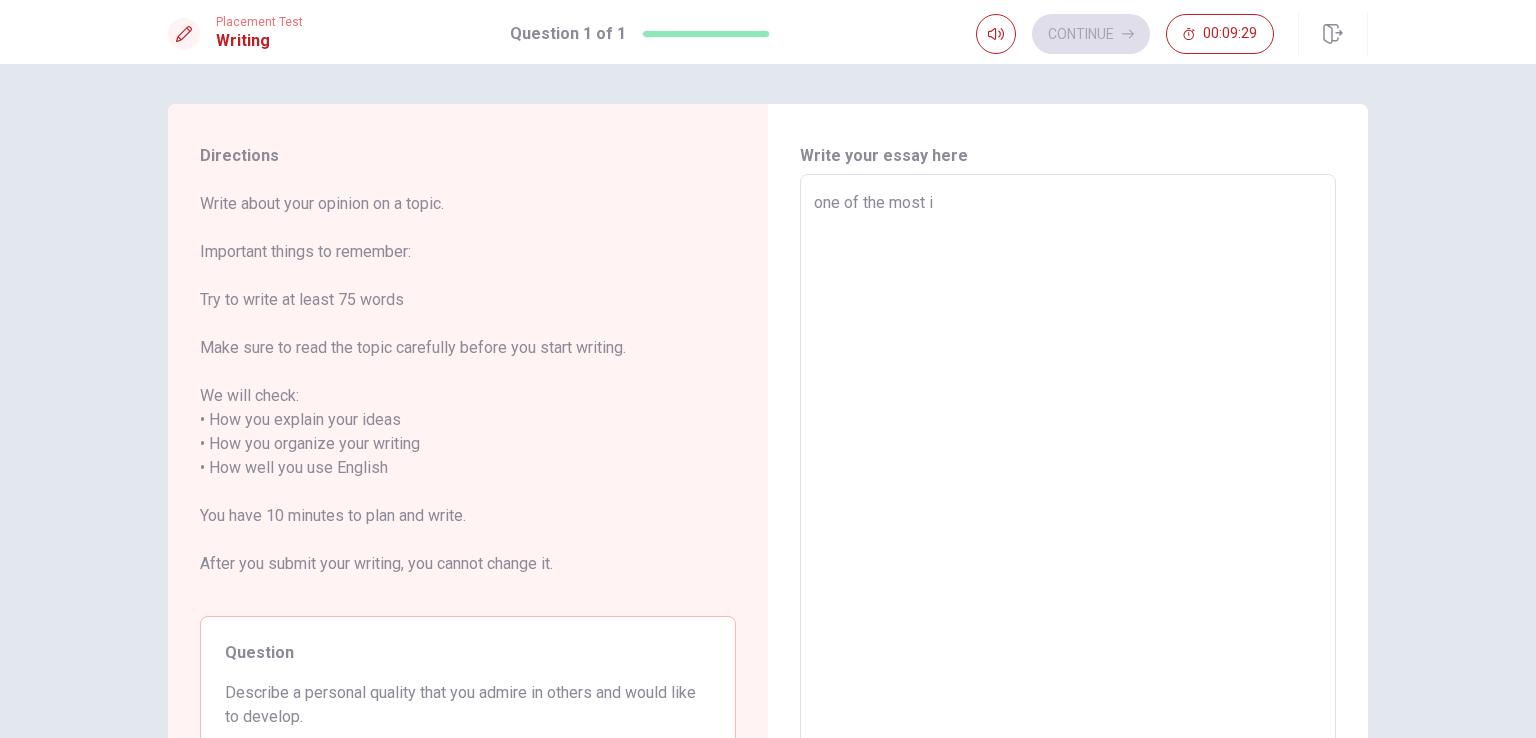 type on "x" 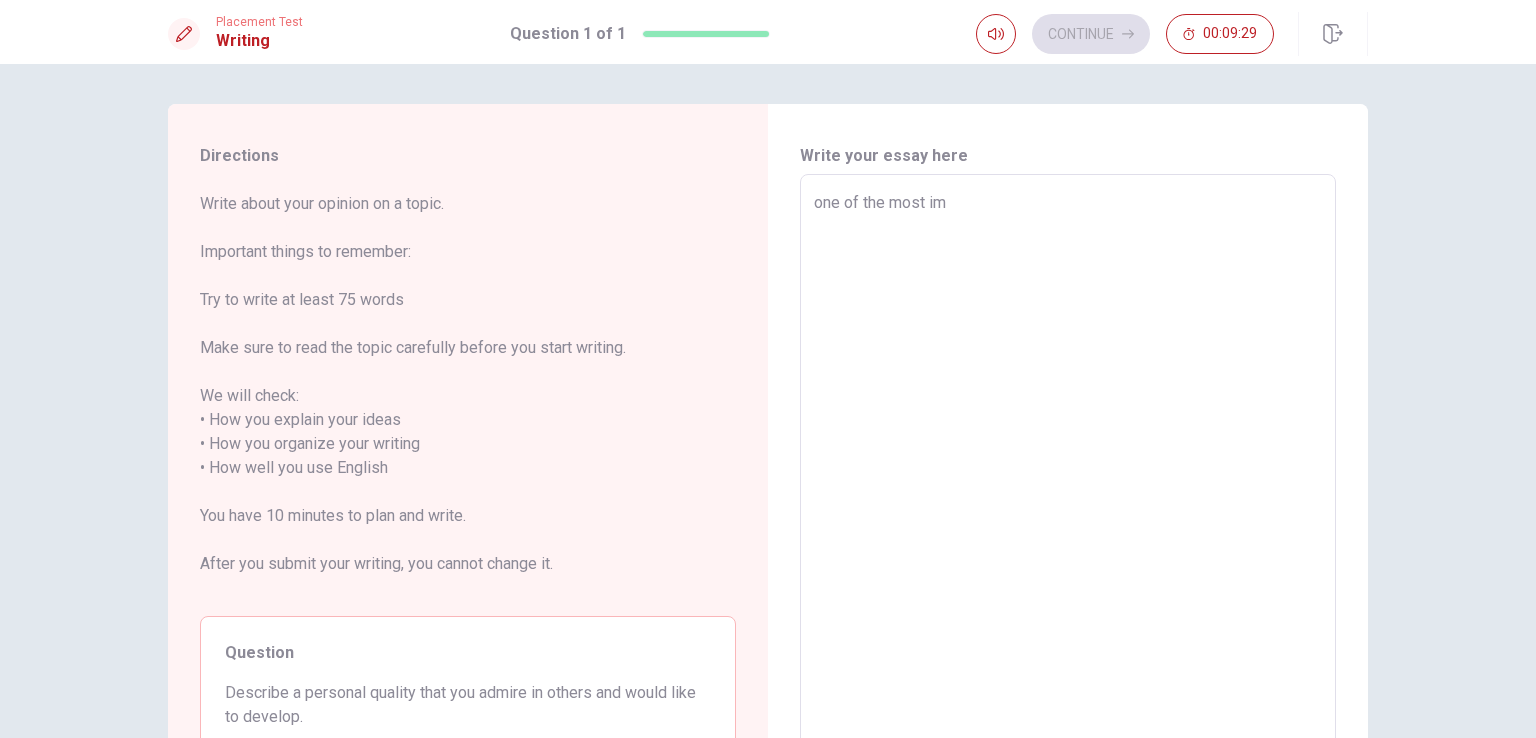 type on "x" 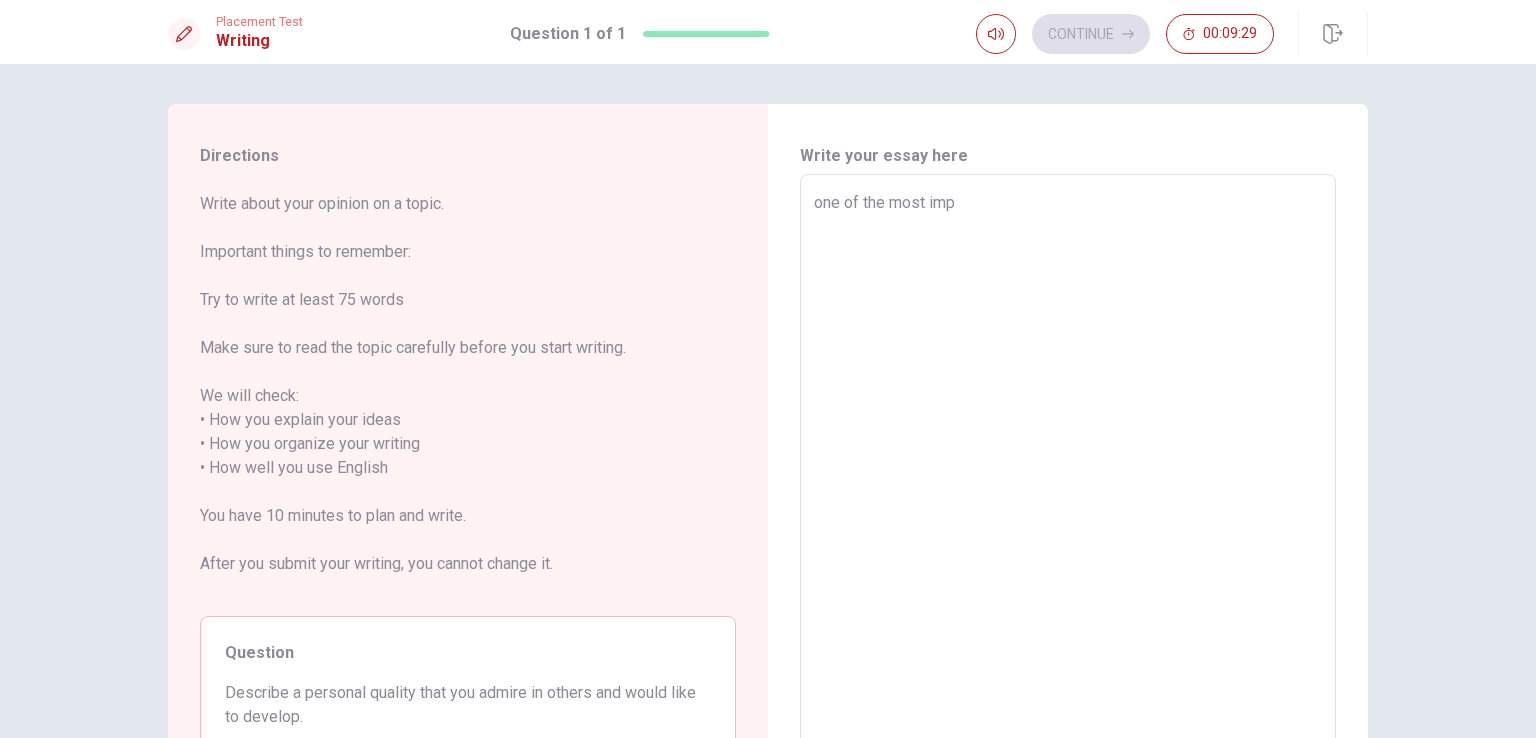 type on "x" 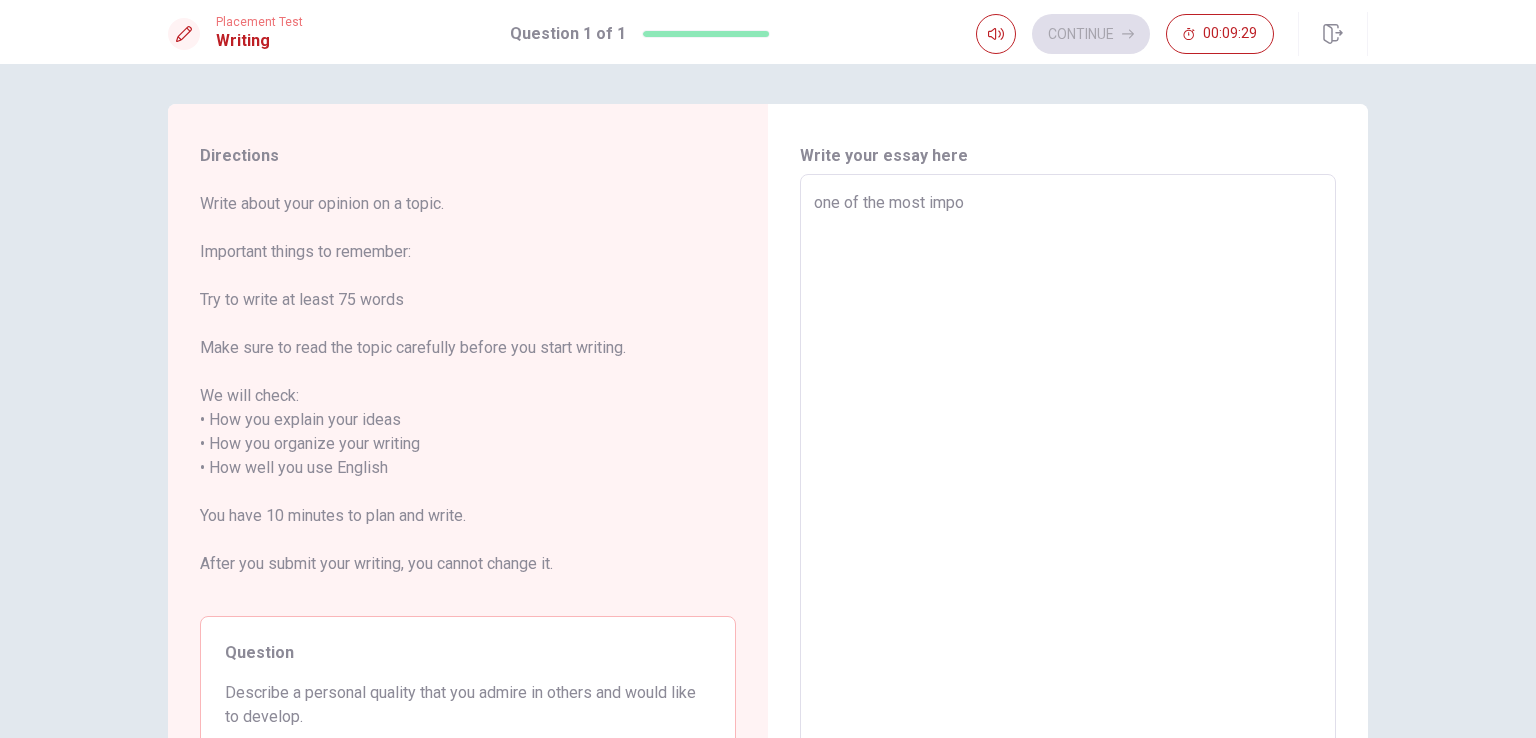 type on "x" 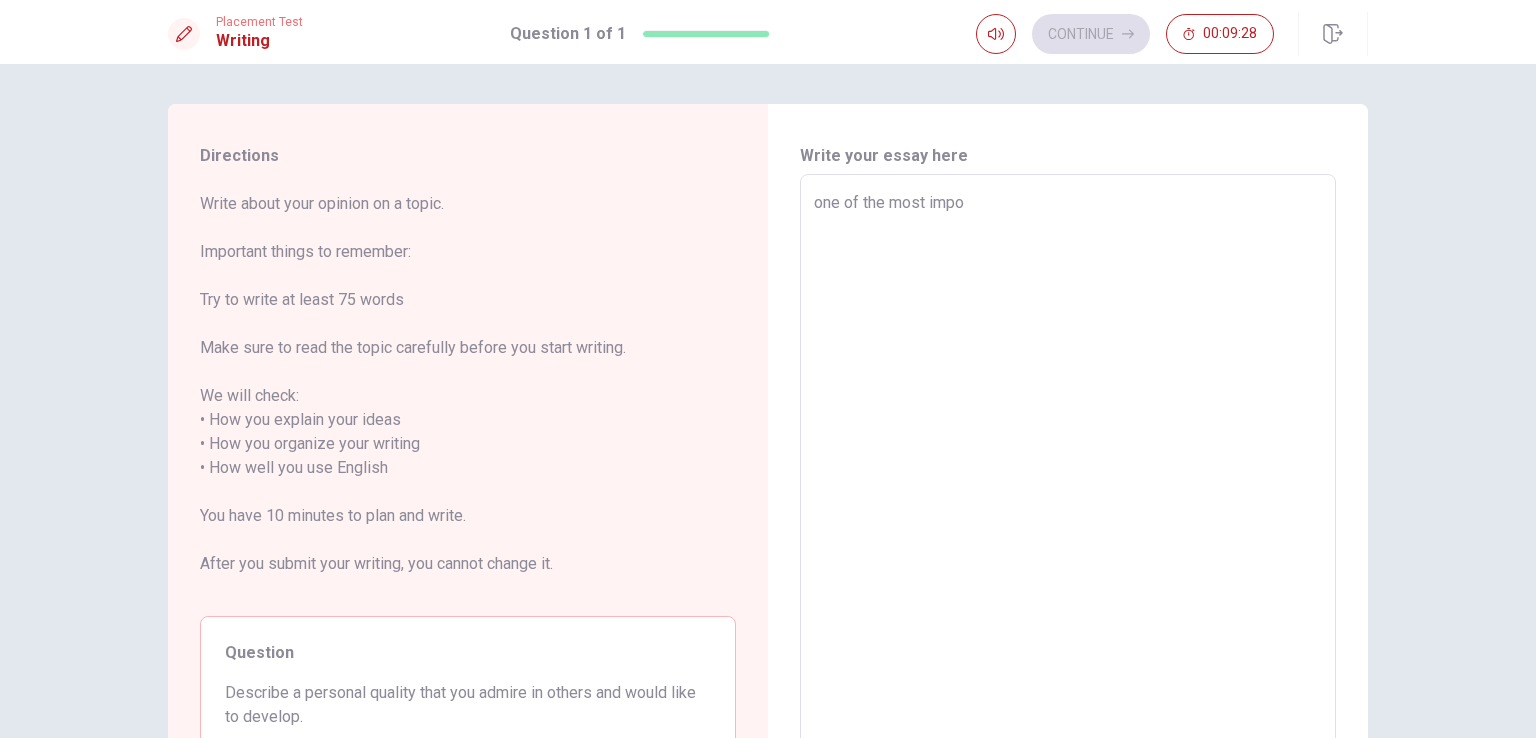 type on "one of the most impor" 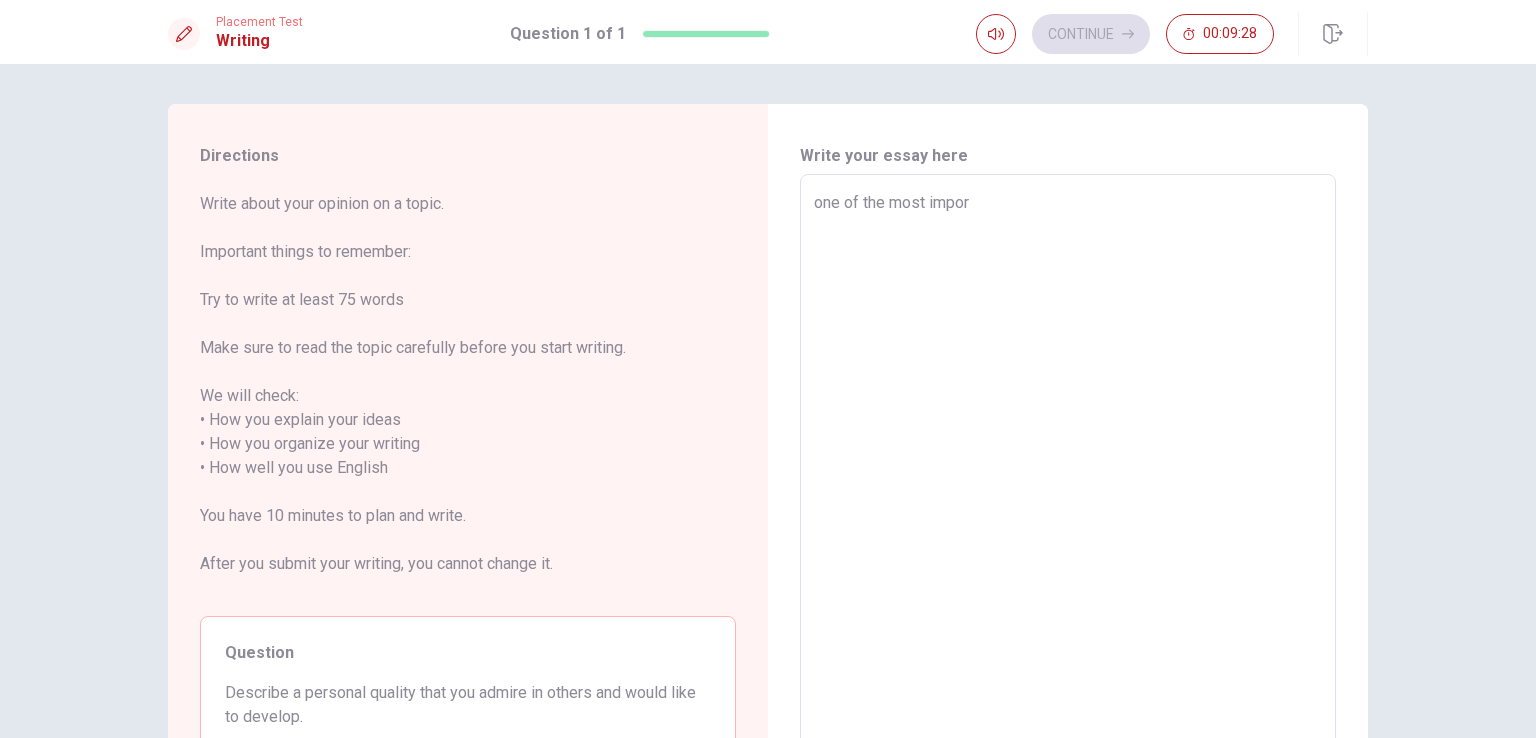 type on "x" 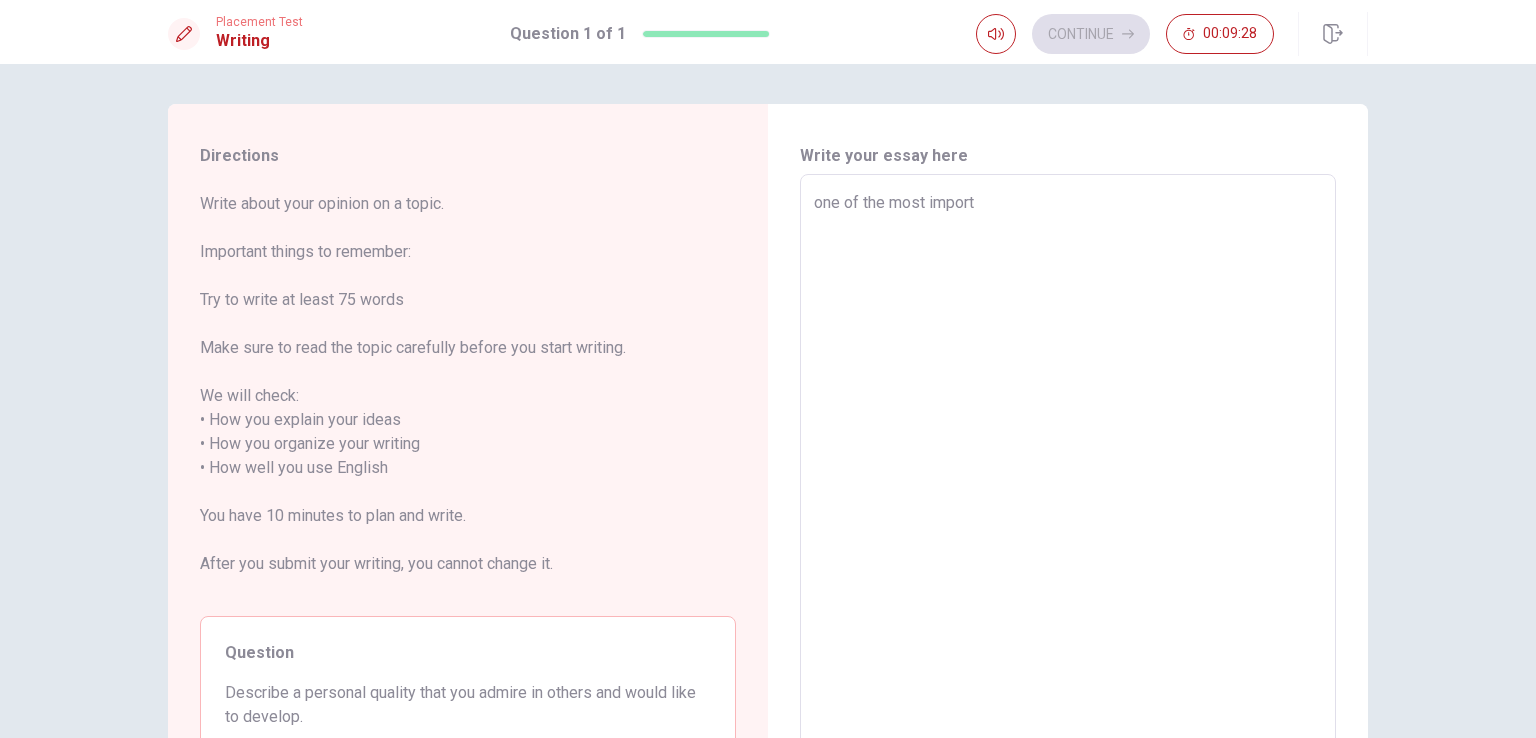 type on "x" 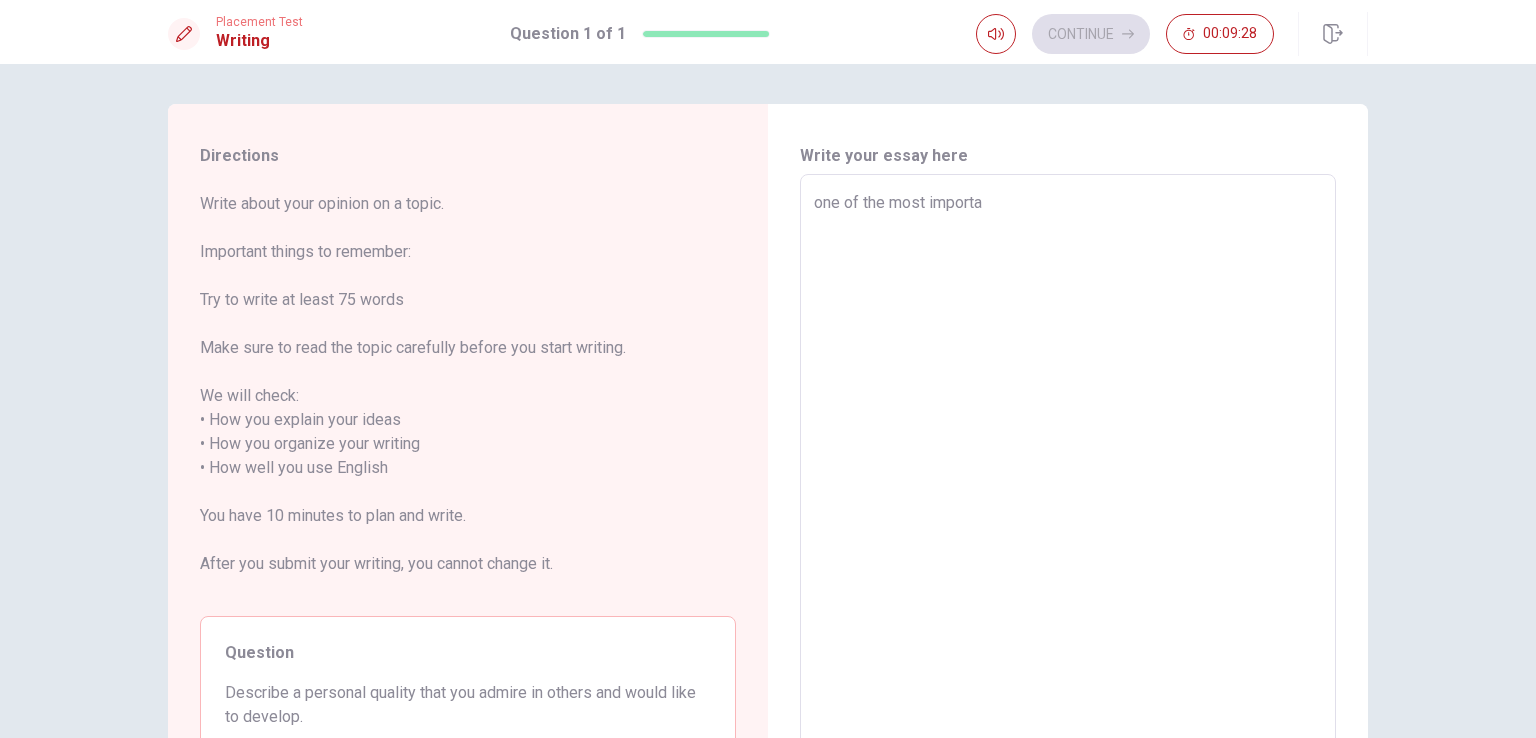 type on "x" 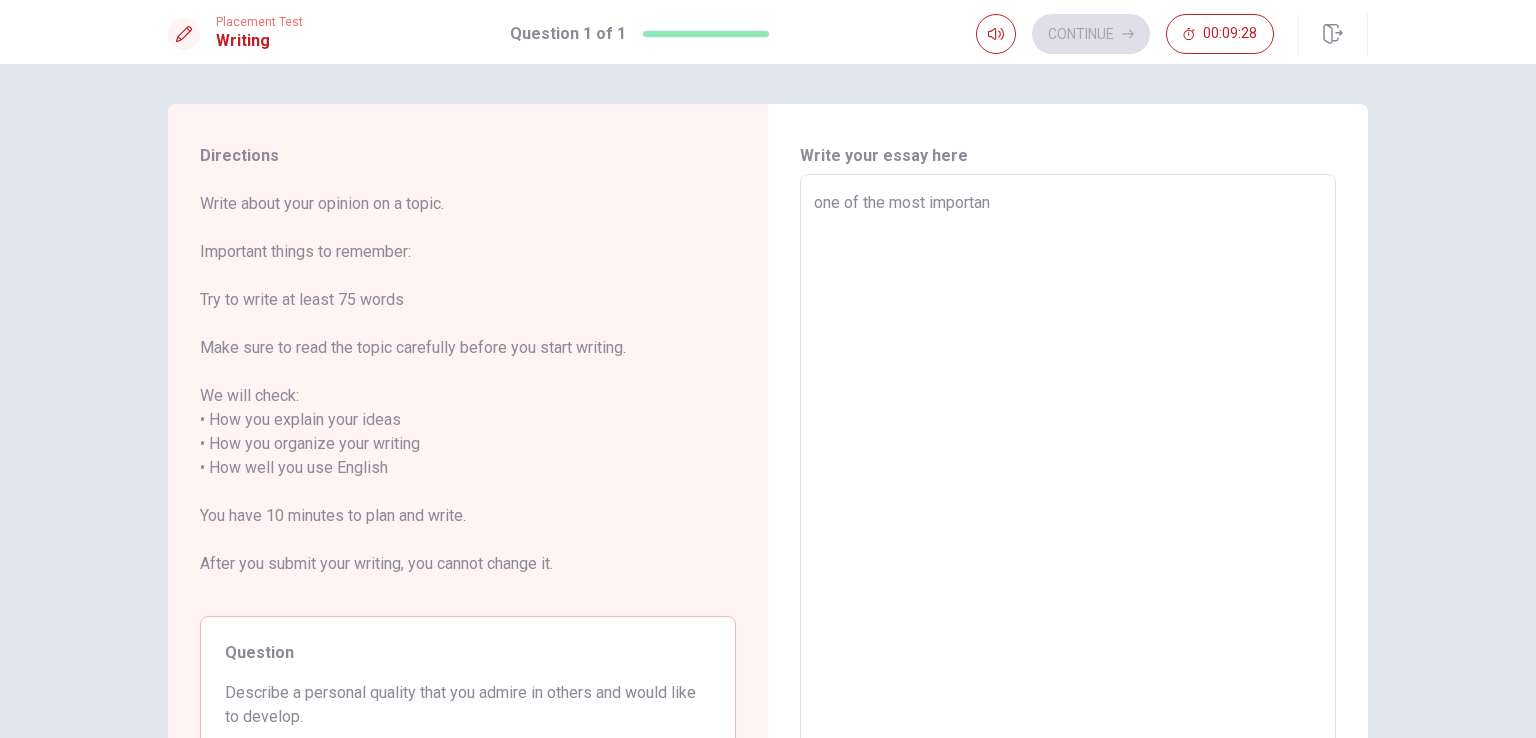 type on "x" 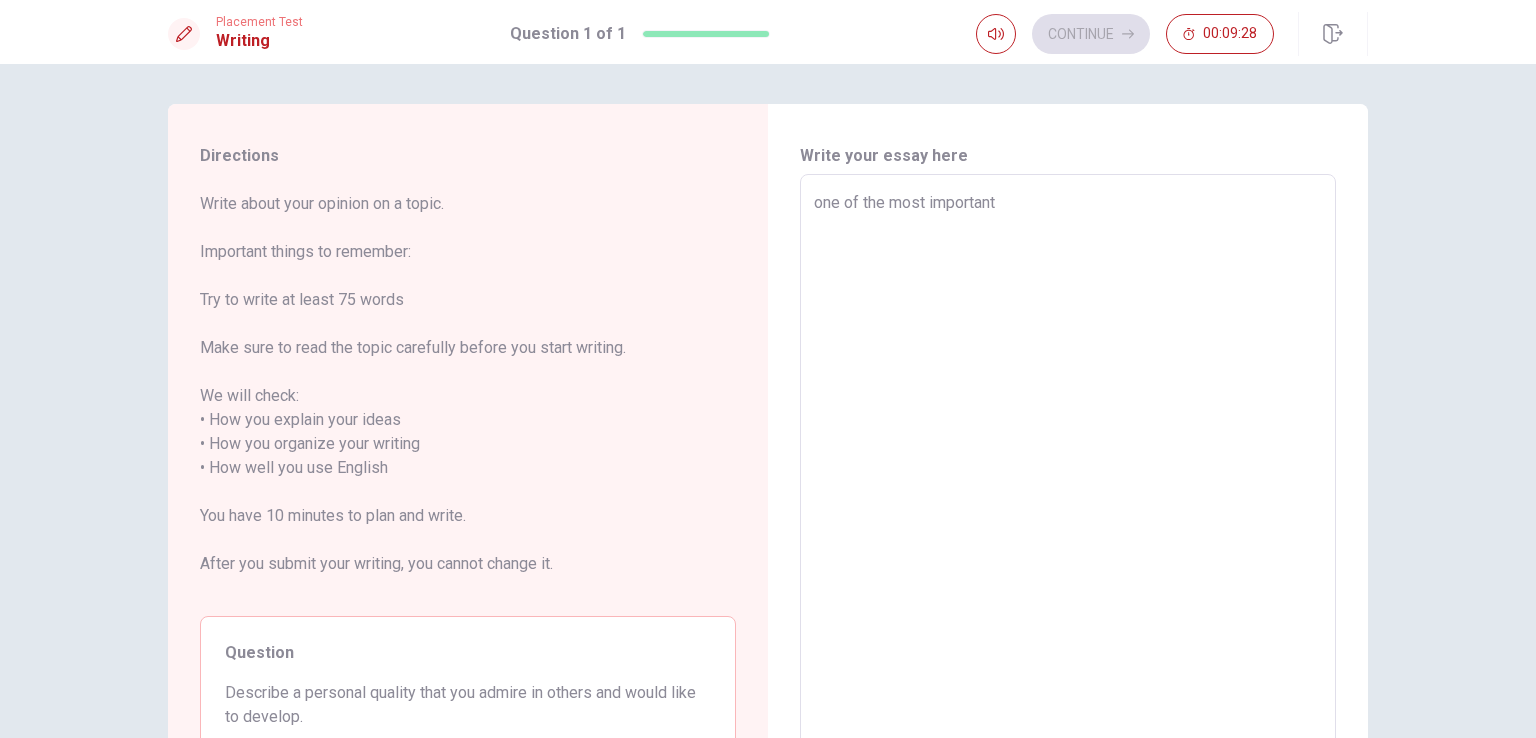 type on "x" 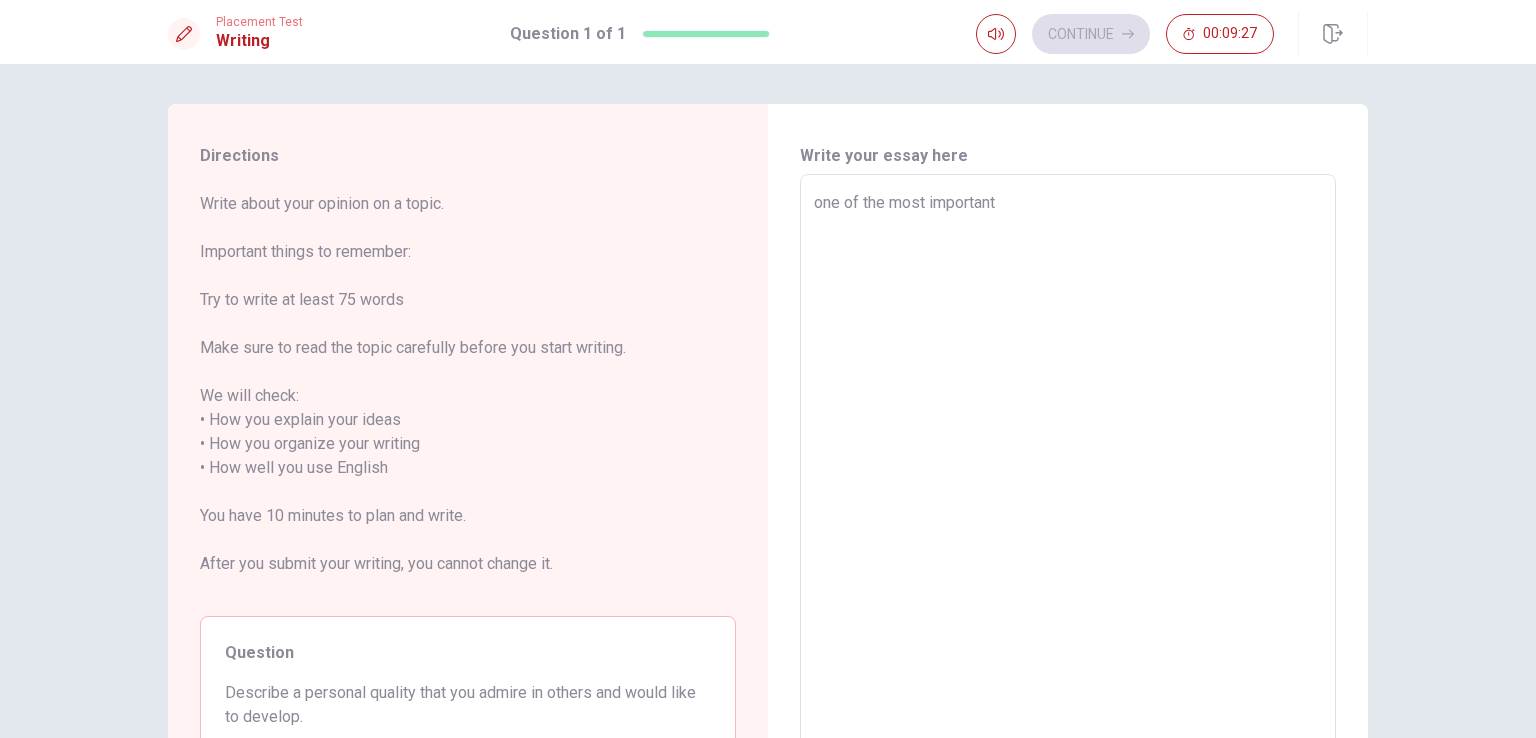 type on "x" 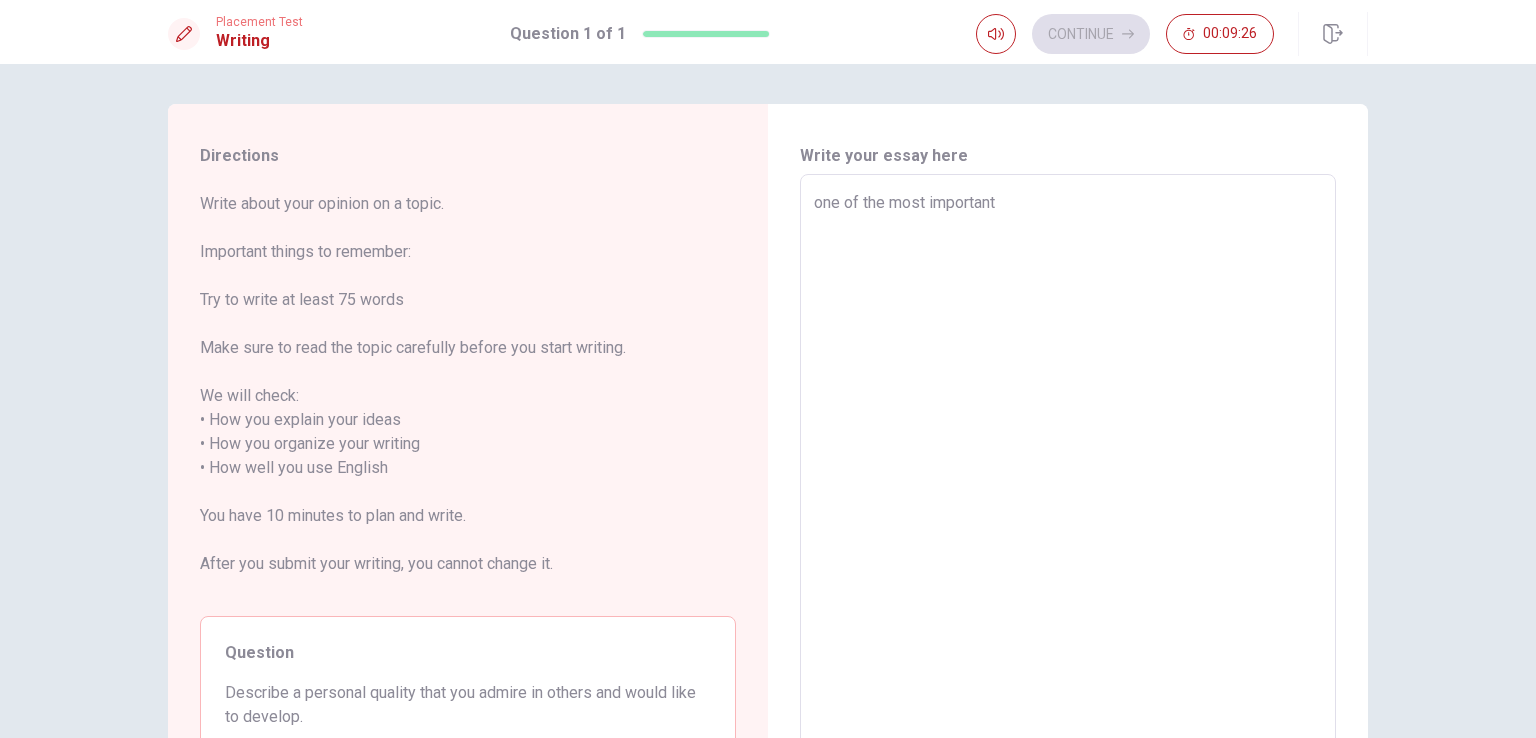 type on "one of the most important q" 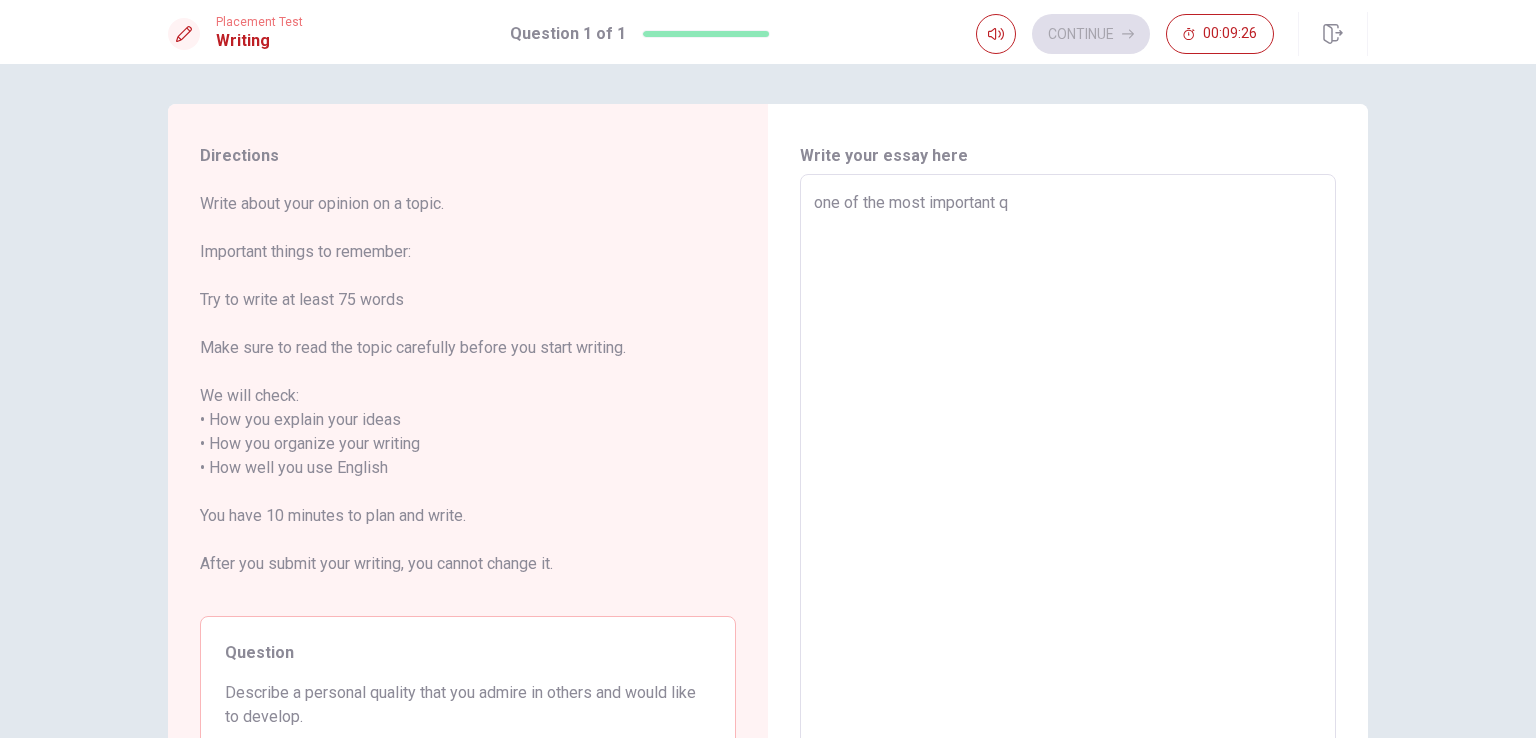 type on "x" 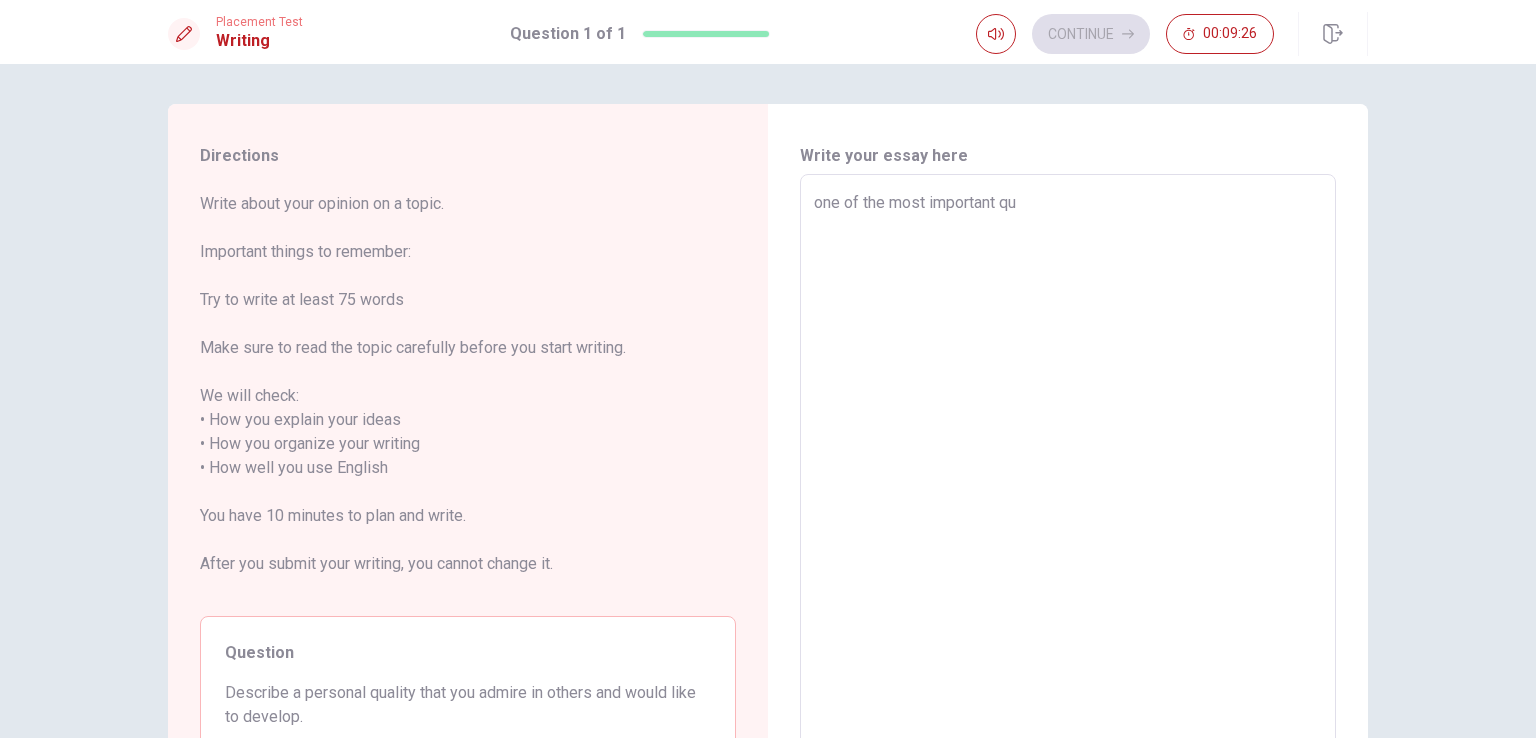 type on "x" 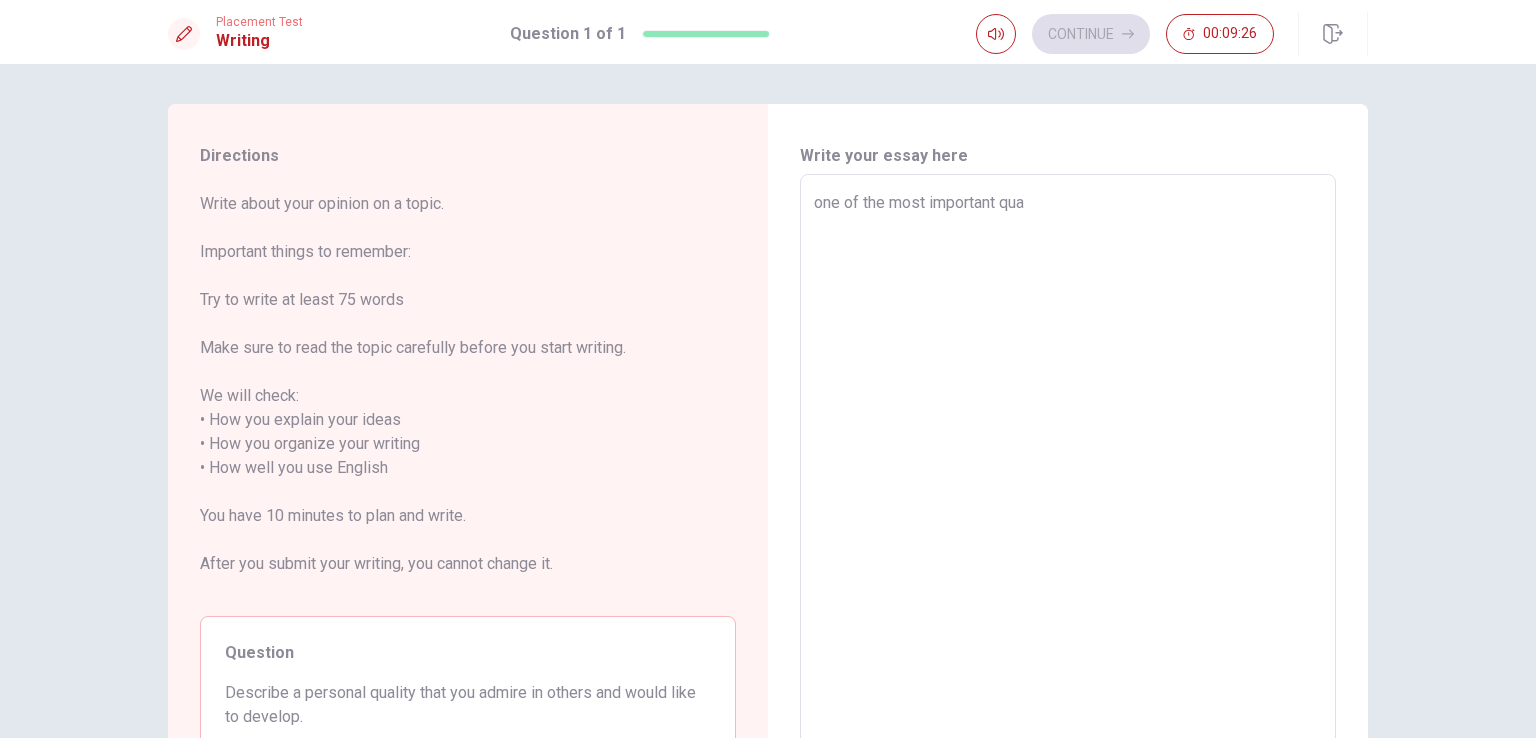 type on "one of the most important qual" 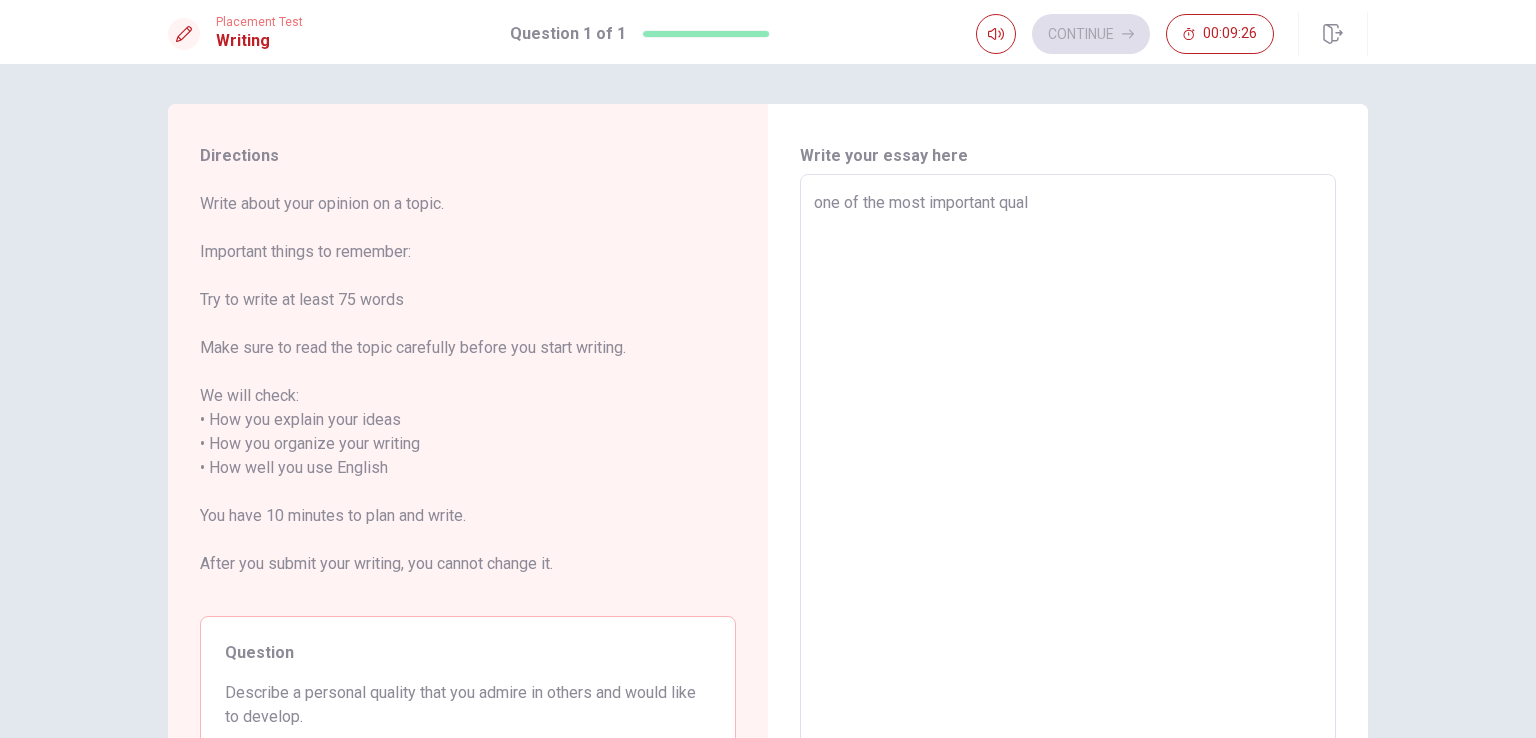 type on "x" 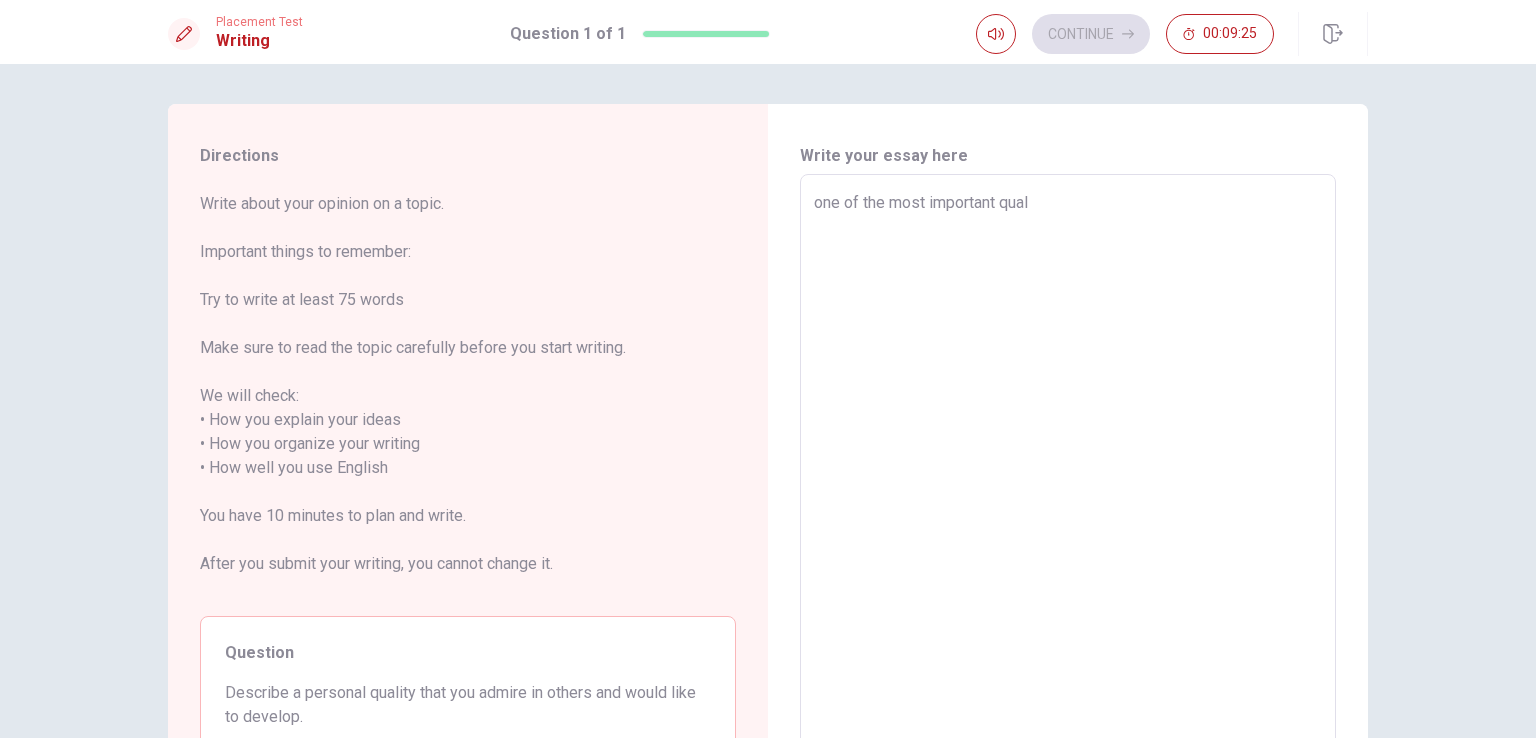 type on "one of the most important quali" 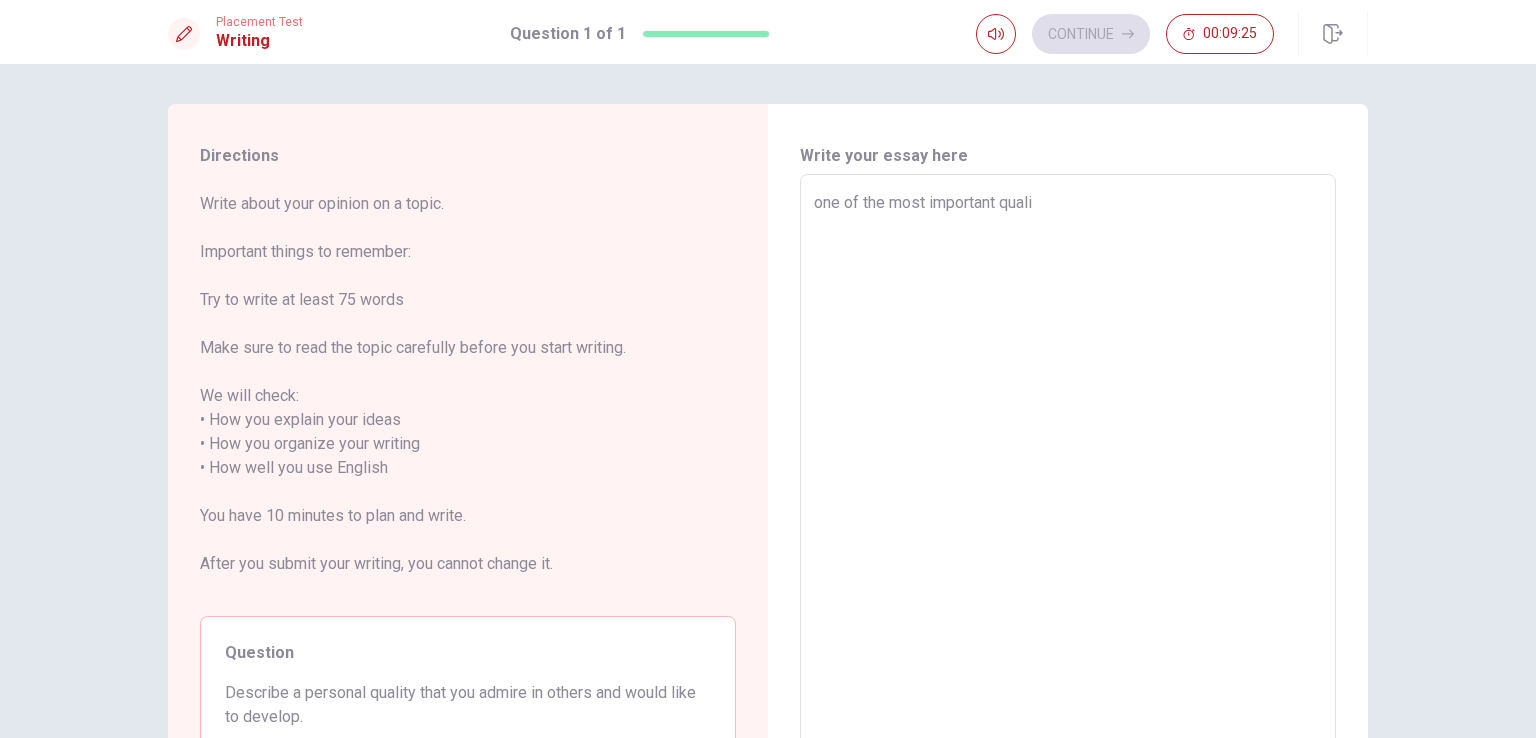 type on "x" 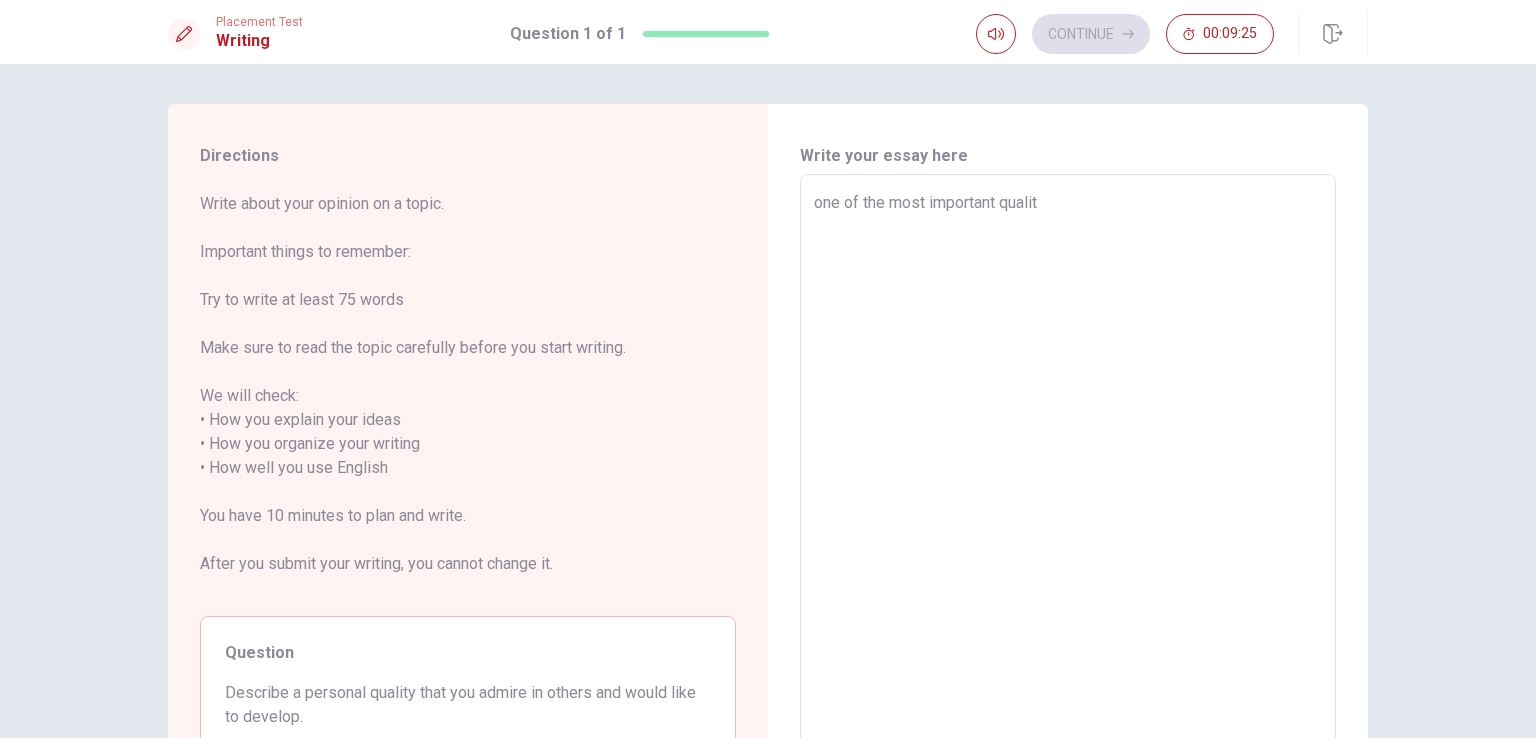type on "x" 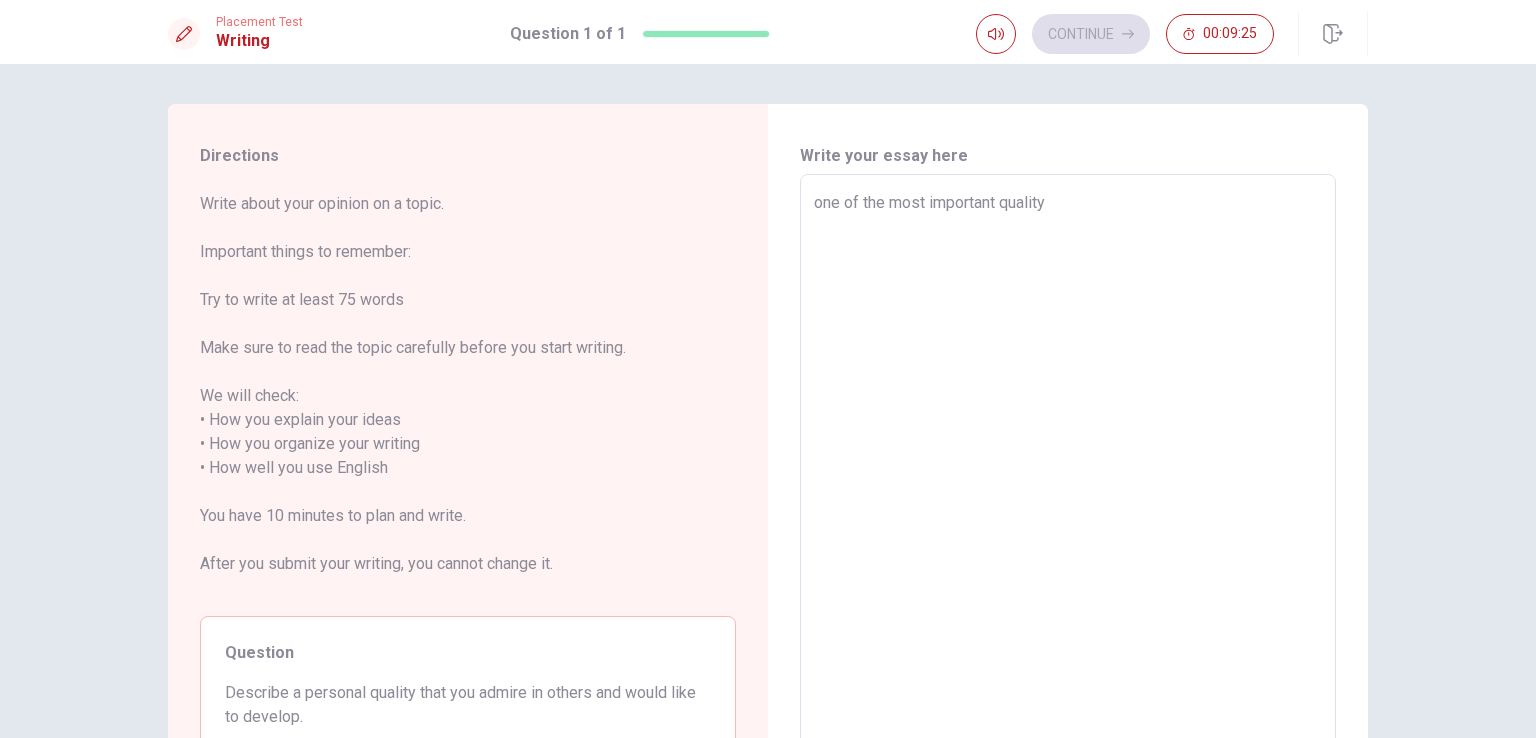 type on "x" 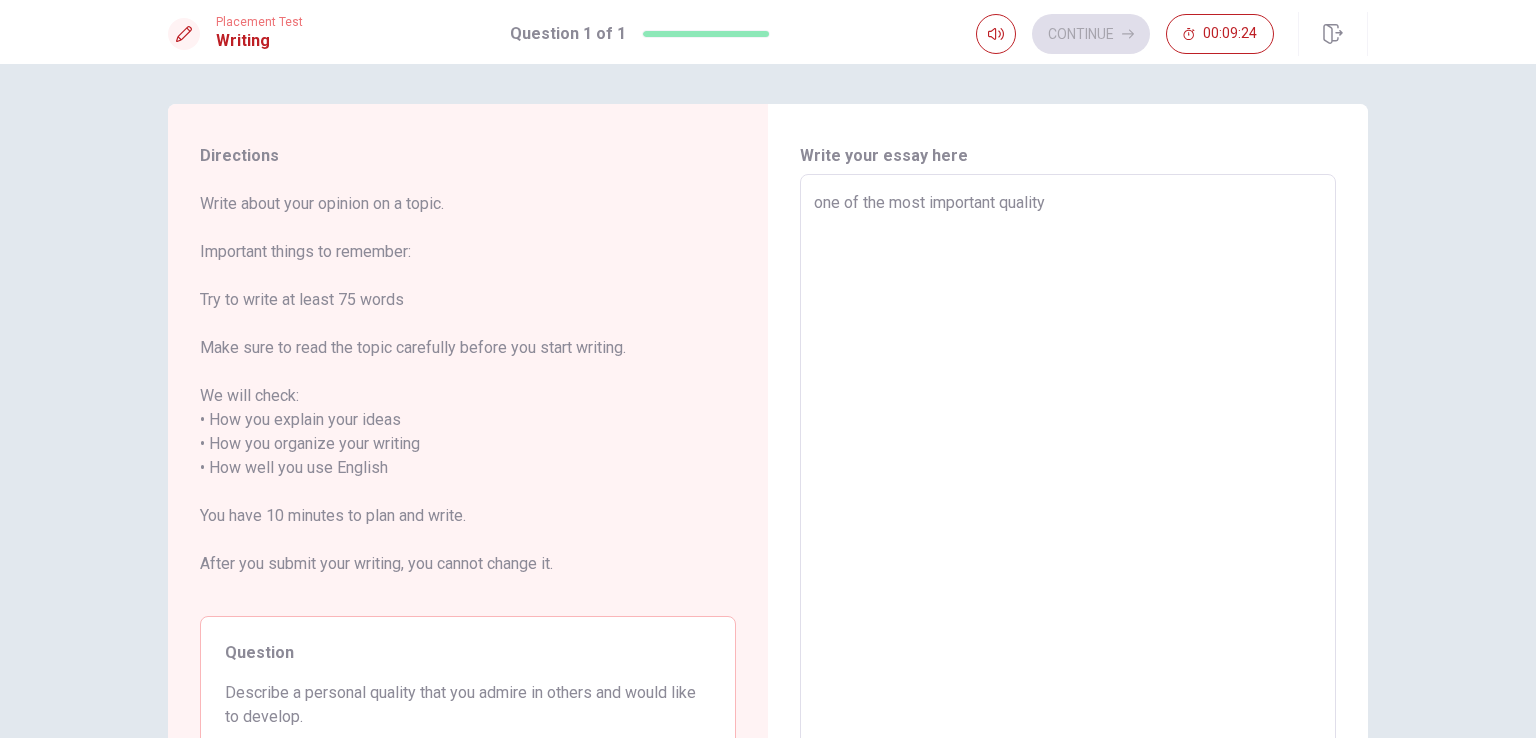 type on "one of the most important quality f" 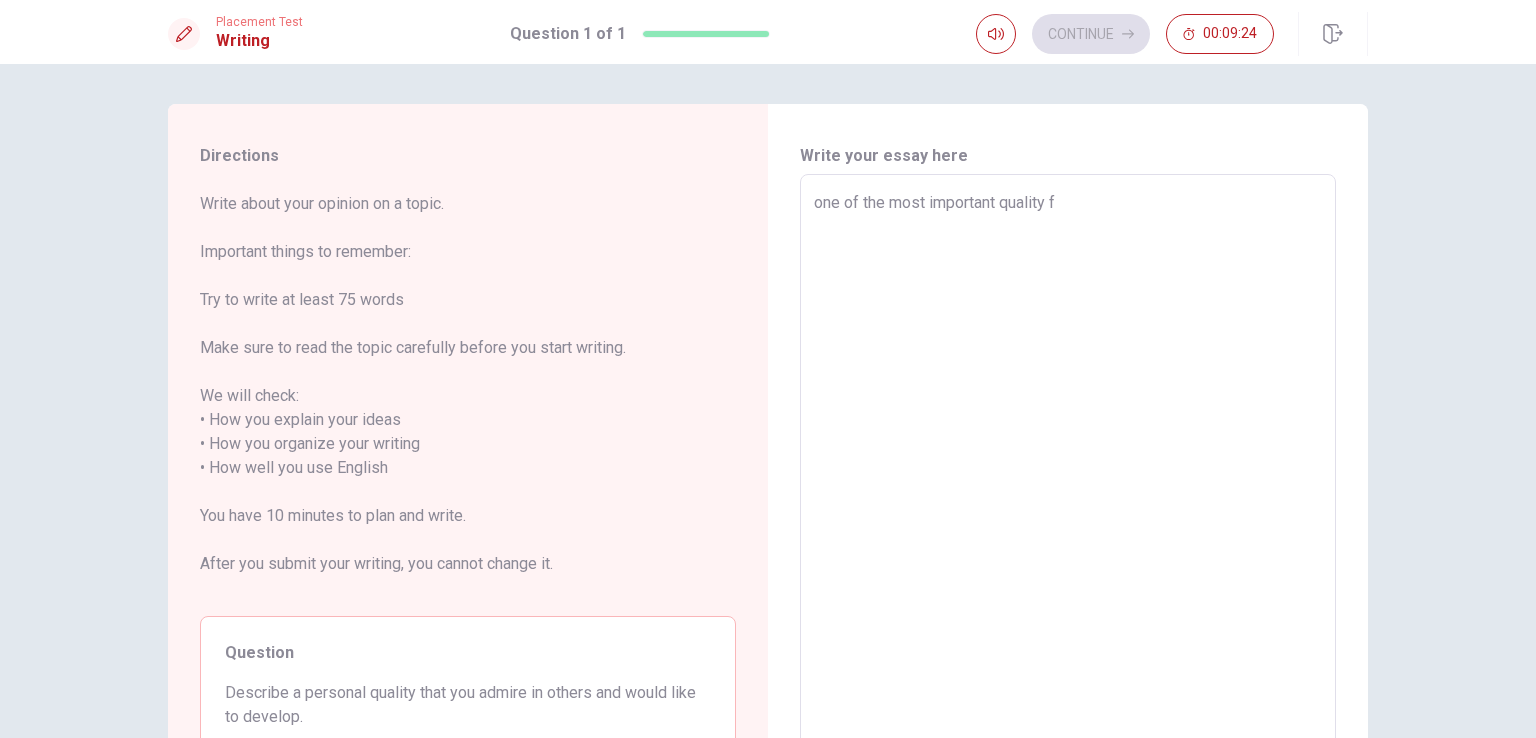 type on "x" 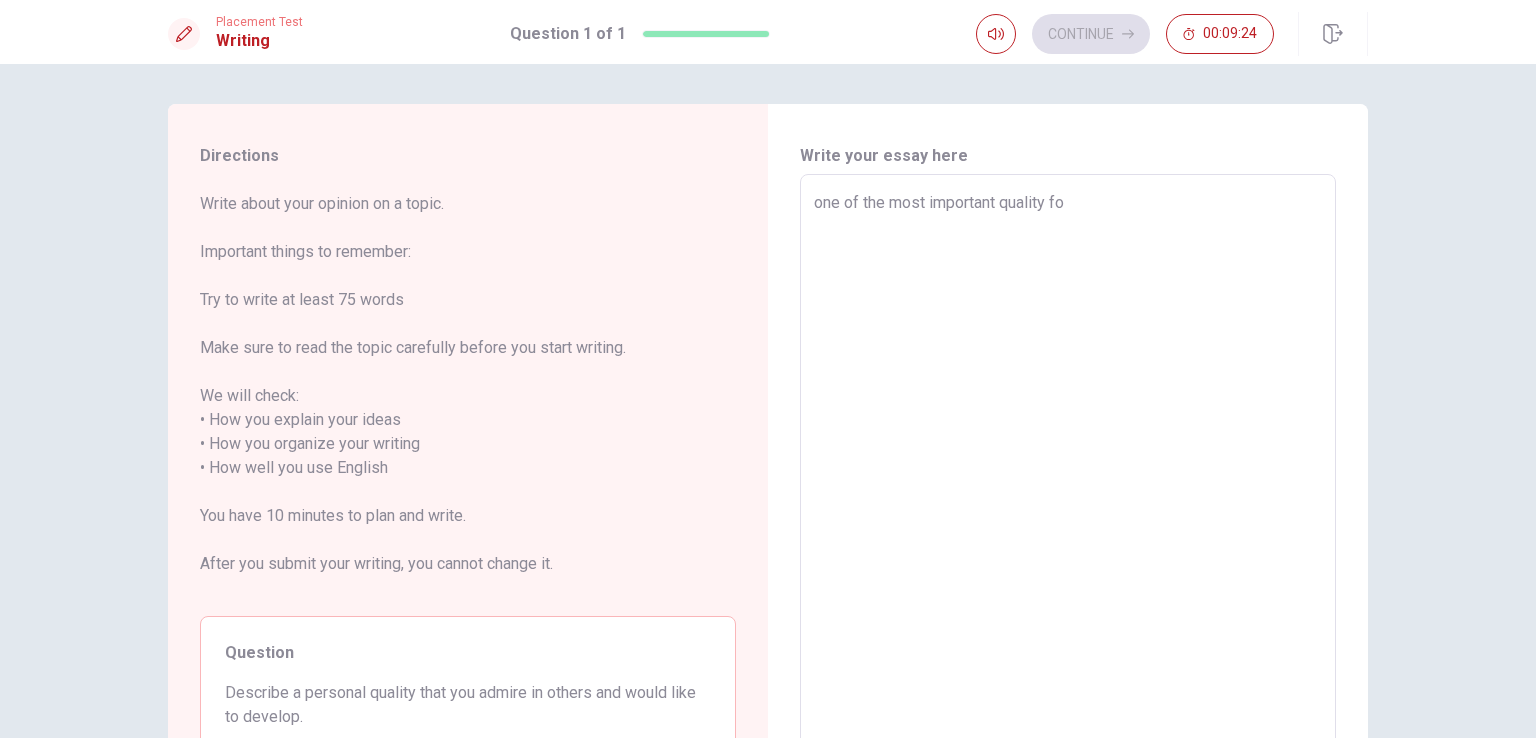 type on "x" 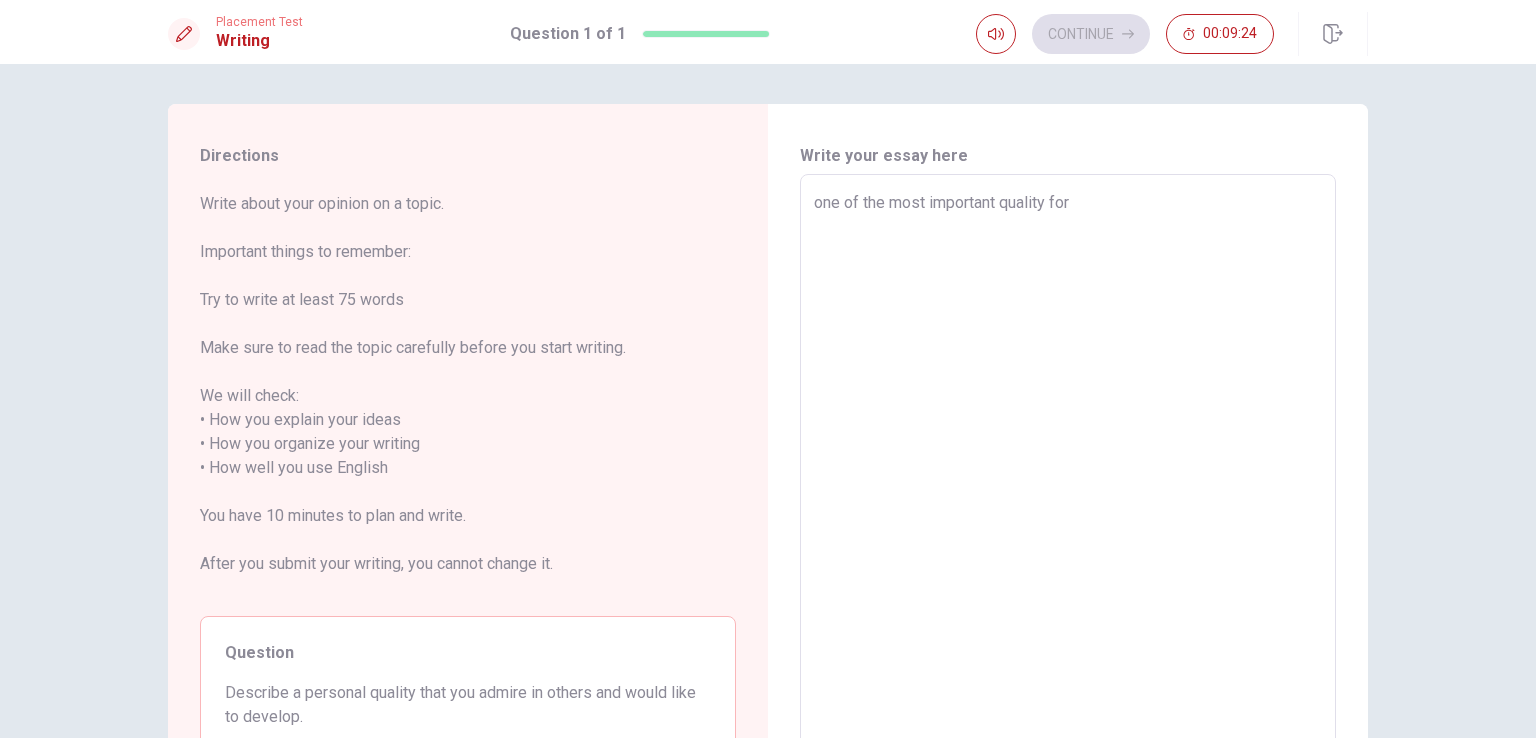 type on "one of the most important quality form" 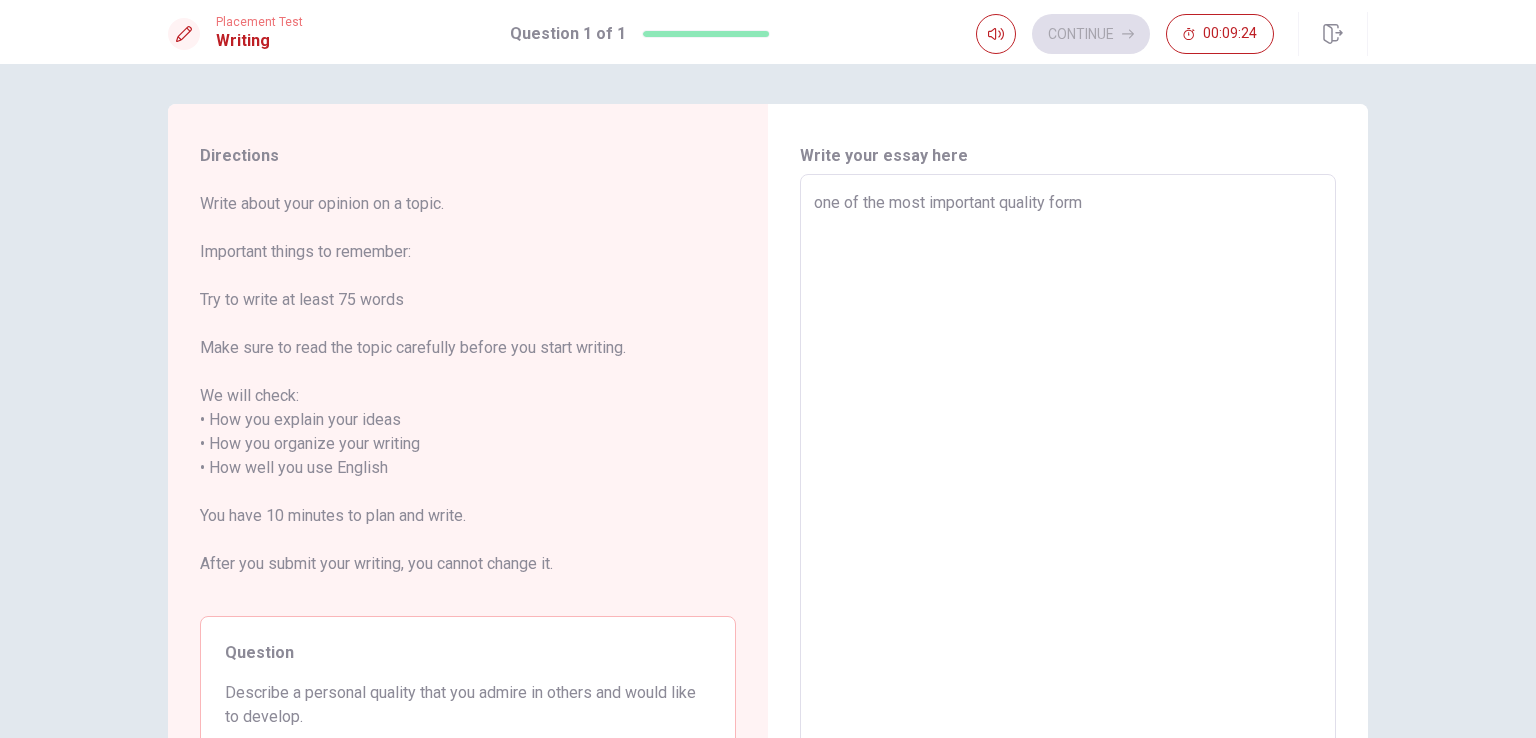 type on "x" 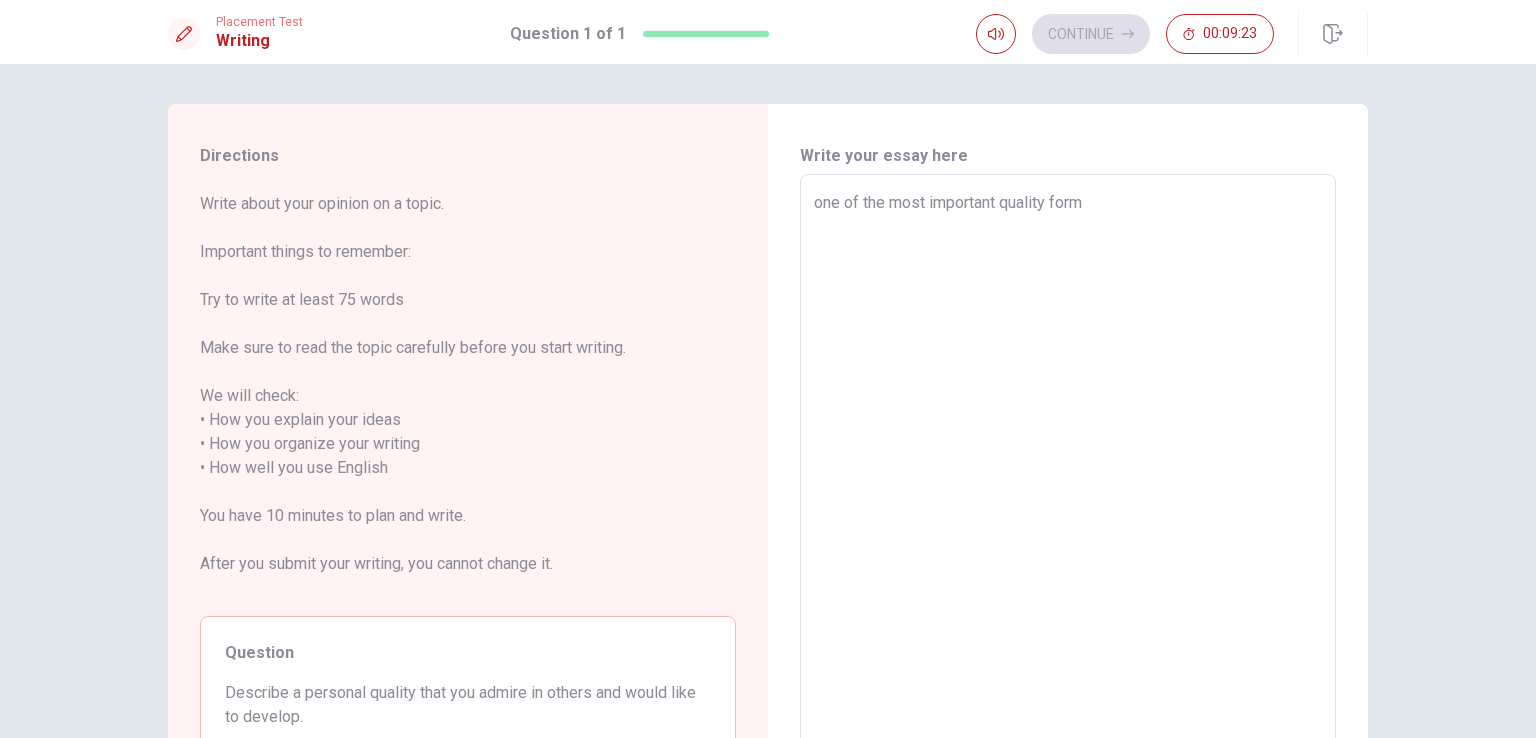 type on "one of the most important quality form" 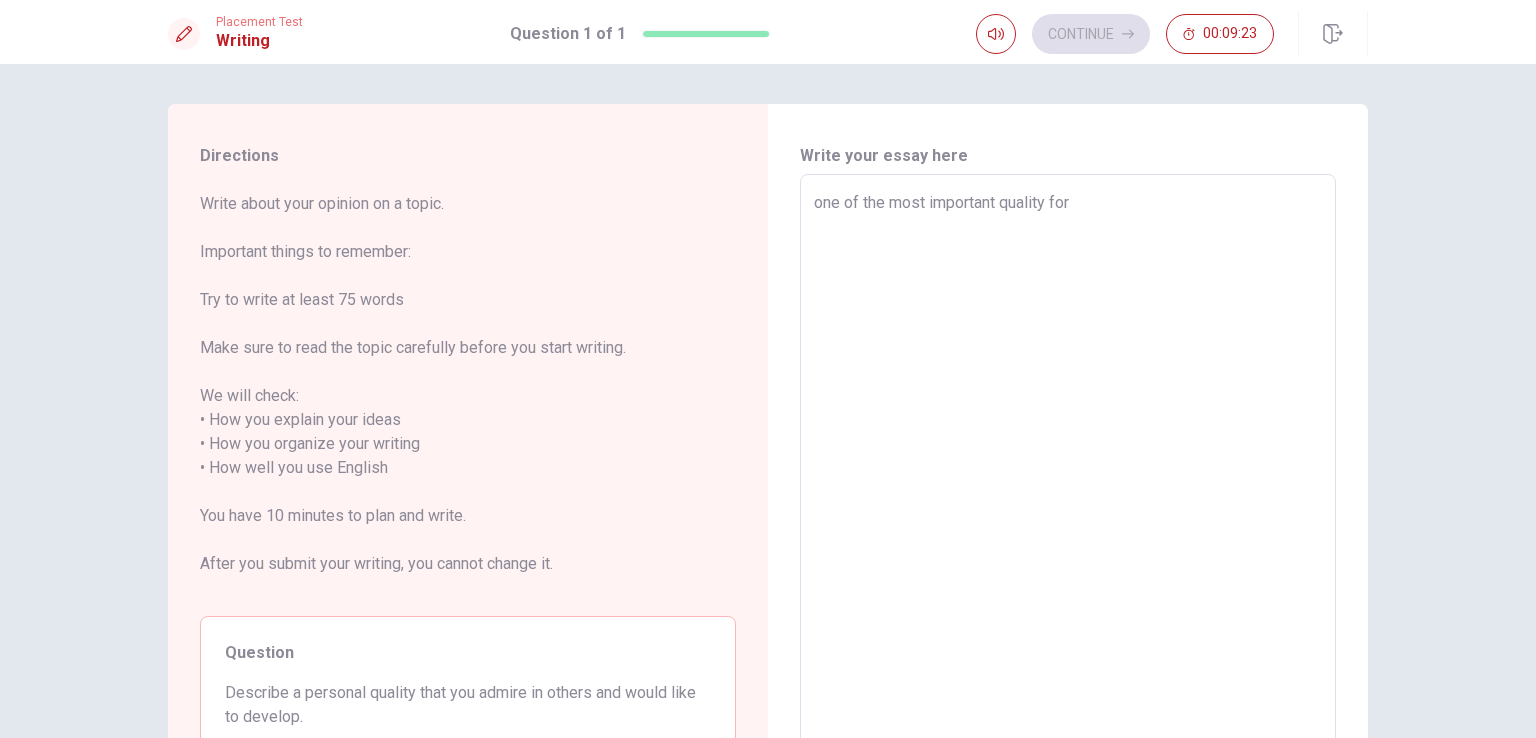 type on "x" 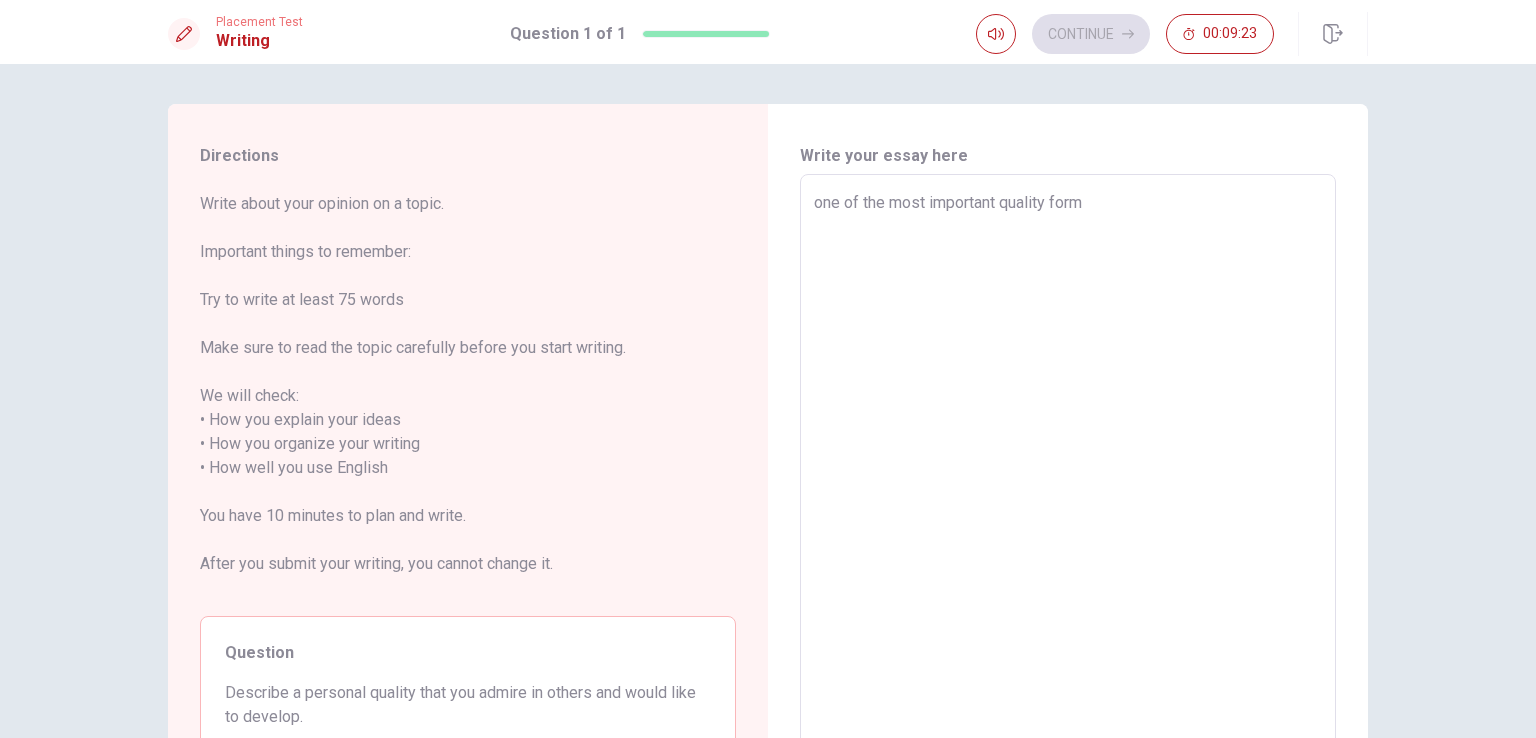 type on "x" 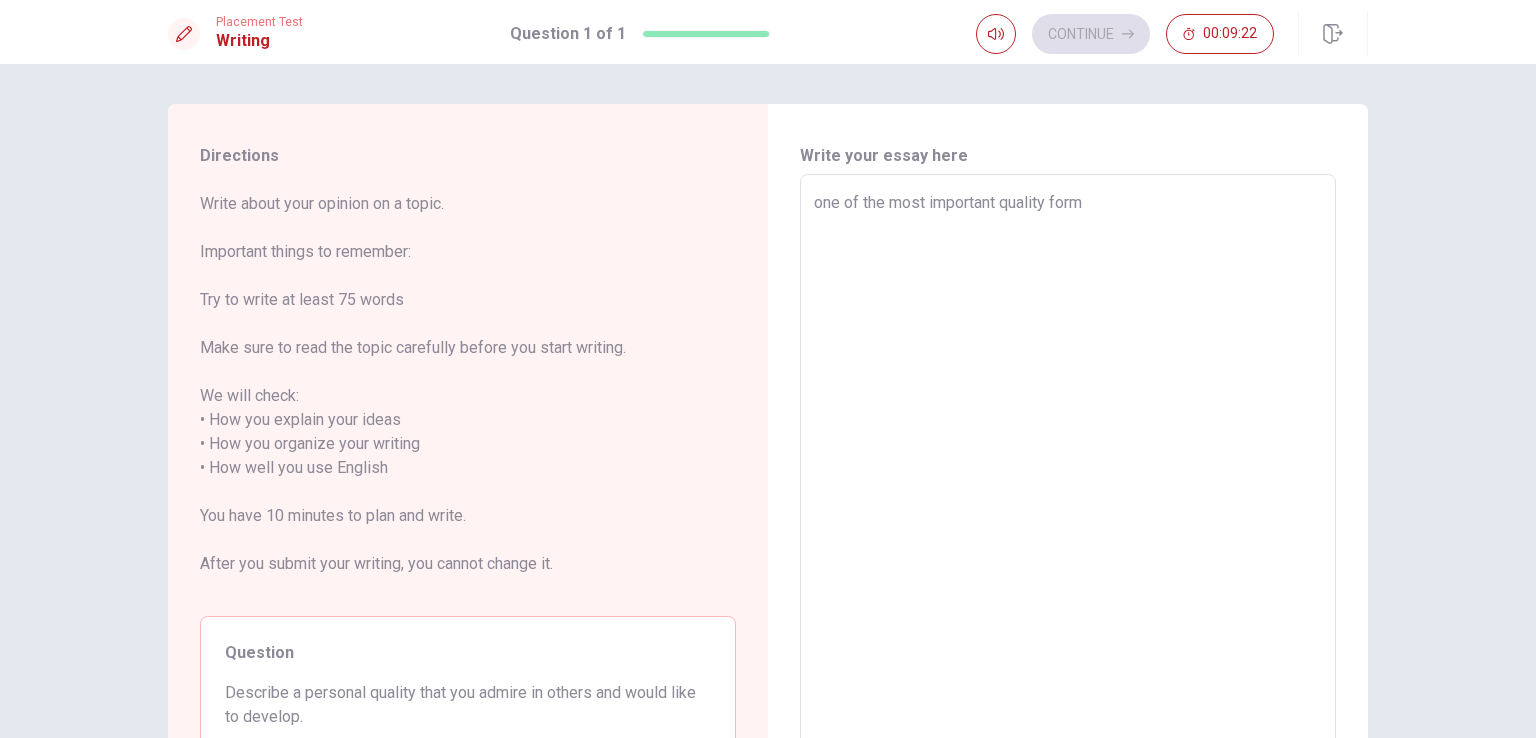 type on "one of the most important quality form" 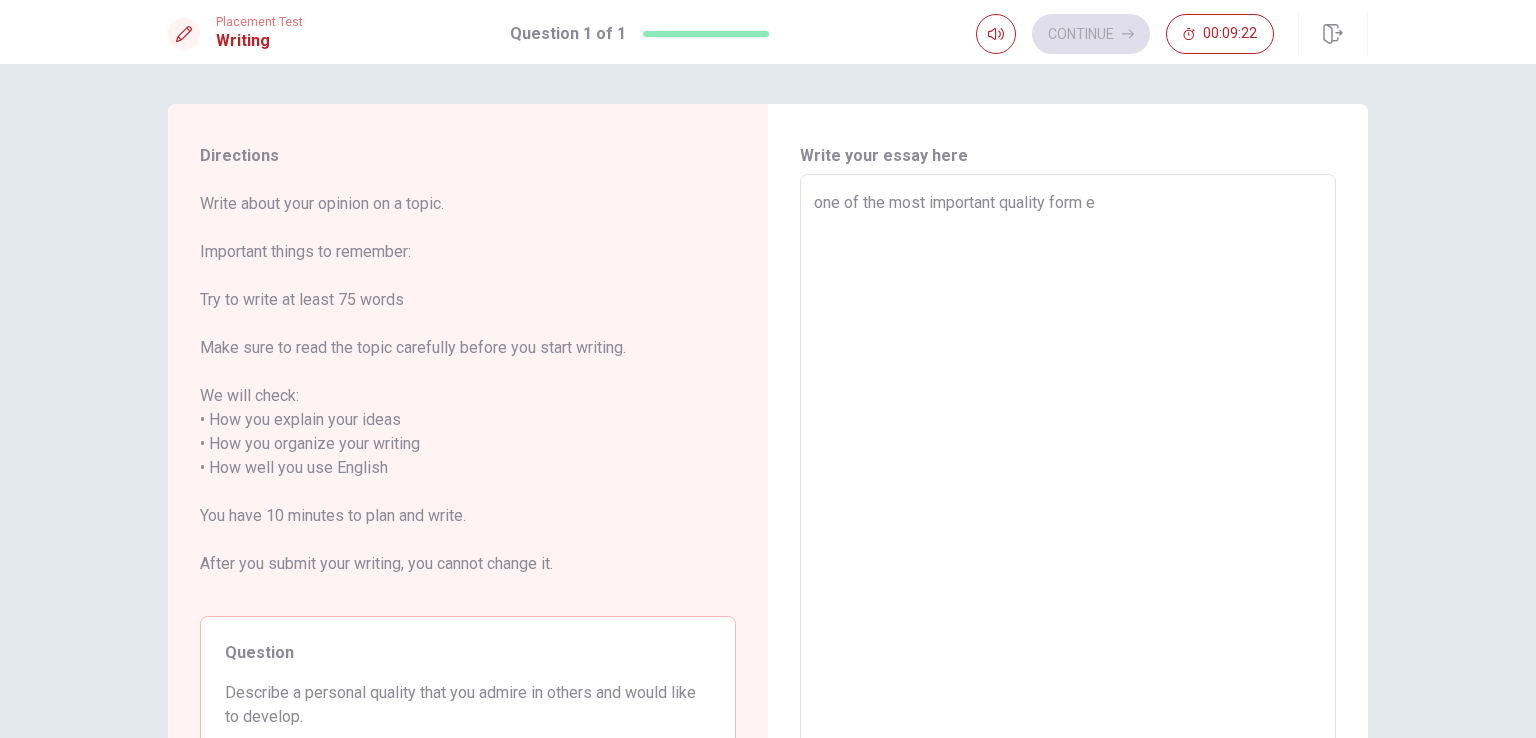 type on "x" 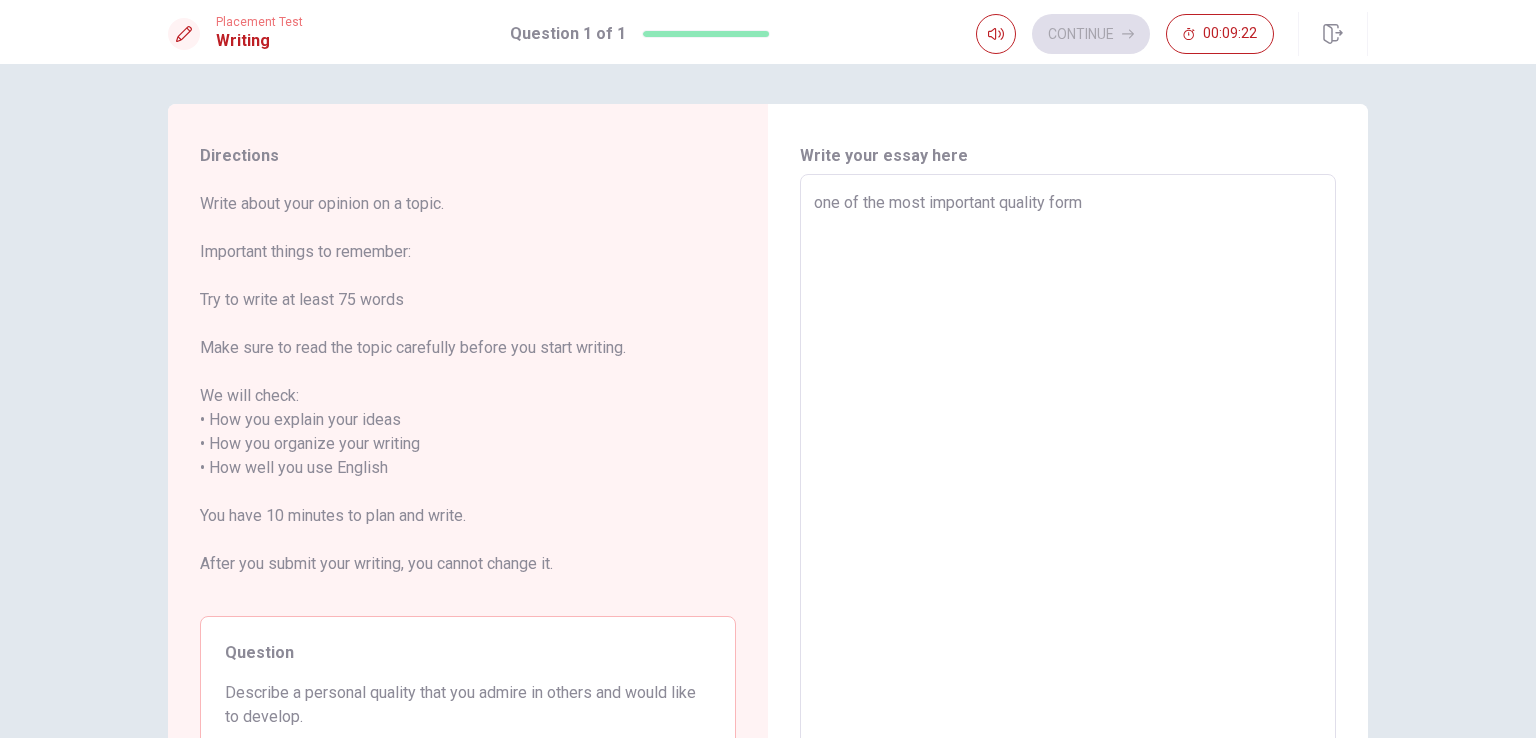 type on "x" 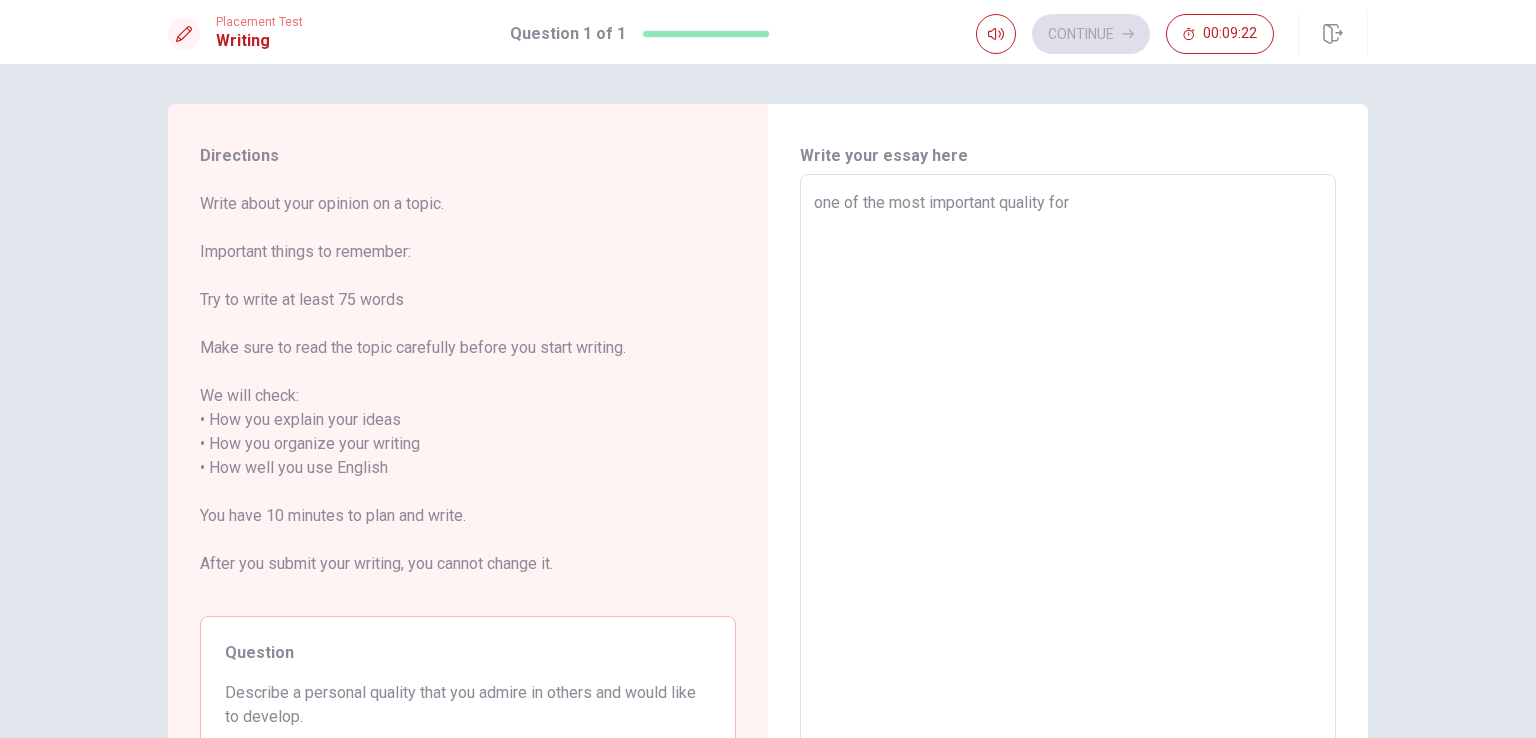 type on "x" 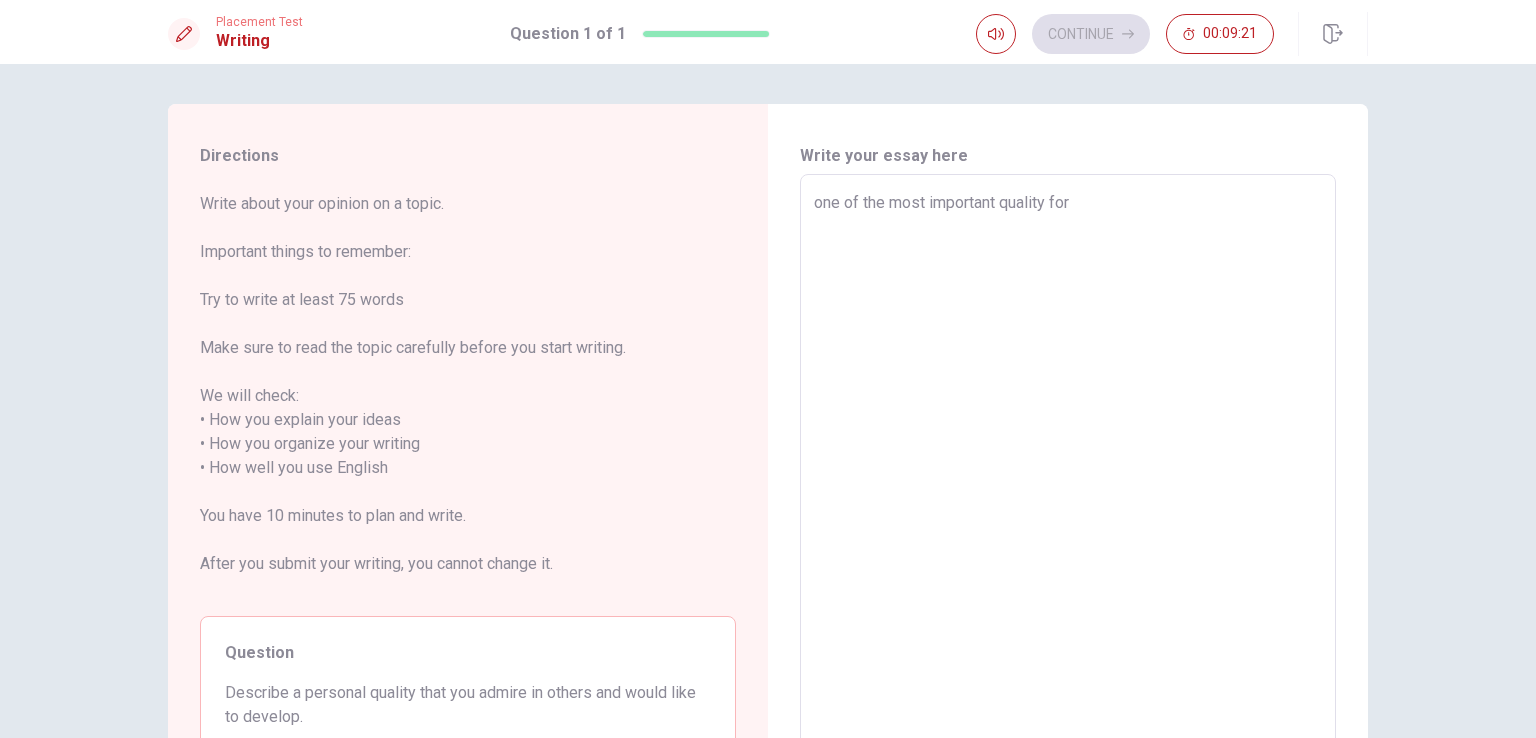 type on "one of the most important quality for" 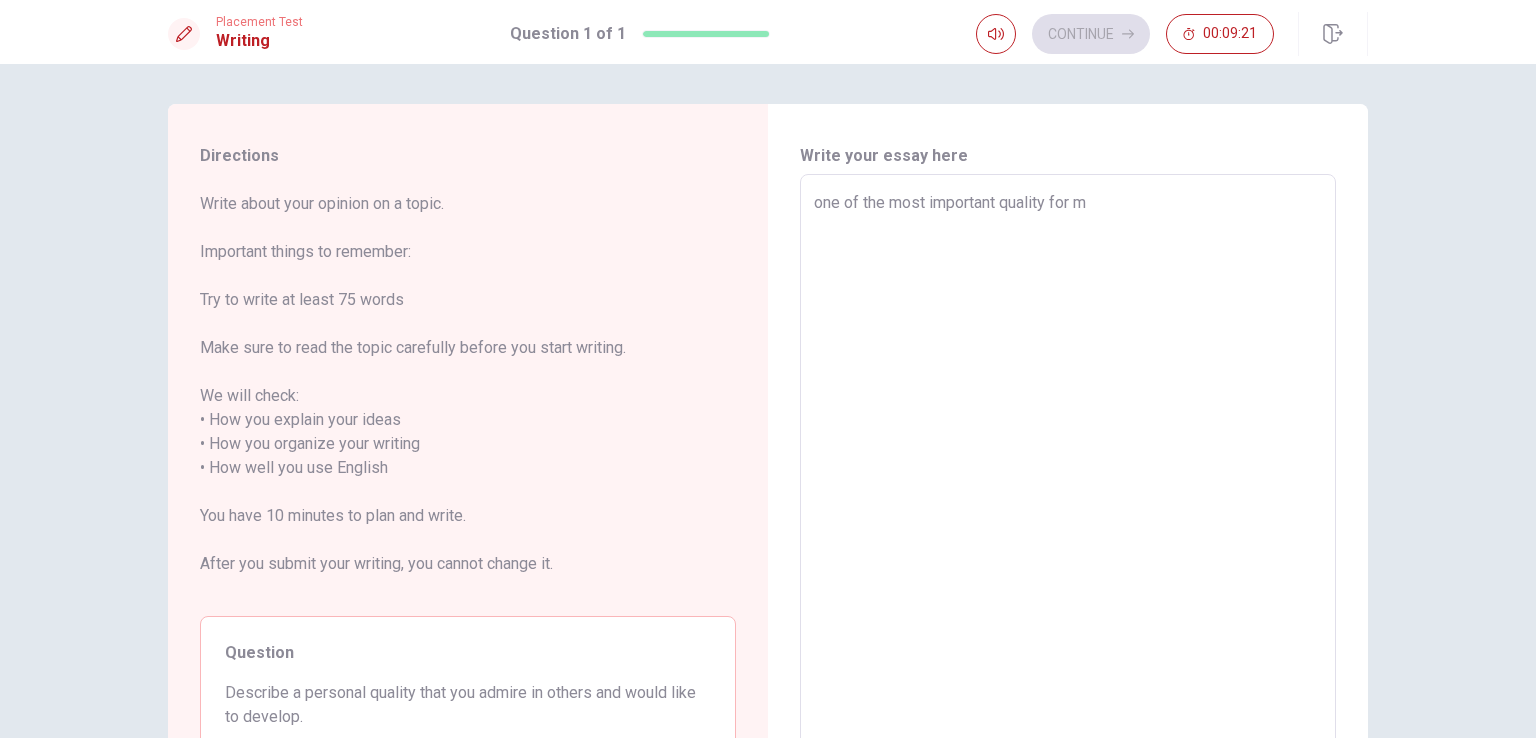type on "x" 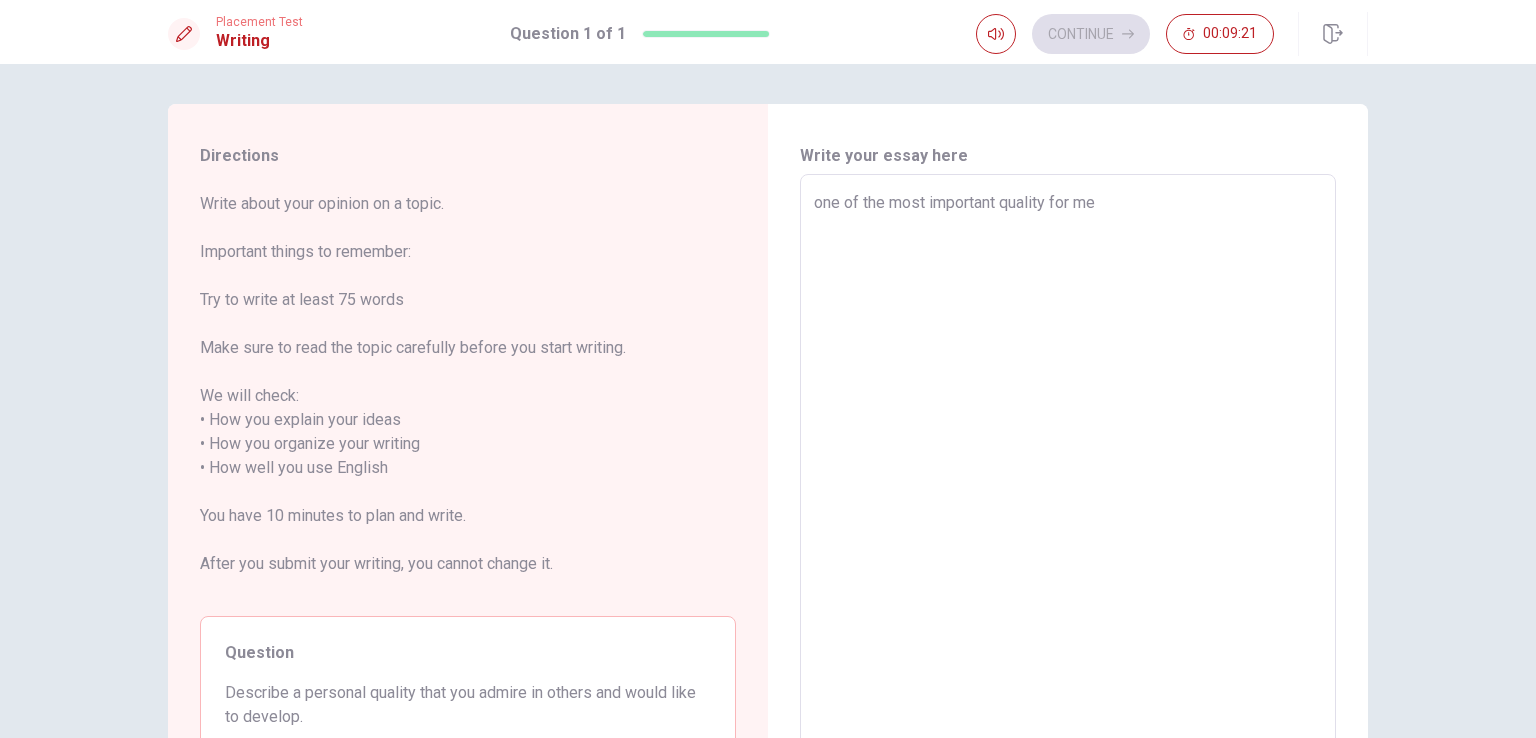 type on "one of the most important quality for me" 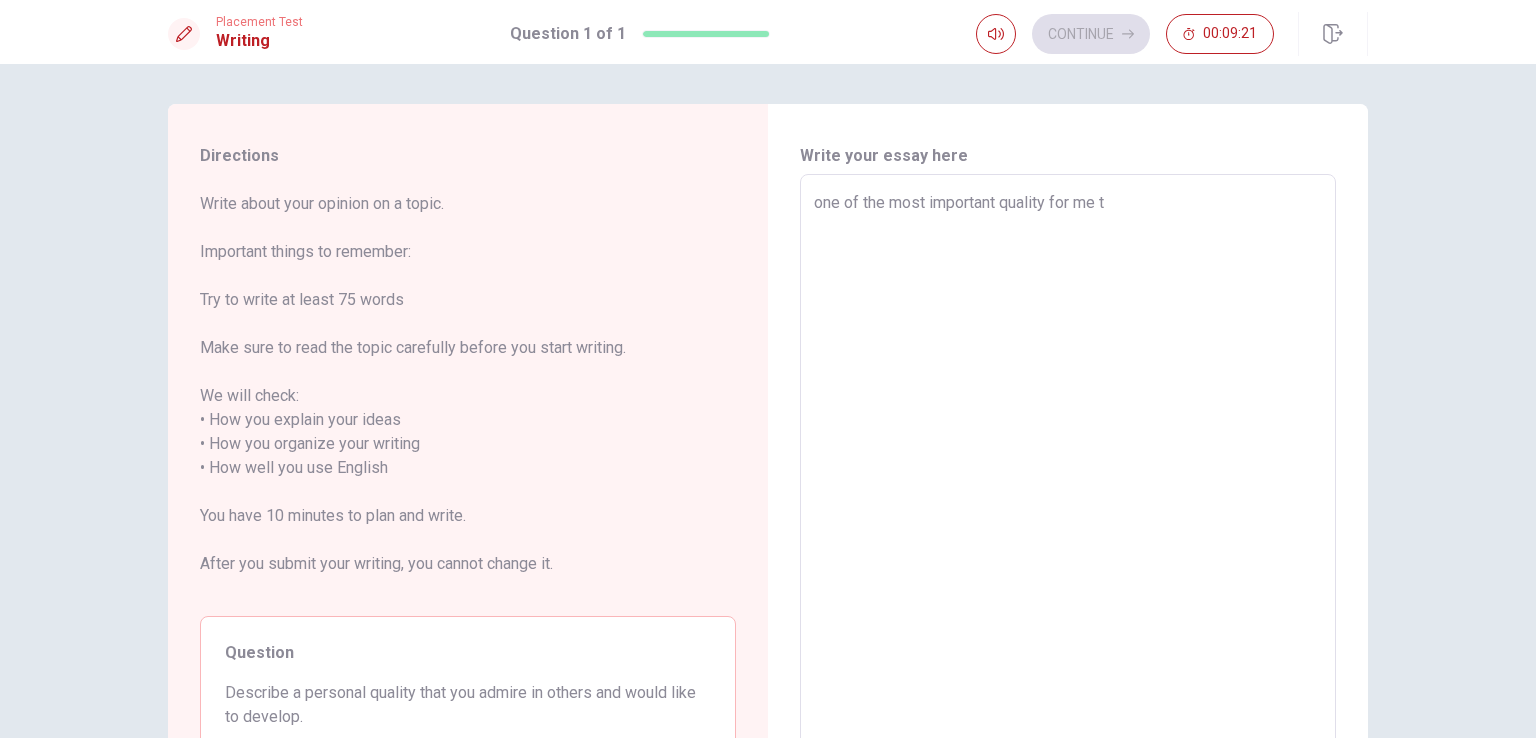 type on "x" 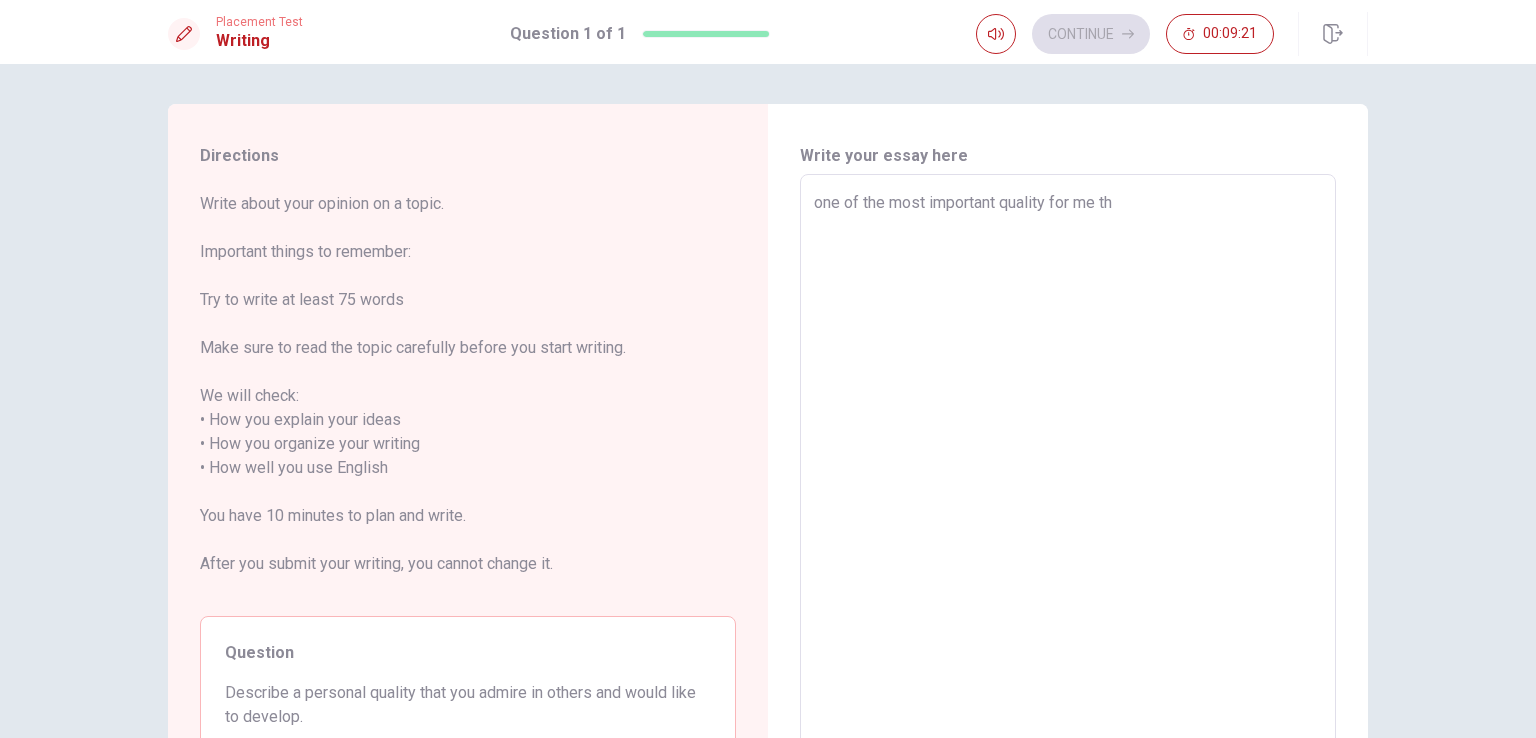 type on "x" 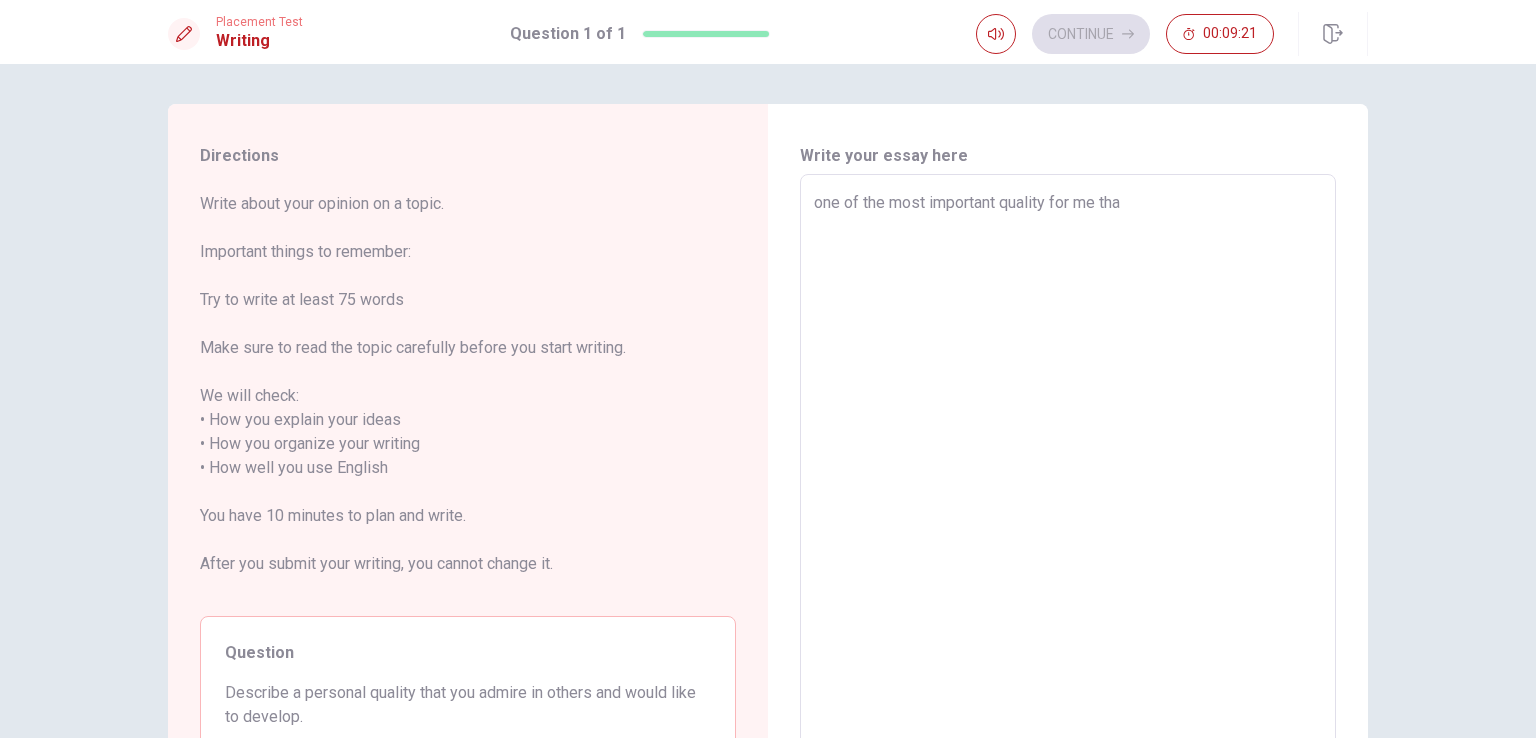 type on "x" 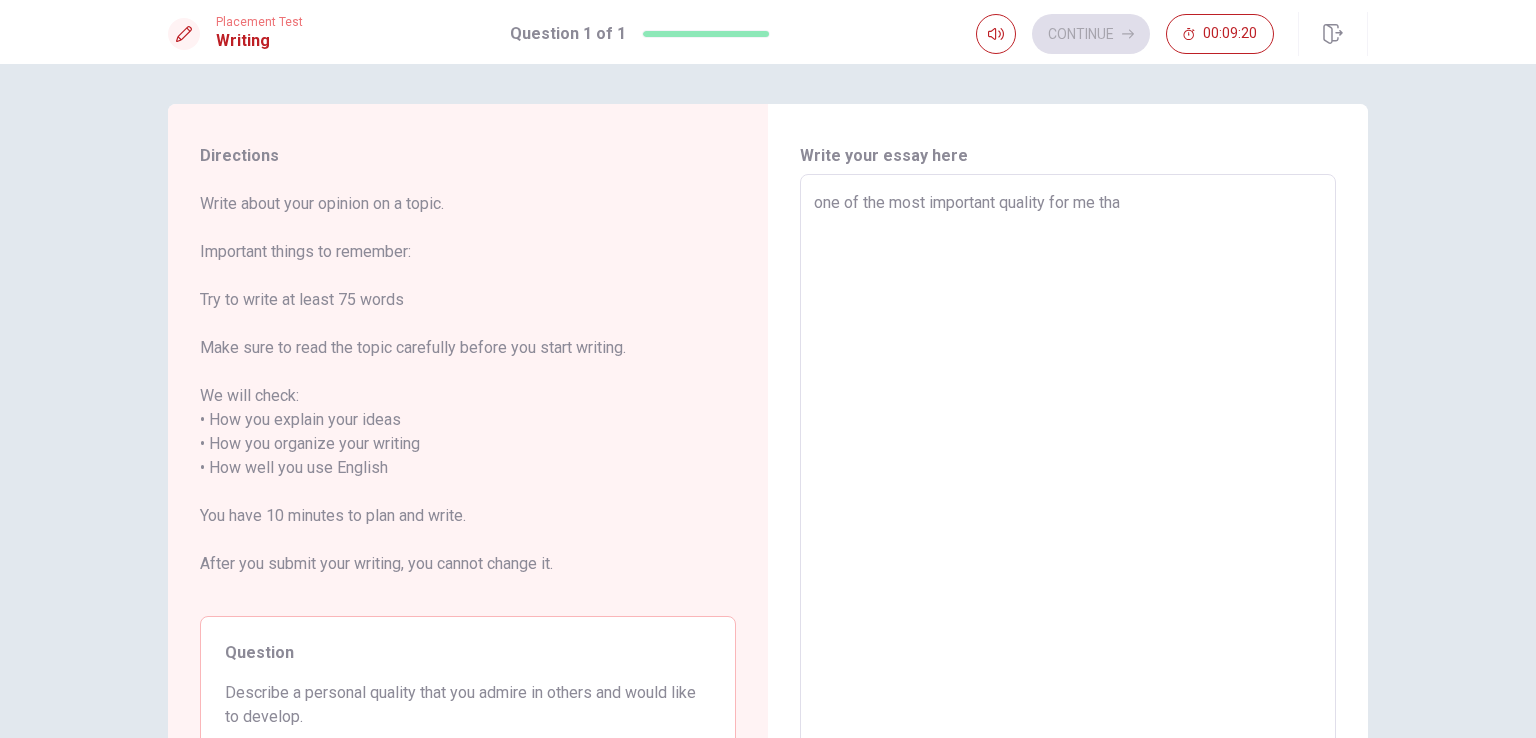 type on "one of the most important quality for me that" 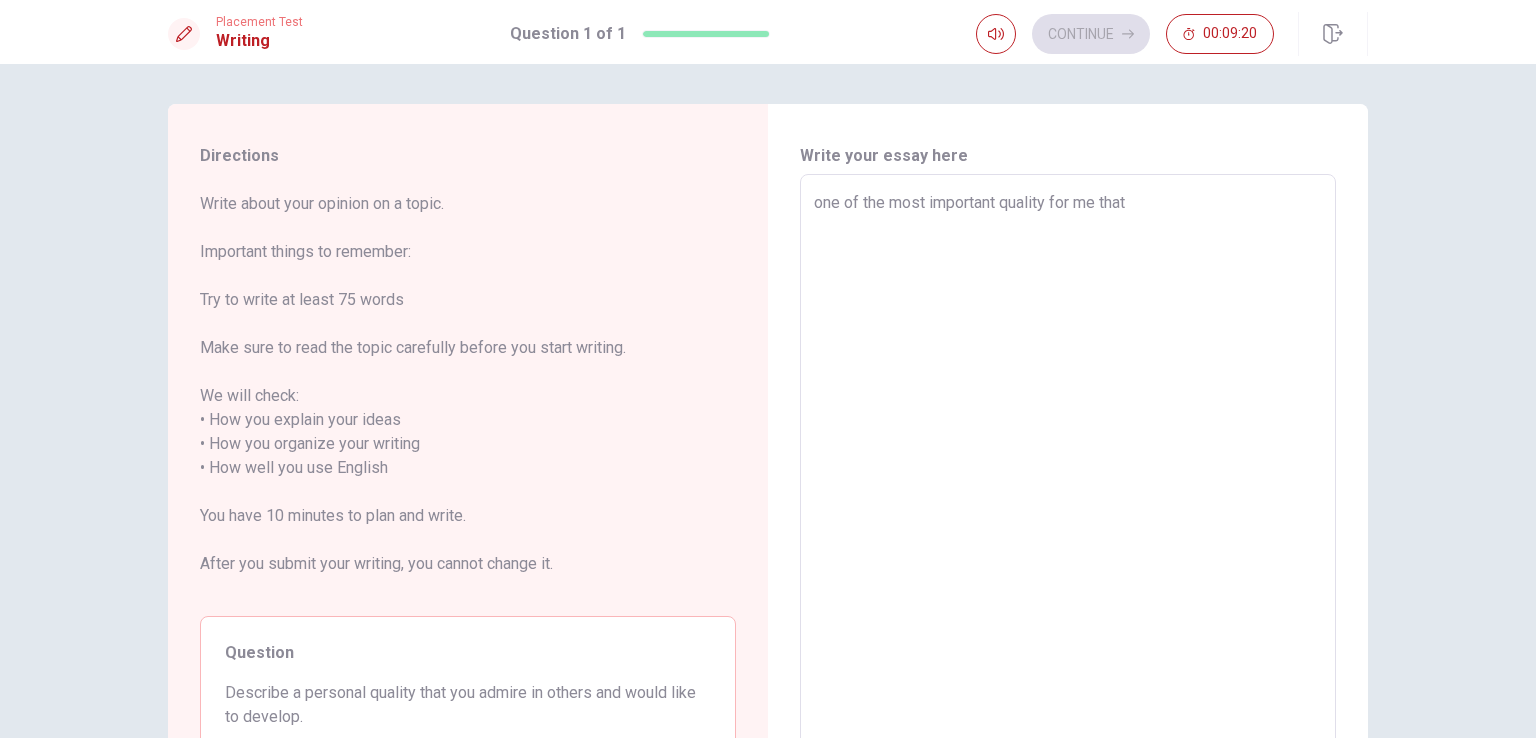 type on "x" 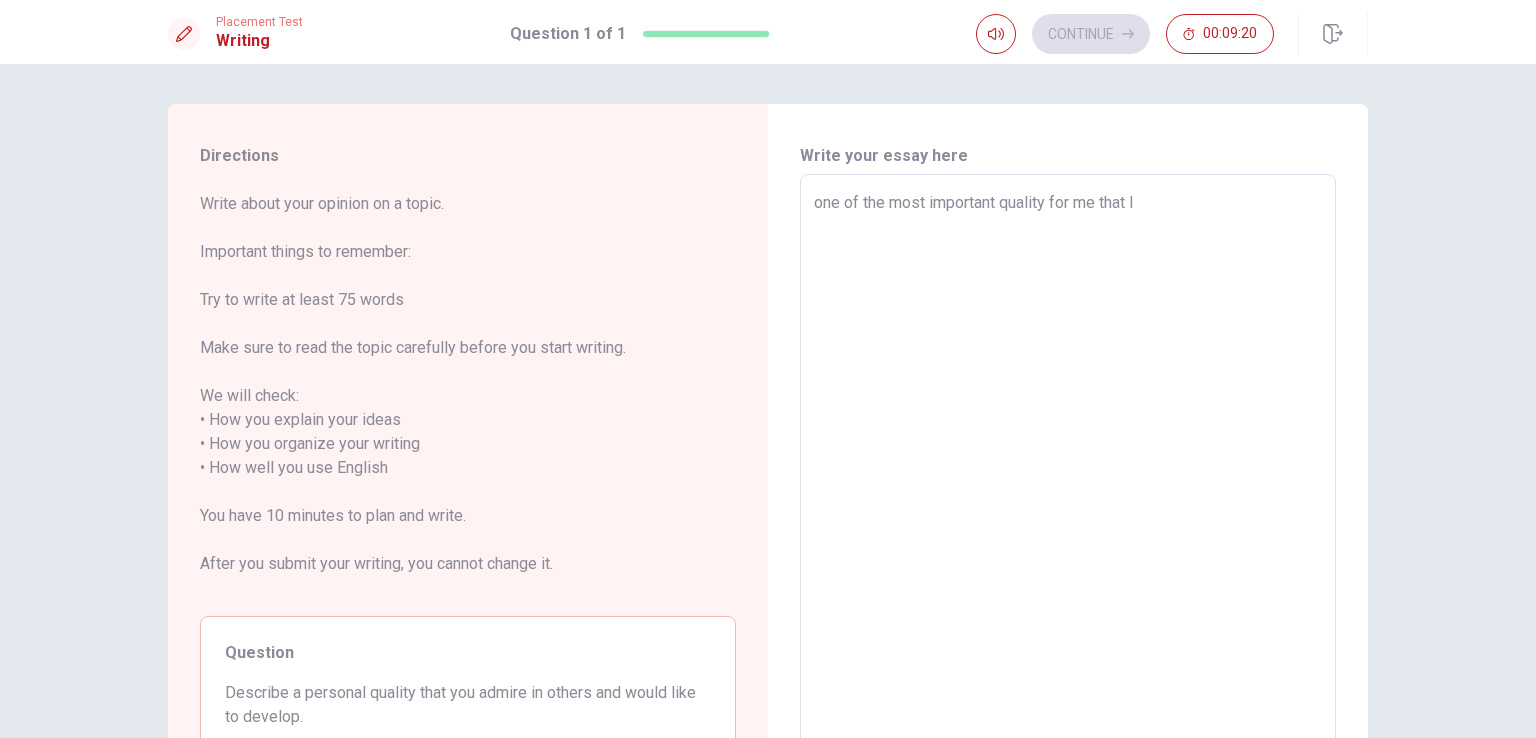 type on "x" 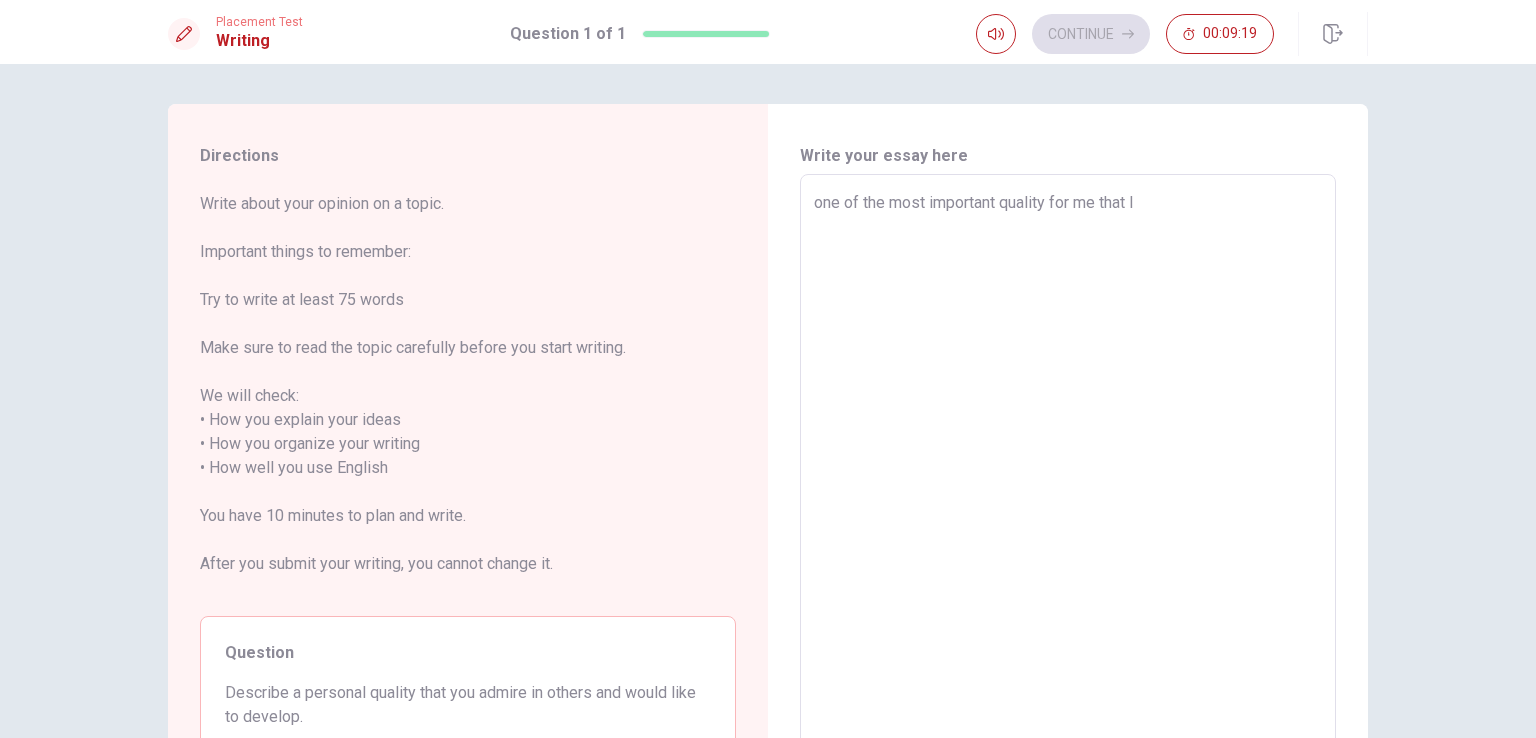 type on "one of the most important quality for me that I" 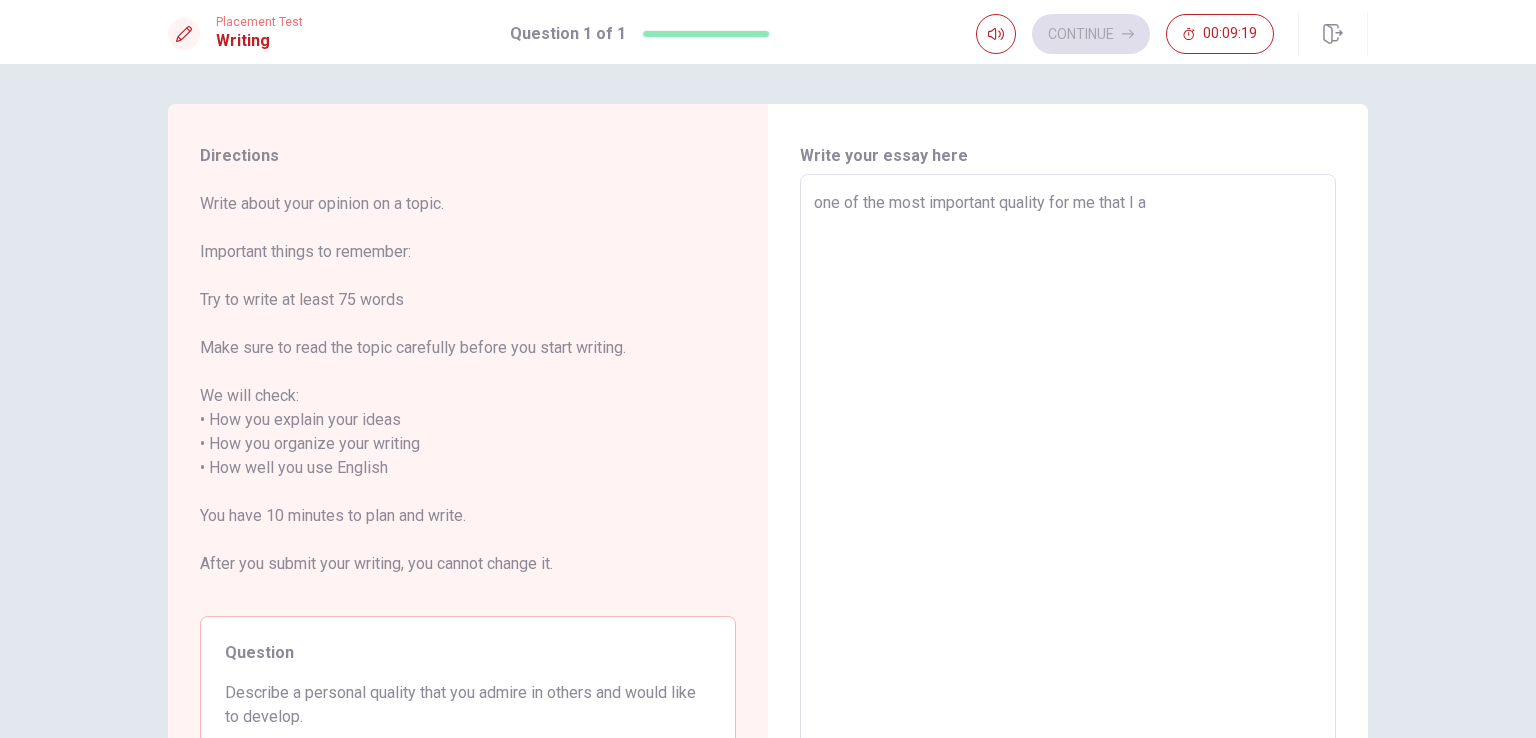 type on "x" 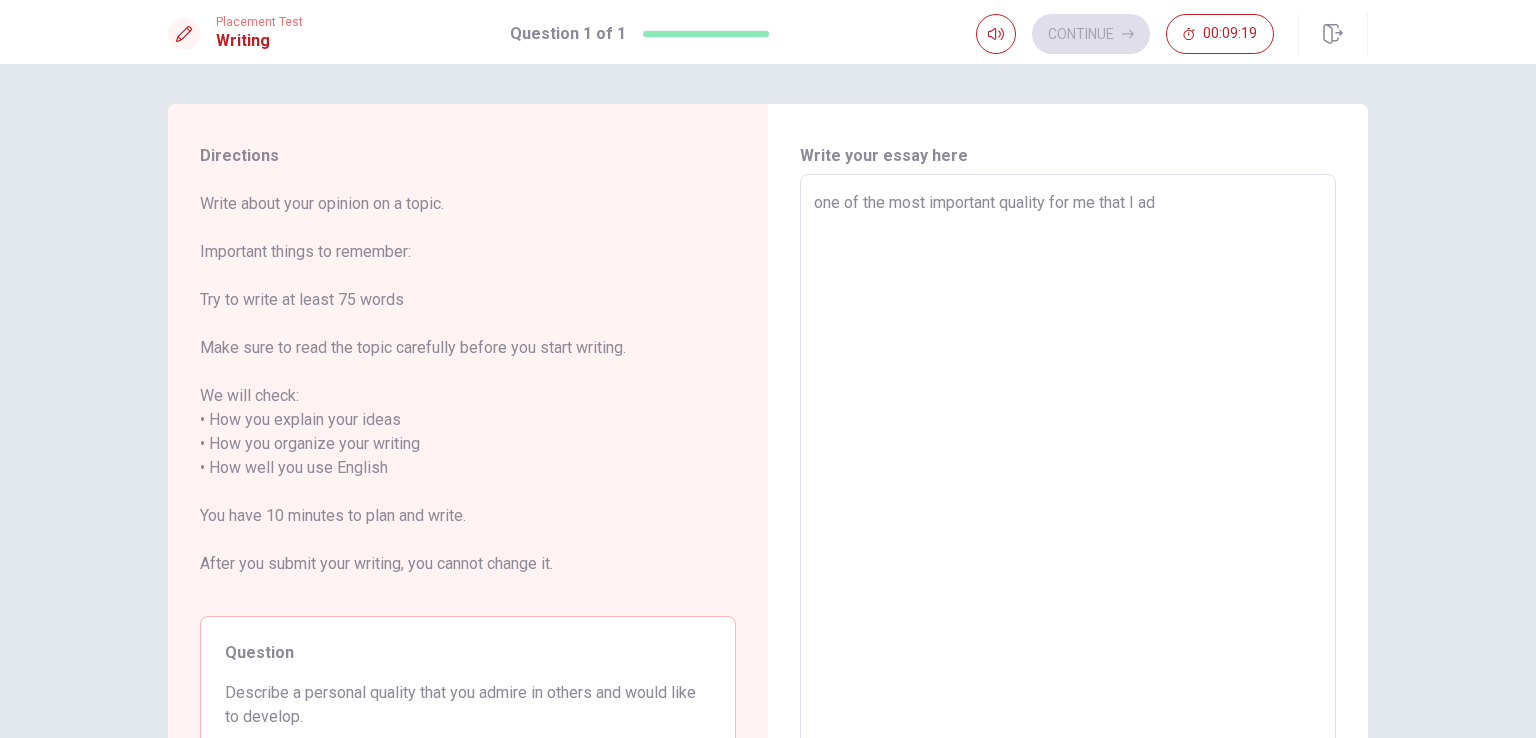 type on "x" 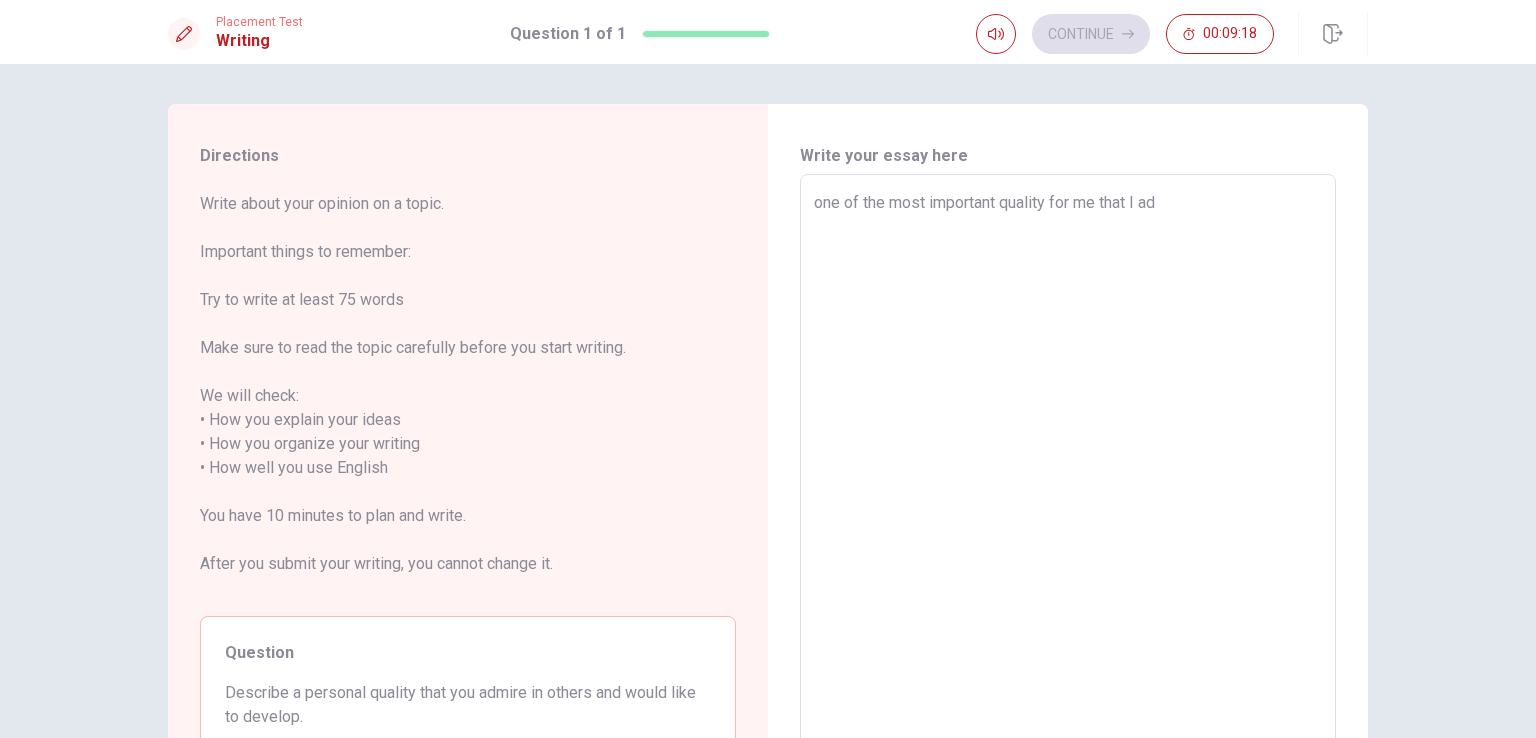 type on "one of the most important quality for me that I adm" 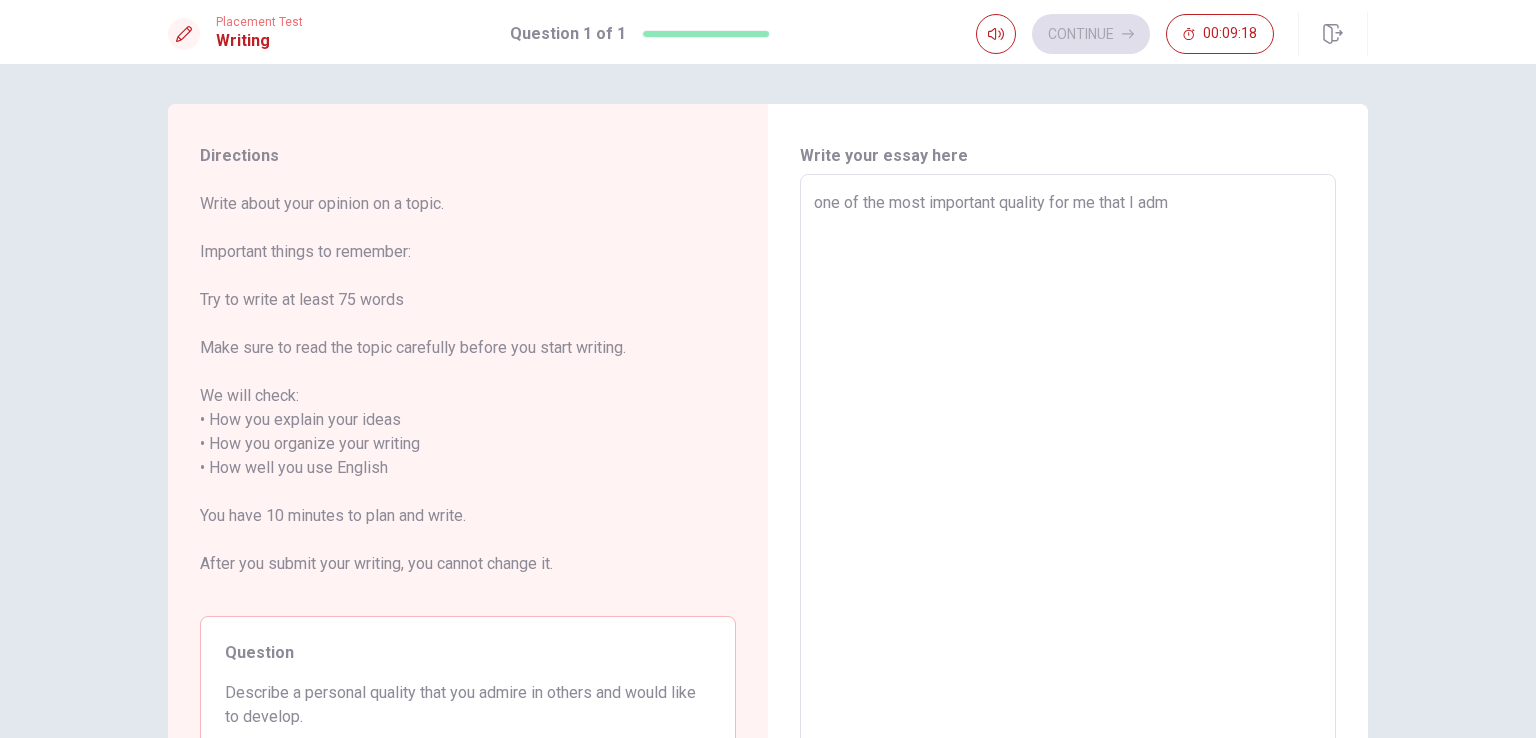 type on "x" 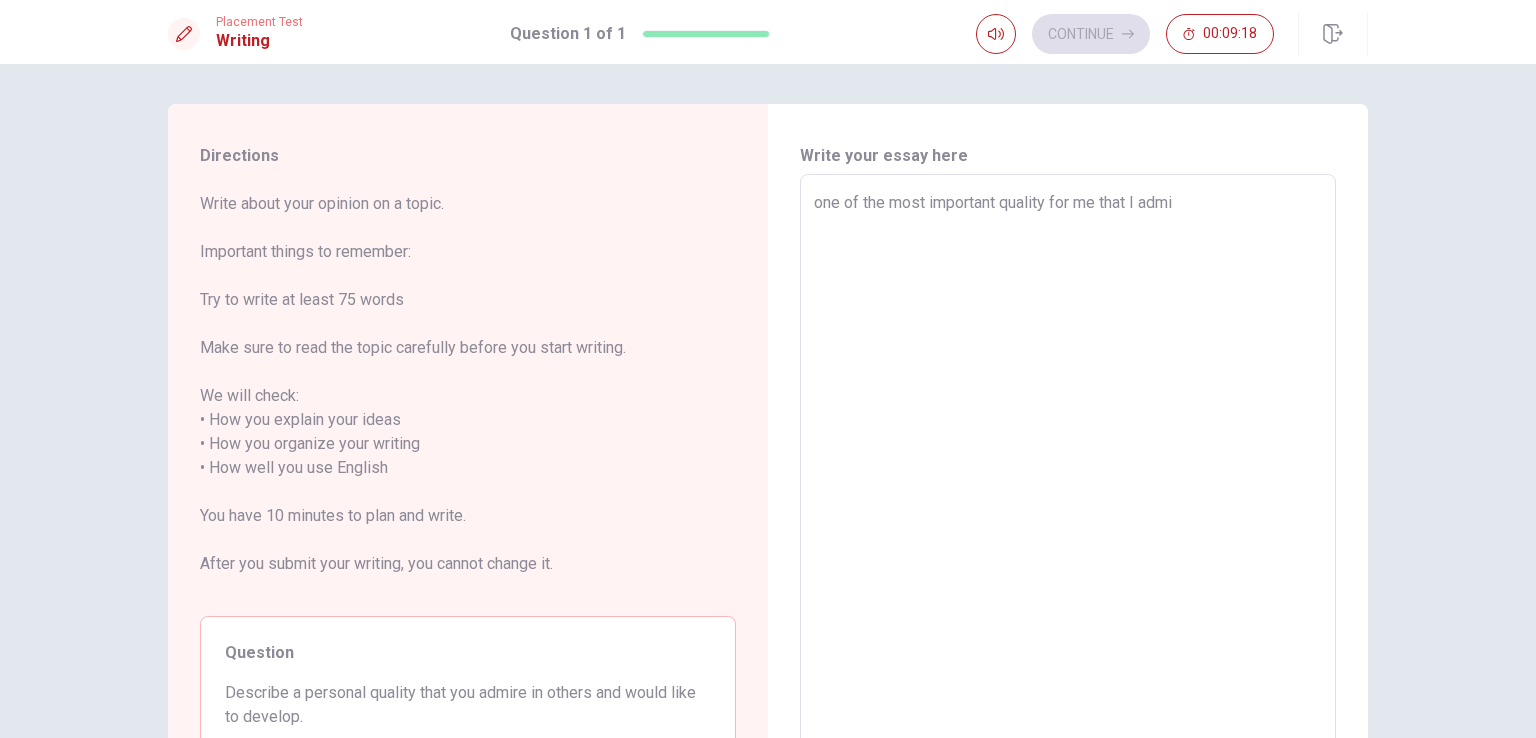 type on "x" 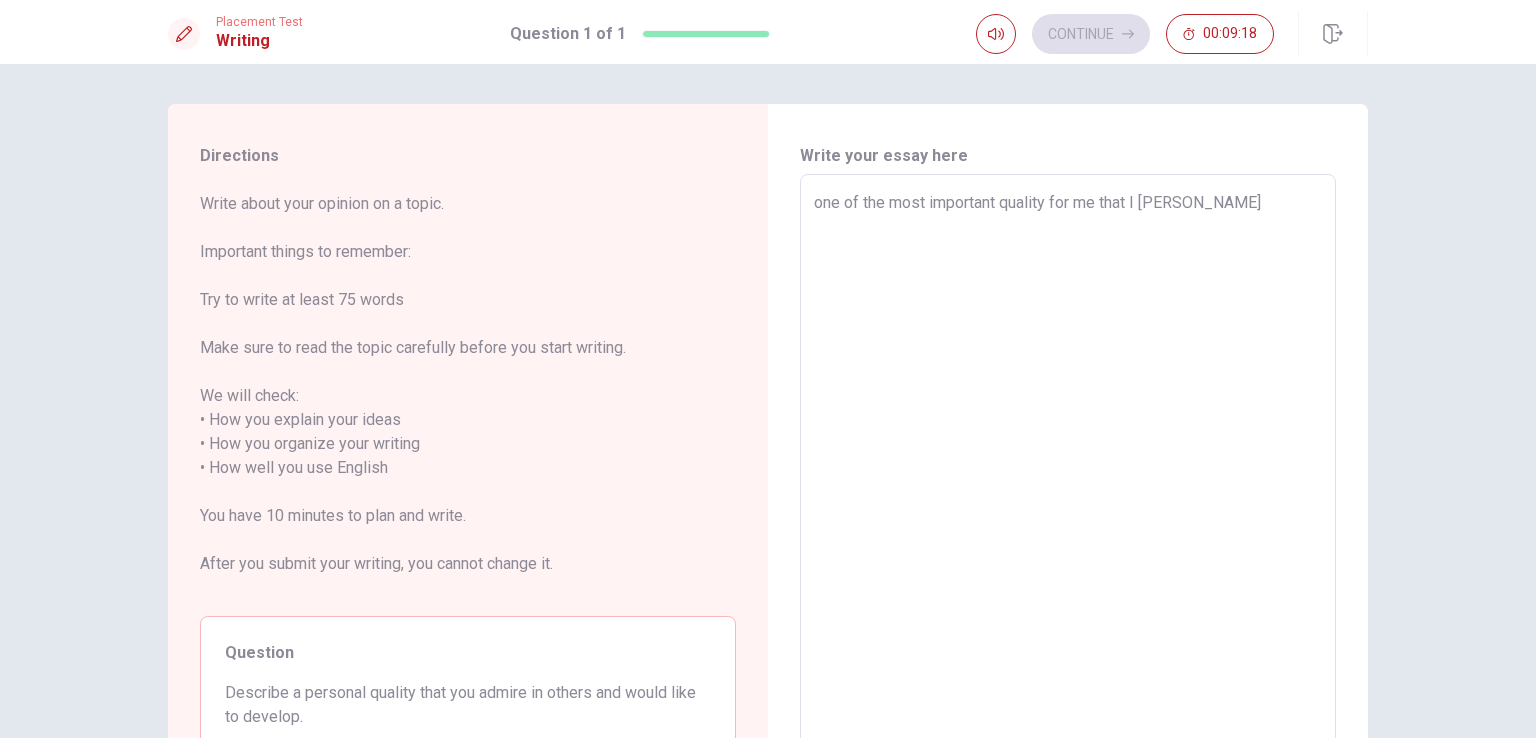 type on "one of the most important quality for me that I admire" 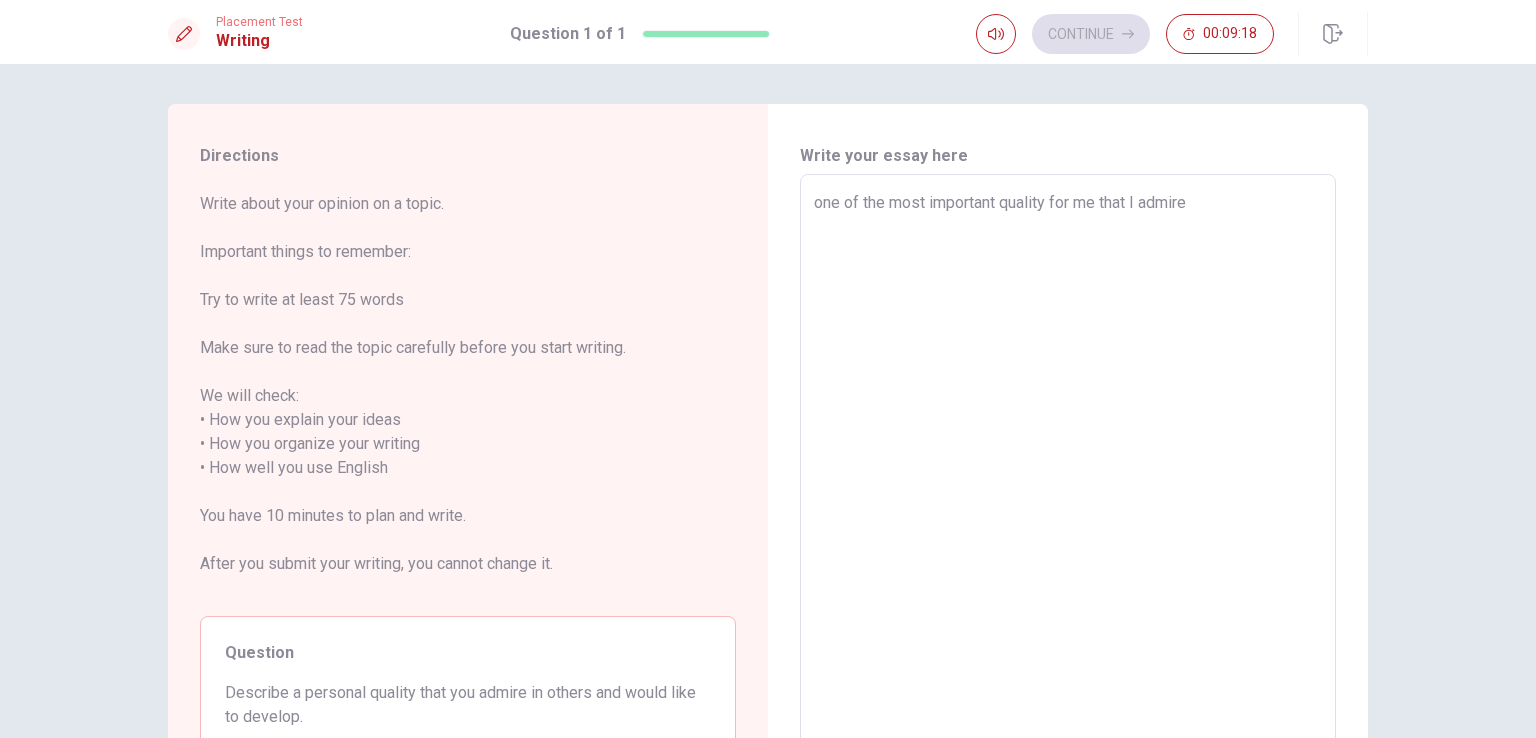 type on "x" 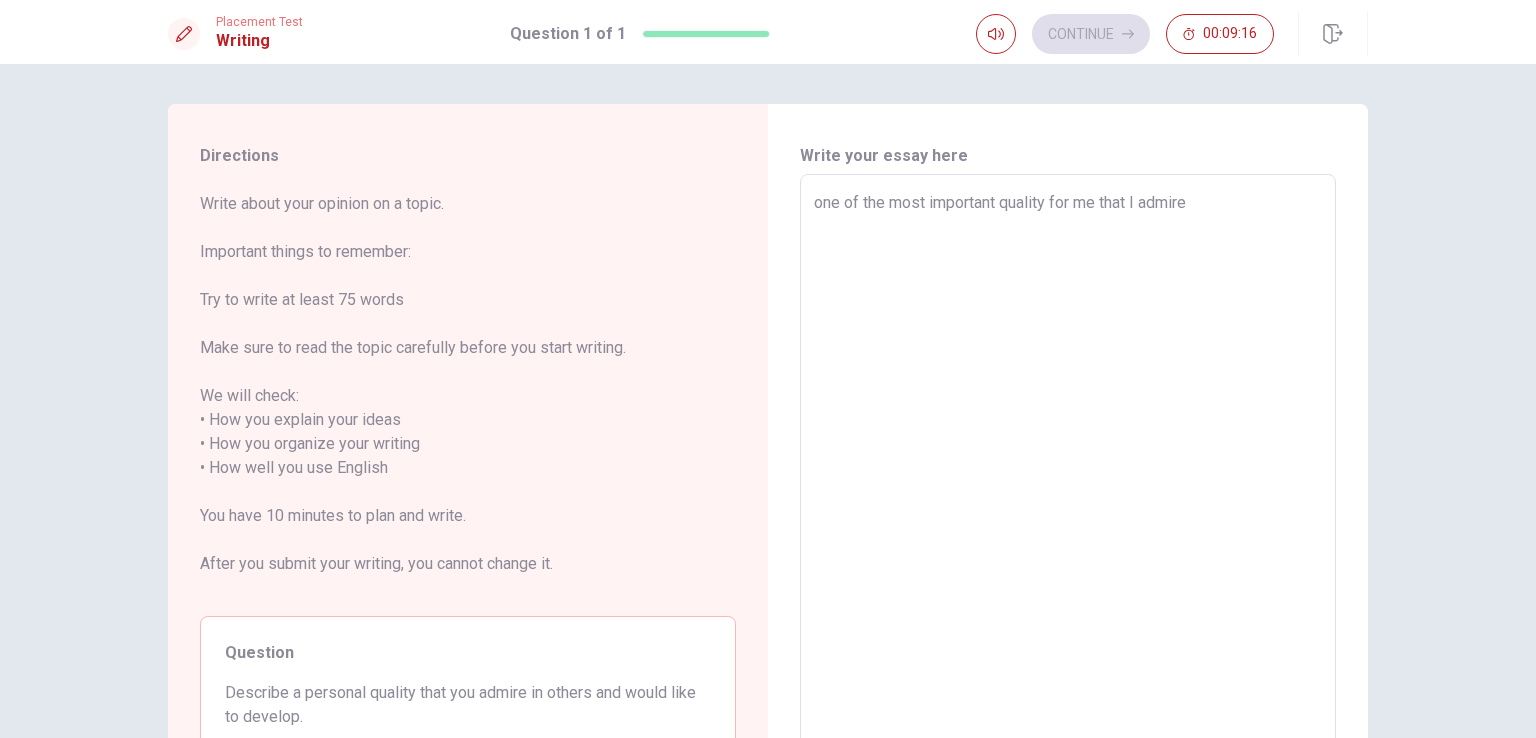 type on "x" 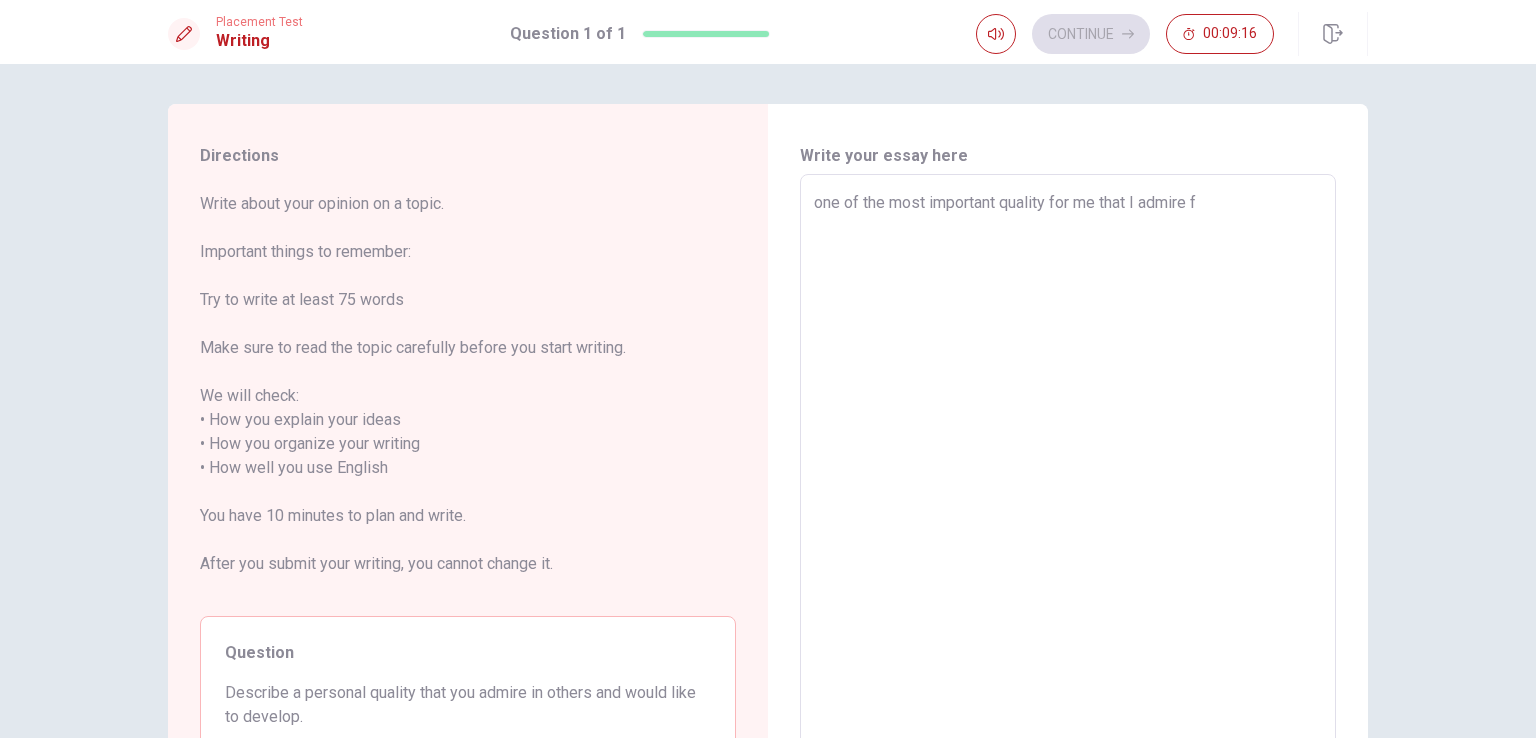 type on "x" 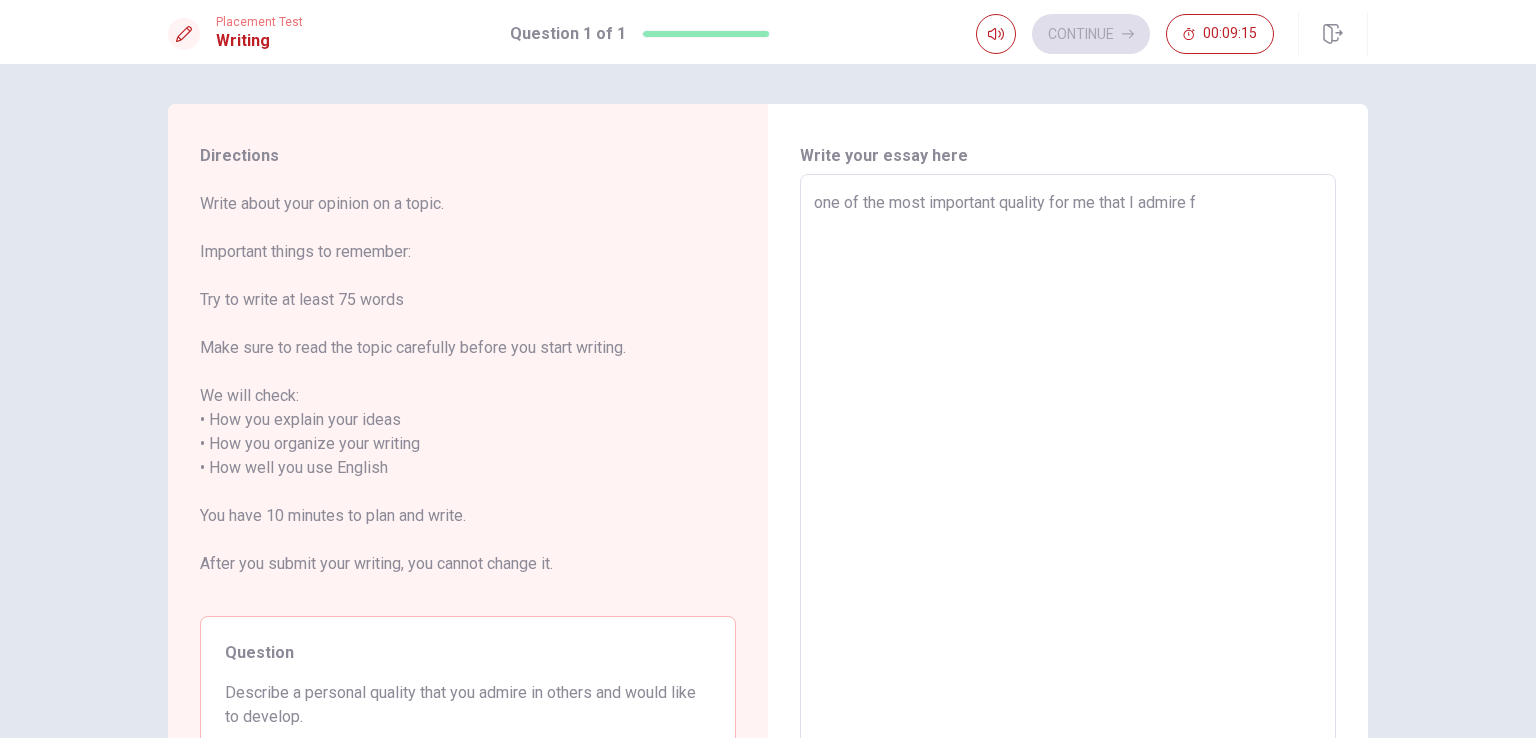 type on "one of the most important quality for me that I admire fo" 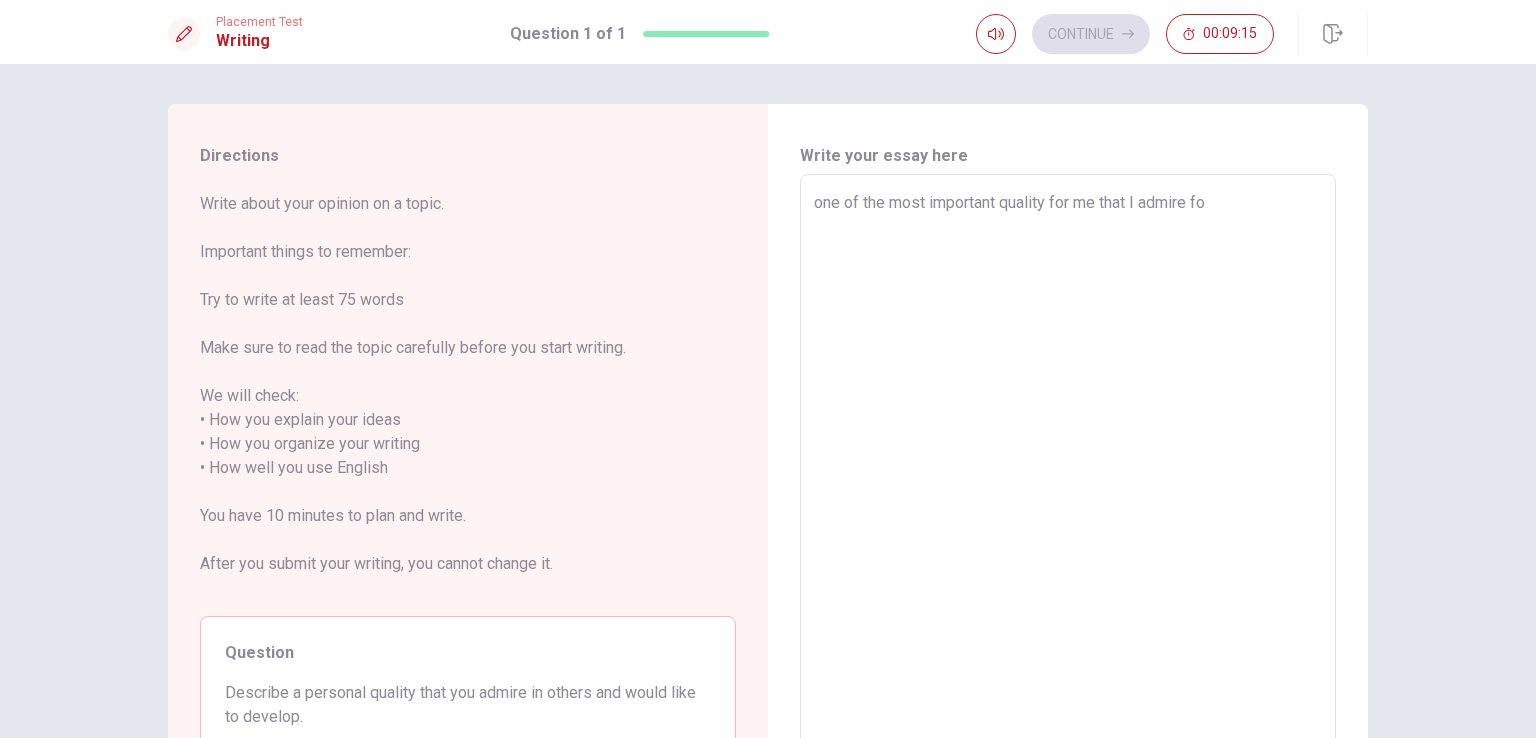 type on "x" 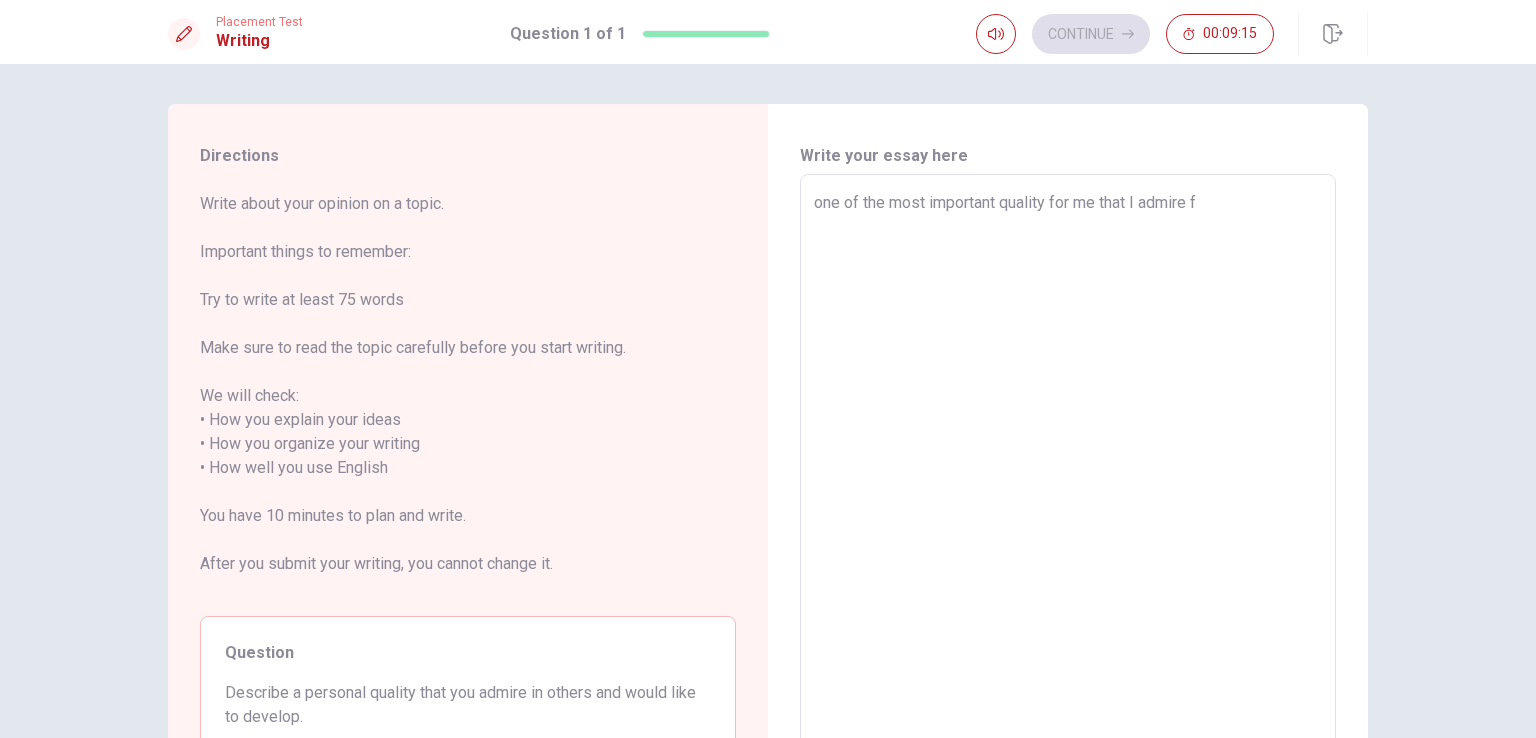 type on "x" 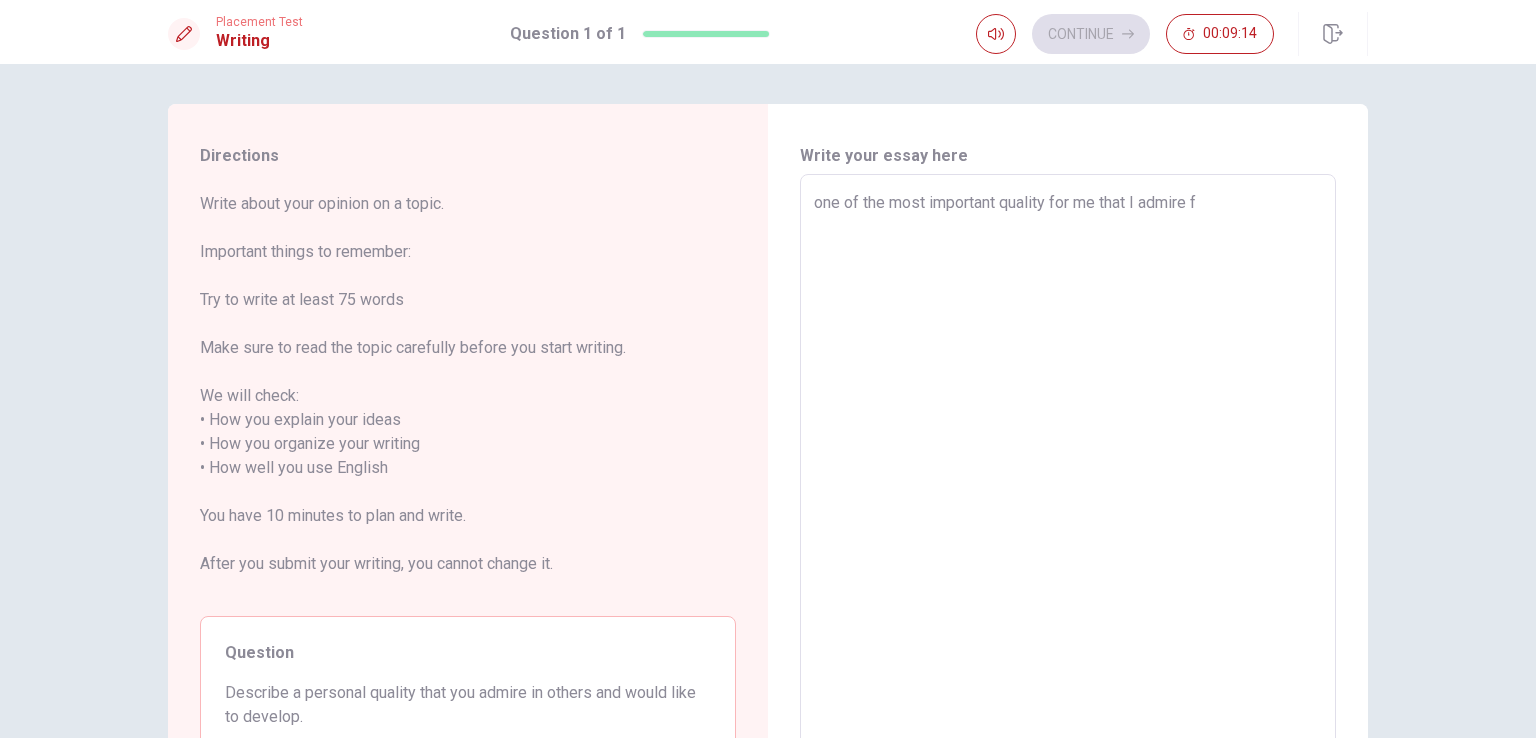 type on "one of the most important quality for me that I admire" 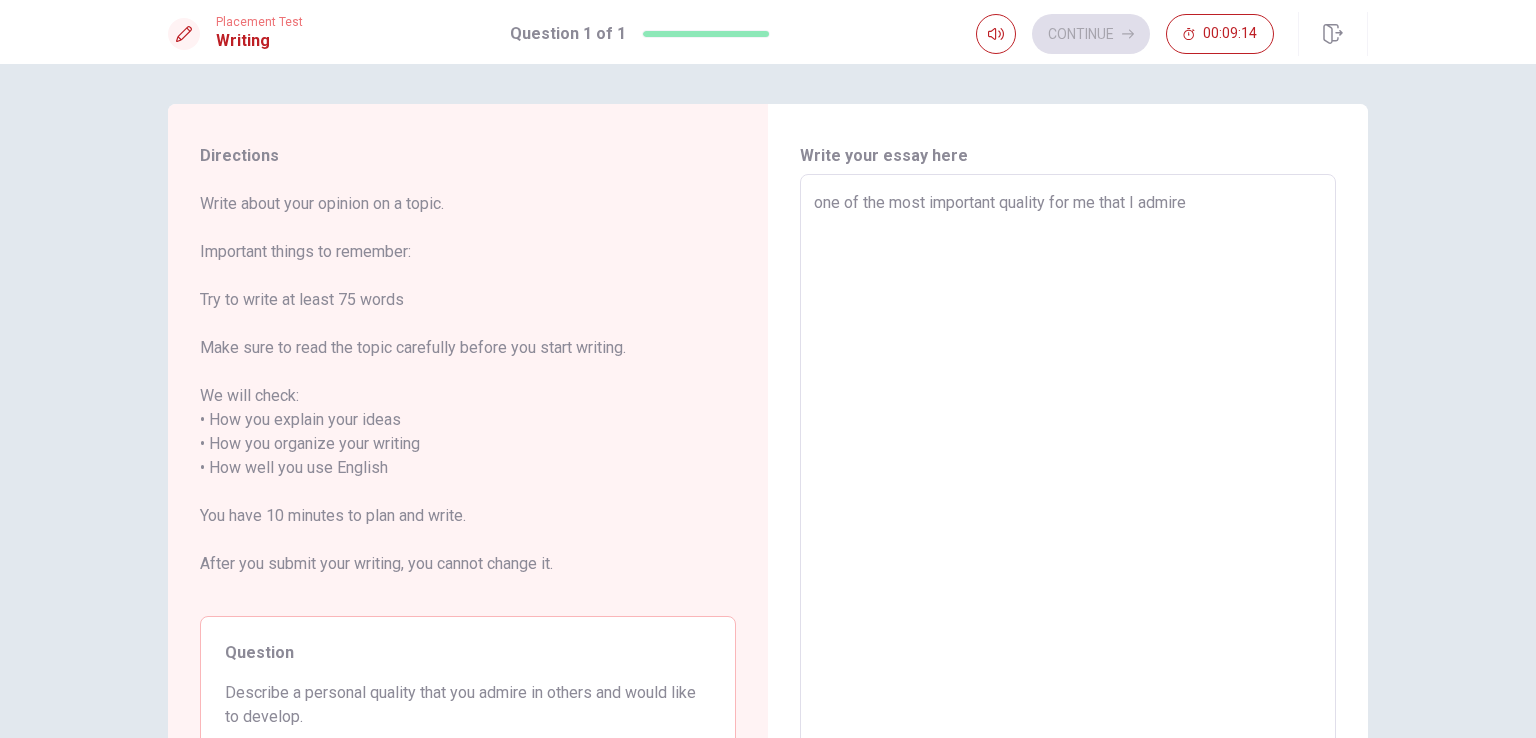 type on "x" 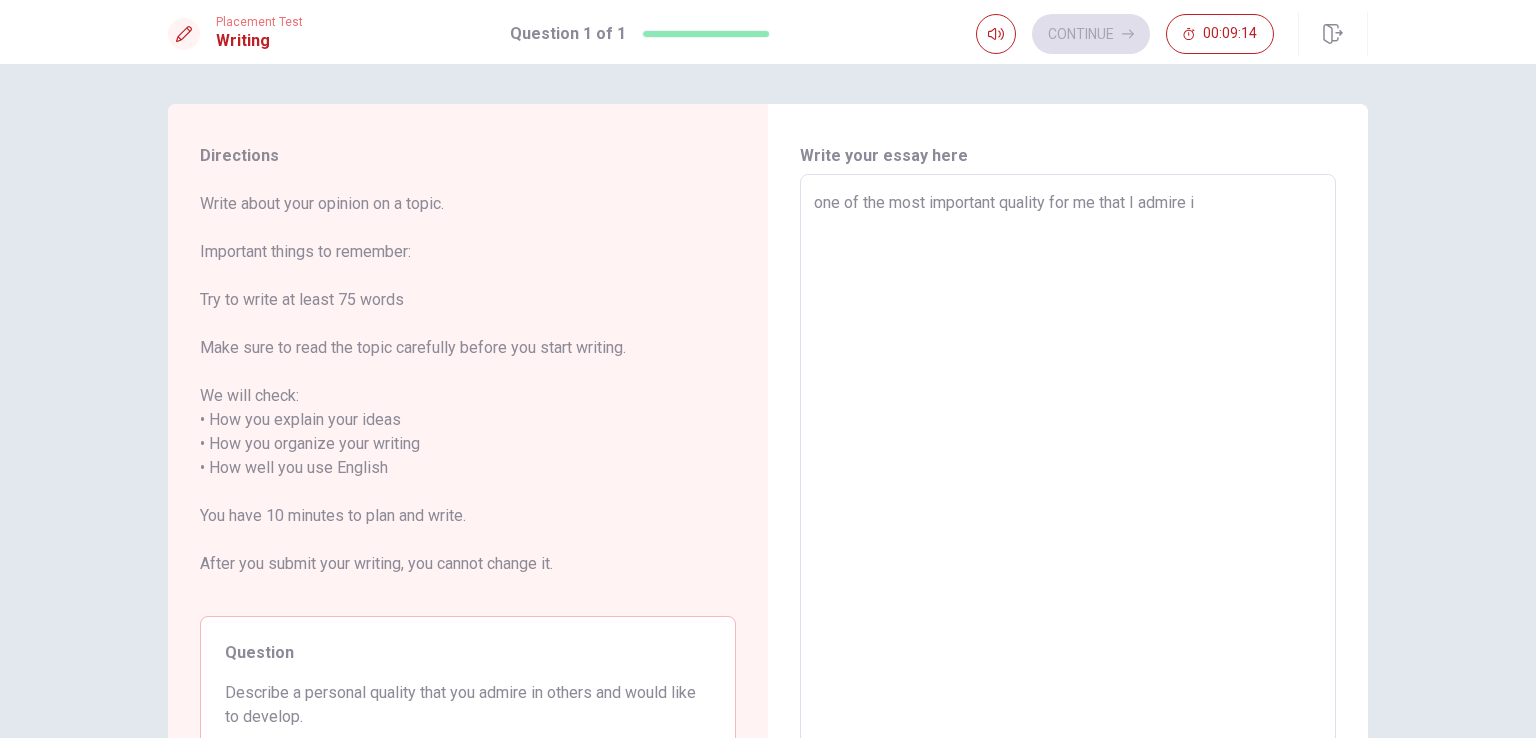 type on "x" 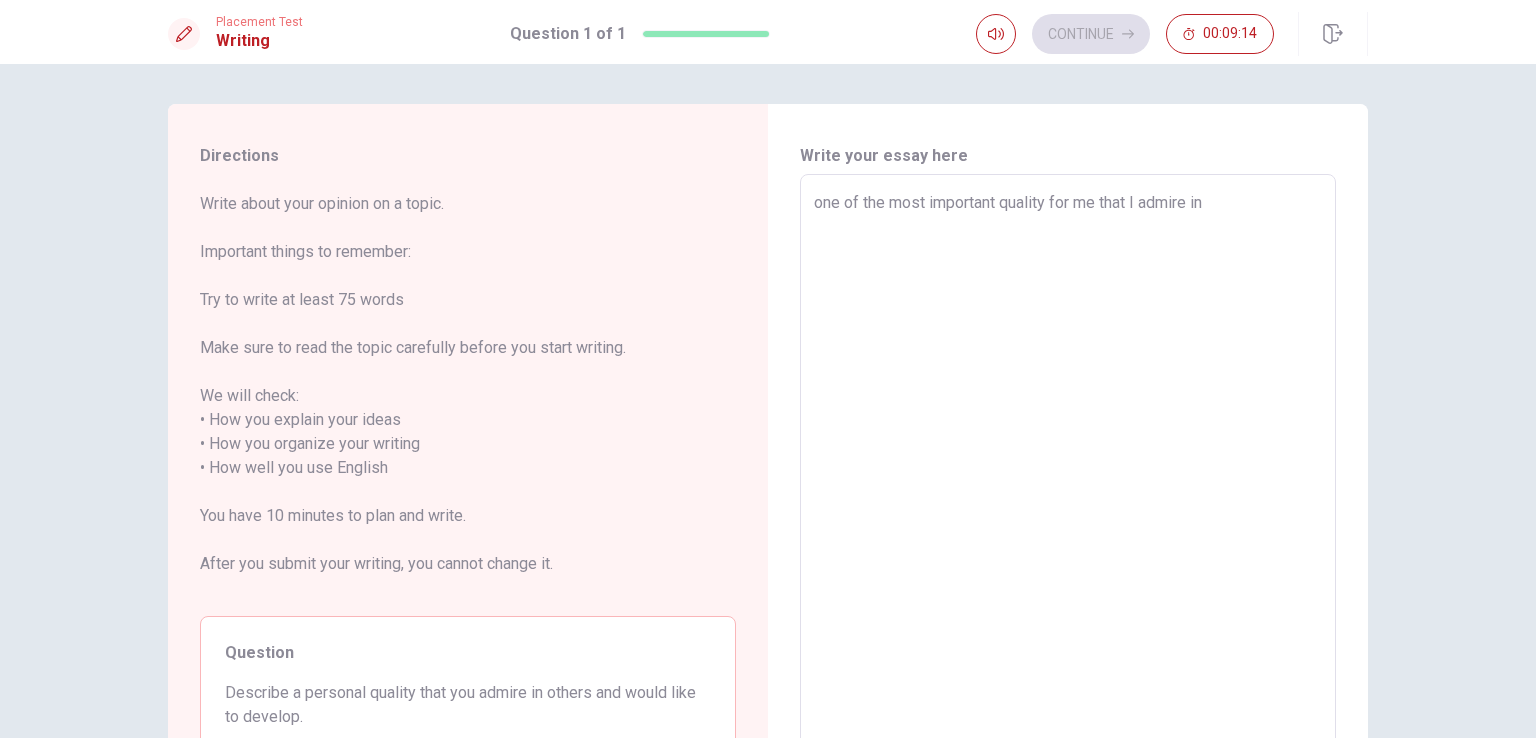type on "x" 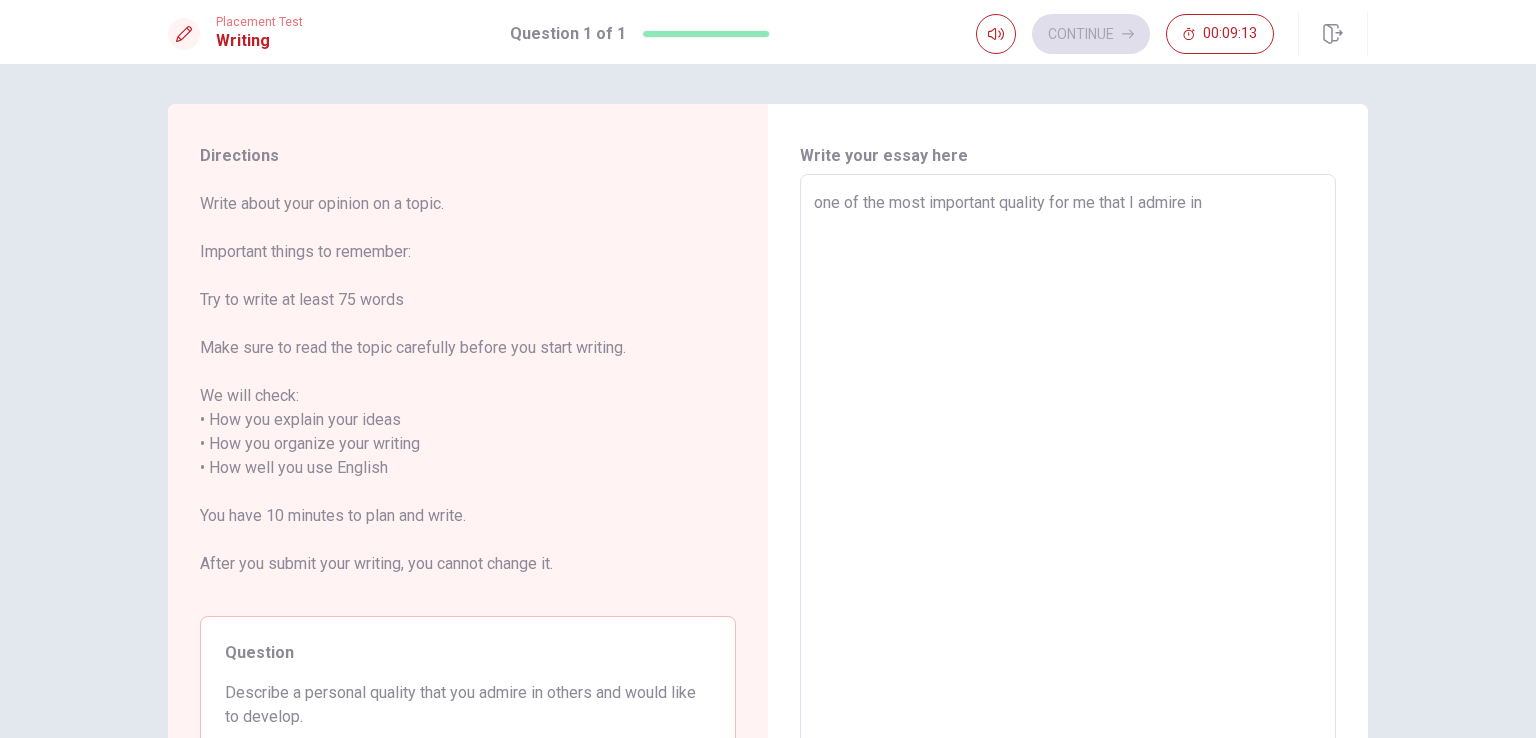 type on "one of the most important quality for me that I admire in o" 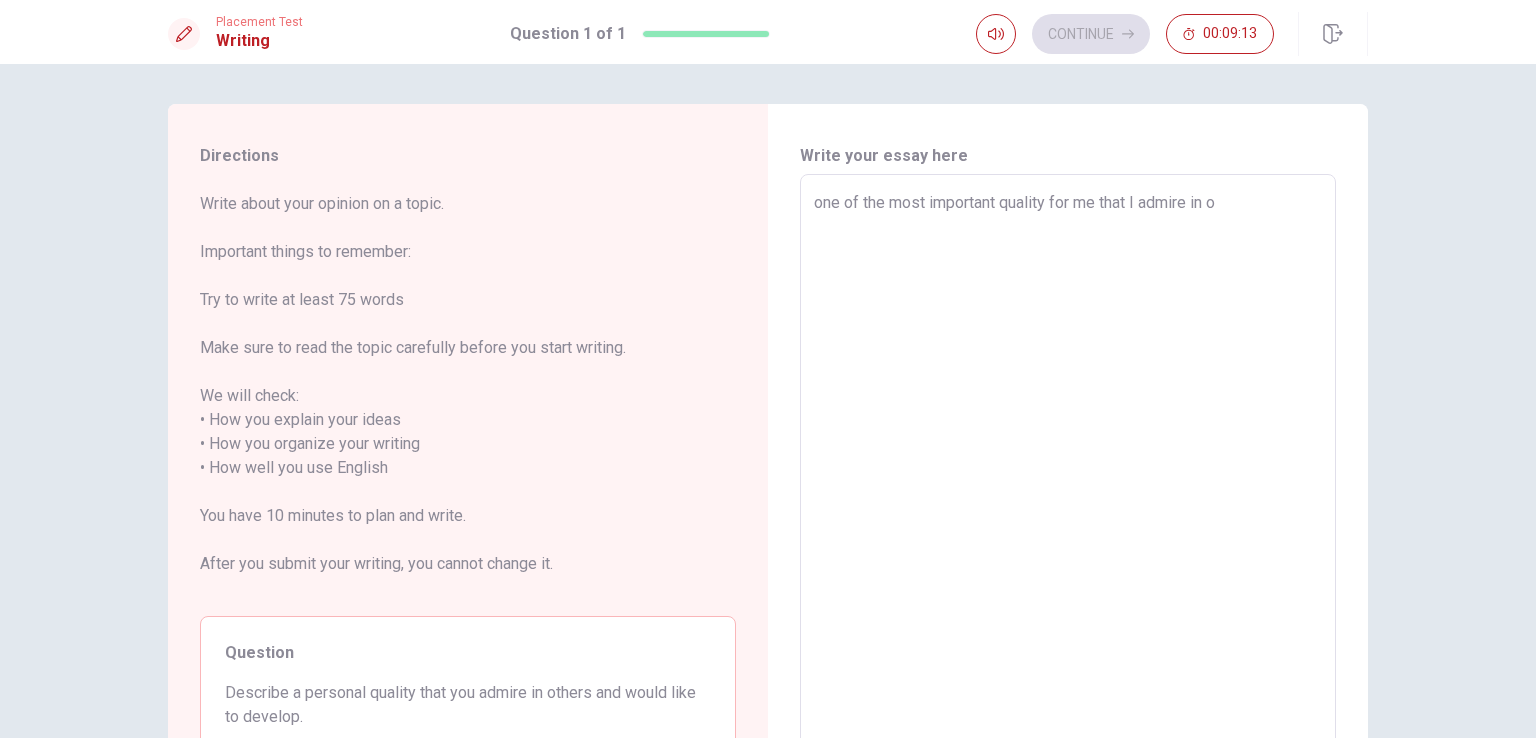 type on "x" 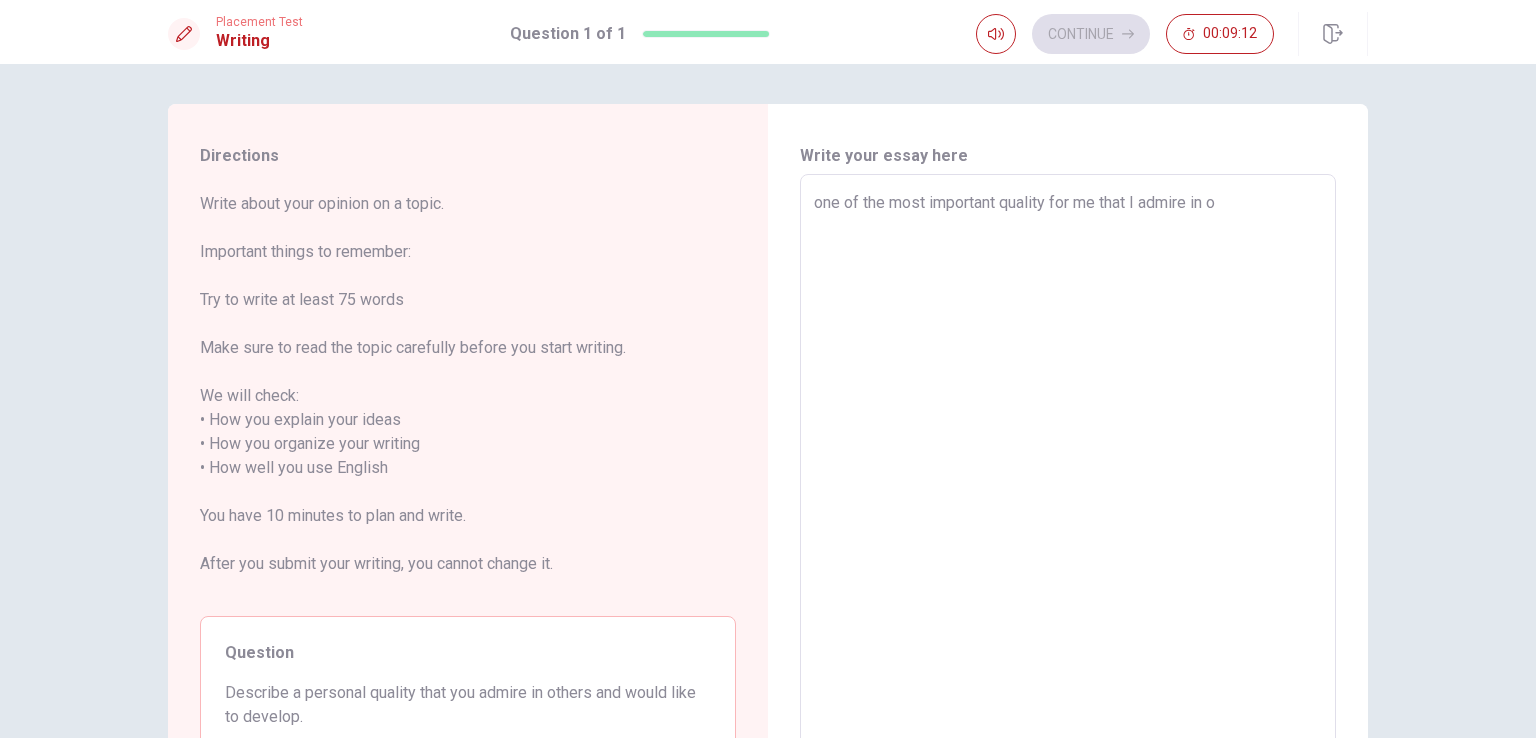 type on "one of the most important quality for me that I admire in ot" 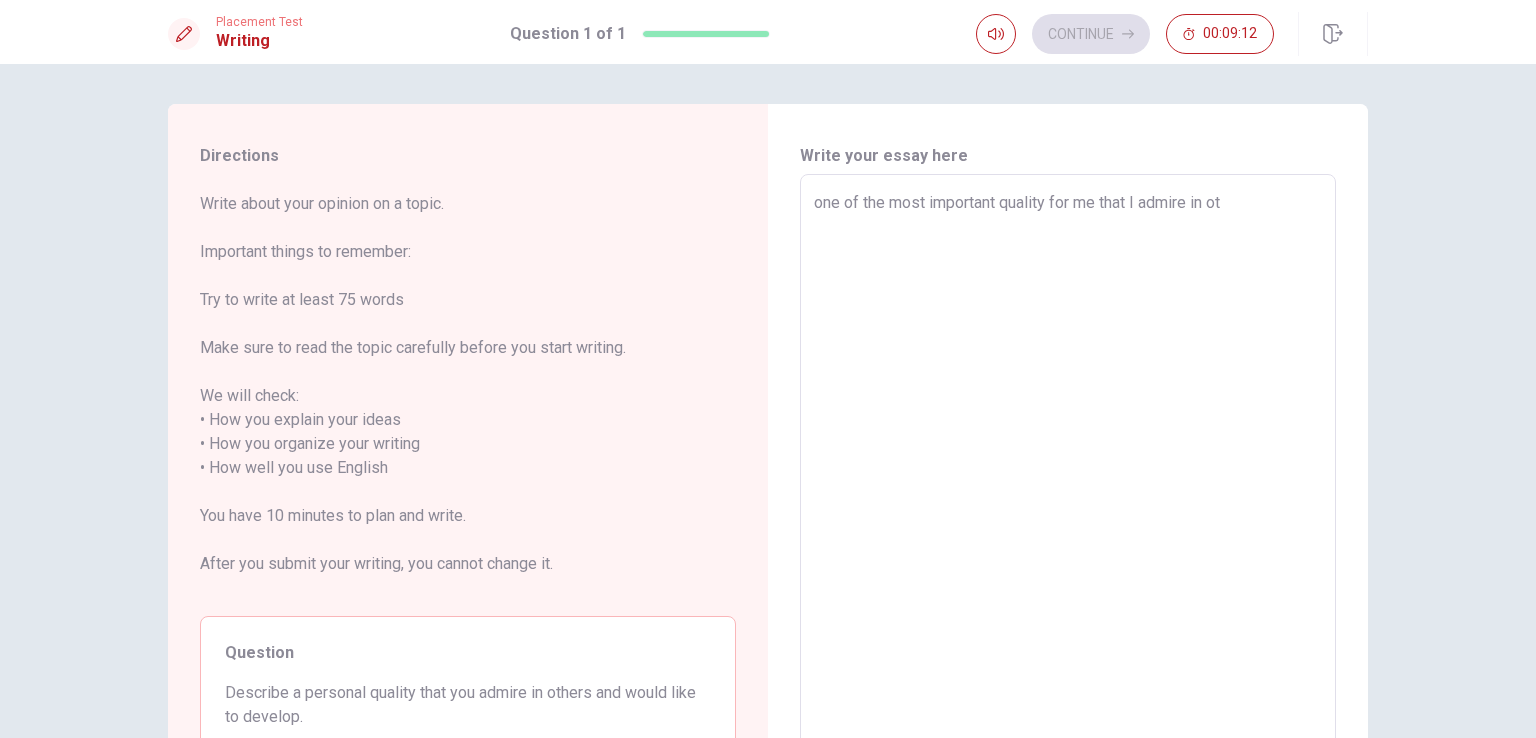 type on "x" 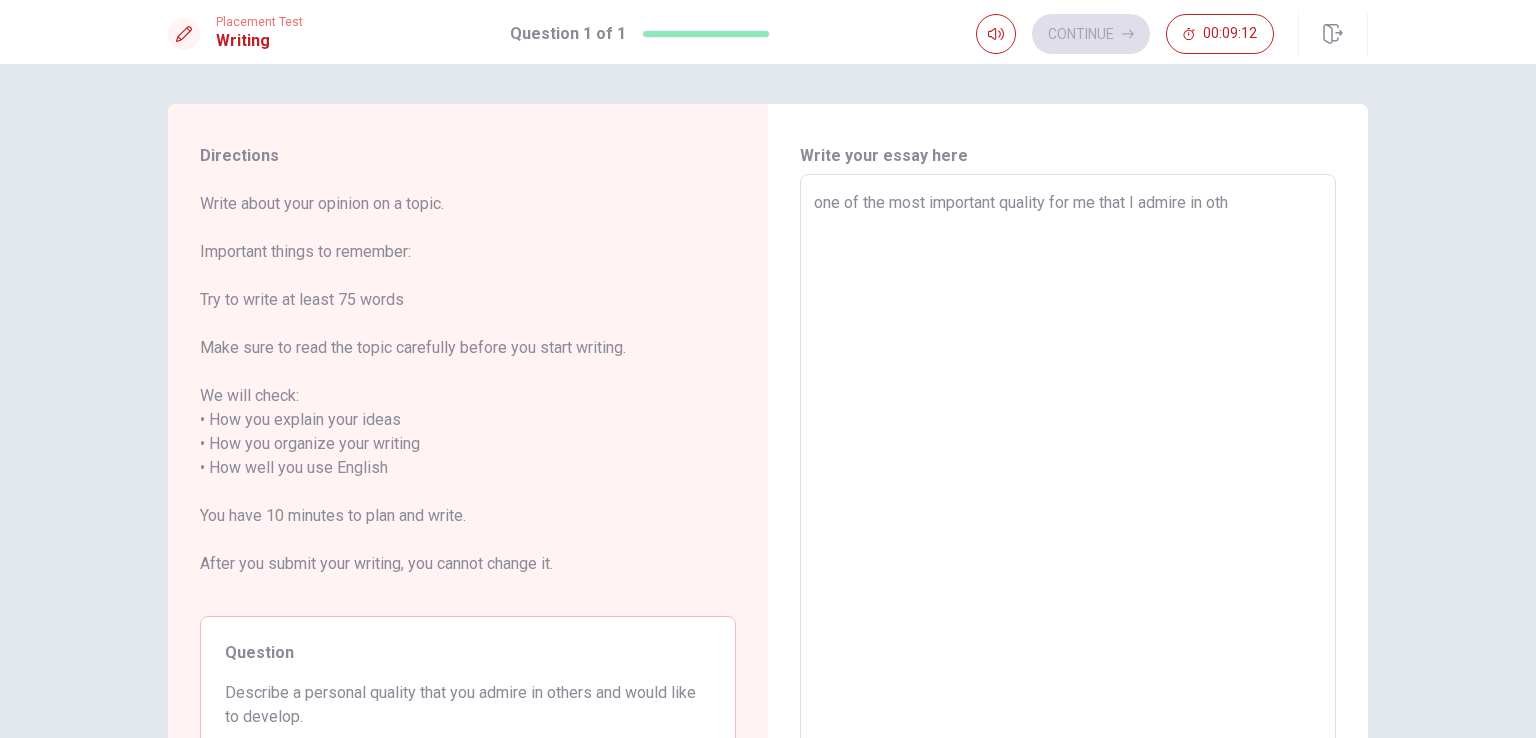 type on "x" 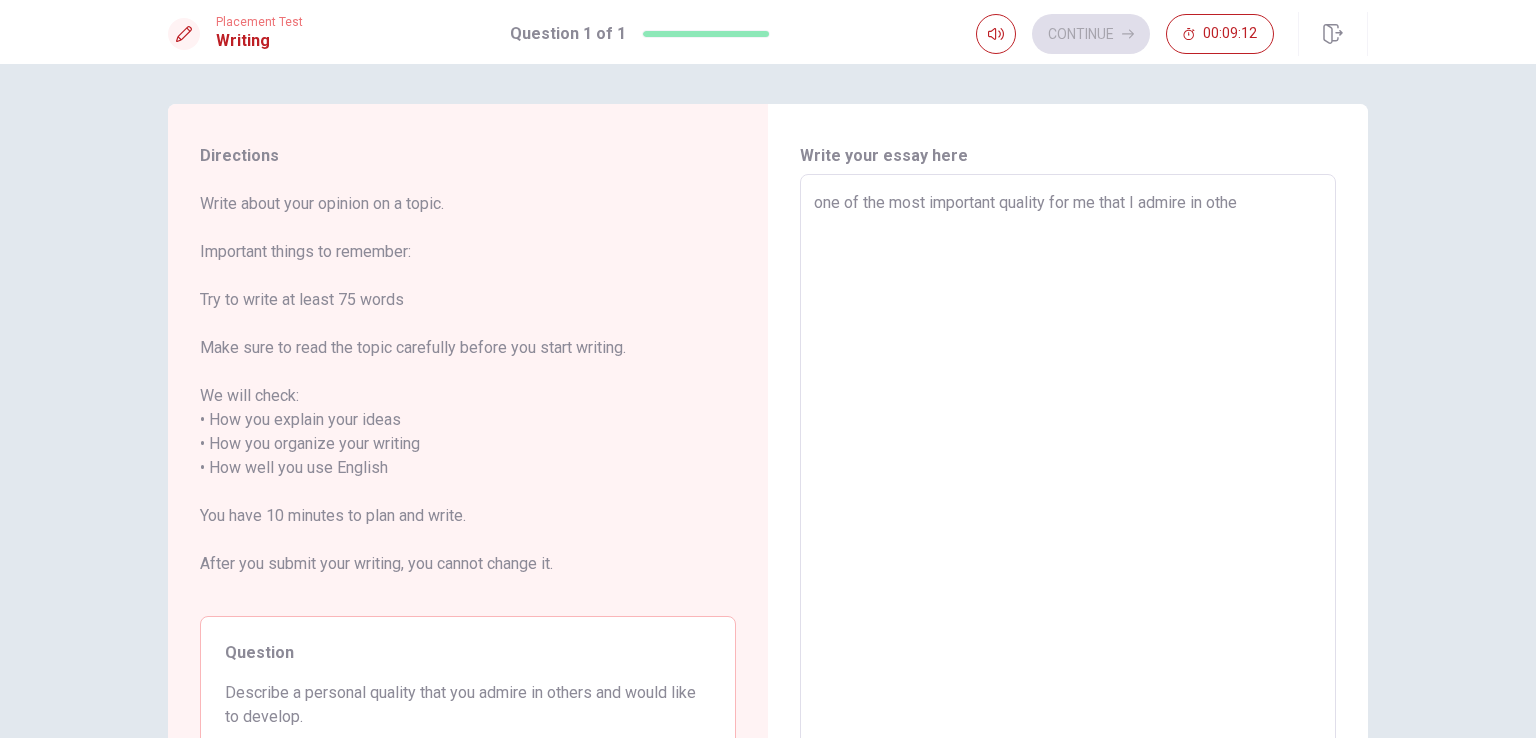 type on "x" 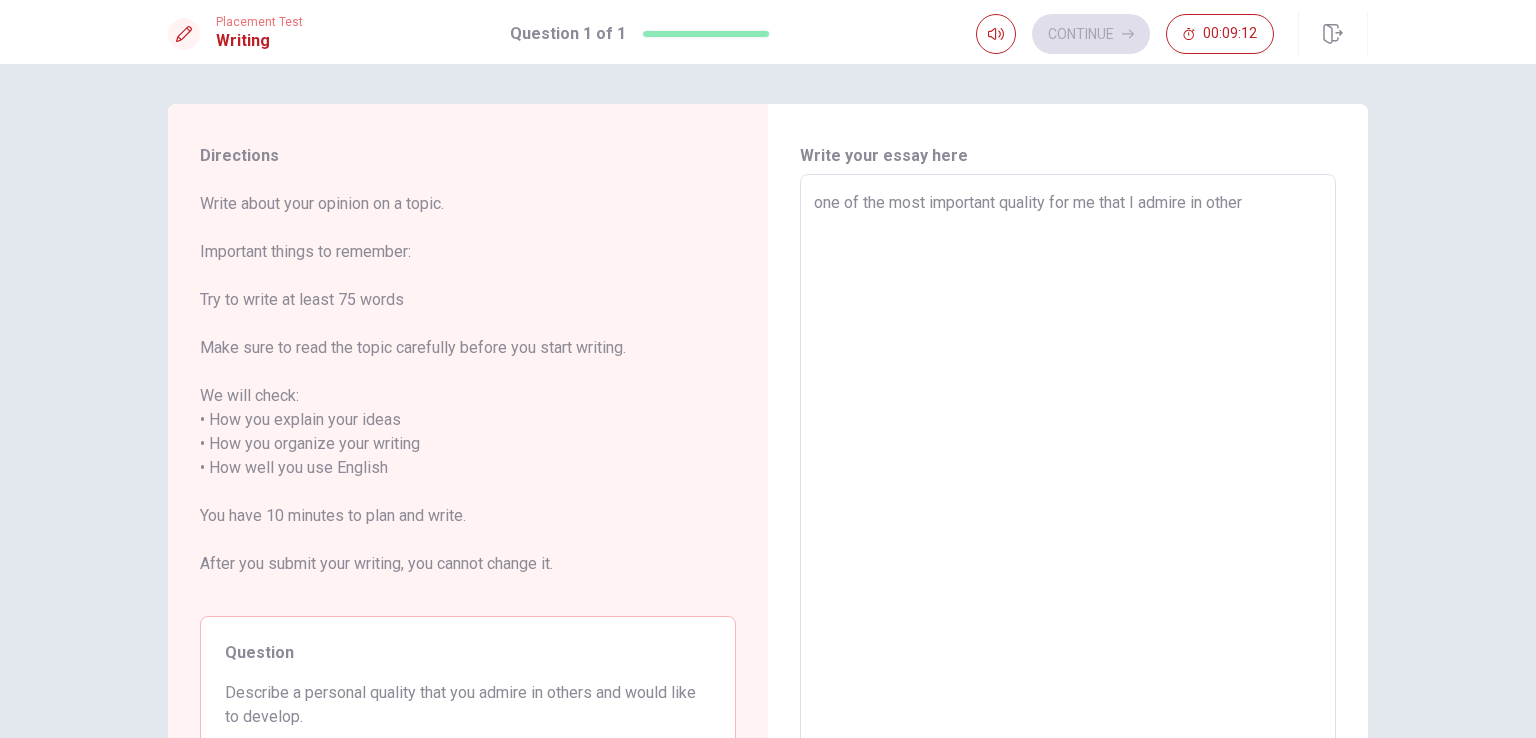 type on "x" 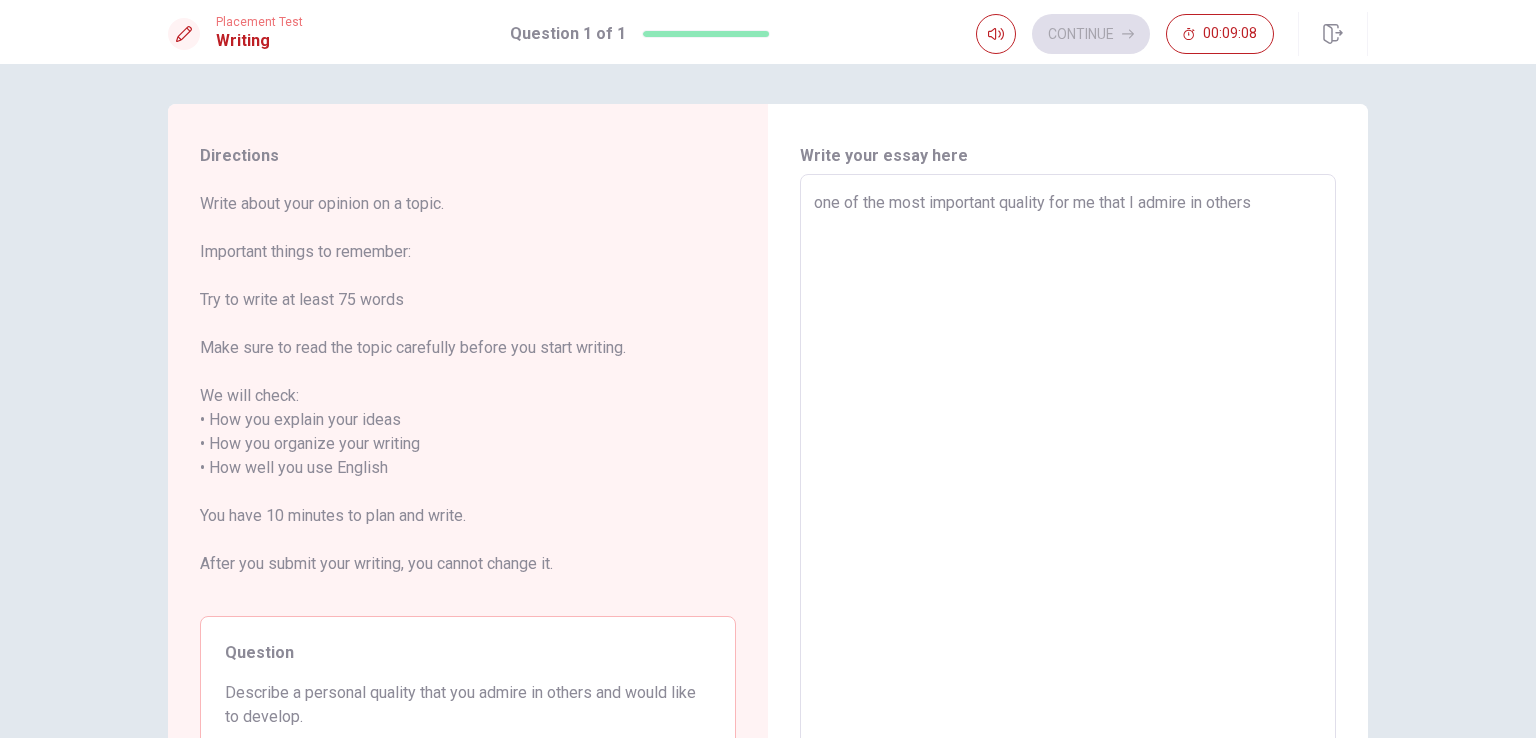 type on "x" 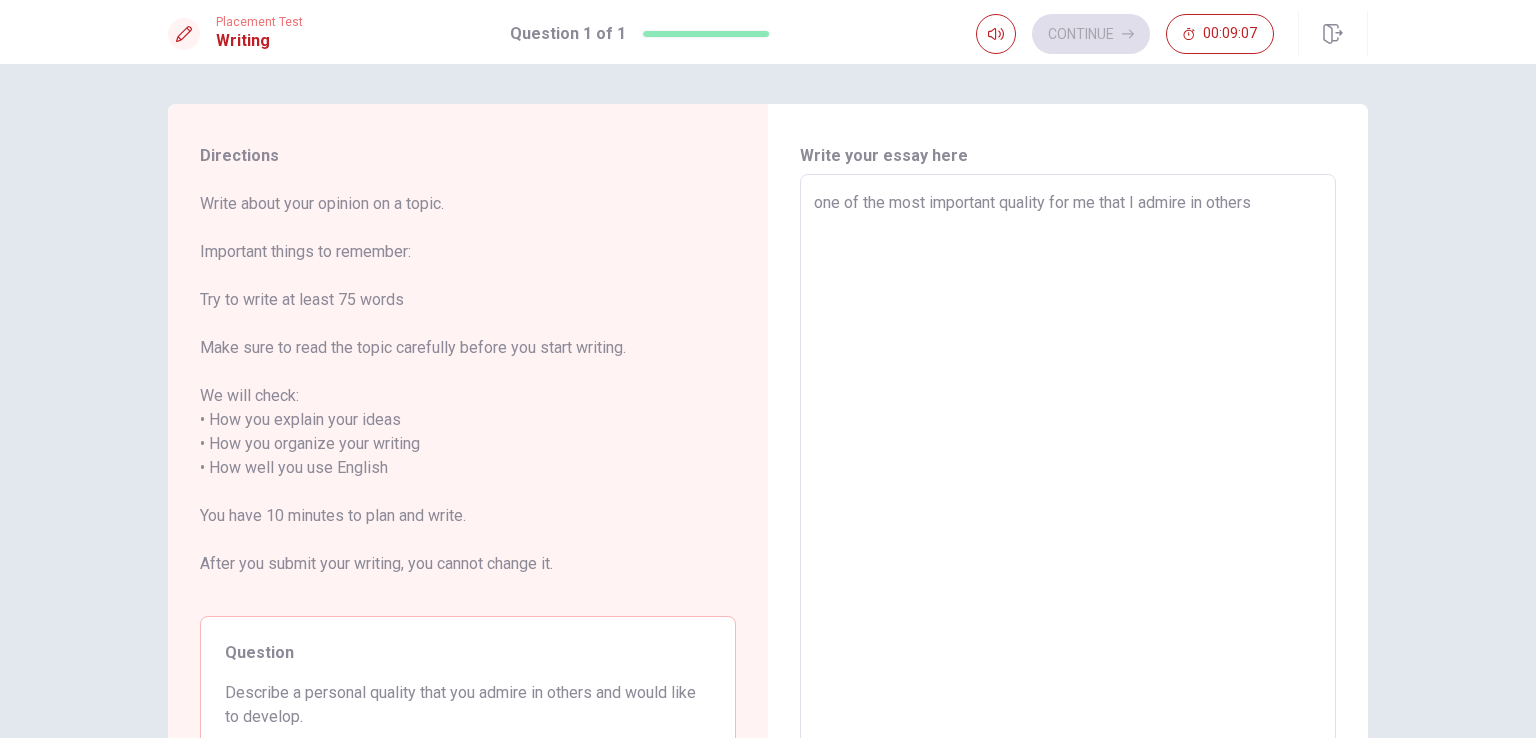 type on "one of the most important quality for me that I admire in others i" 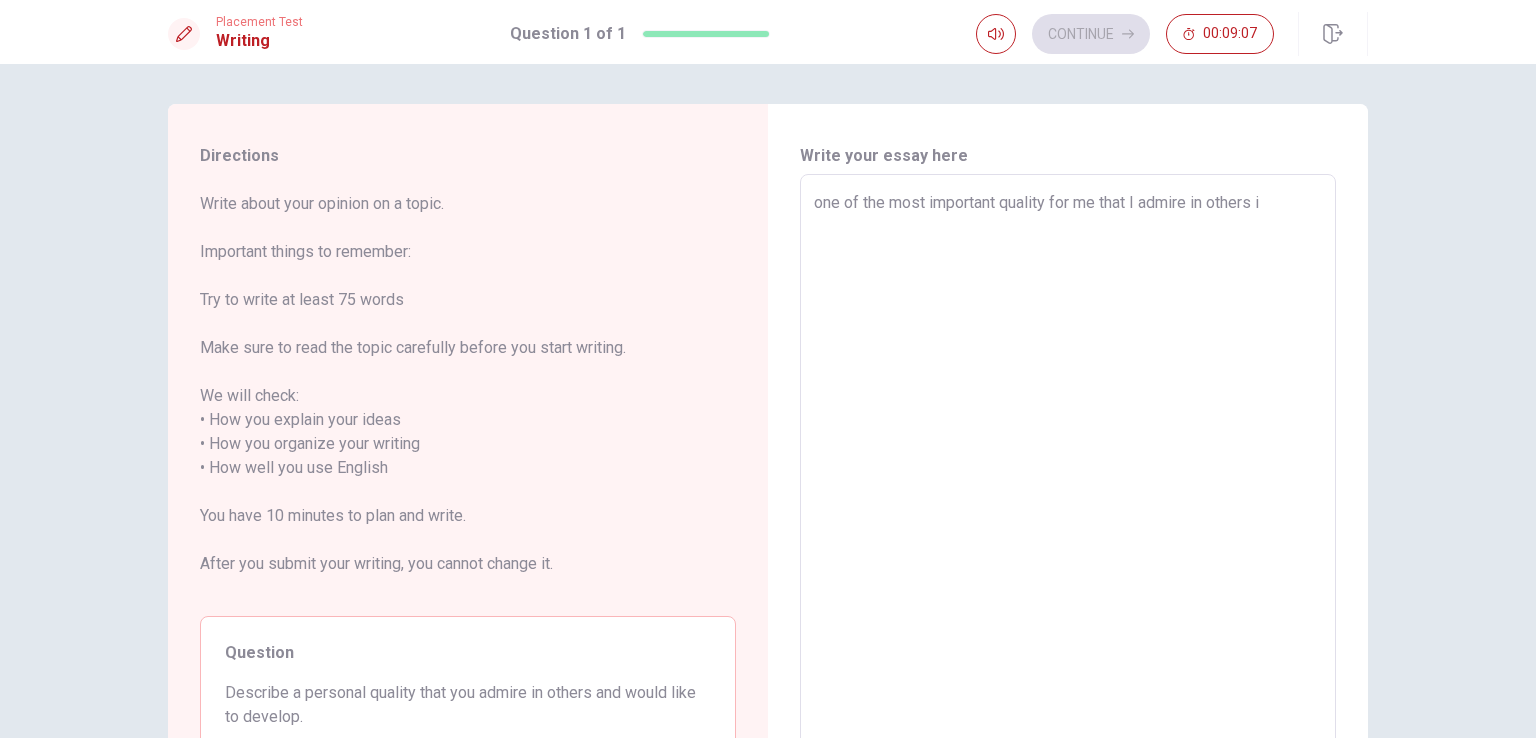 type on "x" 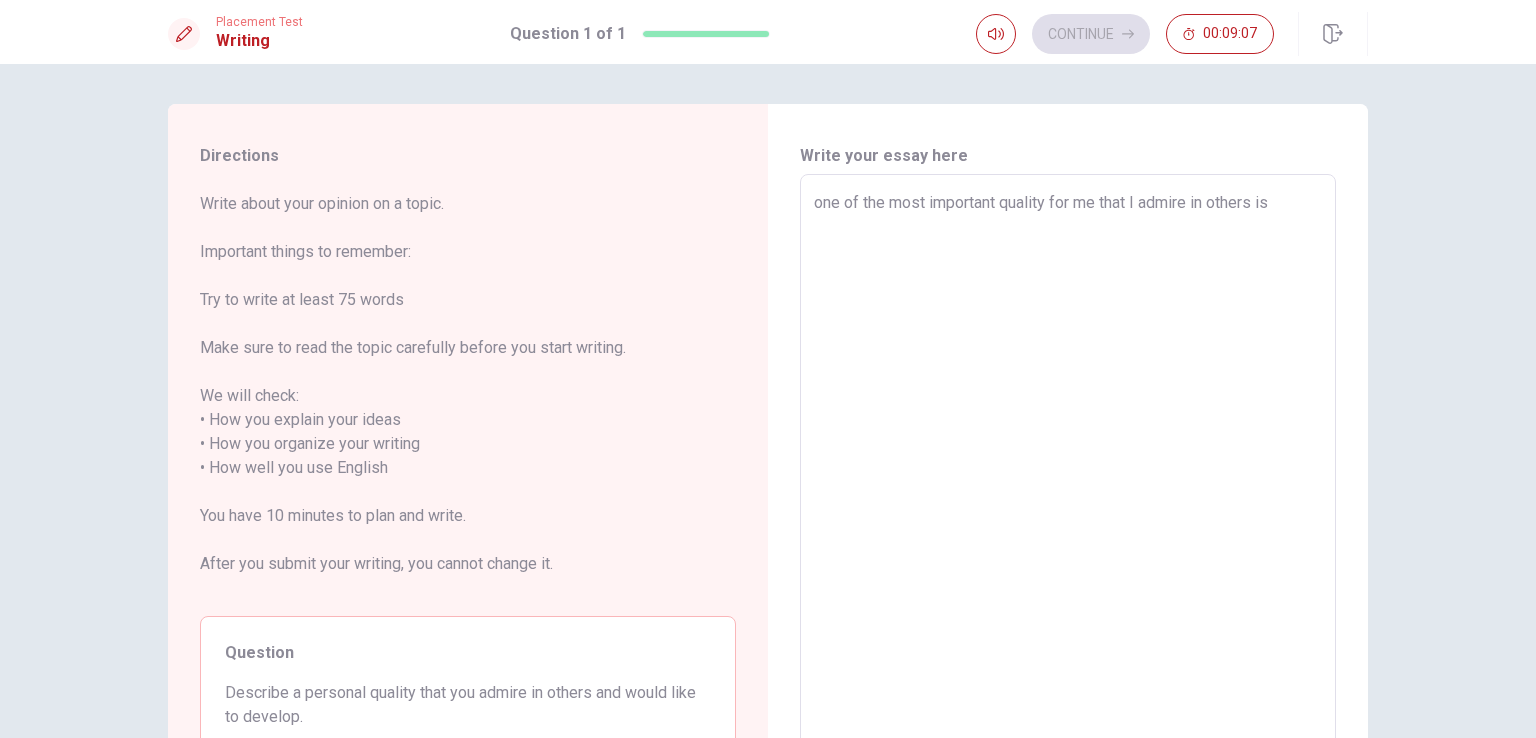 type on "x" 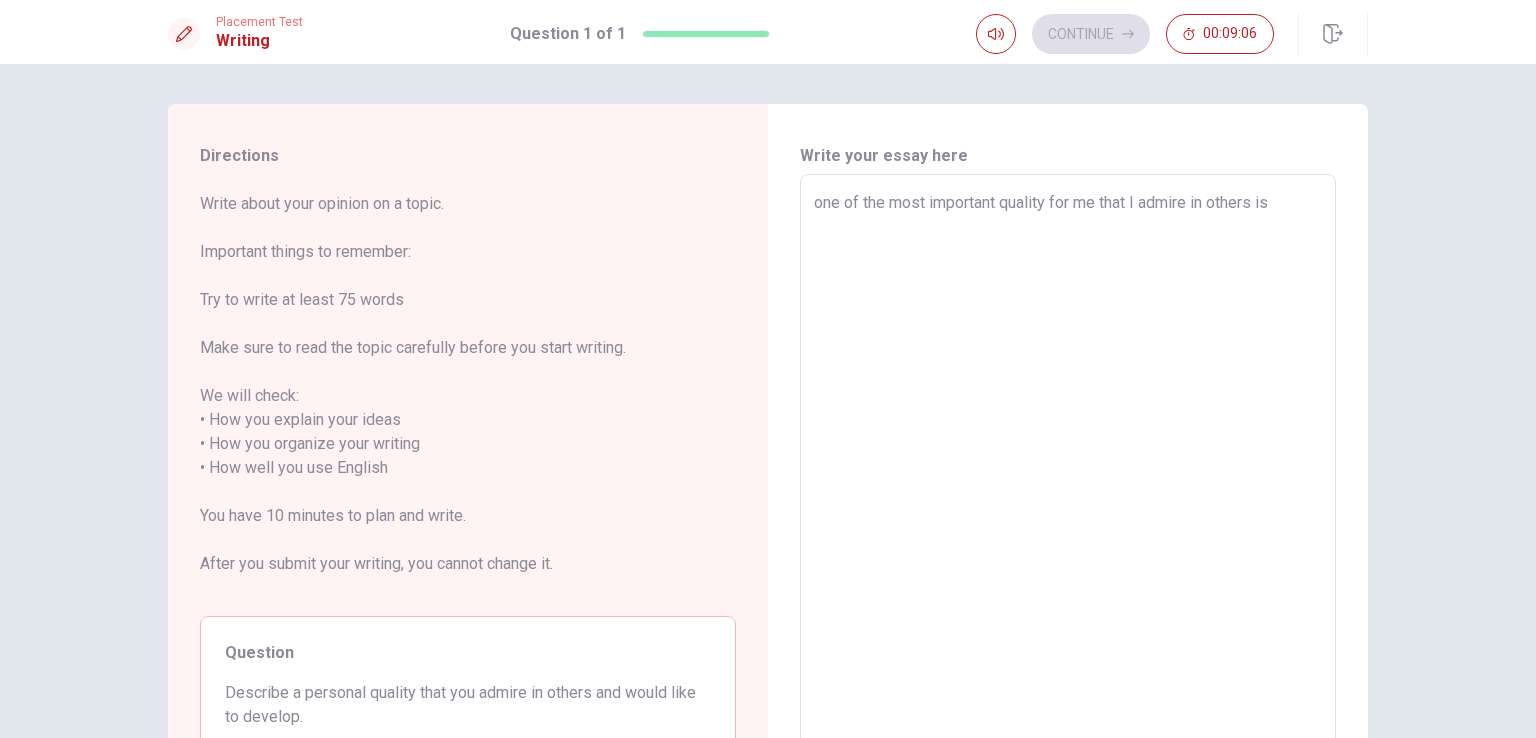 type on "one of the most important quality for me that I admire in others is t" 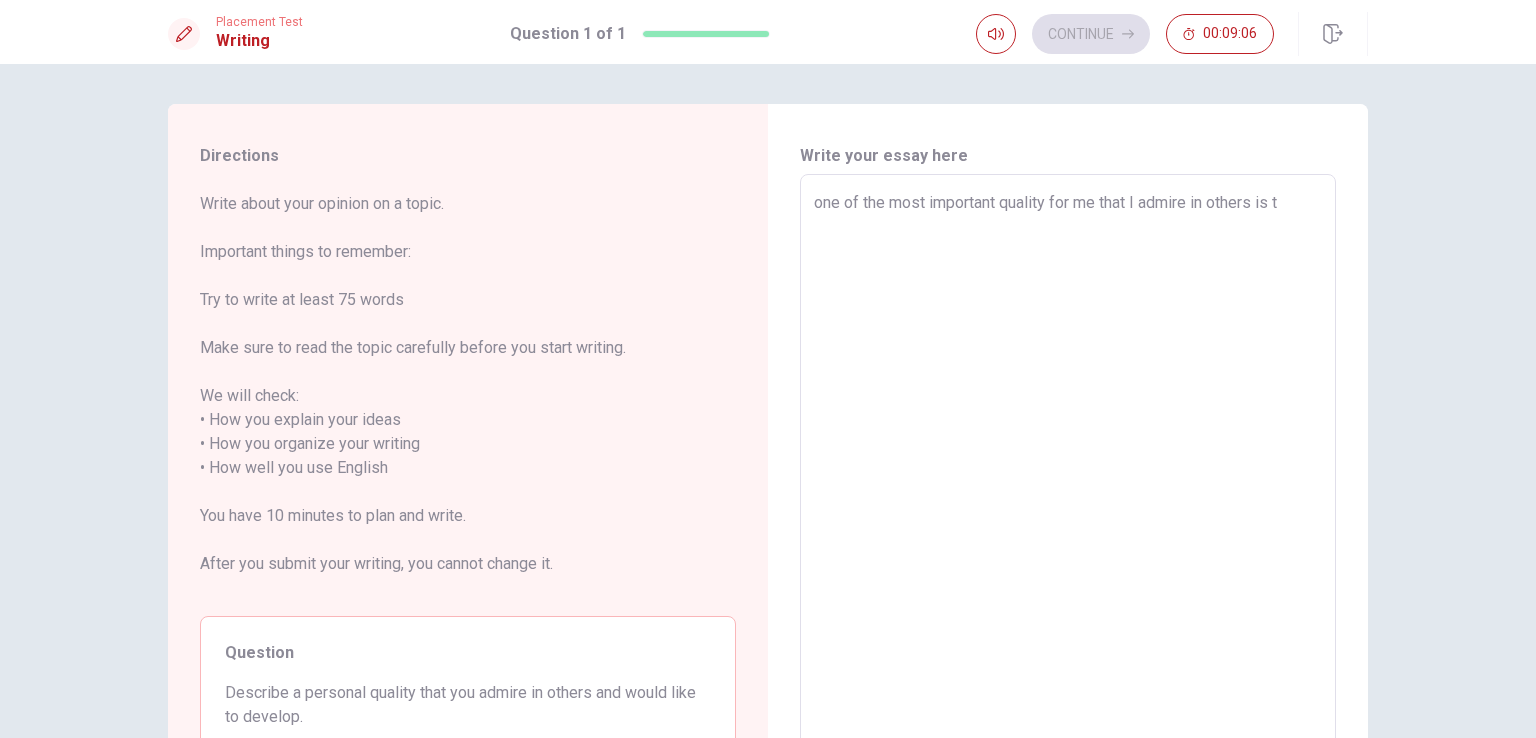 type on "x" 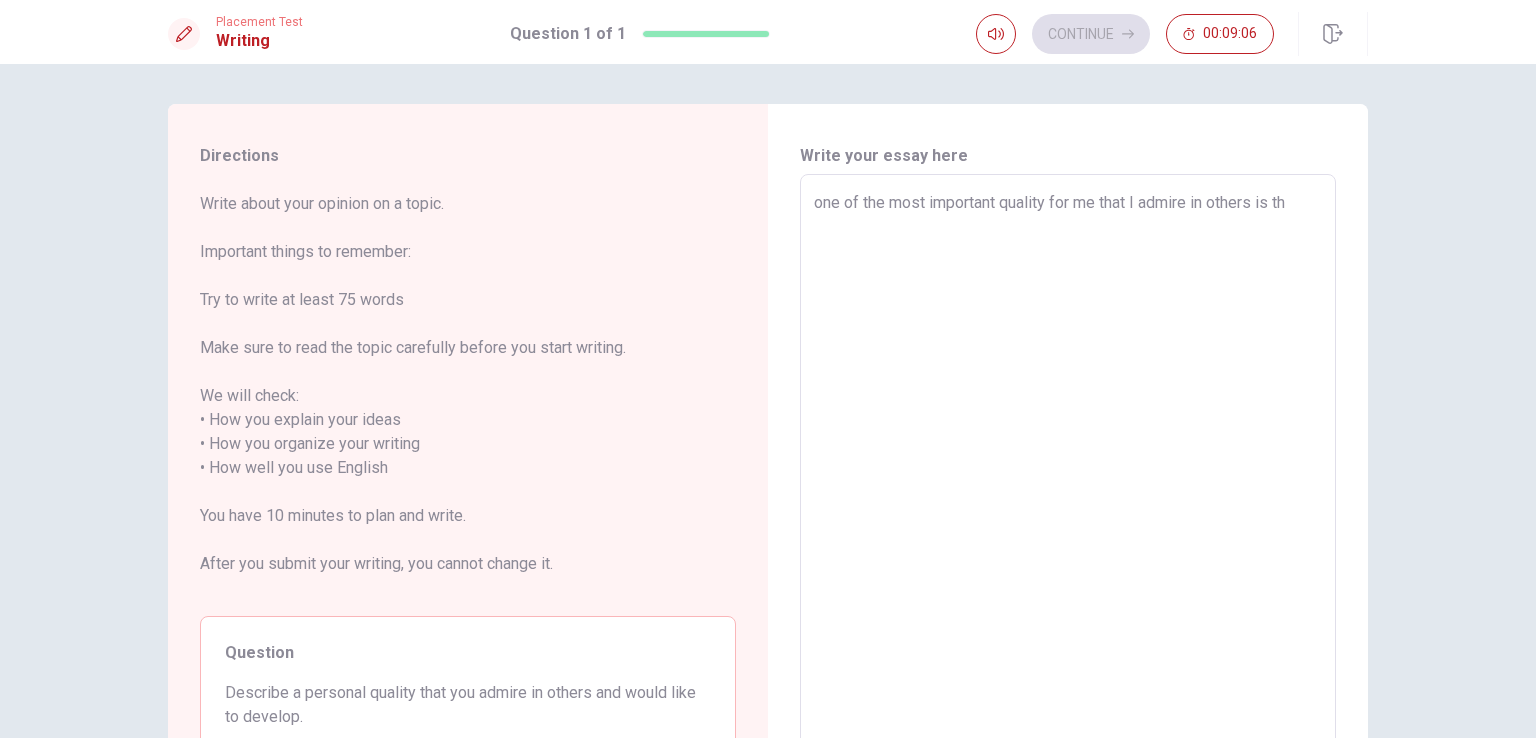 type on "x" 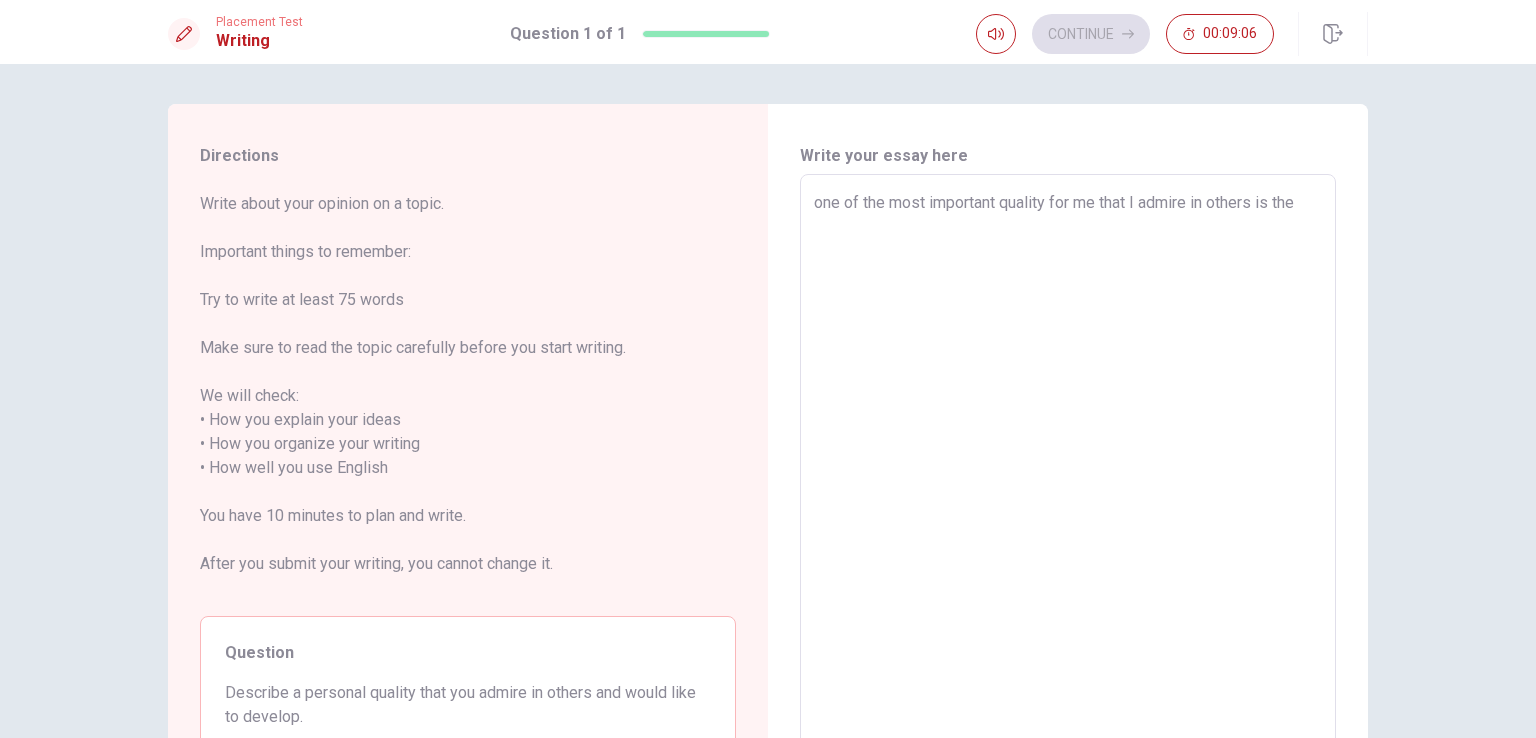 type on "x" 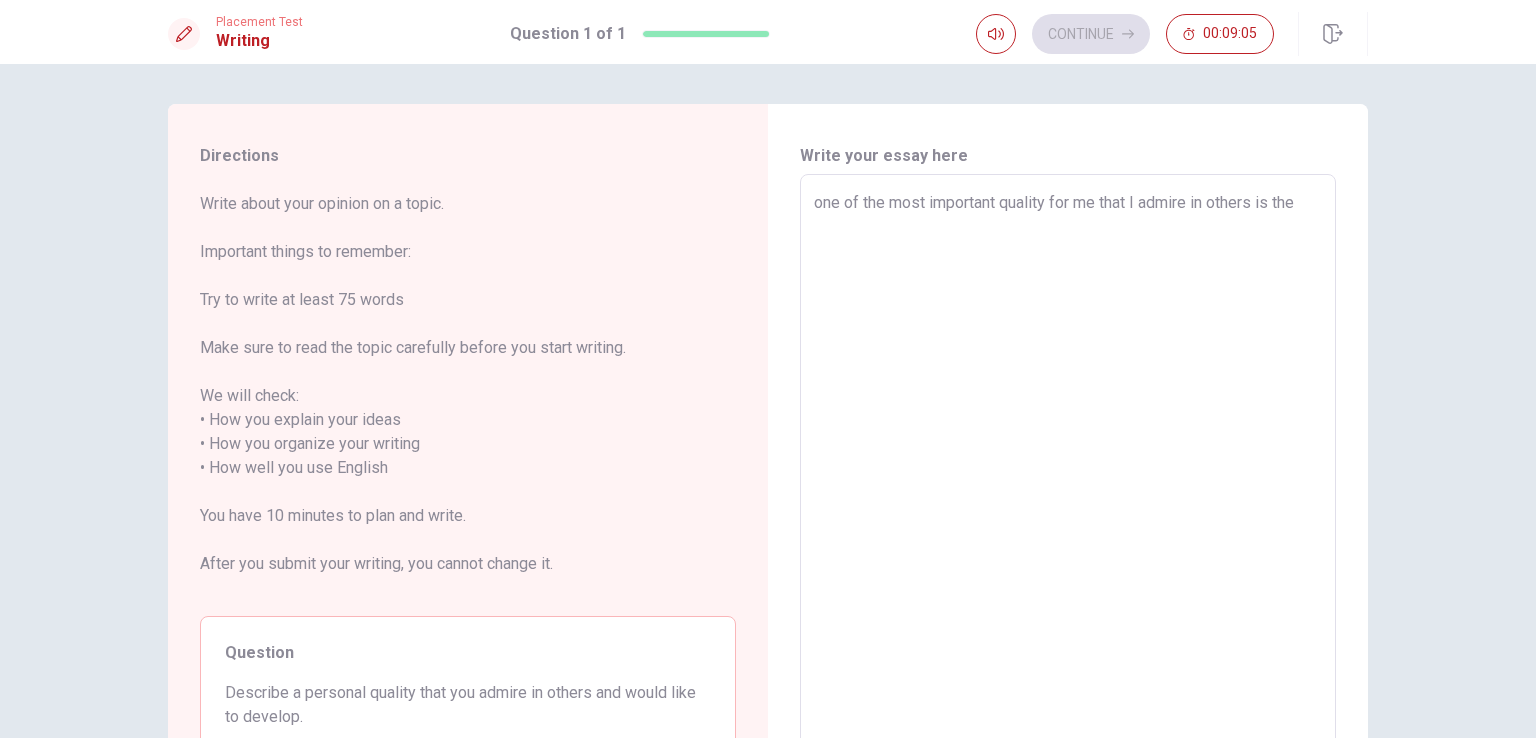 type on "one of the most important quality for me that I admire in others is the" 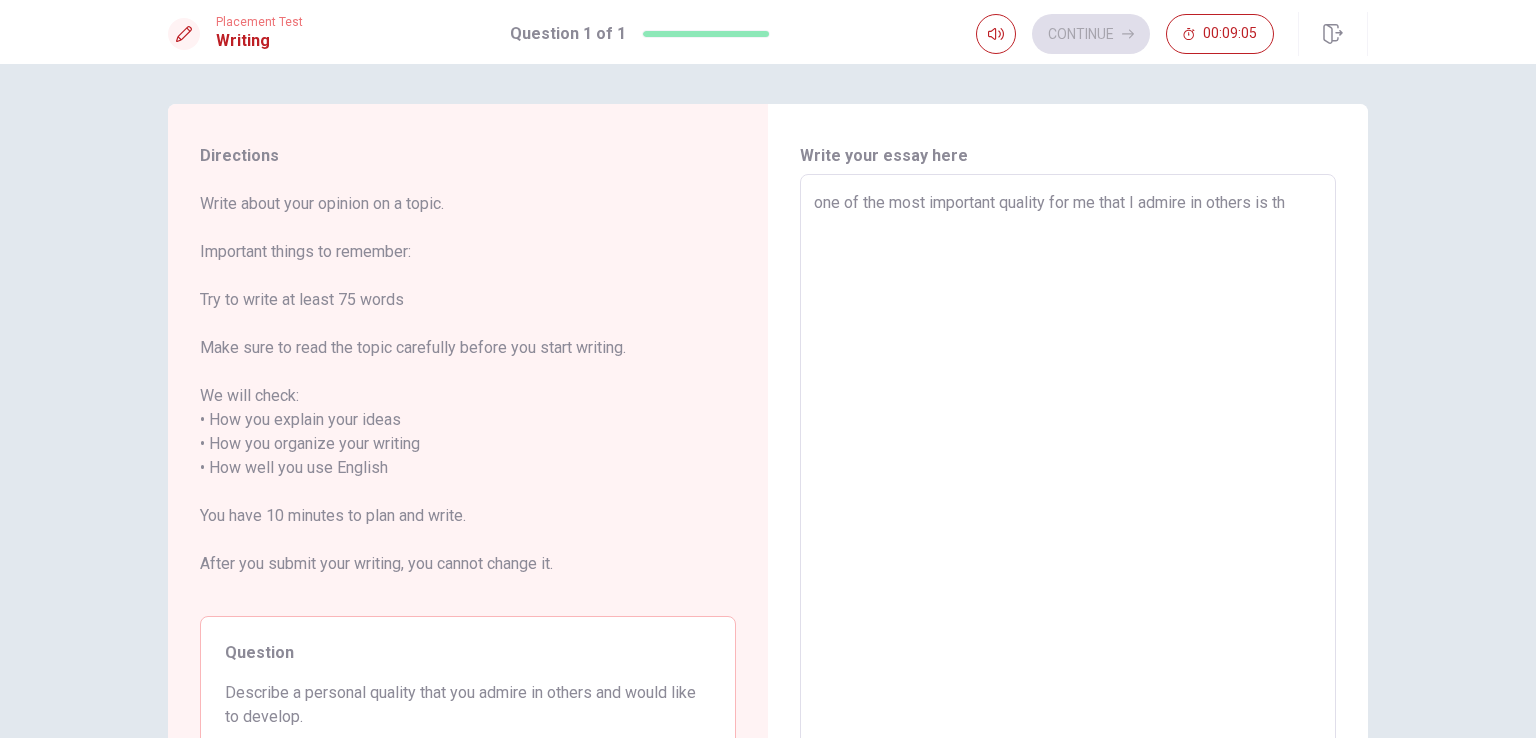 type on "x" 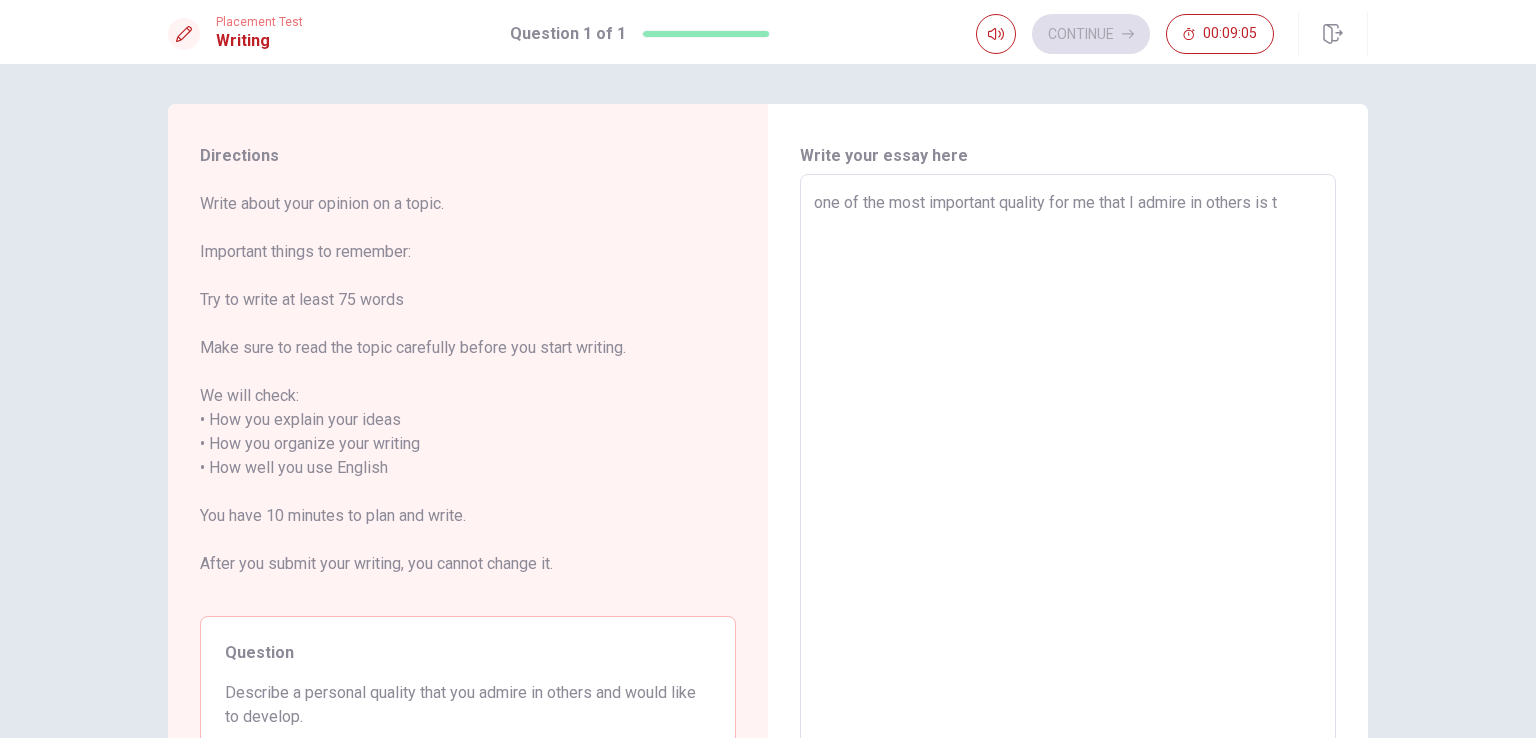type on "x" 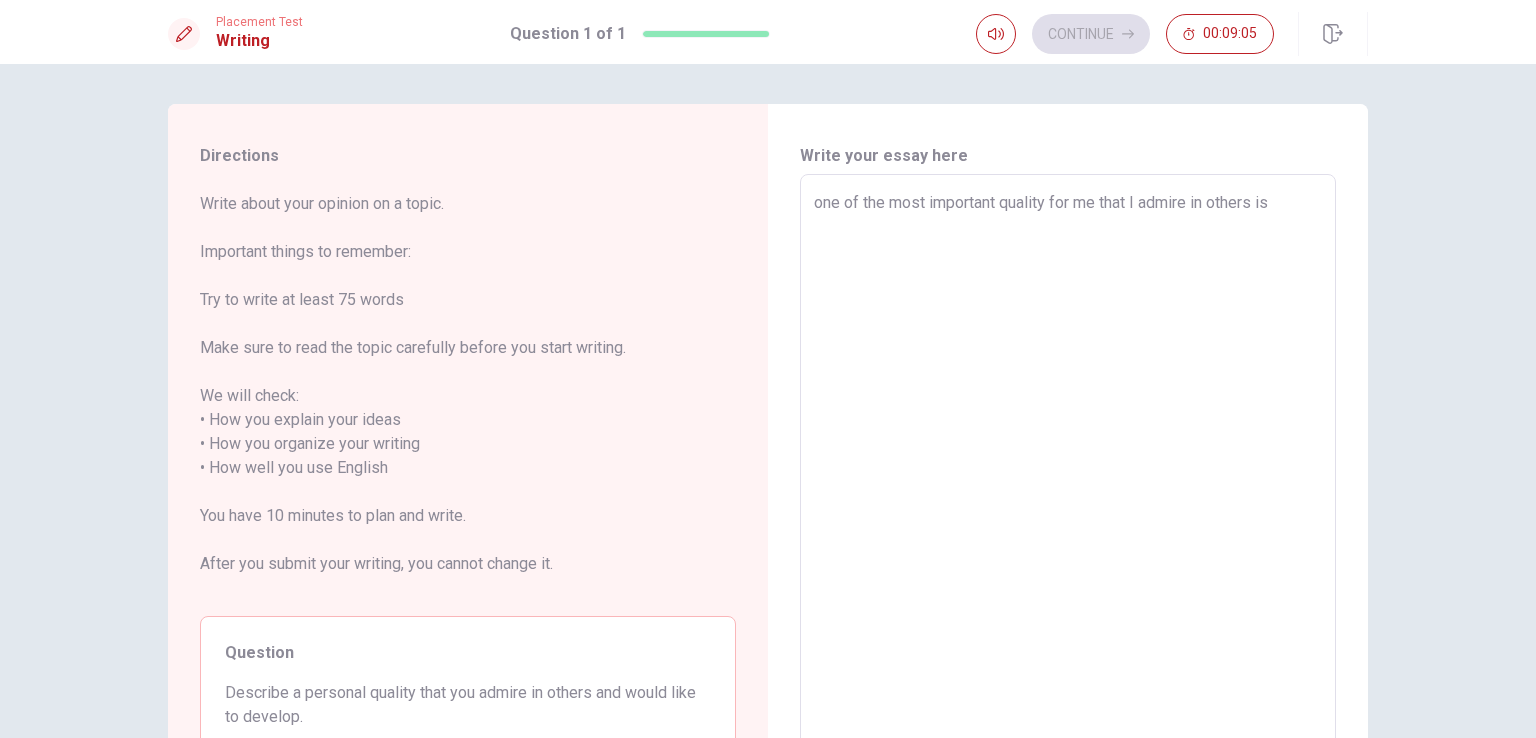type on "x" 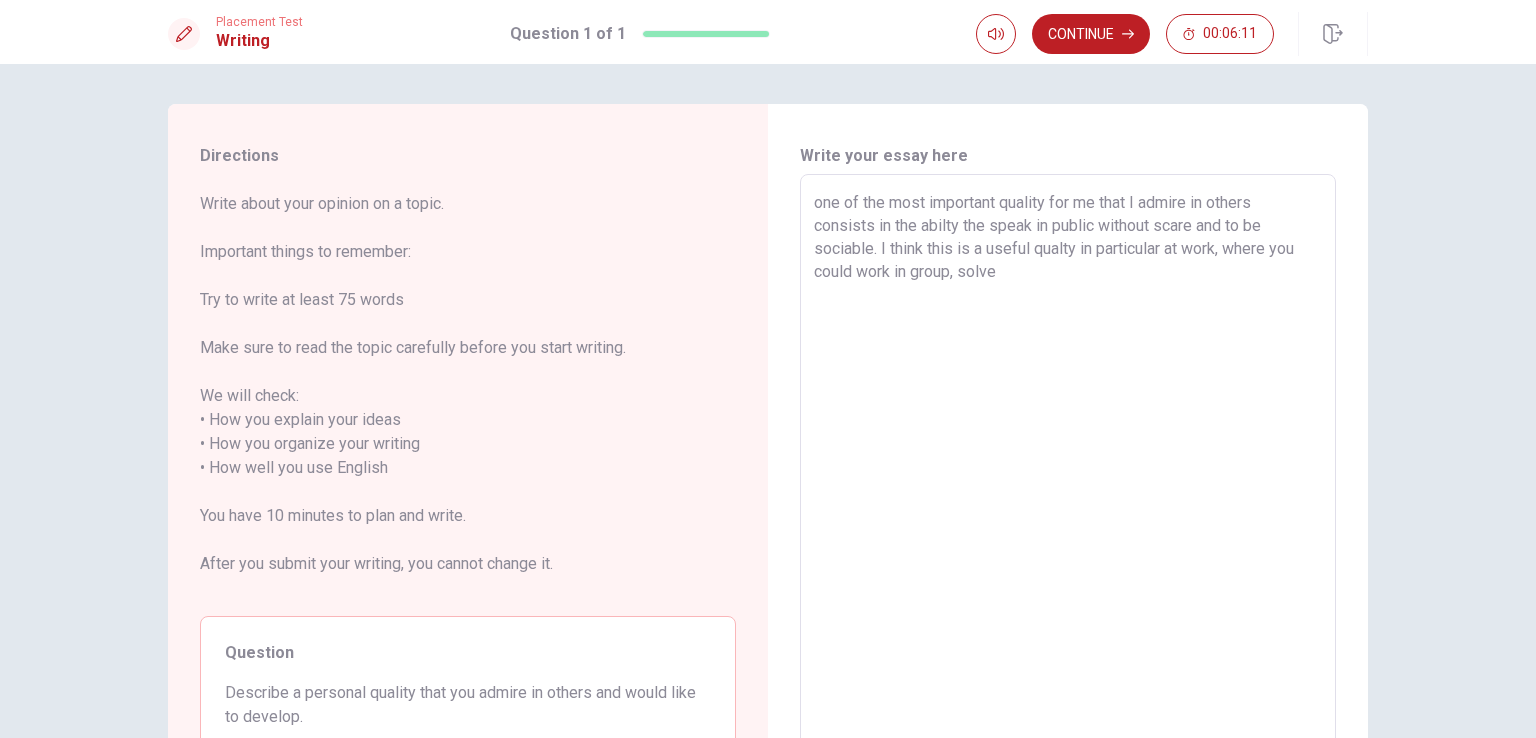 click on "one of the most important quality for me that I admire in others consists in the abilty the speak in public without scare and to be sociable. I think this is a useful qualty in particular at work, where you could work in group, solve" at bounding box center [1068, 468] 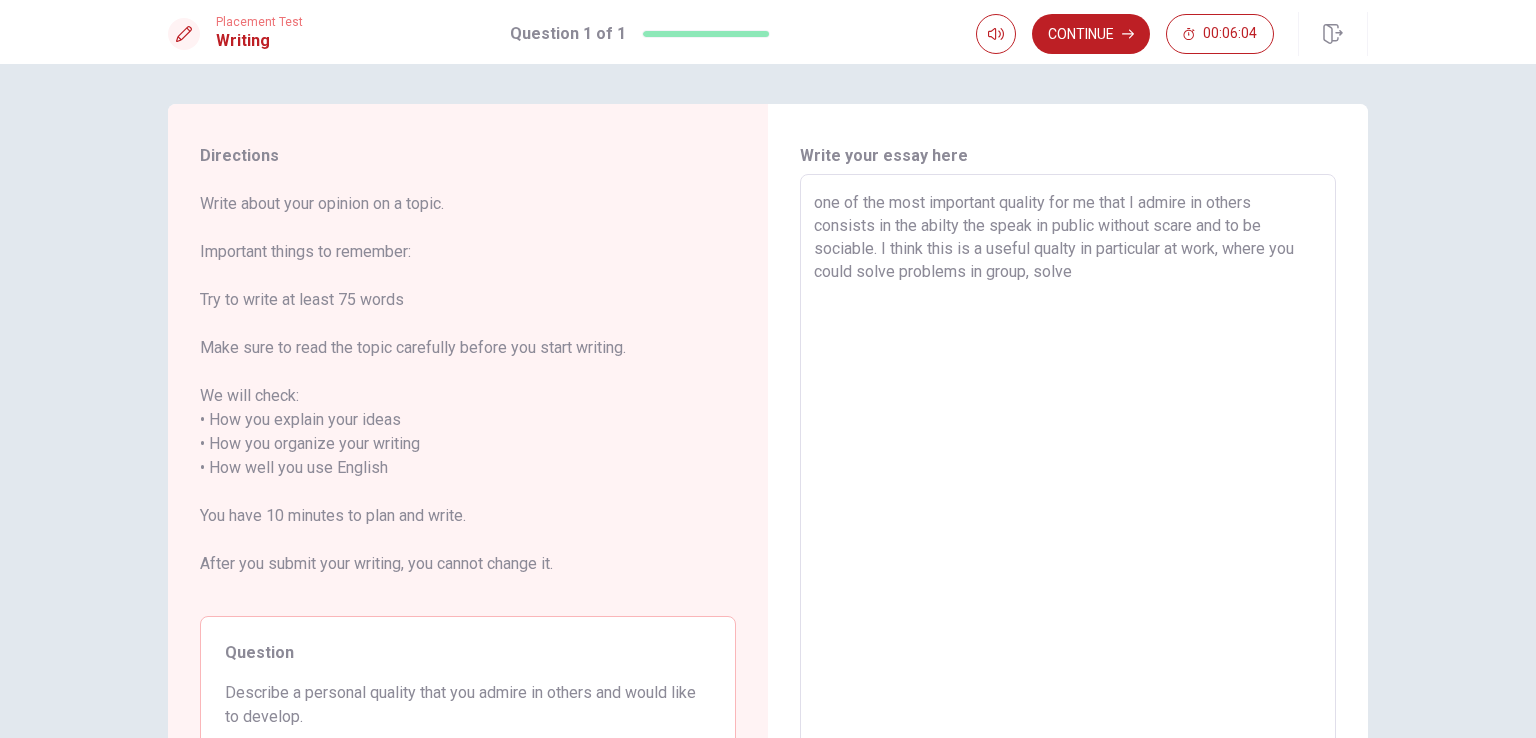click on "one of the most important quality for me that I admire in others consists in the abilty the speak in public without scare and to be sociable. I think this is a useful qualty in particular at work, where you could solve problems in group, solve" at bounding box center [1068, 468] 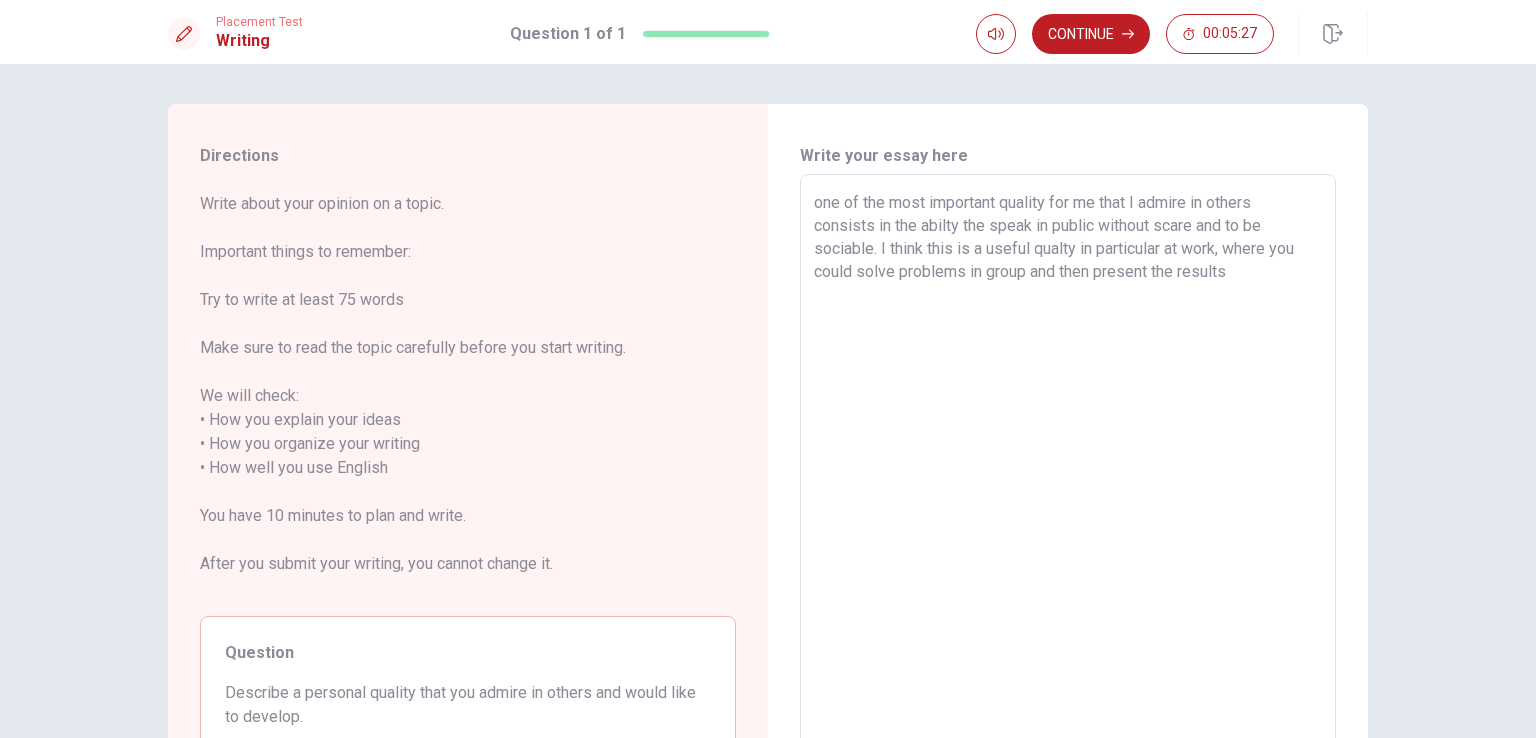 click on "one of the most important quality for me that I admire in others consists in the abilty the speak in public without scare and to be sociable. I think this is a useful qualty in particular at work, where you could solve problems in group and then present the results" at bounding box center (1068, 468) 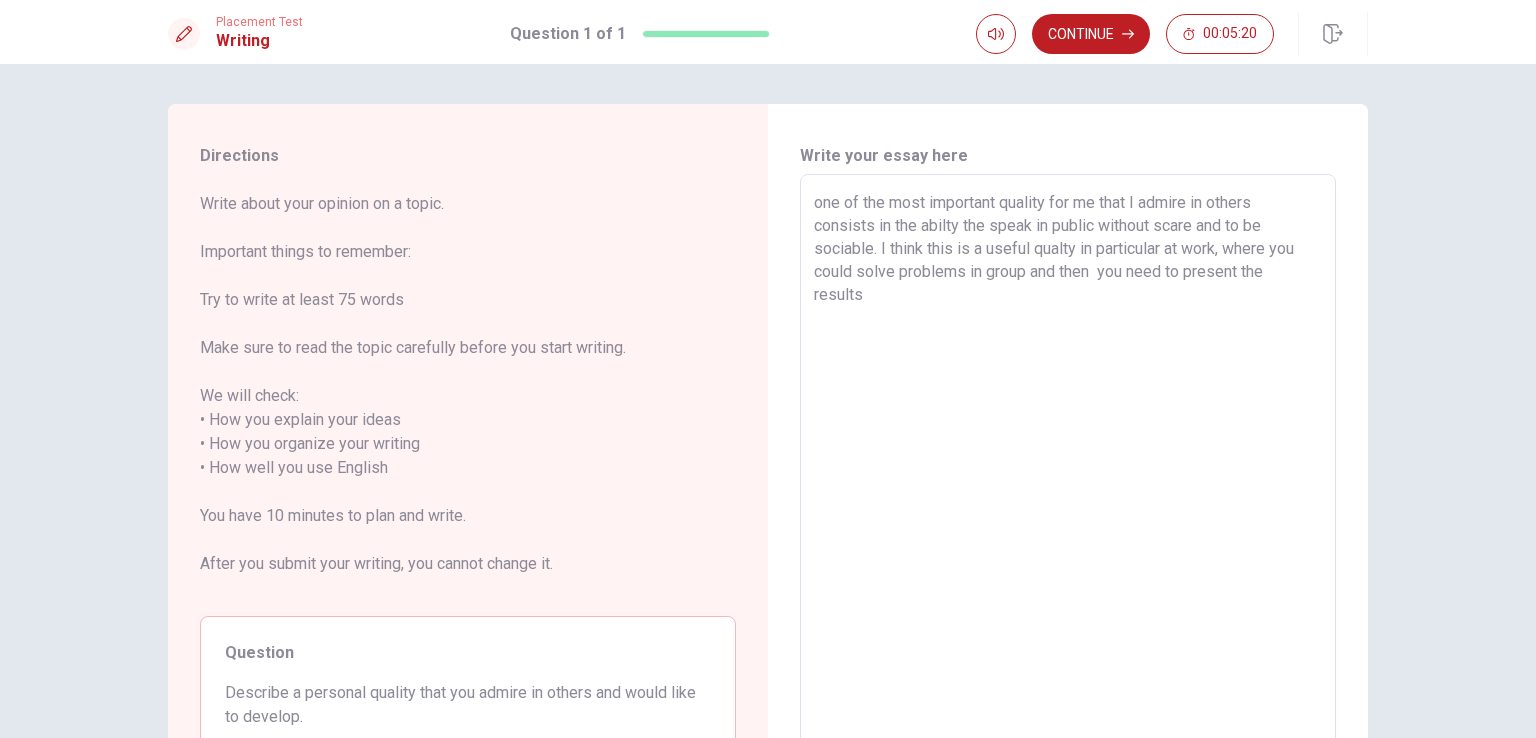 click on "one of the most important quality for me that I admire in others consists in the abilty the speak in public without scare and to be sociable. I think this is a useful qualty in particular at work, where you could solve problems in group and then  you need to present the results" at bounding box center [1068, 468] 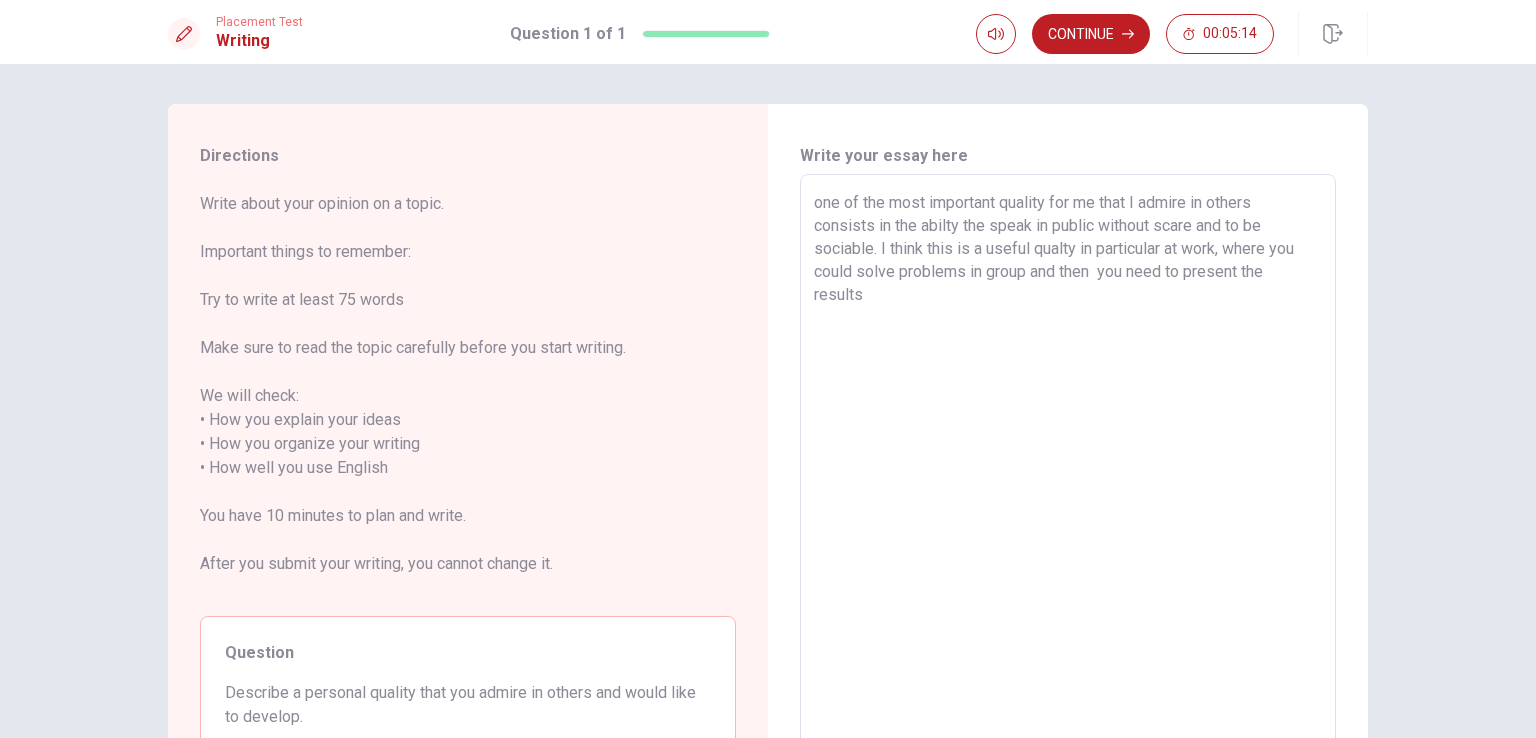 click on "one of the most important quality for me that I admire in others consists in the abilty the speak in public without scare and to be sociable. I think this is a useful qualty in particular at work, where you could solve problems in group and then  you need to present the results" at bounding box center (1068, 468) 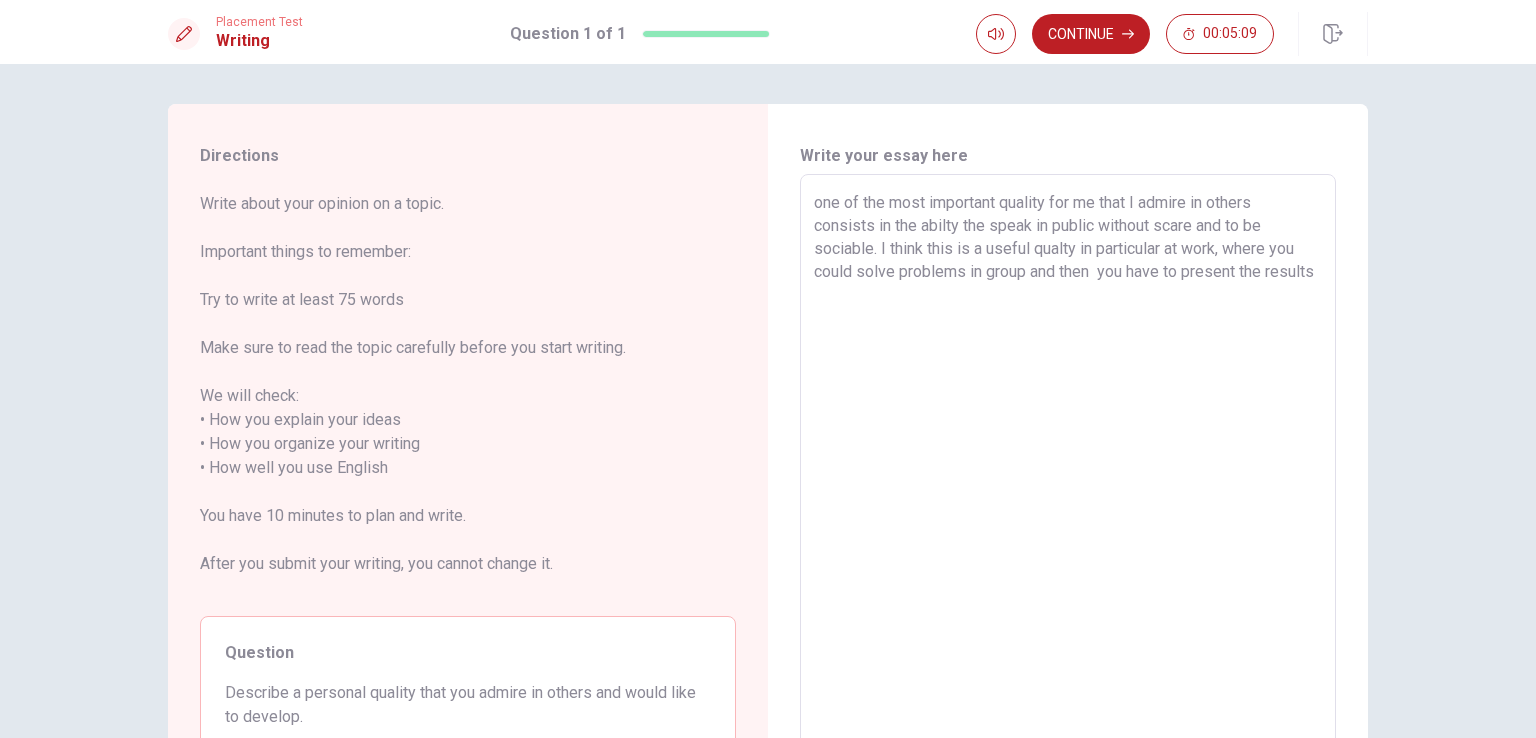 click on "one of the most important quality for me that I admire in others consists in the abilty the speak in public without scare and to be sociable. I think this is a useful qualty in particular at work, where you could solve problems in group and then  you have to present the results" at bounding box center [1068, 468] 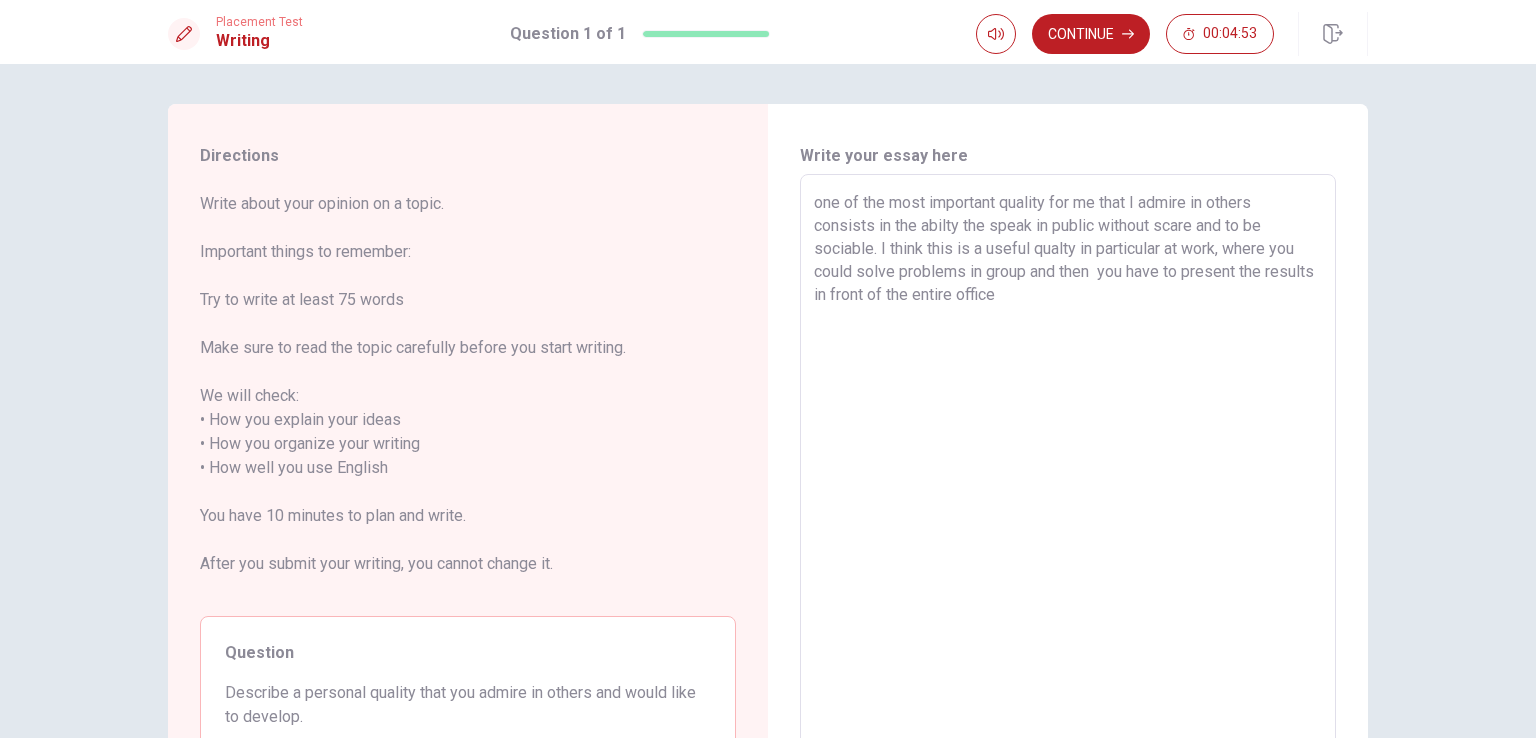 click on "one of the most important quality for me that I admire in others consists in the abilty the speak in public without scare and to be sociable. I think this is a useful qualty in particular at work, where you could solve problems in group and then  you have to present the results in front of the entire office" at bounding box center (1068, 468) 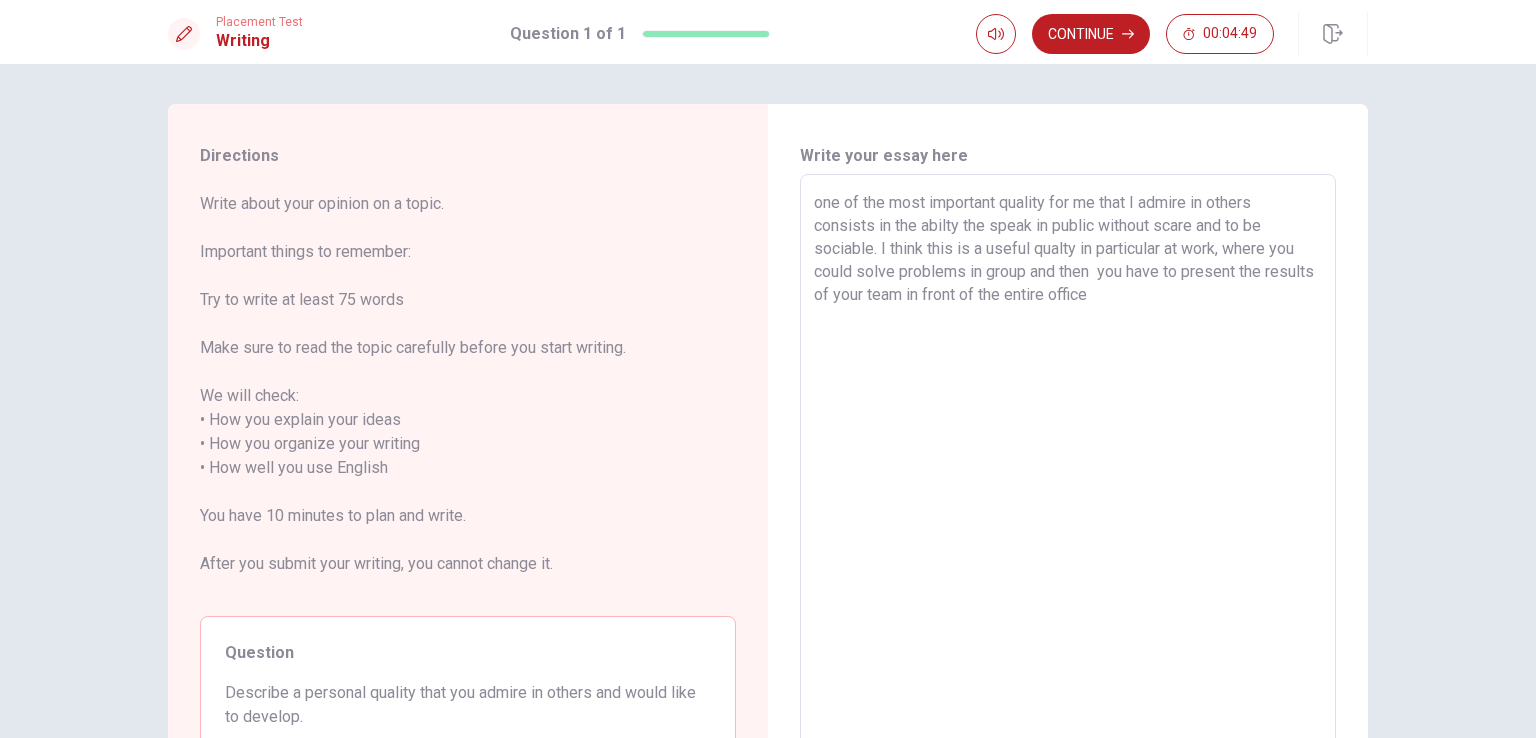 click on "one of the most important quality for me that I admire in others consists in the abilty the speak in public without scare and to be sociable. I think this is a useful qualty in particular at work, where you could solve problems in group and then  you have to present the results of your team in front of the entire office" at bounding box center (1068, 468) 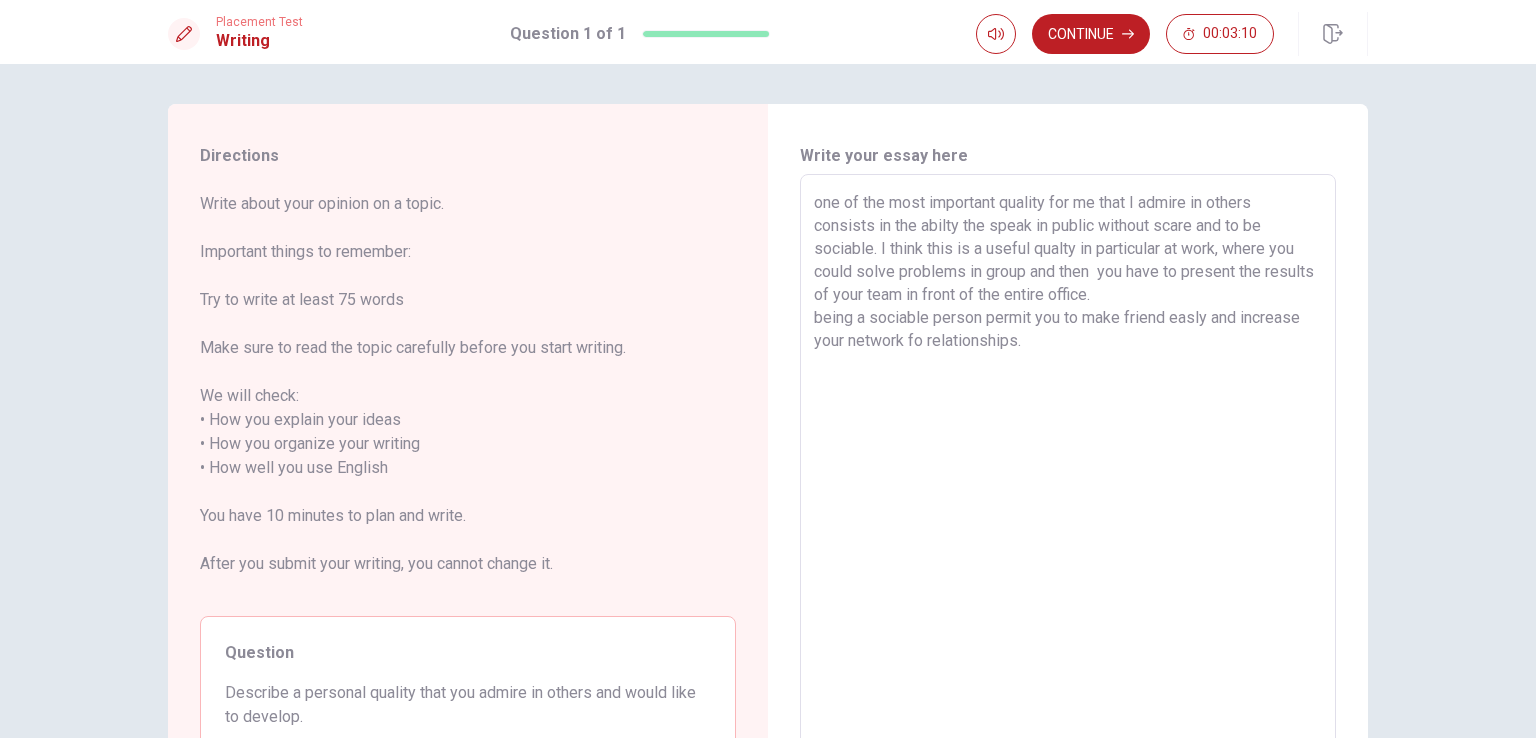 click on "one of the most important quality for me that I admire in others consists in the abilty the speak in public without scare and to be sociable. I think this is a useful qualty in particular at work, where you could solve problems in group and then  you have to present the results of your team in front of the entire office.
being a sociable person permit you to make friend easly and increase your network fo relationships." at bounding box center (1068, 468) 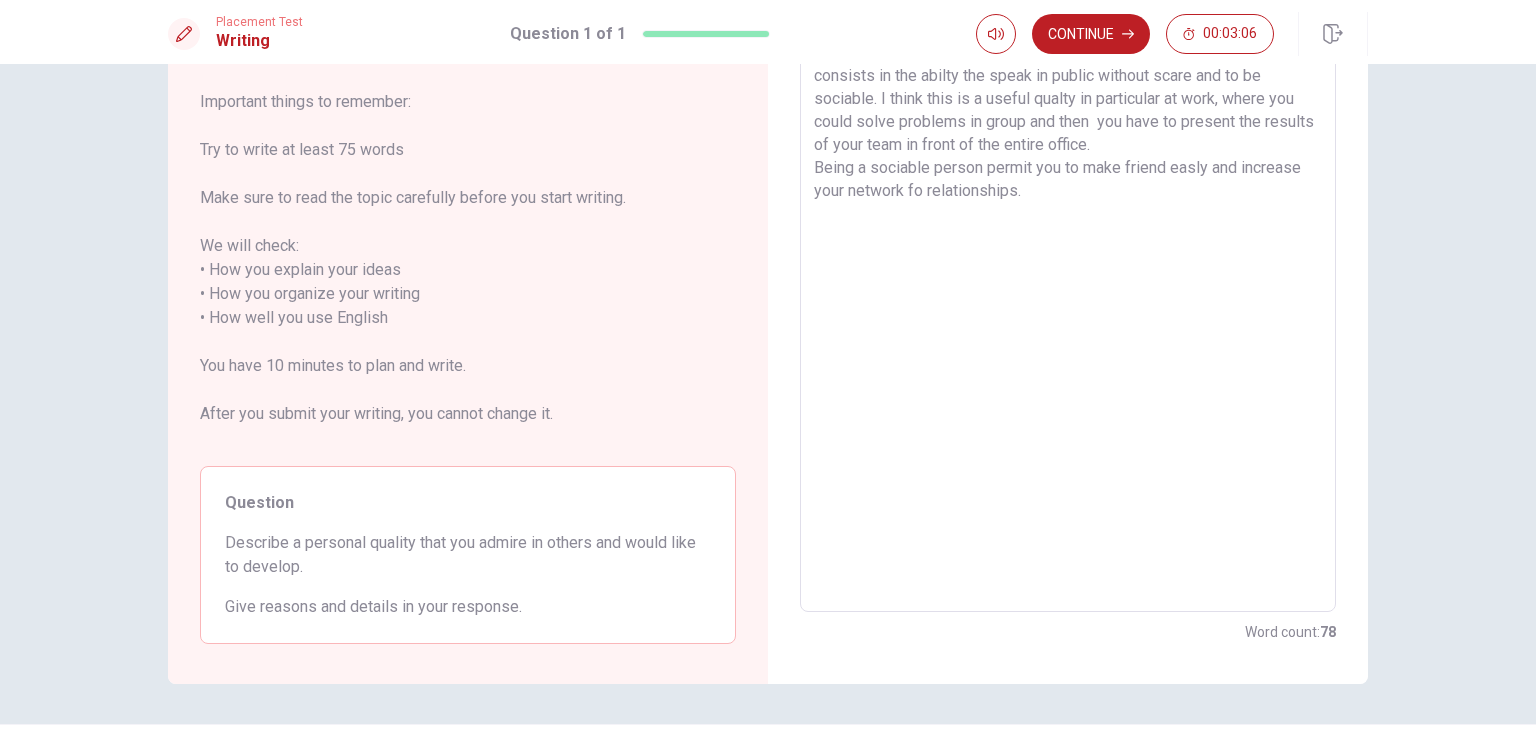 scroll, scrollTop: 193, scrollLeft: 0, axis: vertical 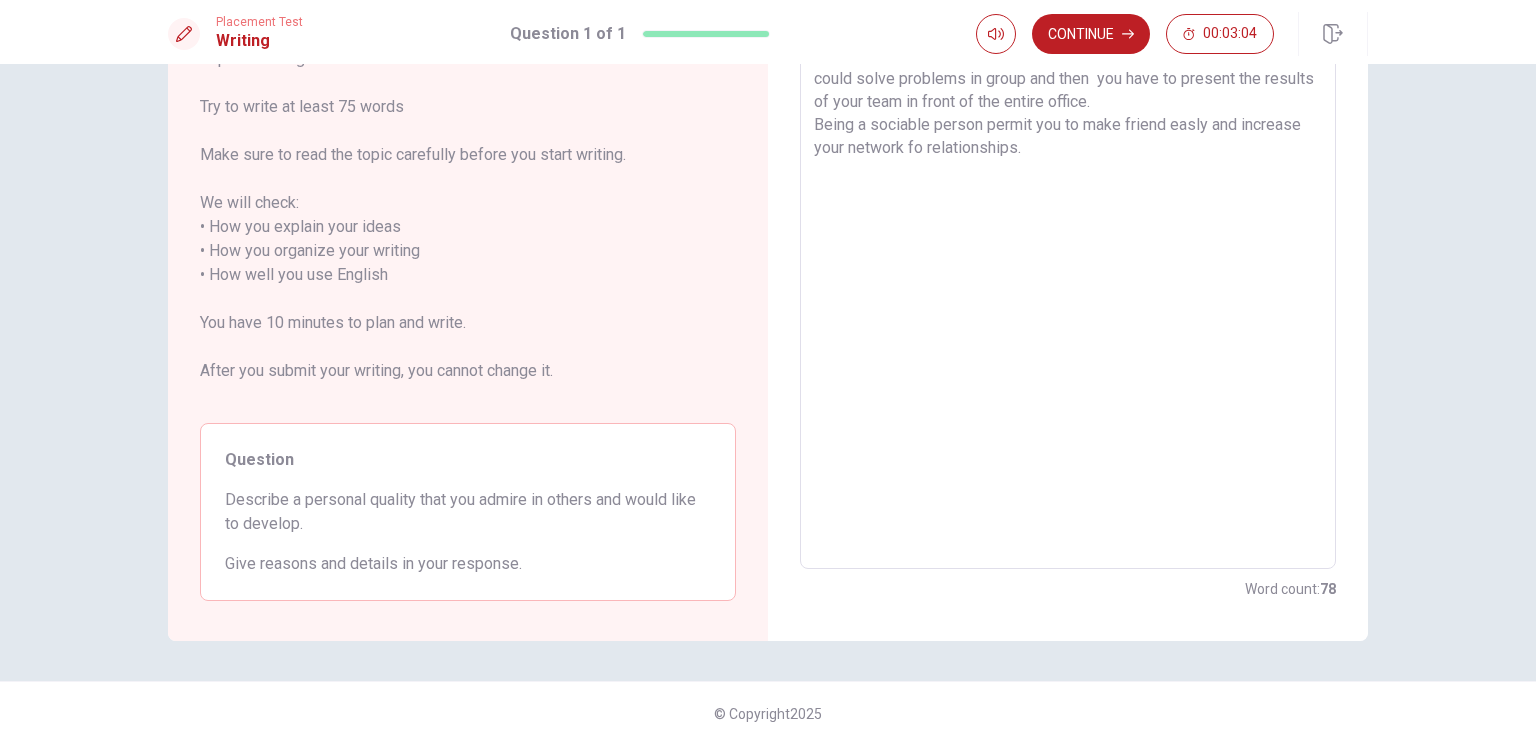 click on "one of the most important quality for me that I admire in others consists in the abilty the speak in public without scare and to be sociable. I think this is a useful qualty in particular at work, where you could solve problems in group and then  you have to present the results of your team in front of the entire office.
Being a sociable person permit you to make friend easly and increase your network fo relationships." at bounding box center [1068, 275] 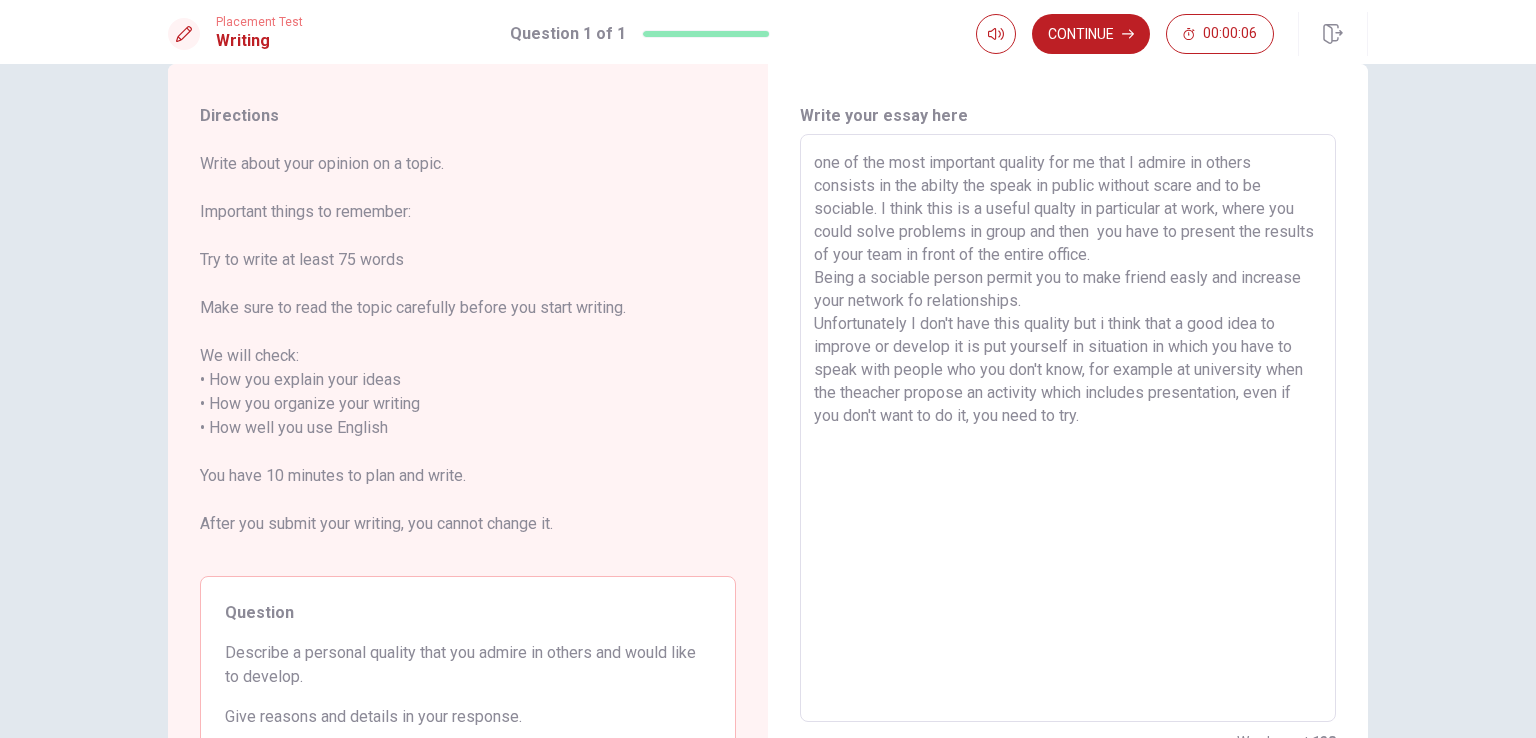 scroll, scrollTop: 3, scrollLeft: 0, axis: vertical 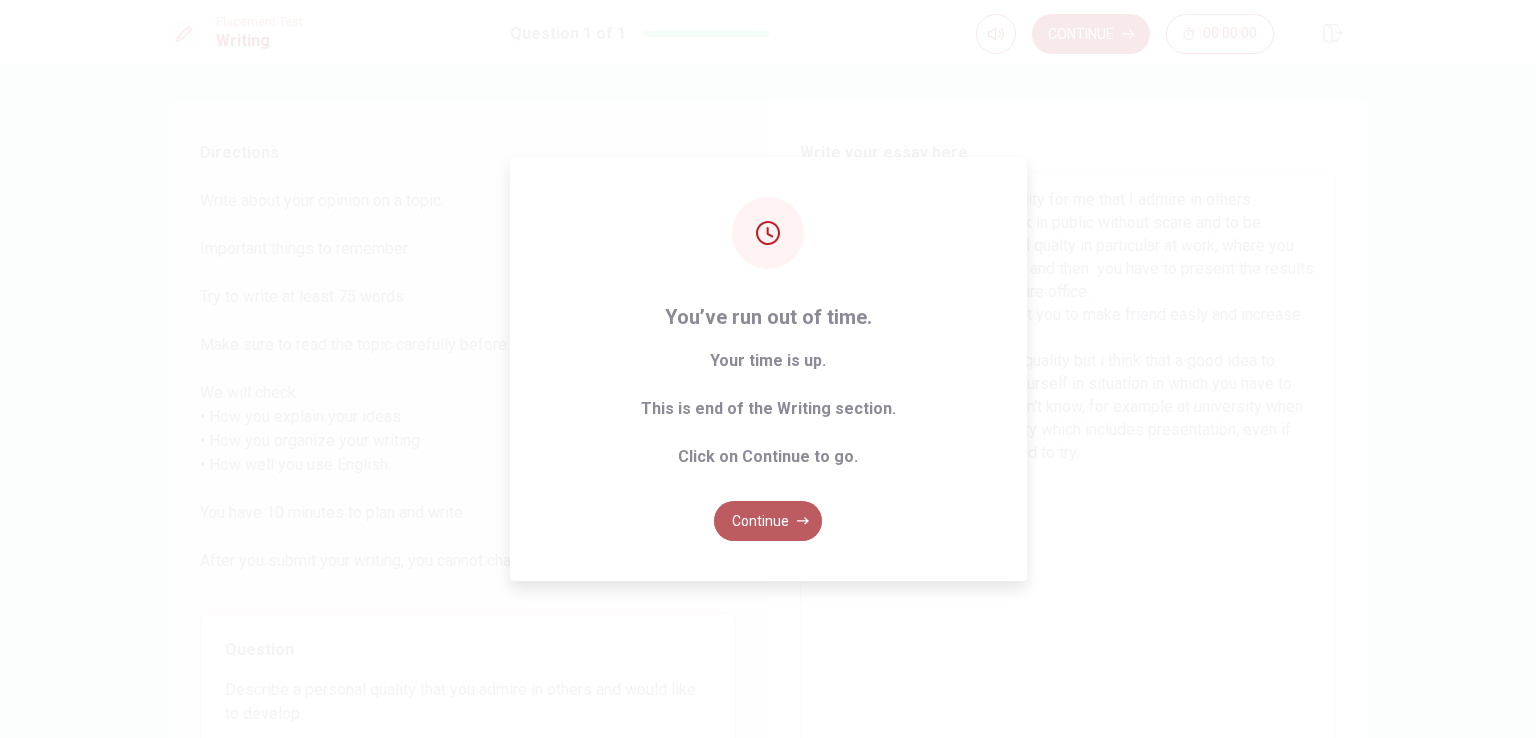 click on "Continue" at bounding box center (768, 521) 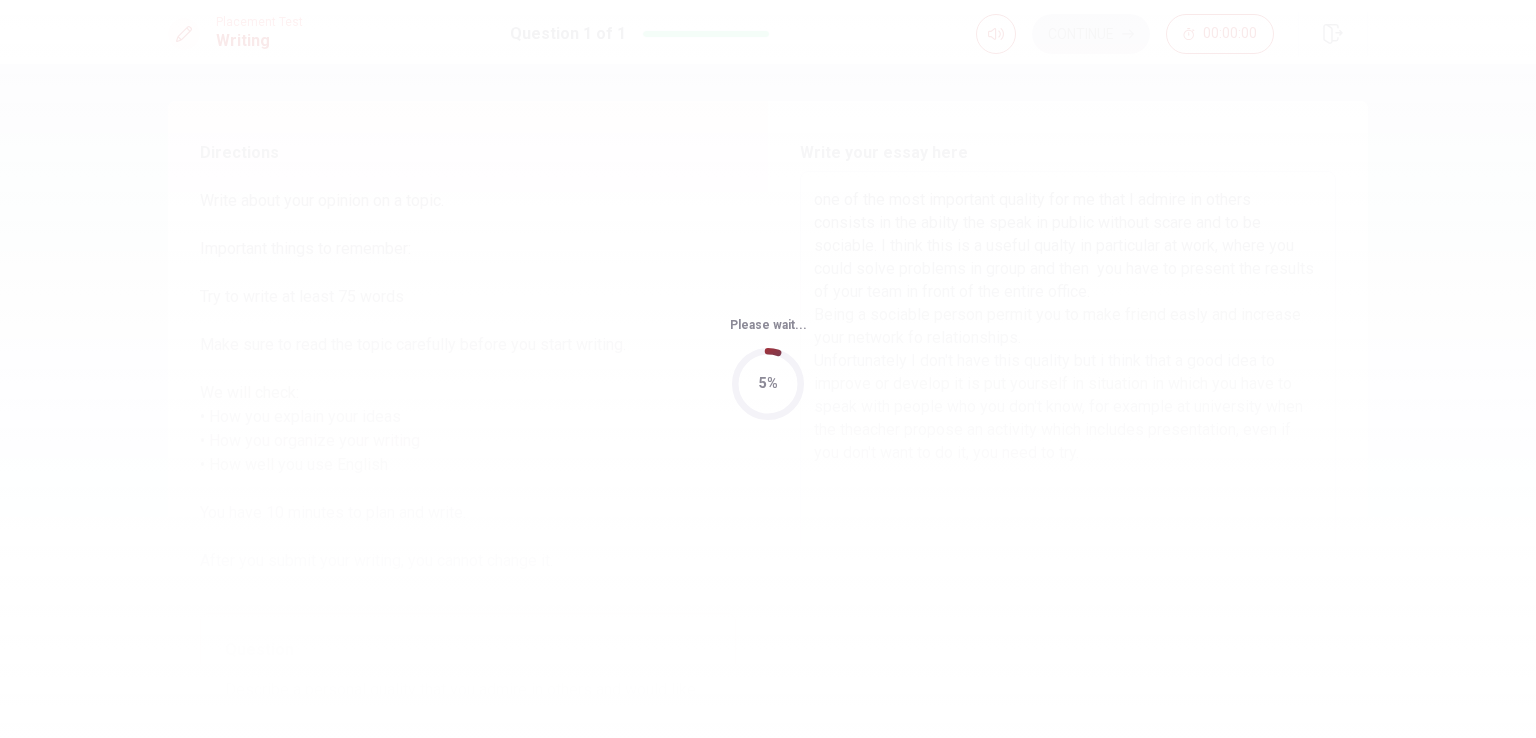 scroll, scrollTop: 0, scrollLeft: 0, axis: both 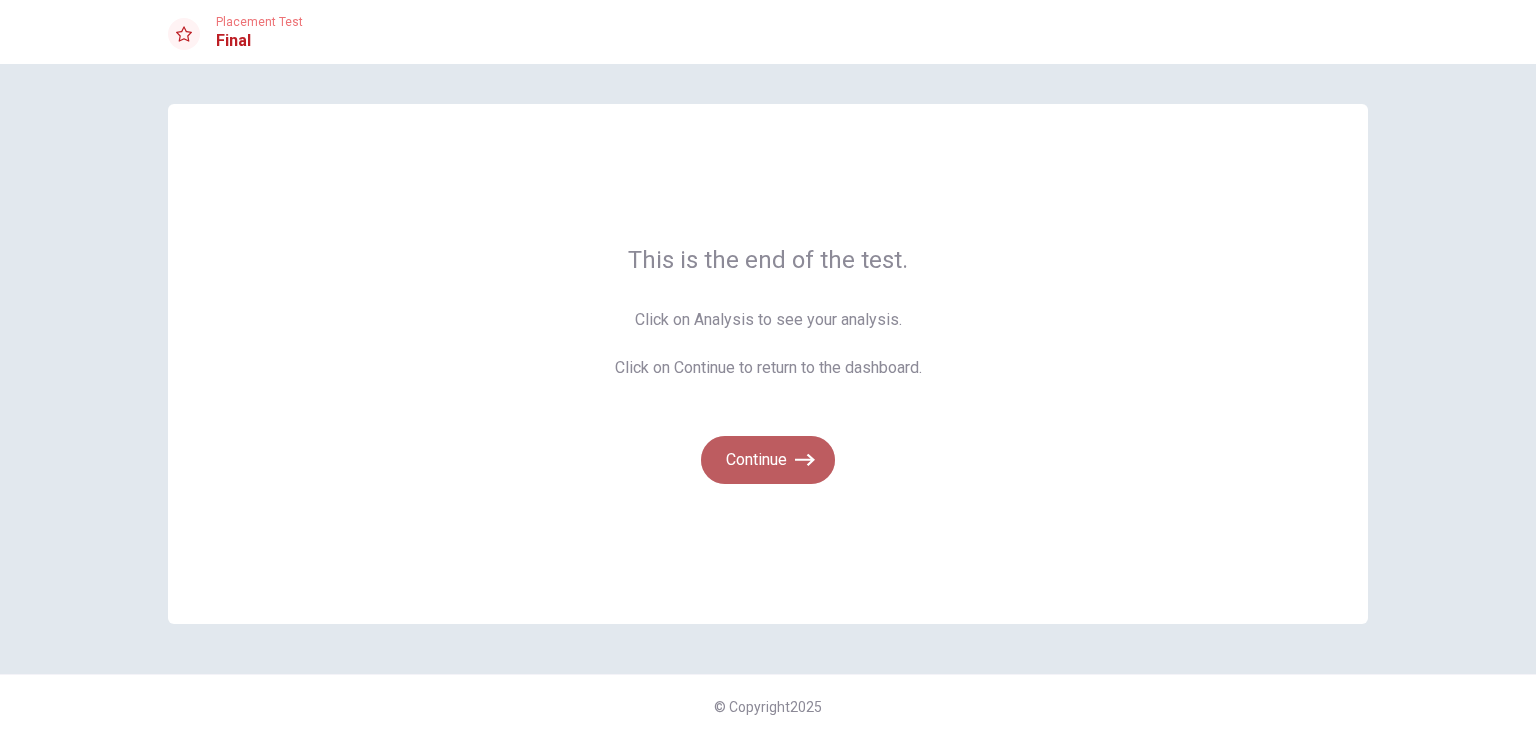 click on "Continue" at bounding box center (768, 460) 